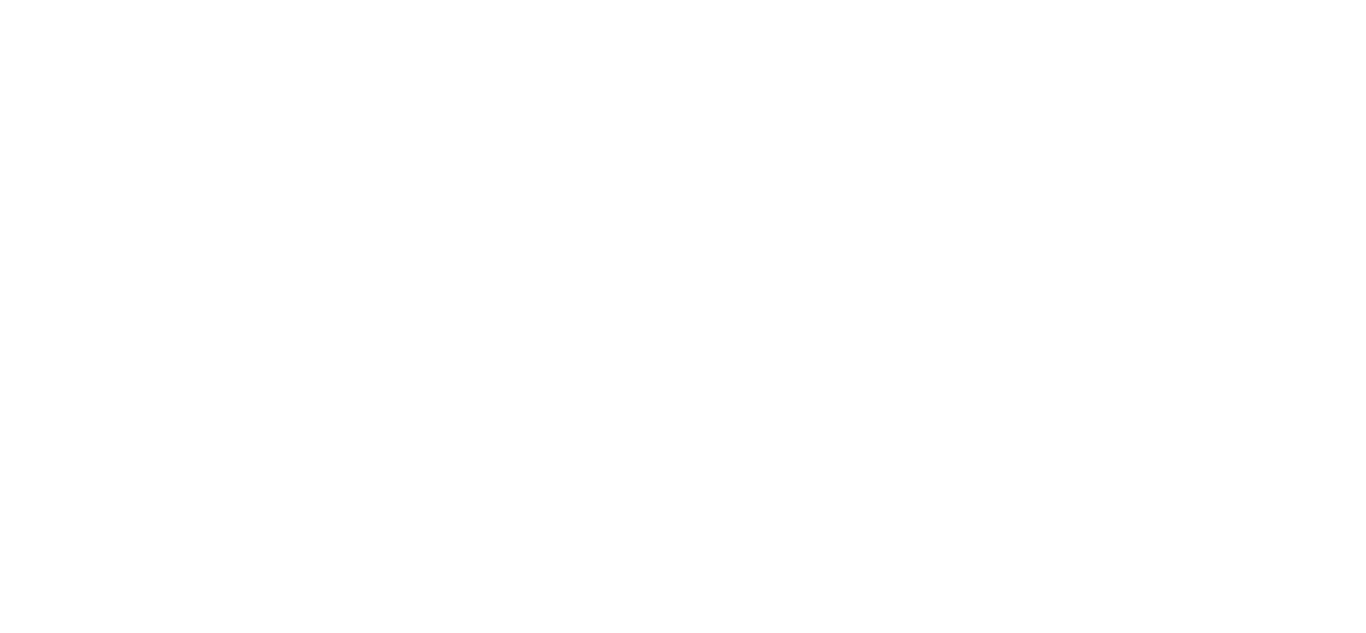 scroll, scrollTop: 0, scrollLeft: 0, axis: both 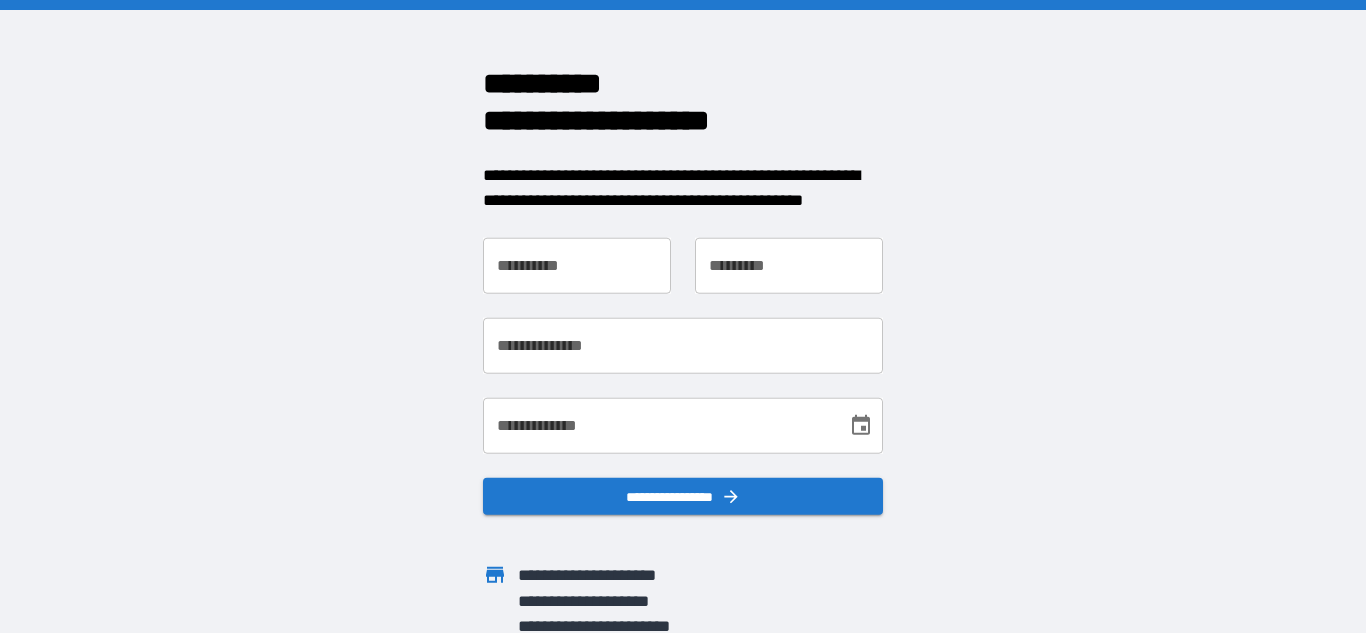 click on "**********" at bounding box center [577, 265] 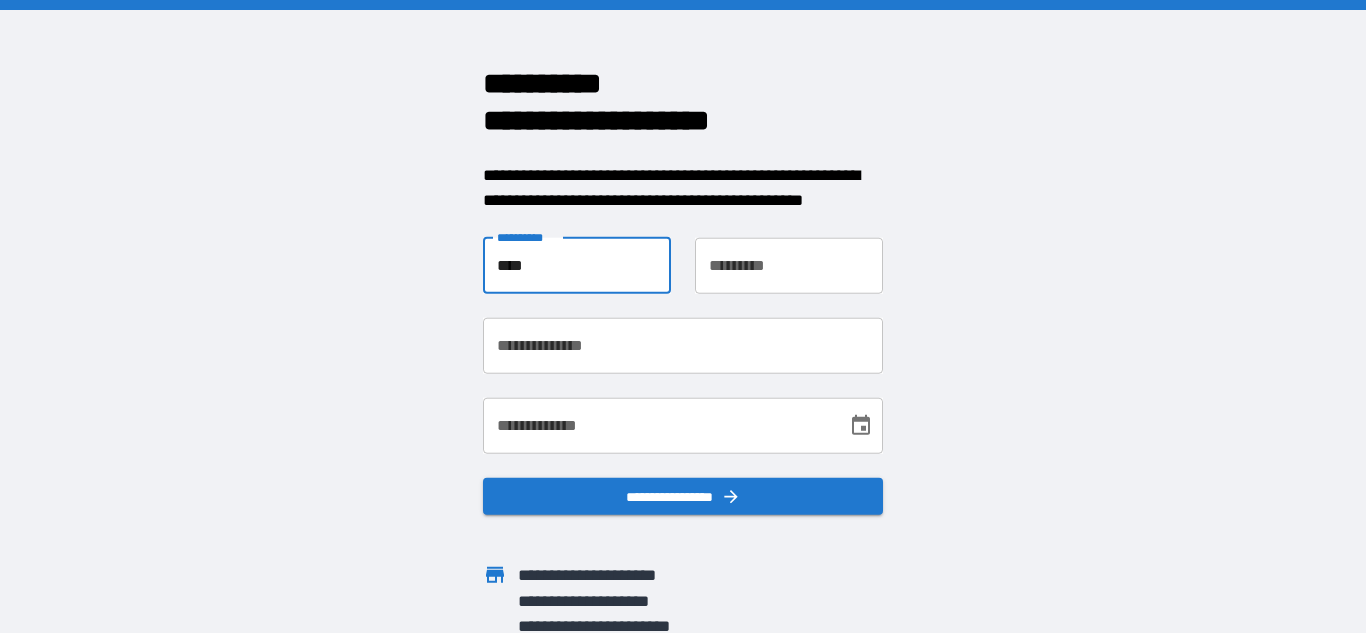 type on "****" 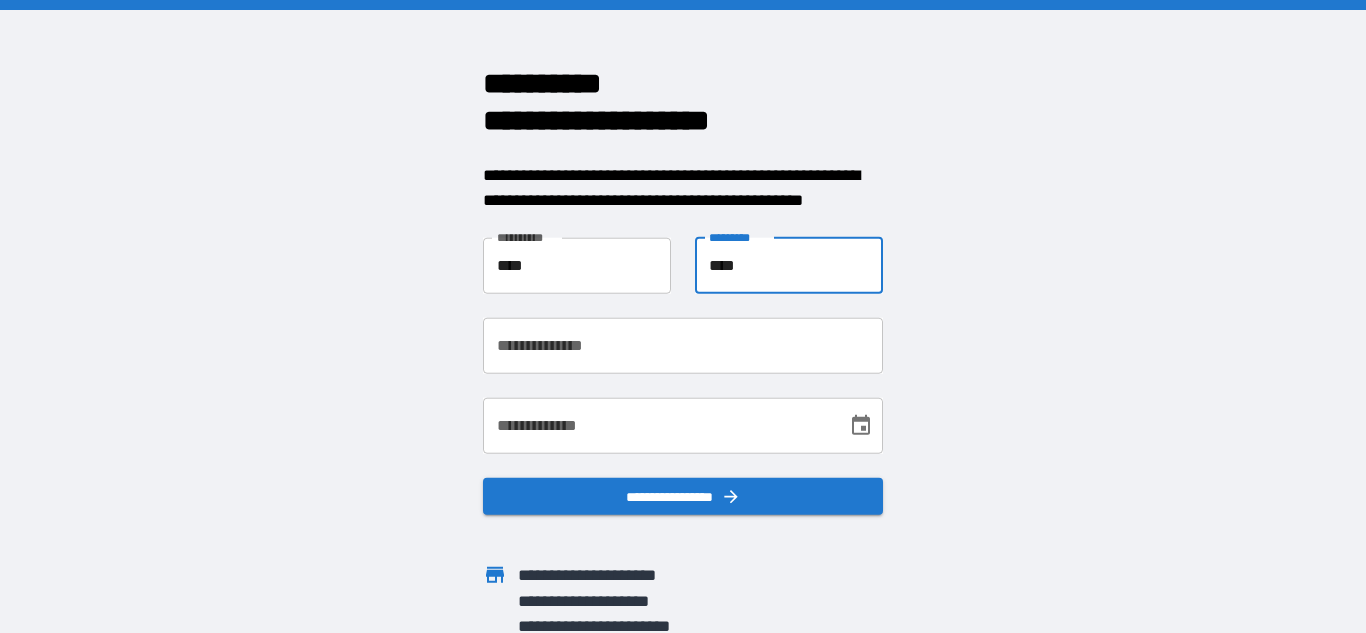 type on "****" 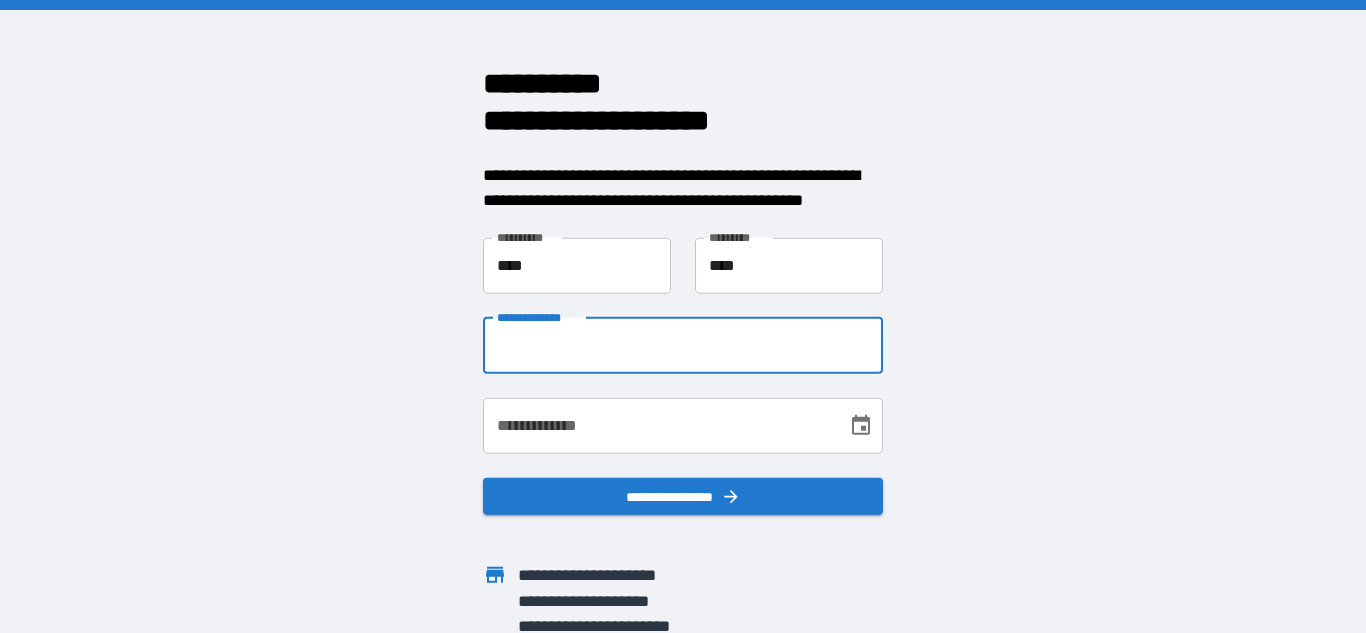 type on "**********" 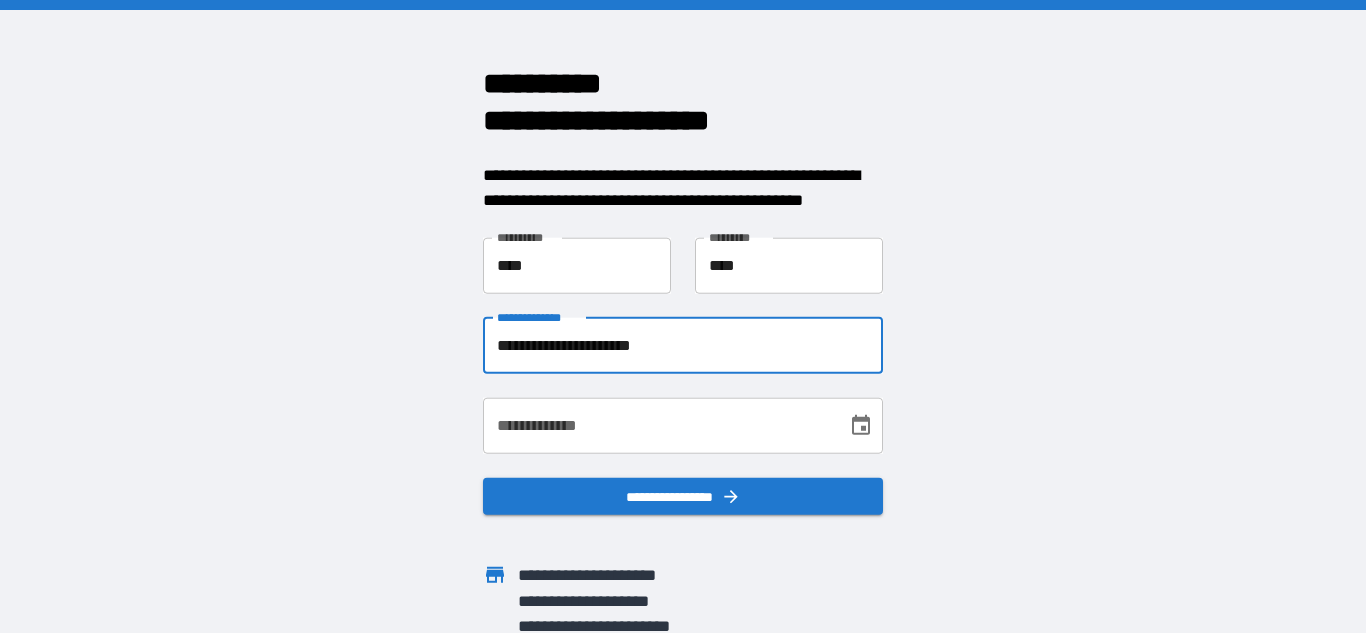 click on "**********" at bounding box center [658, 425] 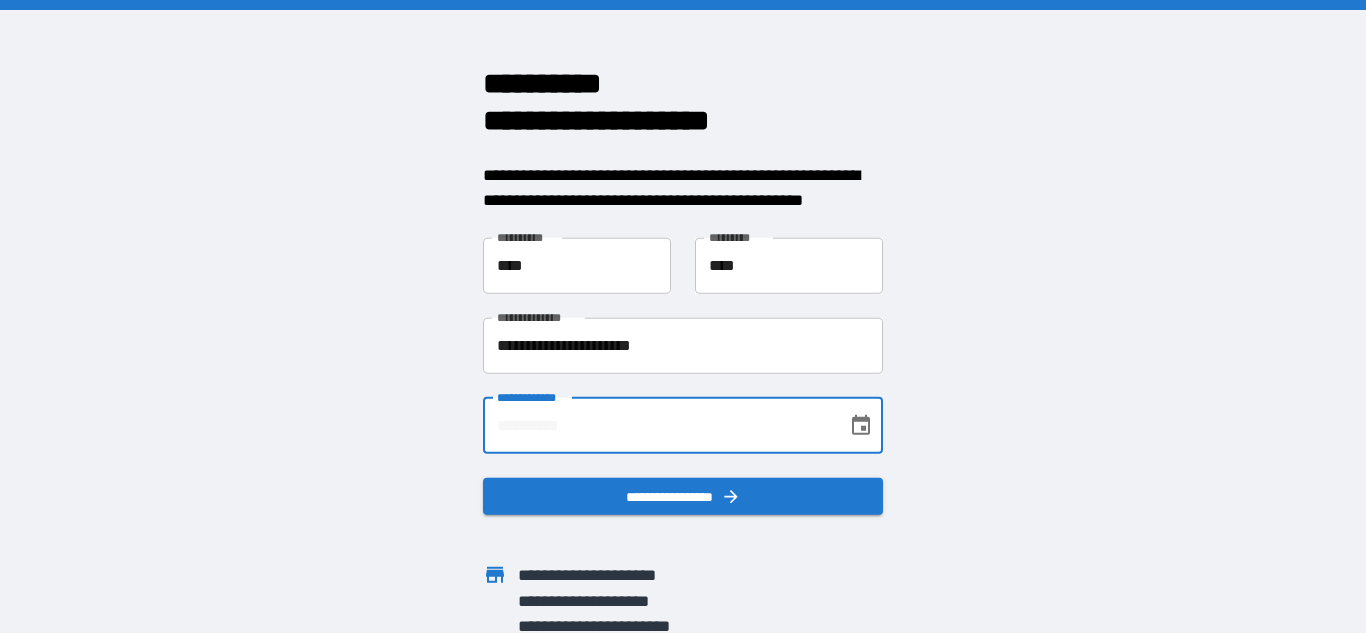 type on "**********" 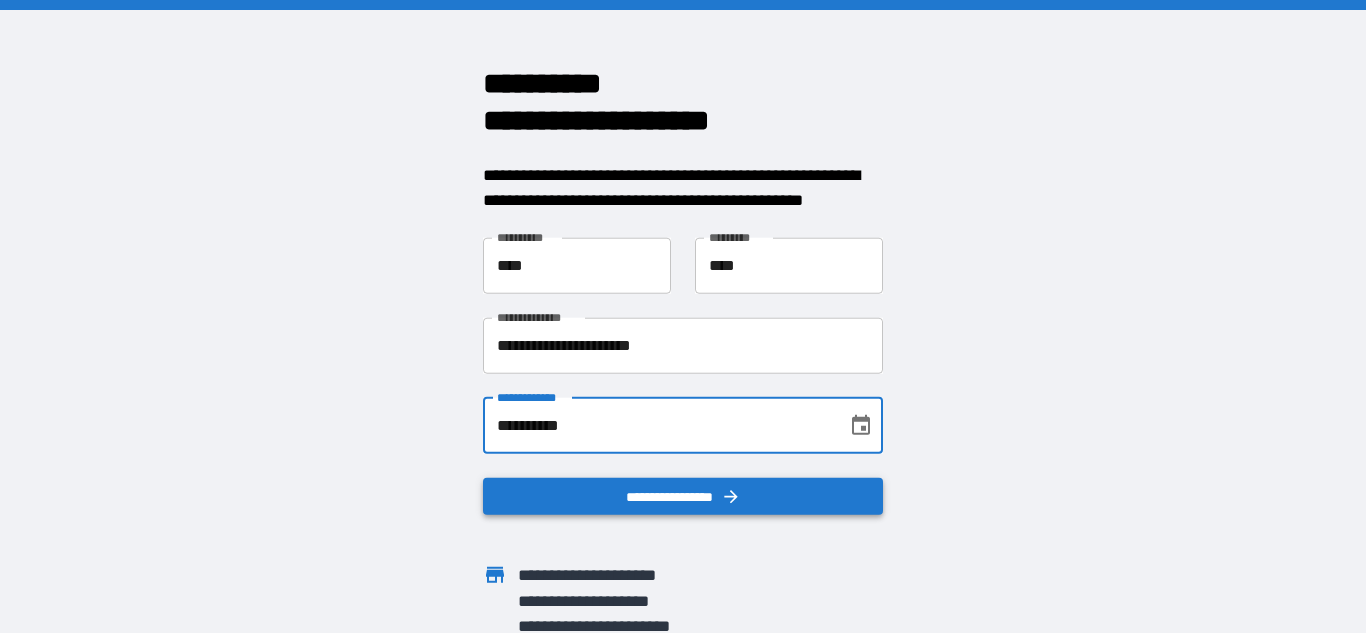 click on "**********" at bounding box center [683, 496] 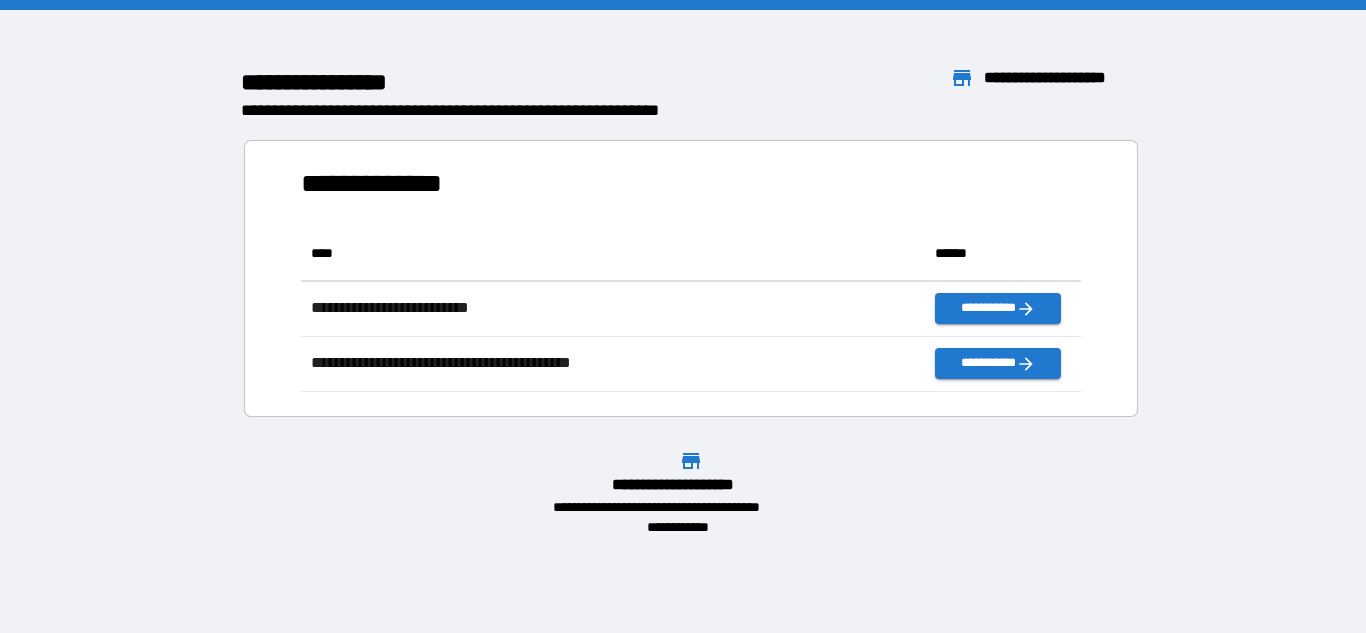 scroll, scrollTop: 1, scrollLeft: 1, axis: both 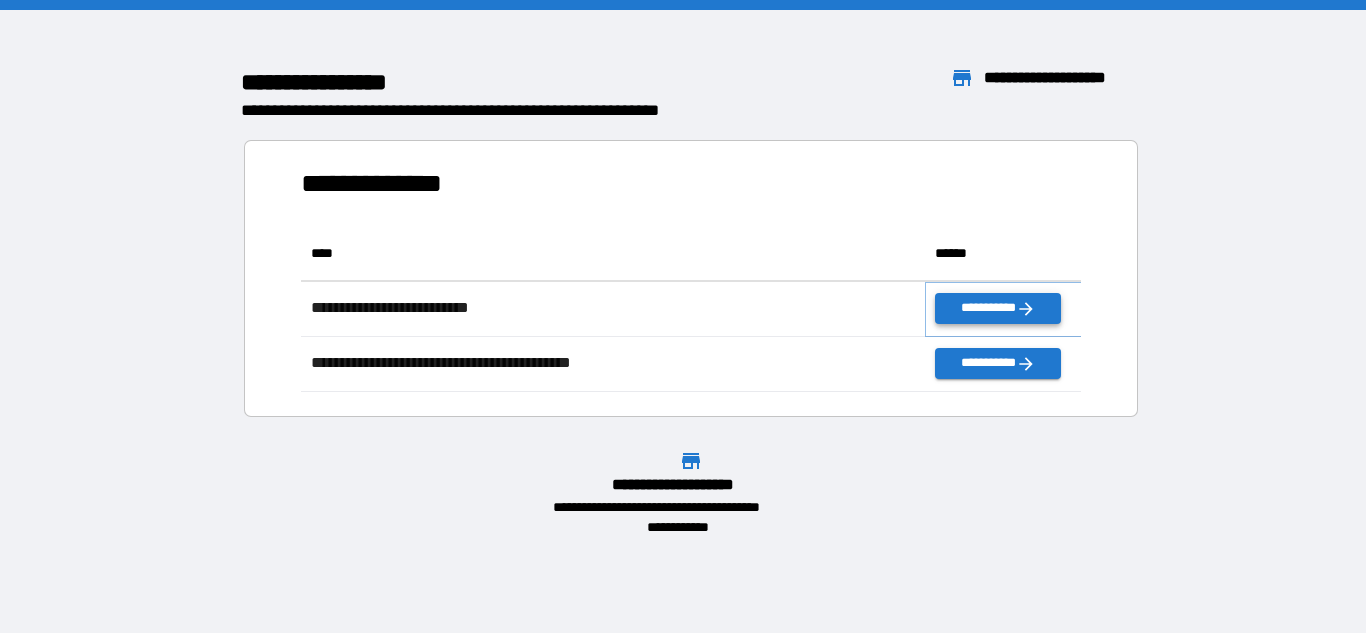 click 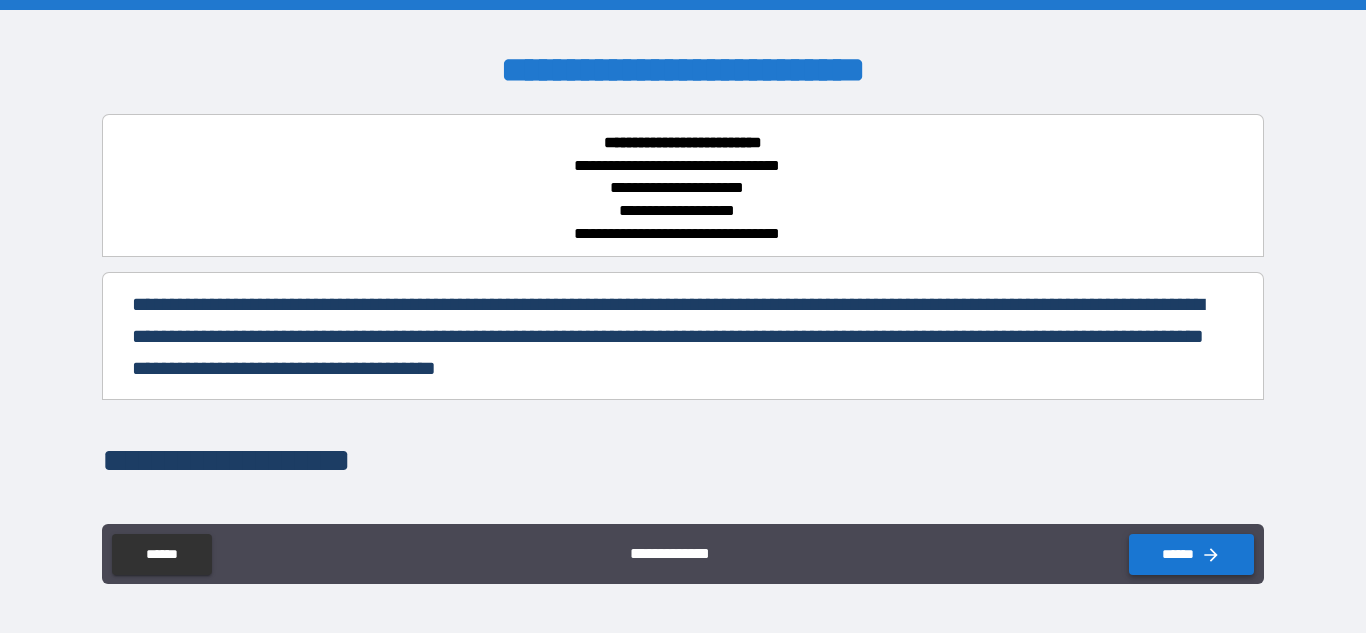 click on "******" at bounding box center (1191, 554) 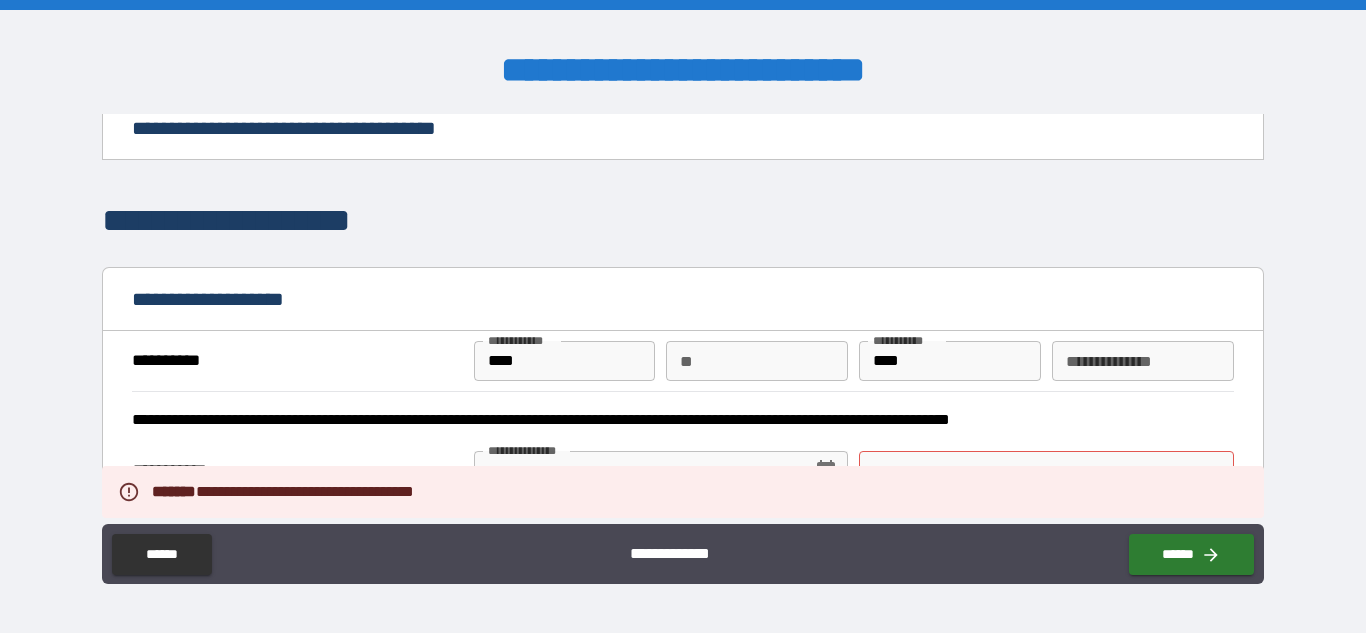 scroll, scrollTop: 341, scrollLeft: 0, axis: vertical 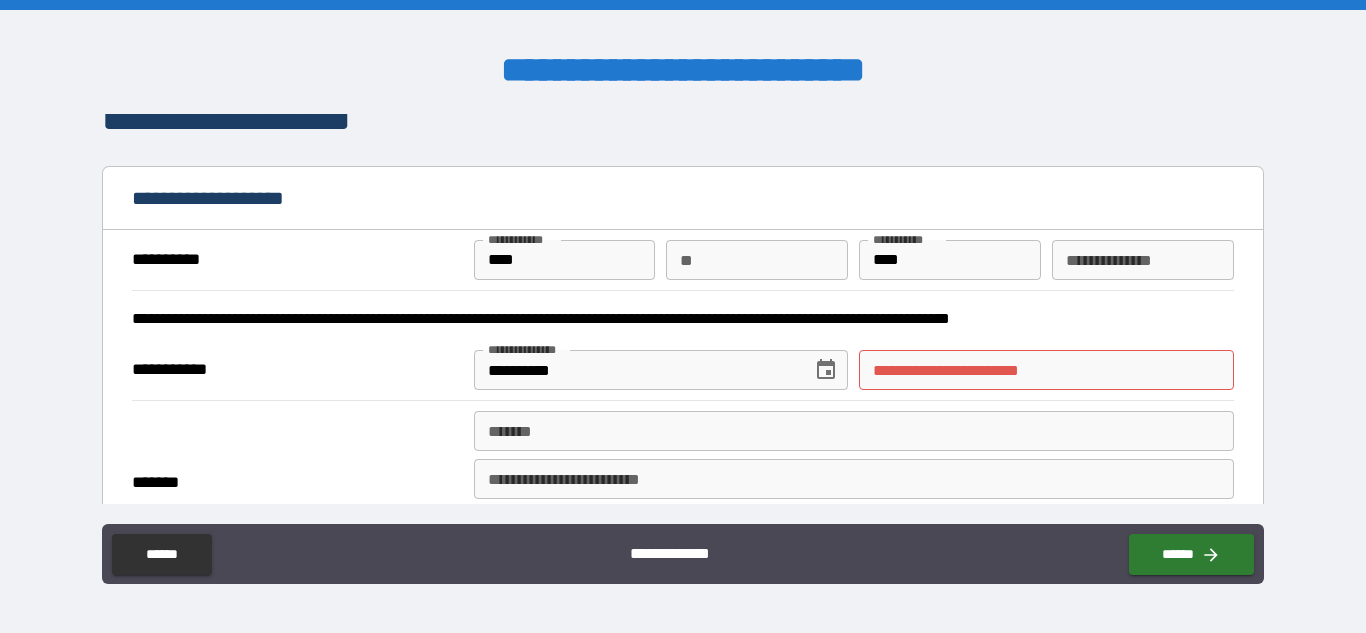click on "**********" at bounding box center [1046, 370] 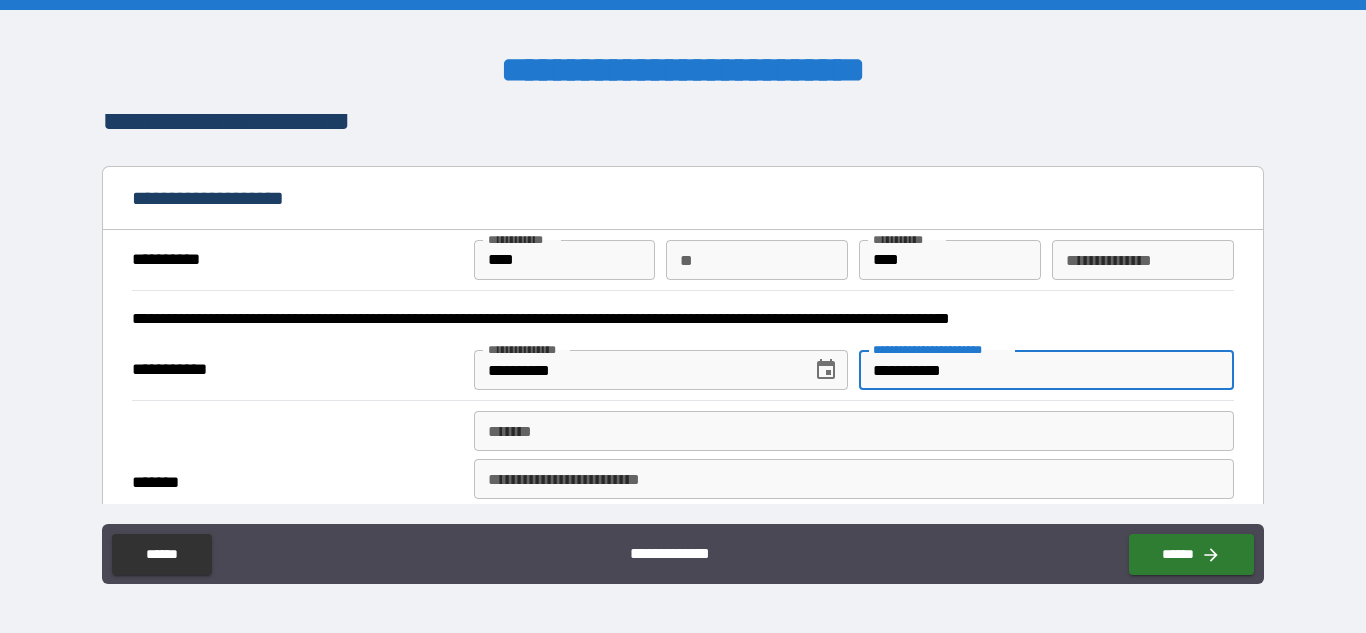 type on "**********" 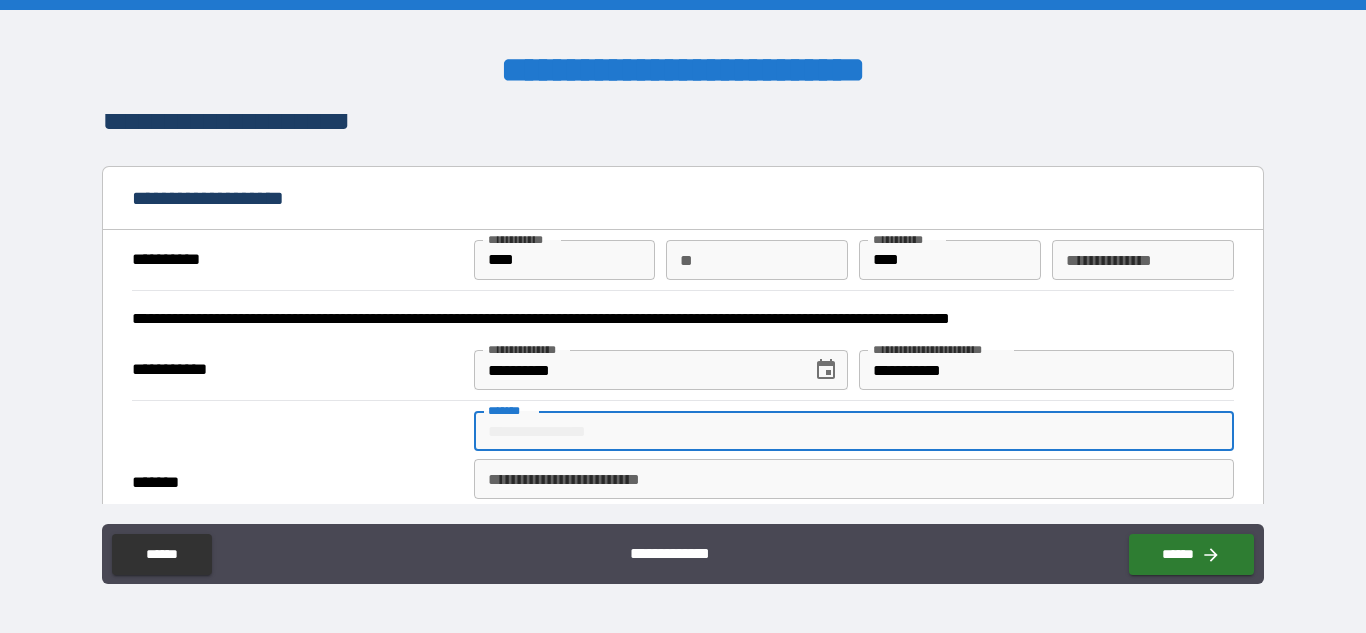 type on "**********" 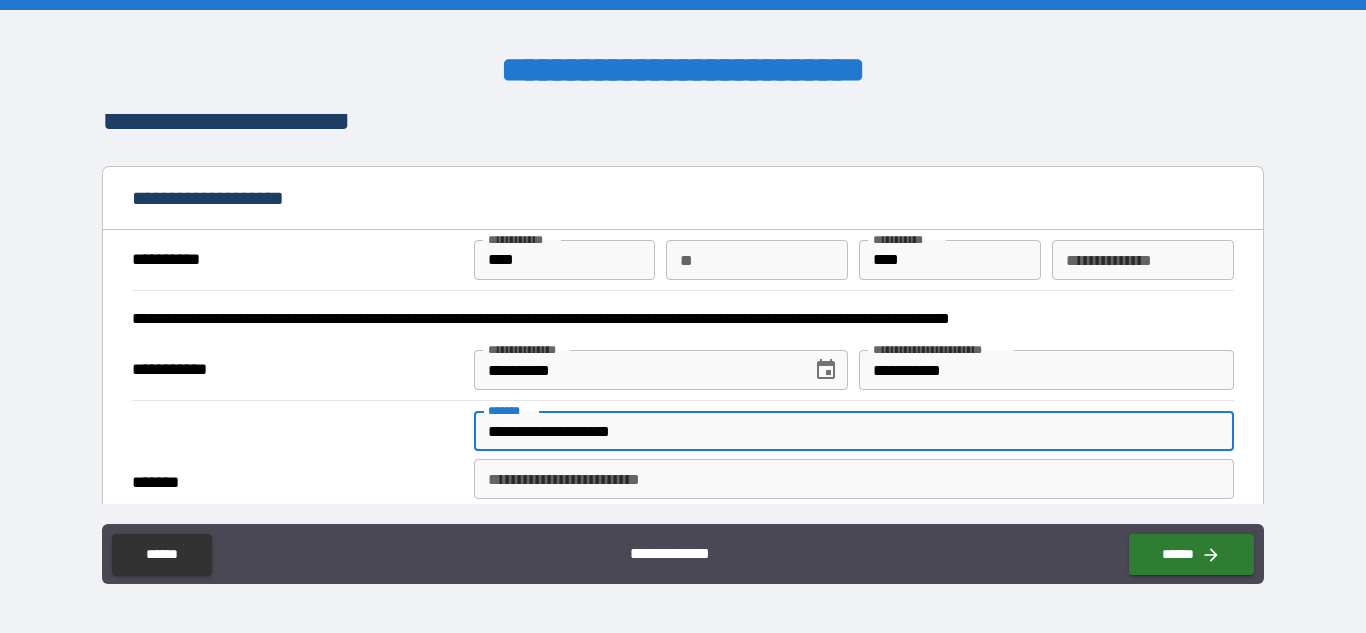 type on "******" 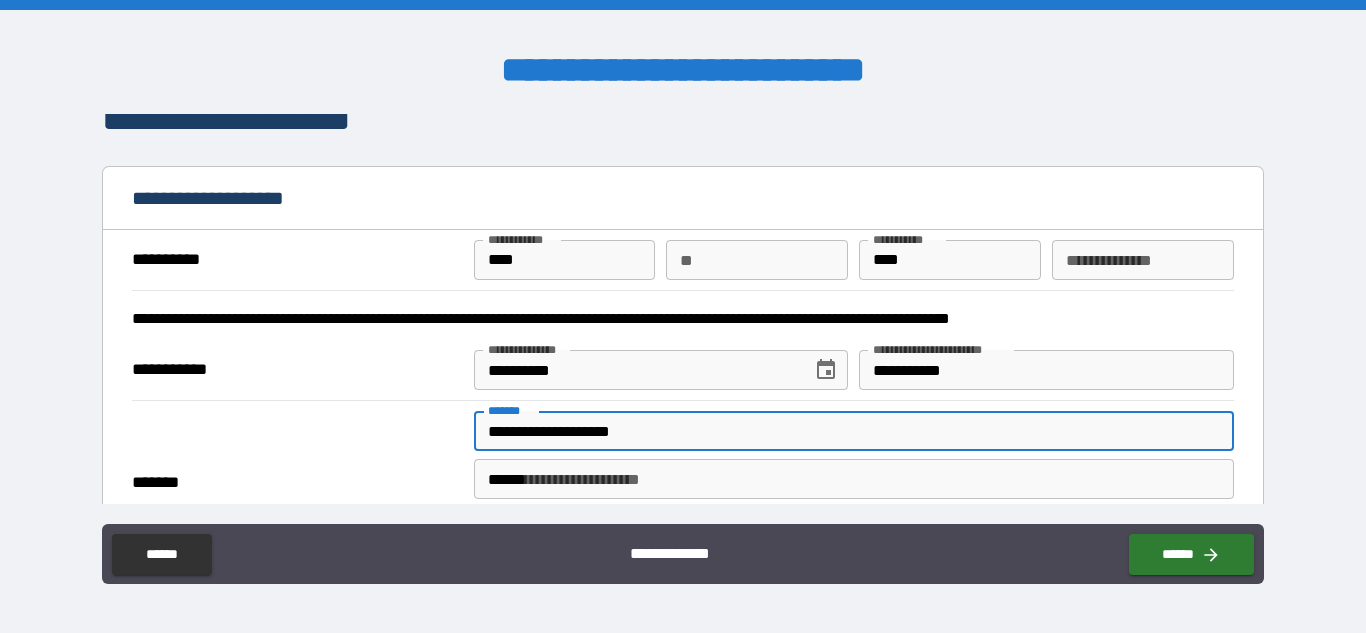 type on "*******" 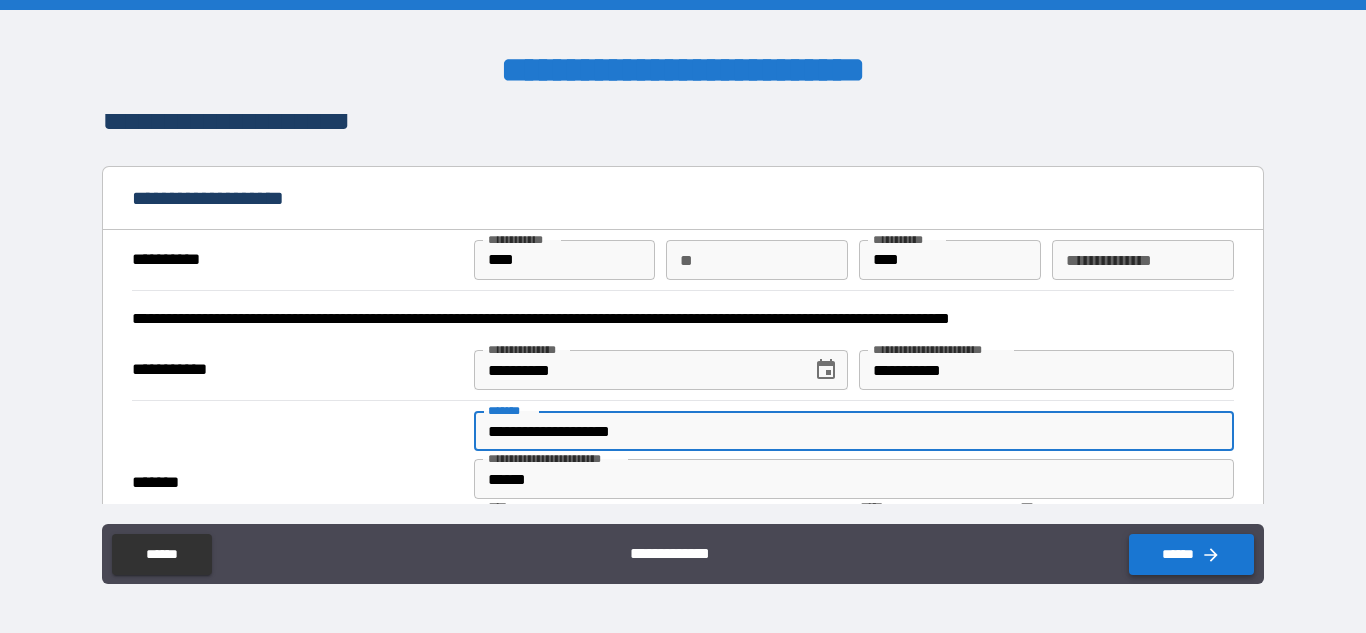 click on "******" at bounding box center [1191, 554] 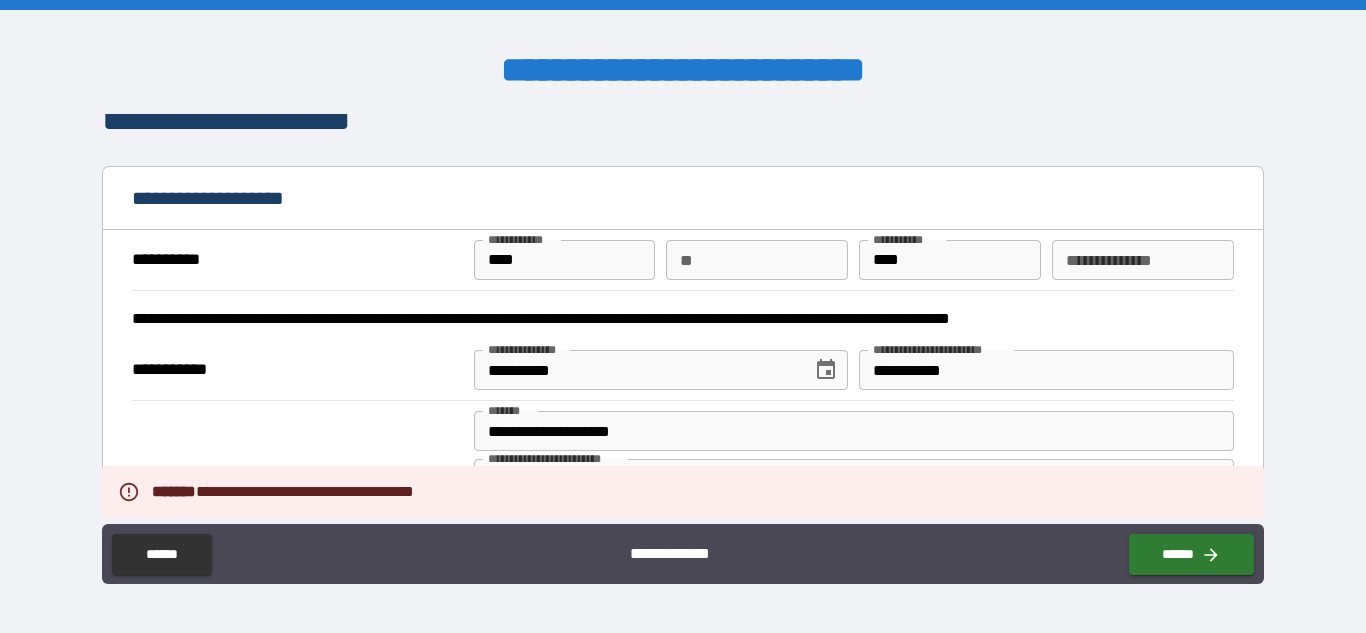 click on "**" at bounding box center [757, 260] 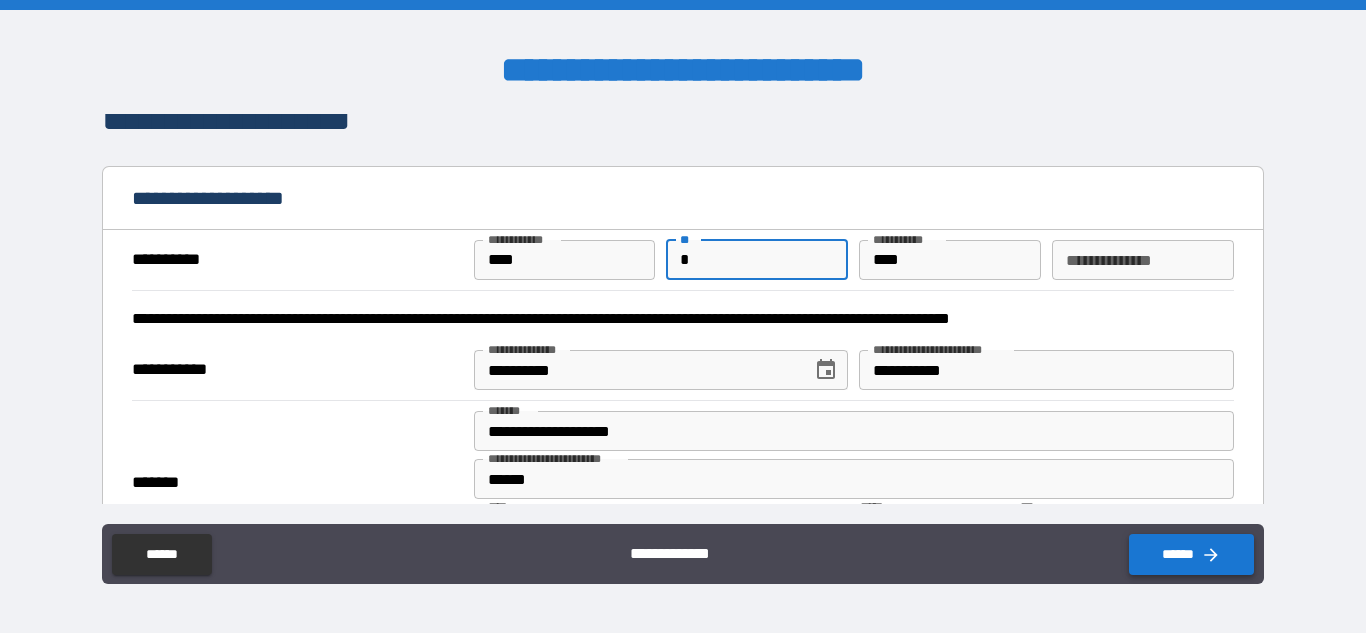 type on "*" 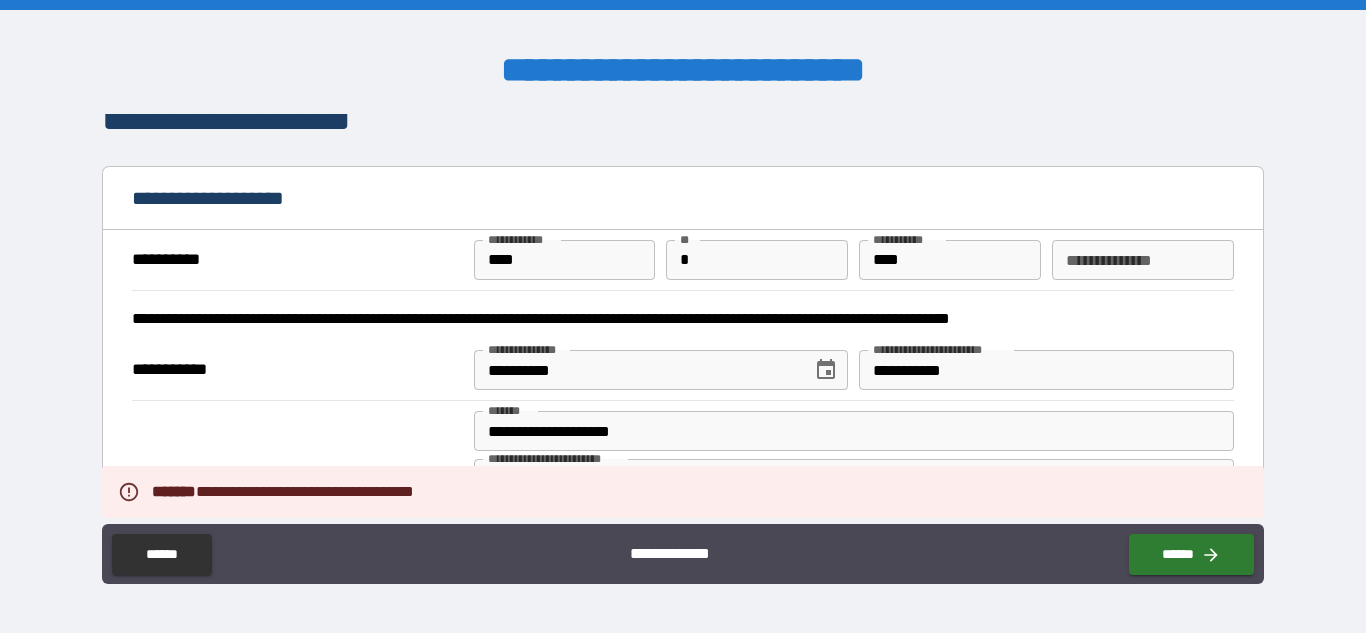 click on "**********" at bounding box center [854, 431] 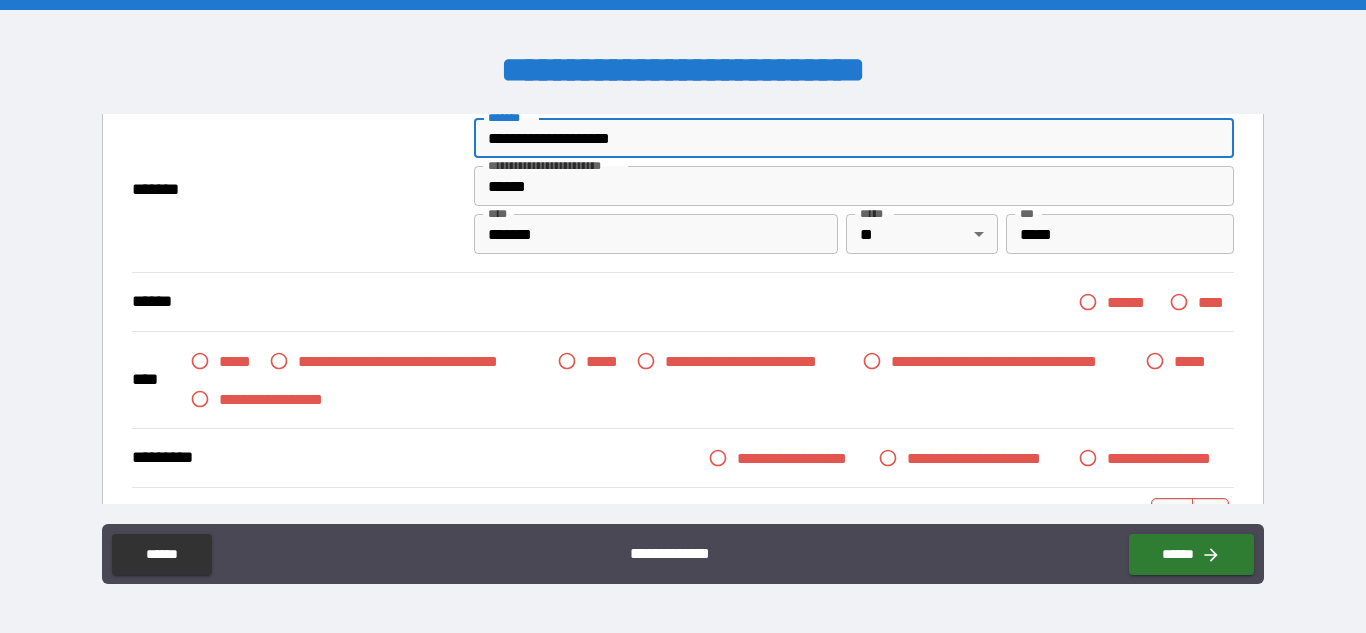 scroll, scrollTop: 749, scrollLeft: 0, axis: vertical 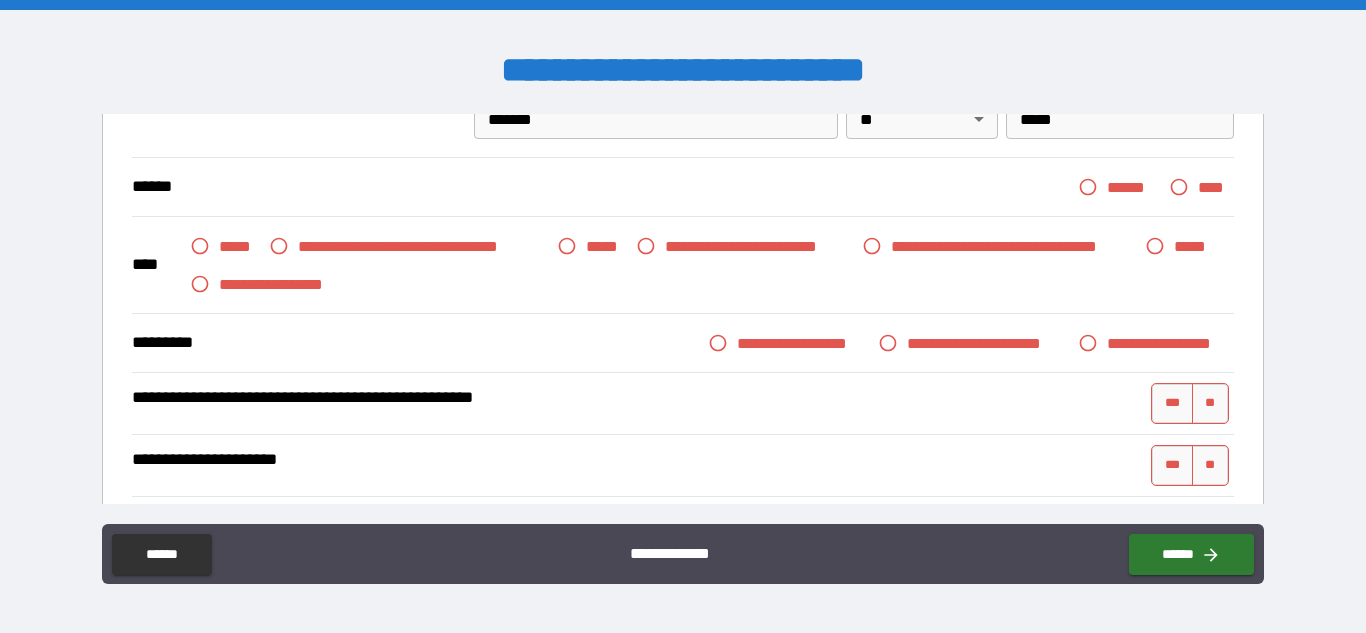click on "**********" at bounding box center (683, 319) 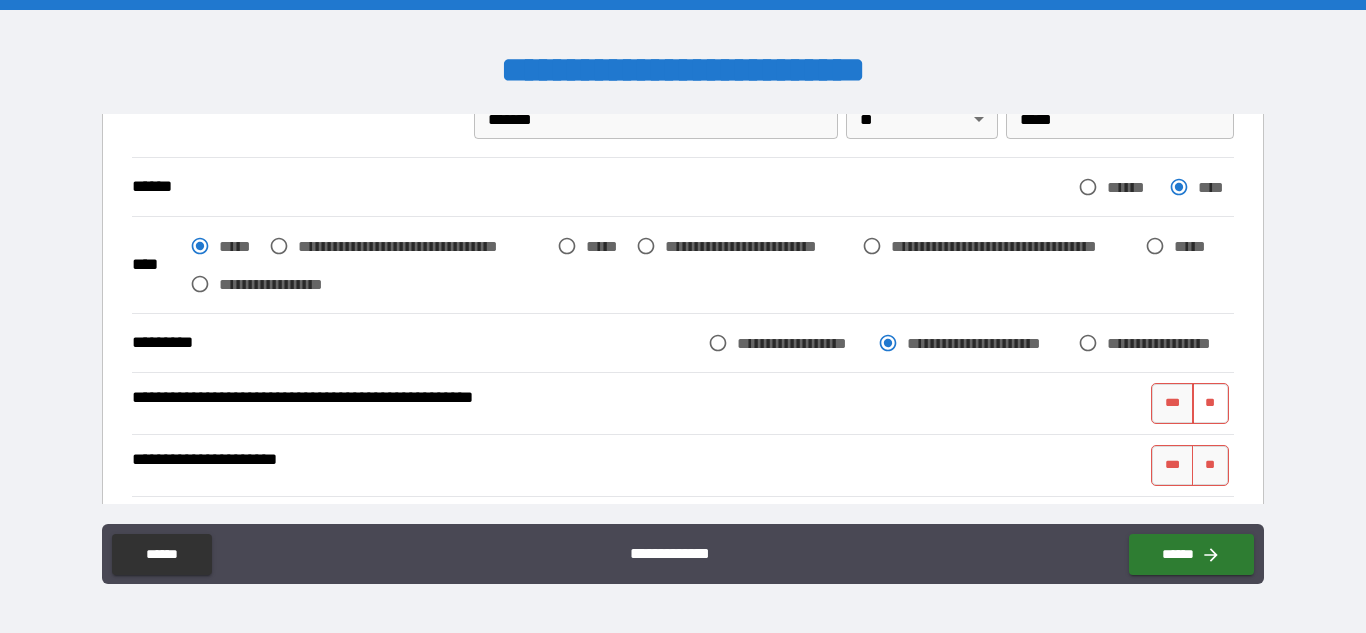 click on "**" at bounding box center (1210, 403) 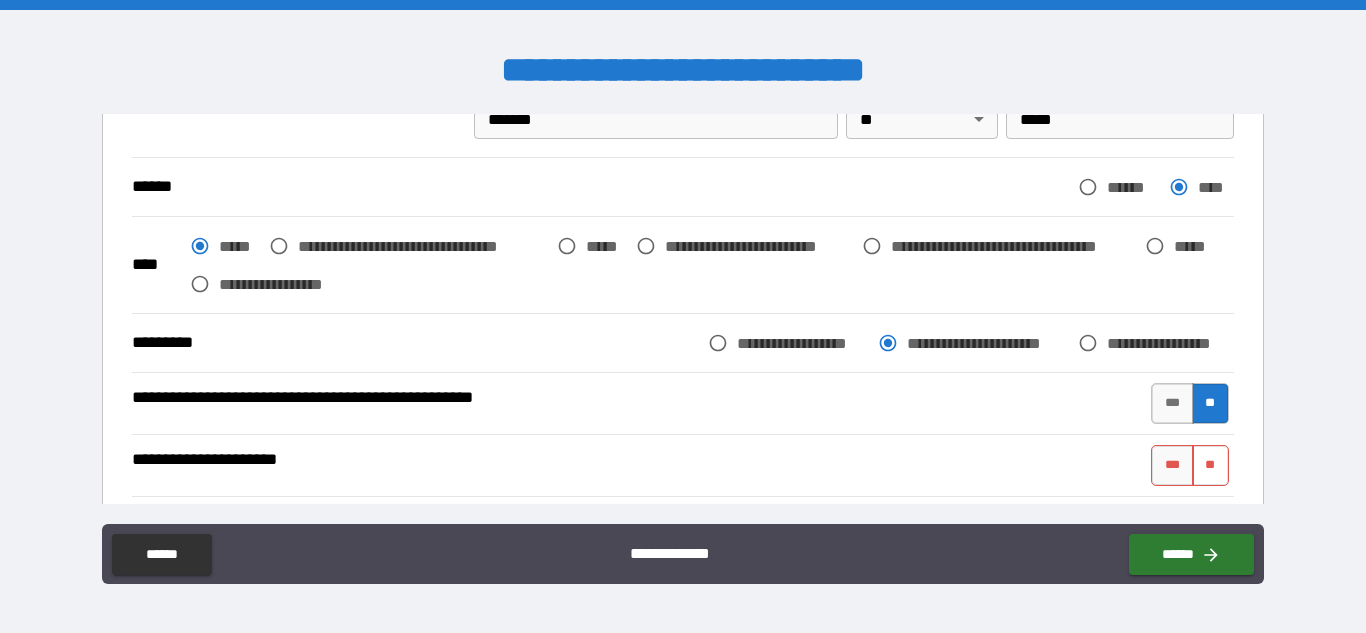 click on "**" at bounding box center (1210, 465) 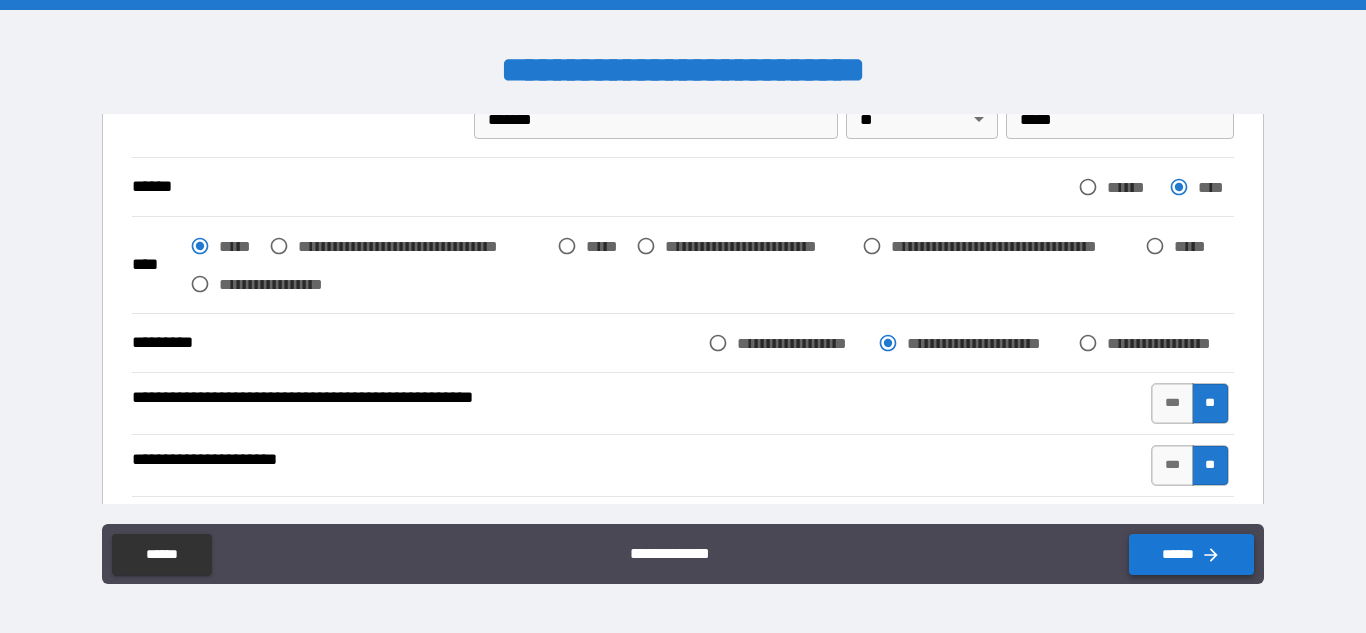 click on "******" at bounding box center (1191, 554) 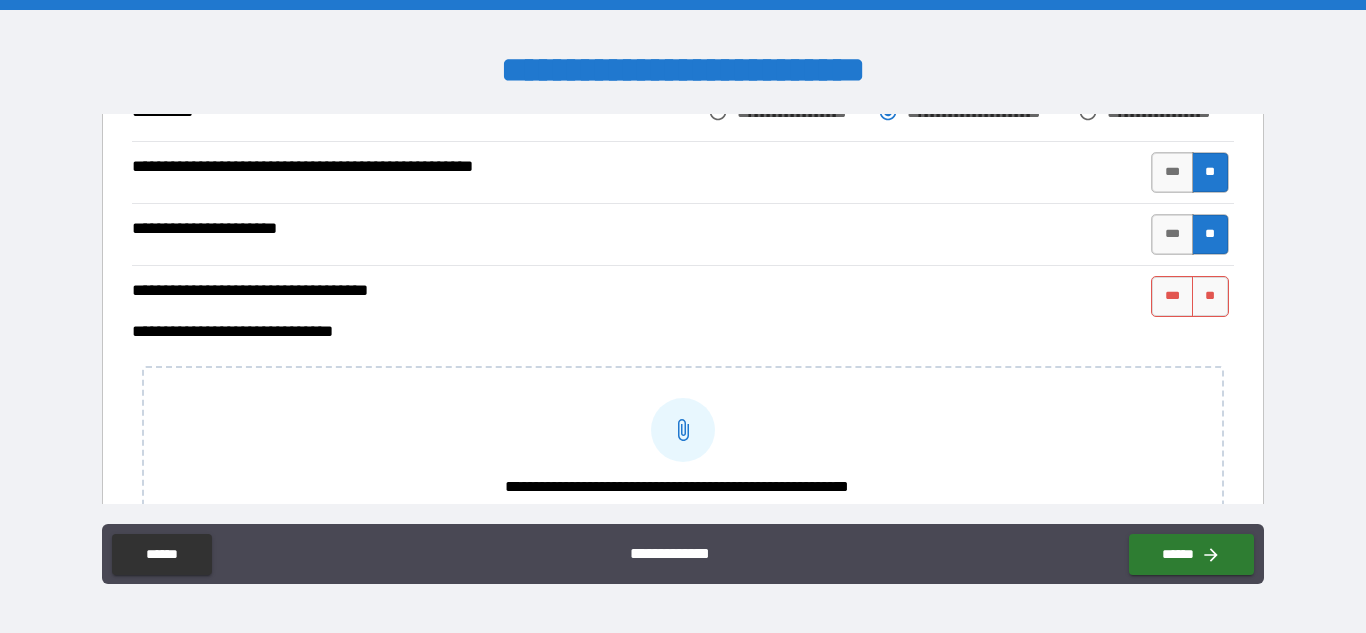 scroll, scrollTop: 1009, scrollLeft: 0, axis: vertical 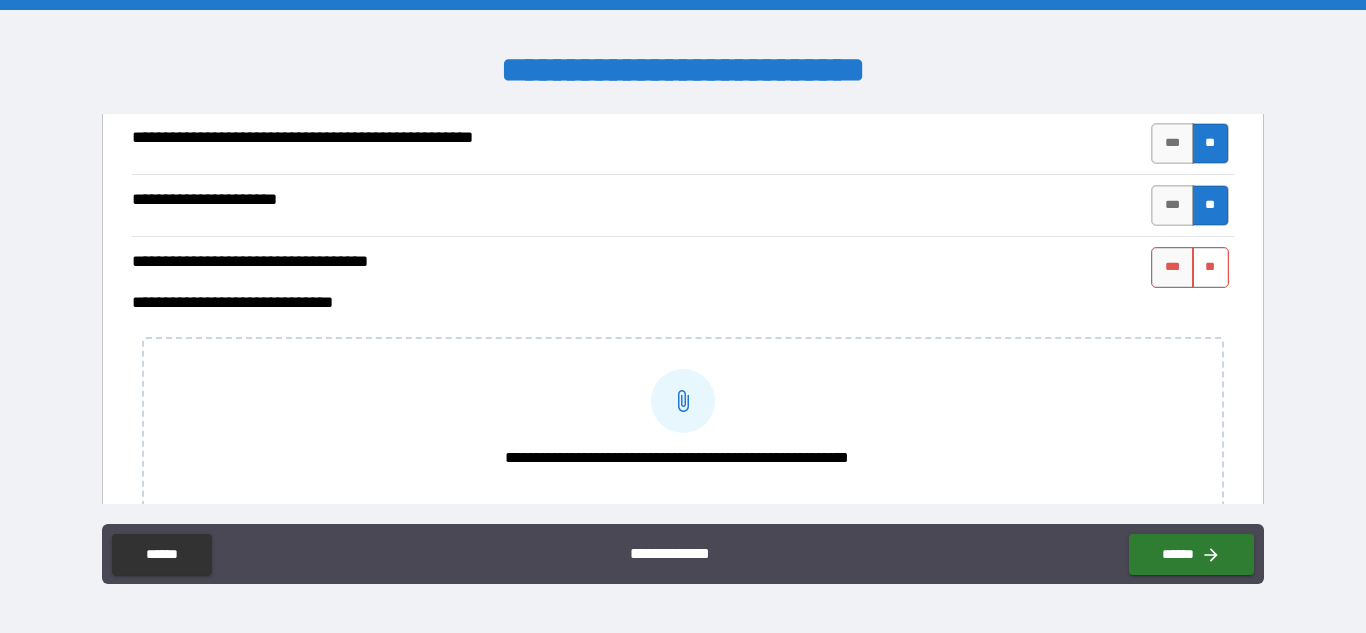 click on "**" at bounding box center (1210, 267) 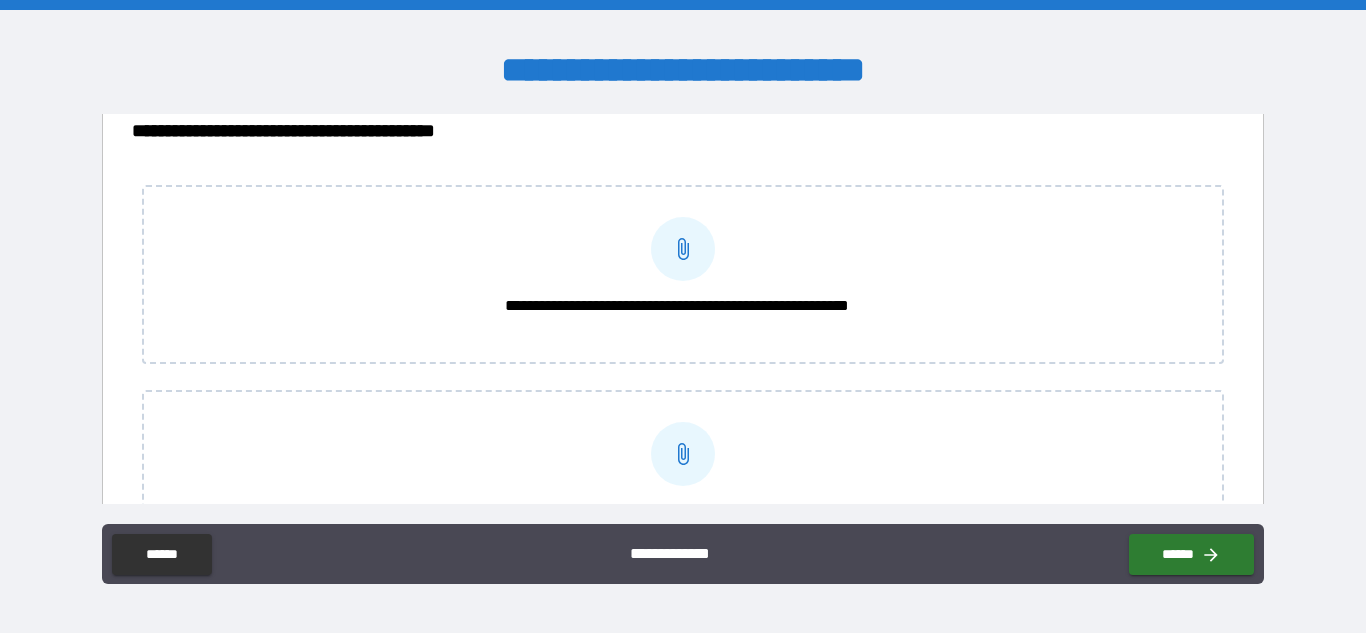 scroll, scrollTop: 4409, scrollLeft: 0, axis: vertical 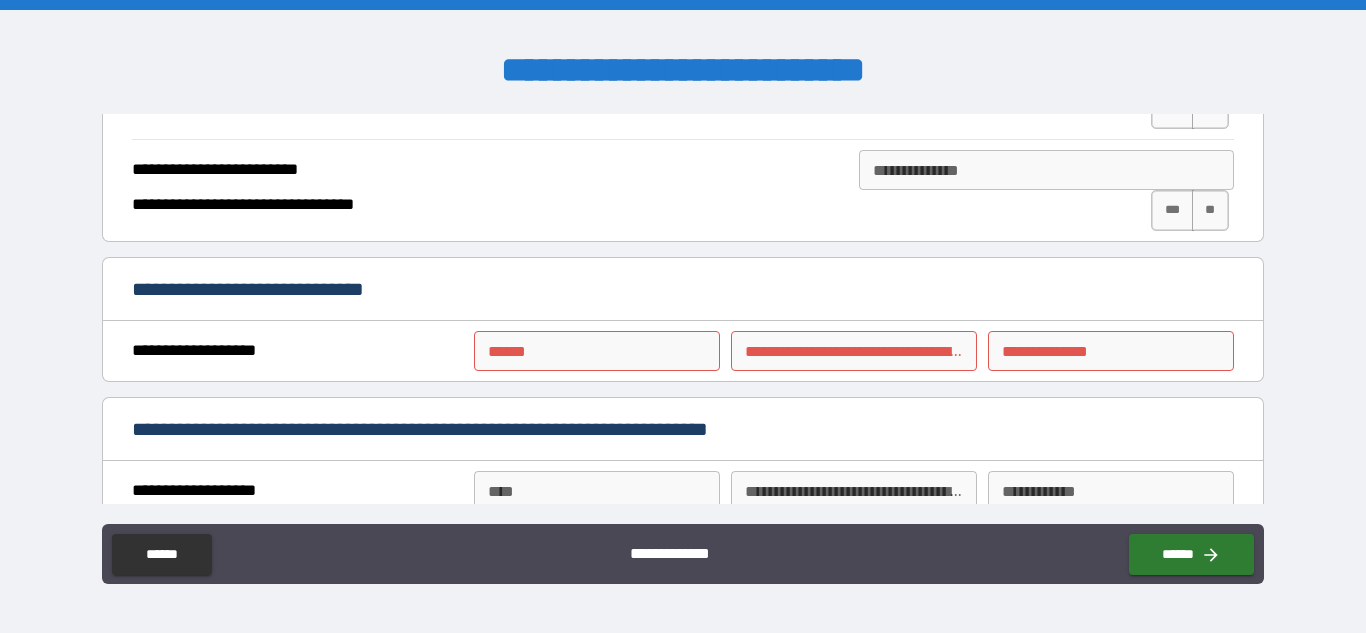 click on "****   *" at bounding box center (597, 351) 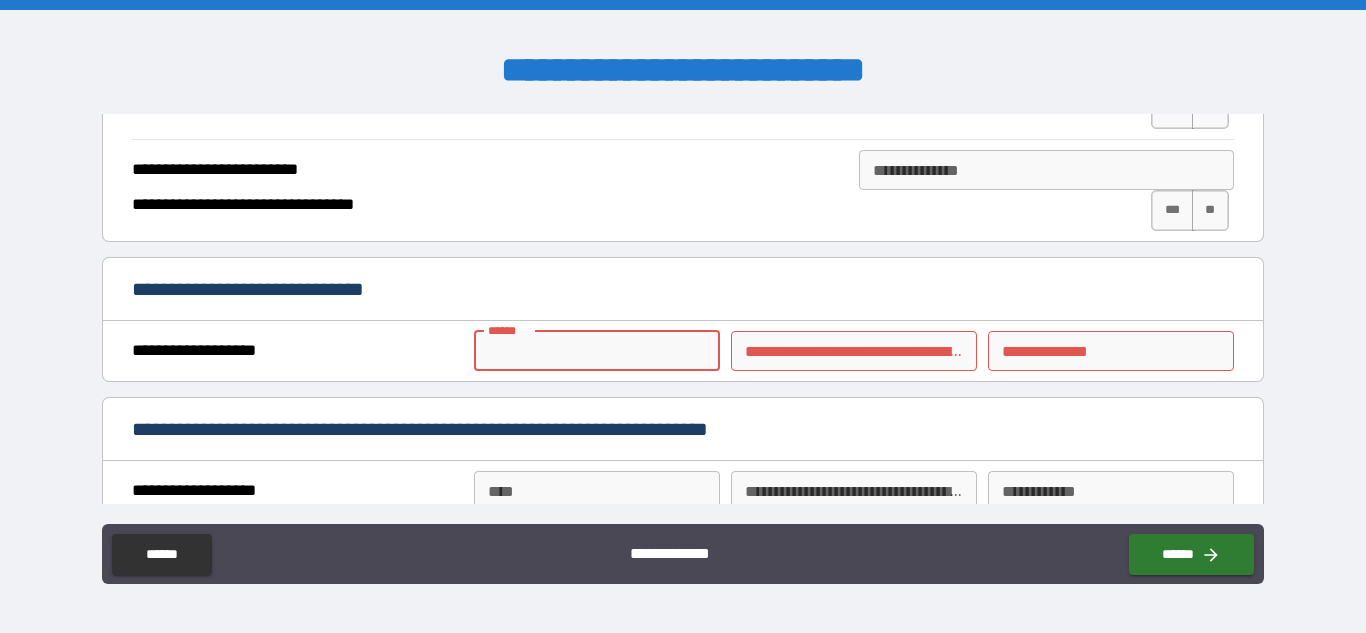 type on "**********" 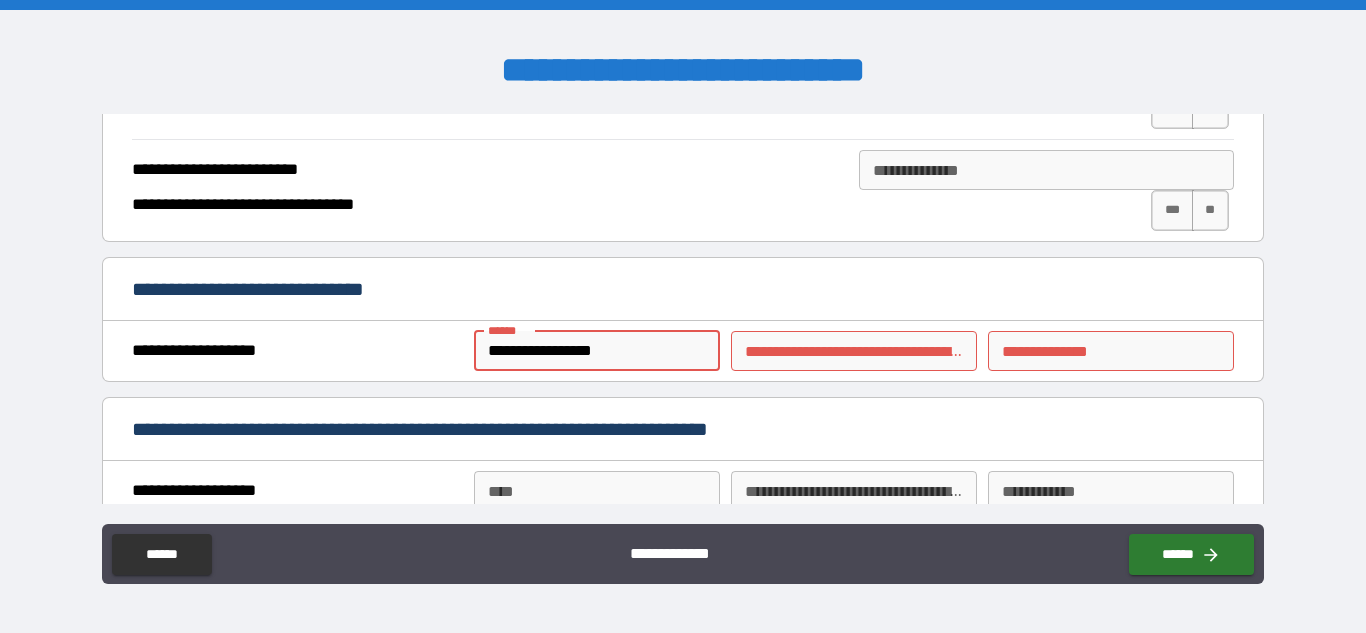 type on "**********" 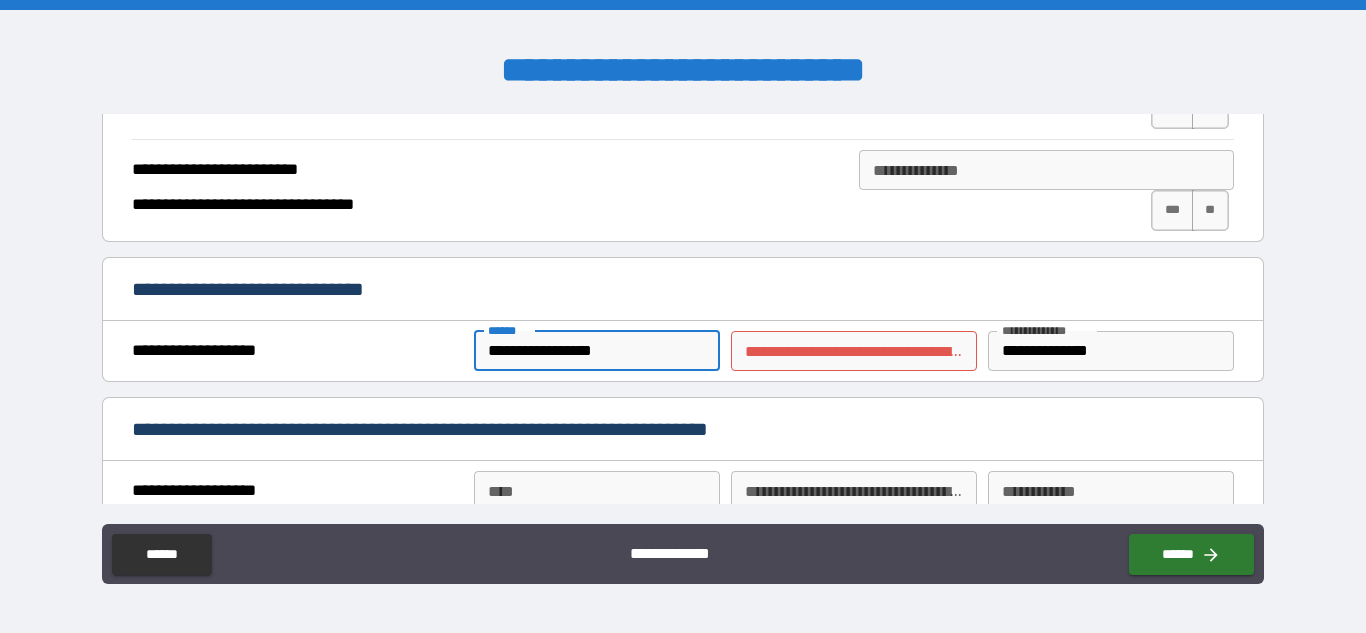 click on "**********" at bounding box center [854, 351] 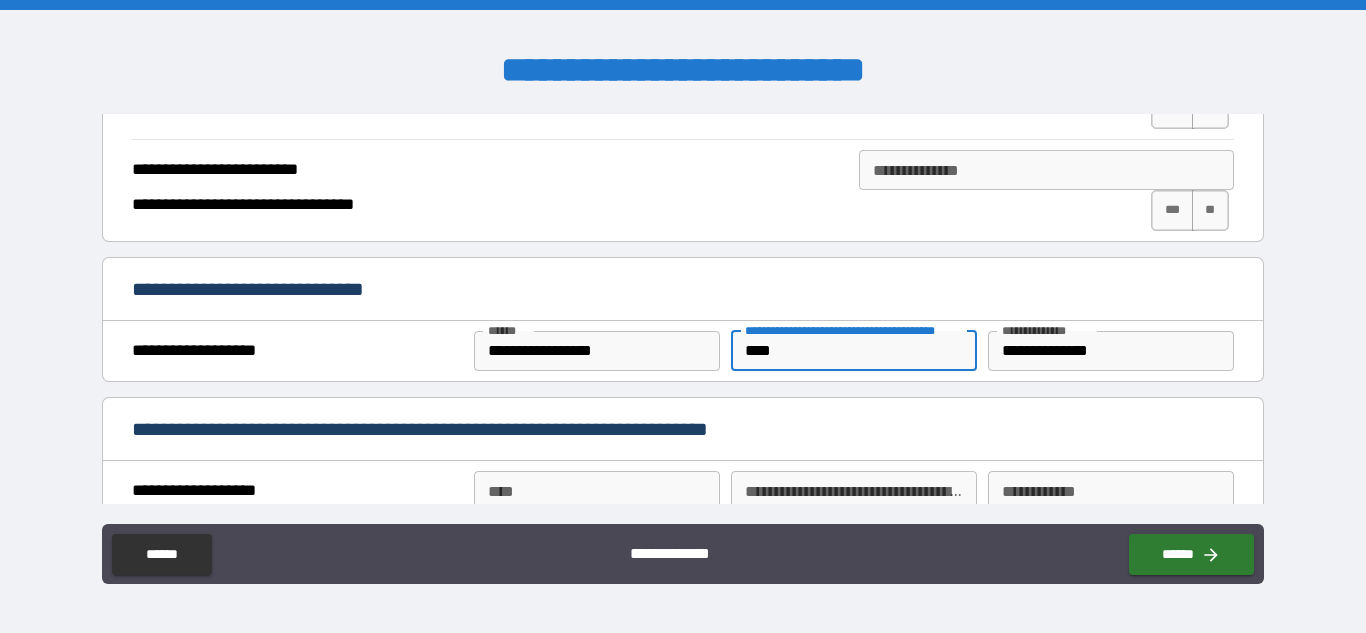 type on "****" 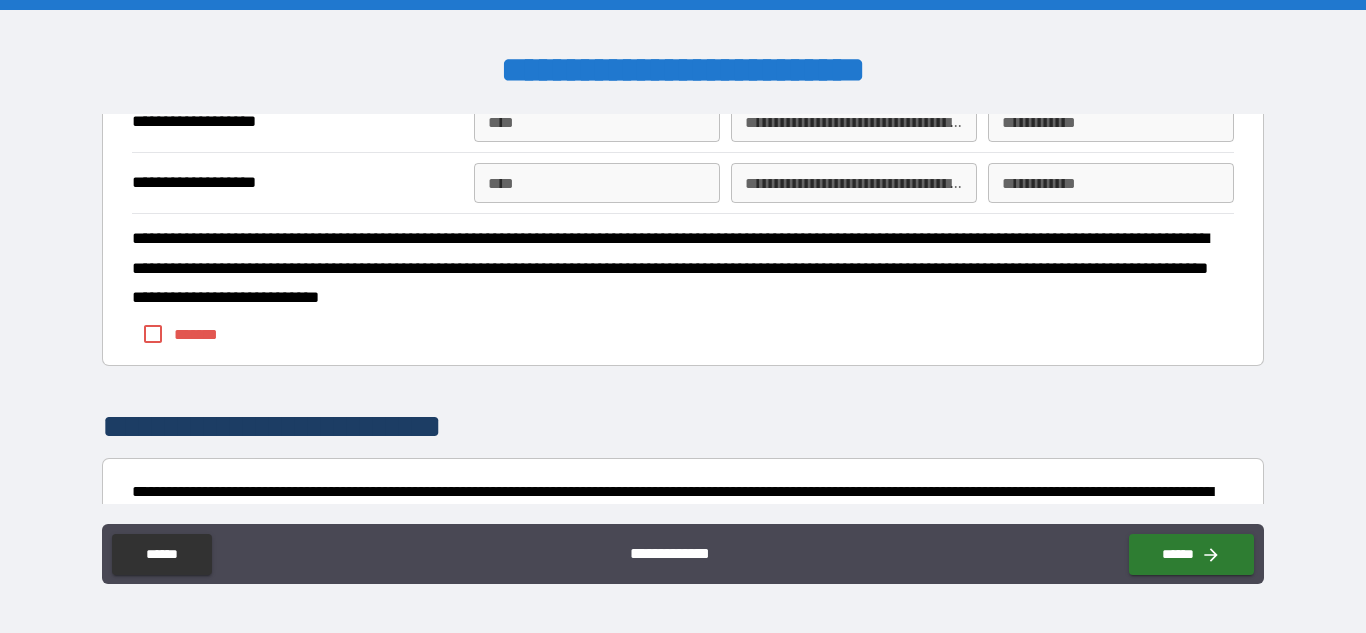 scroll, scrollTop: 2429, scrollLeft: 0, axis: vertical 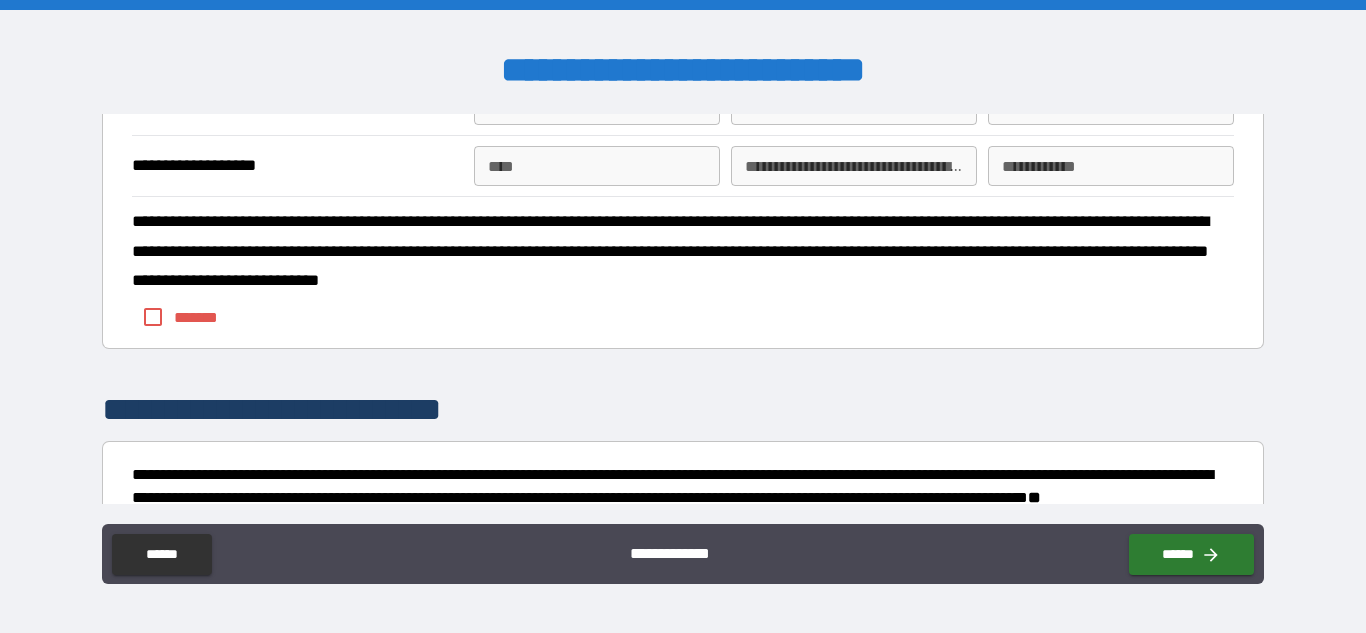 type on "**********" 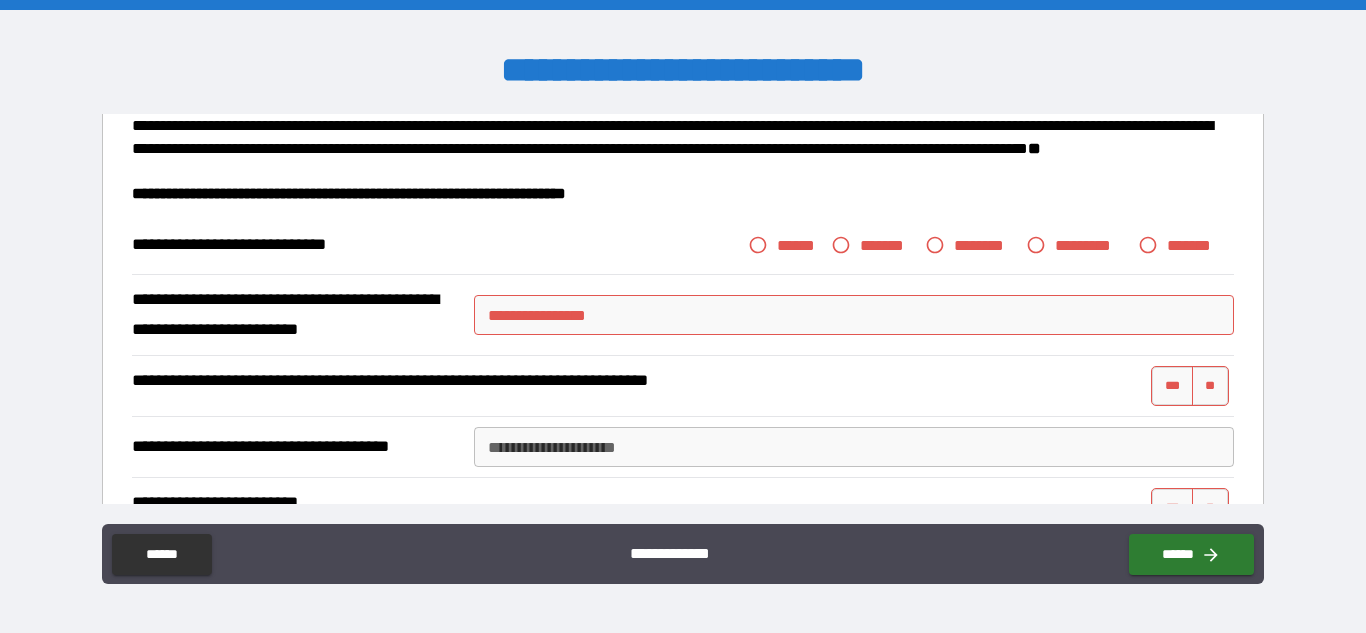 scroll, scrollTop: 2789, scrollLeft: 0, axis: vertical 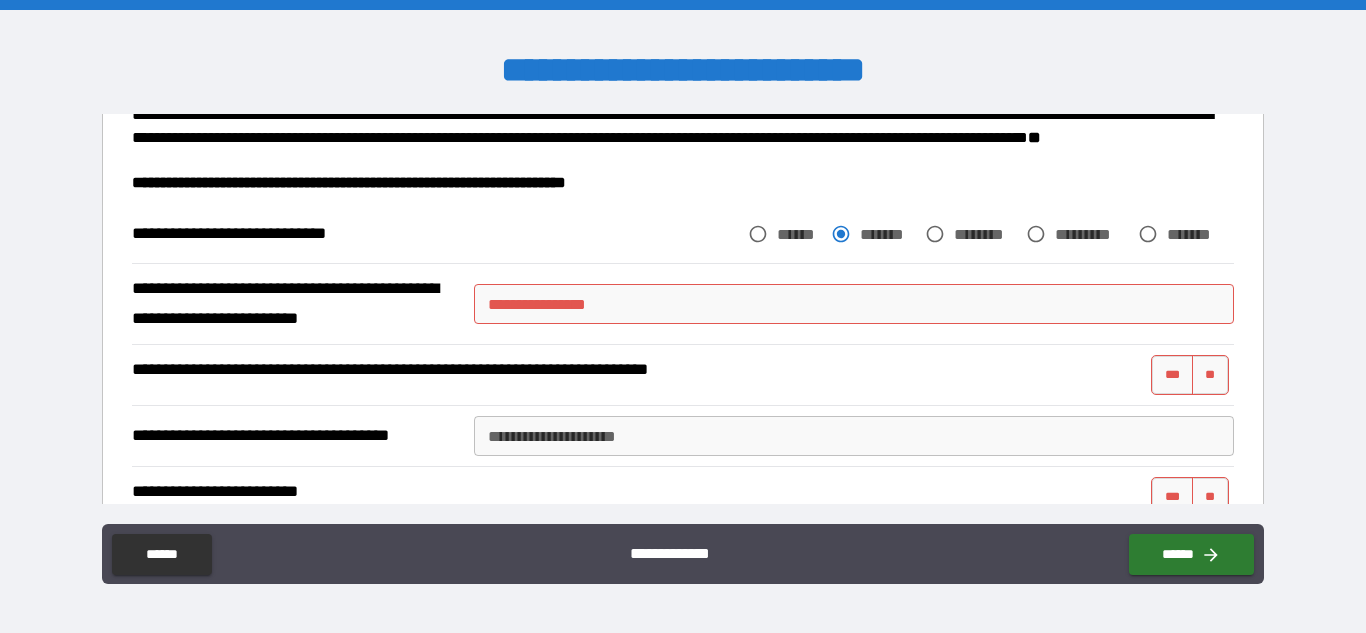 click on "**********" at bounding box center [854, 304] 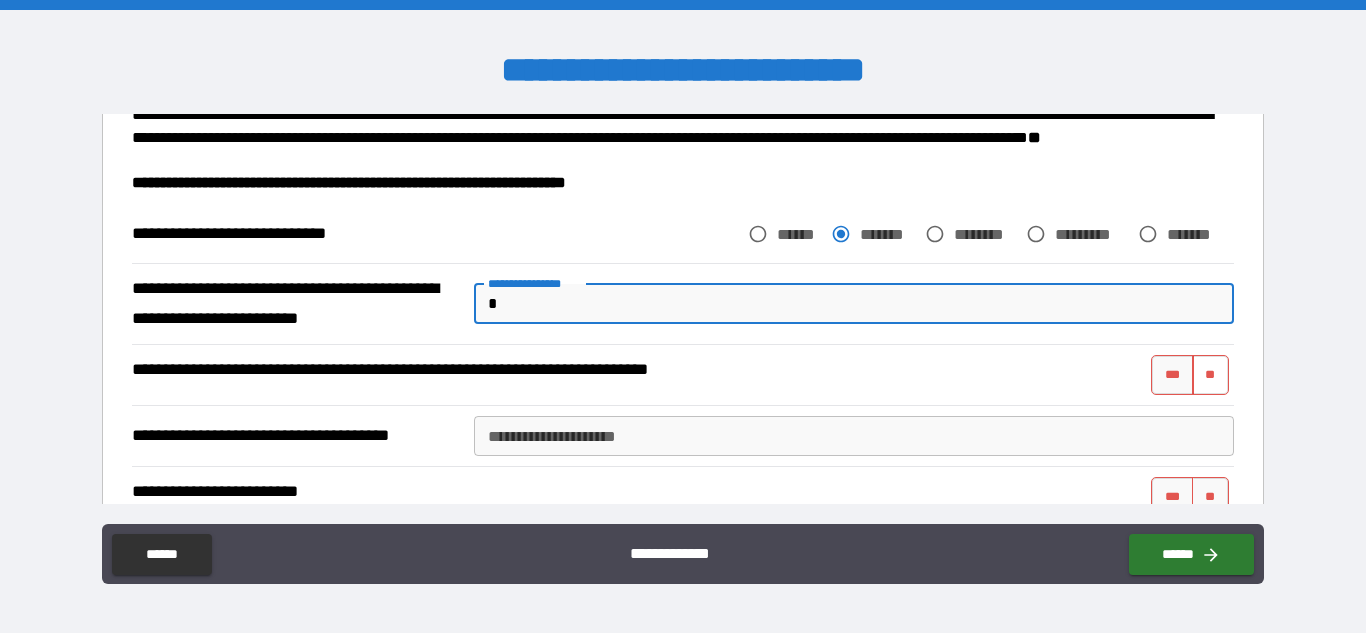 type on "*" 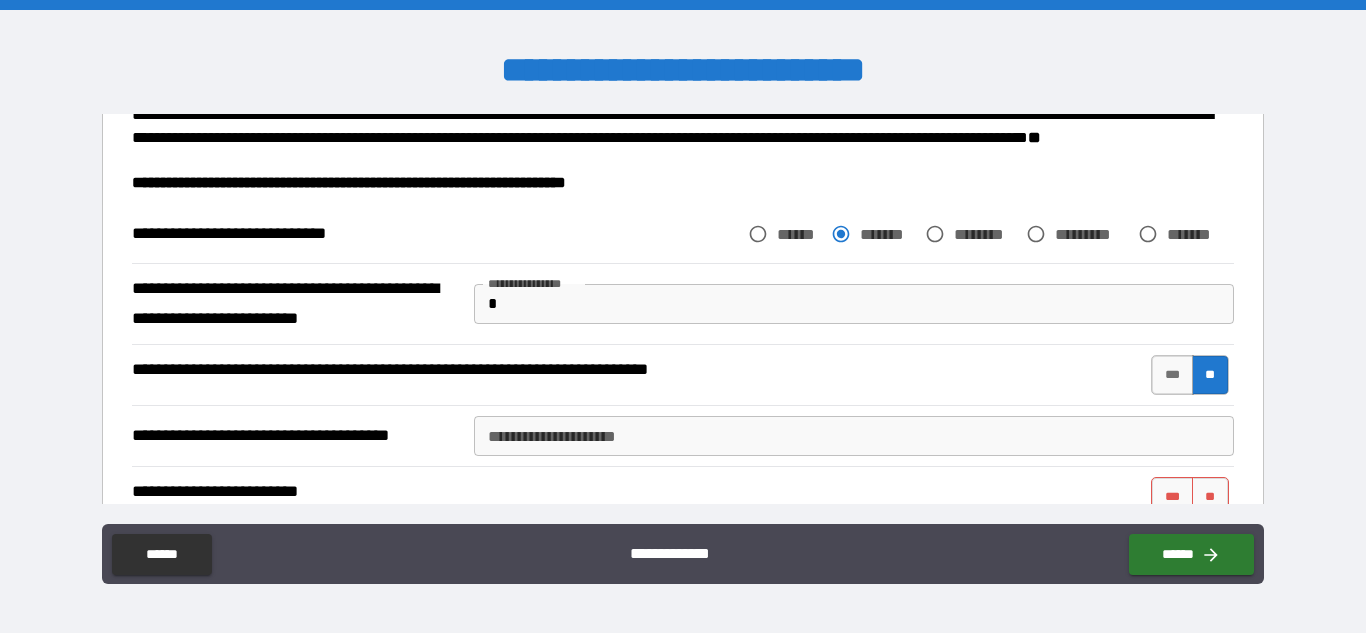 type on "*****" 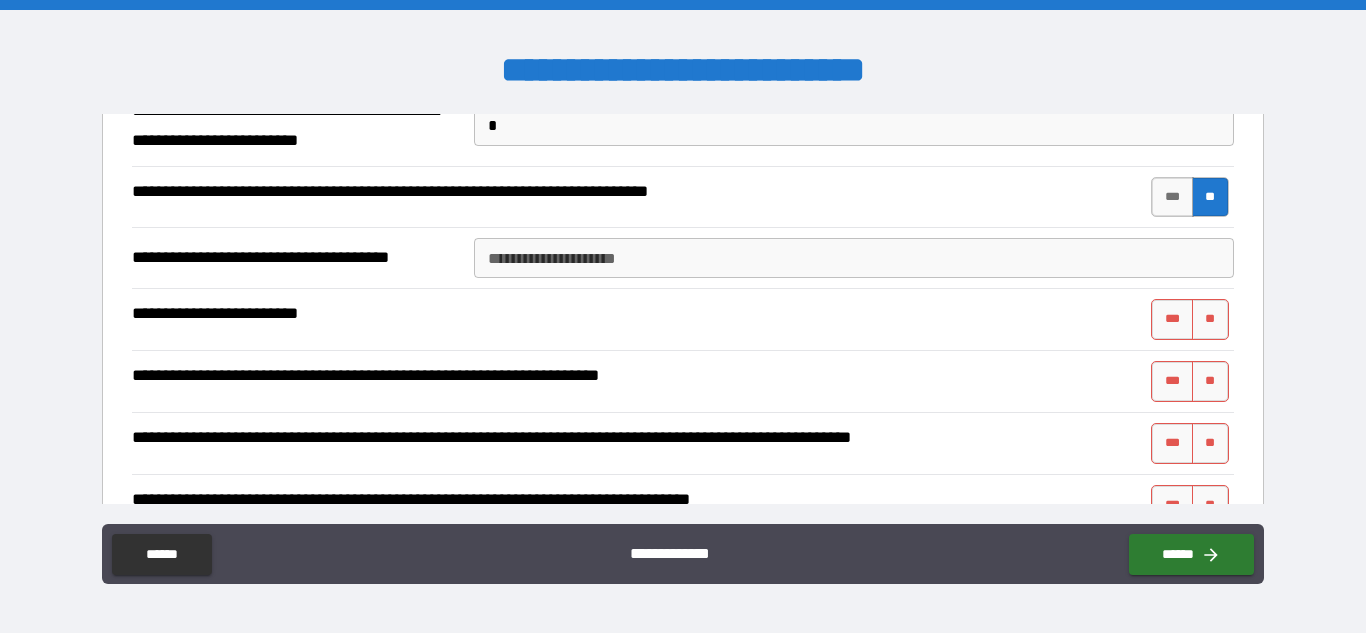 scroll, scrollTop: 2989, scrollLeft: 0, axis: vertical 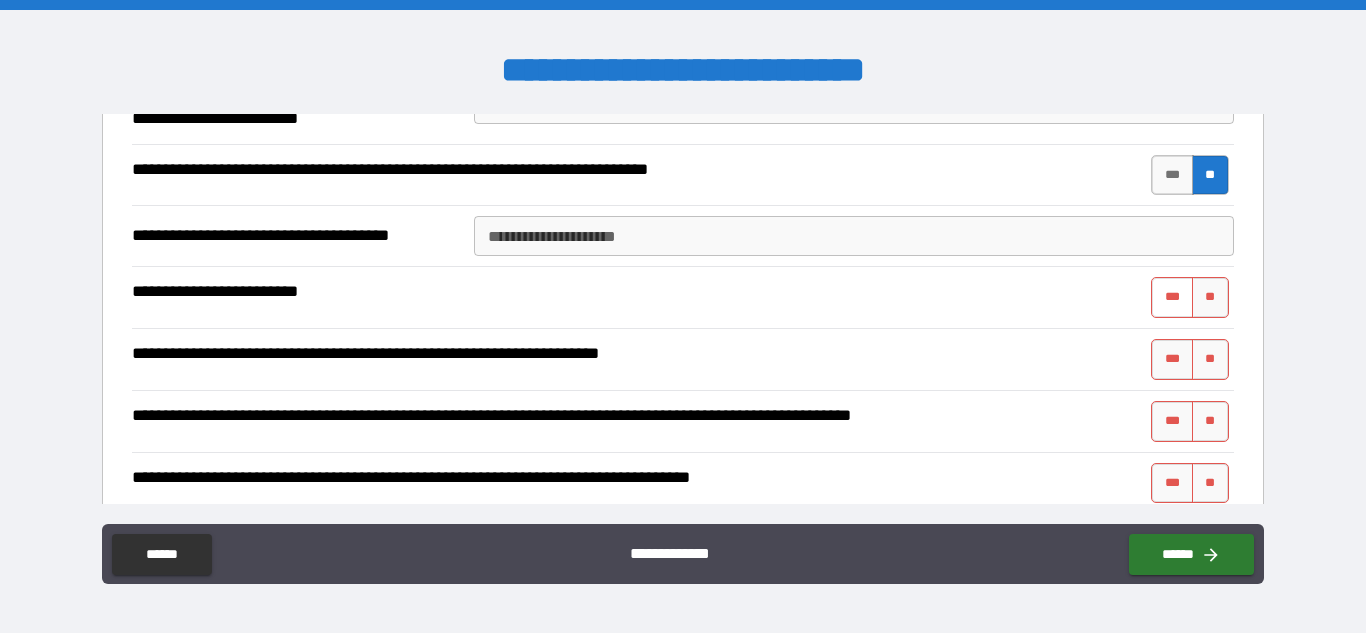 click on "***" at bounding box center [1172, 297] 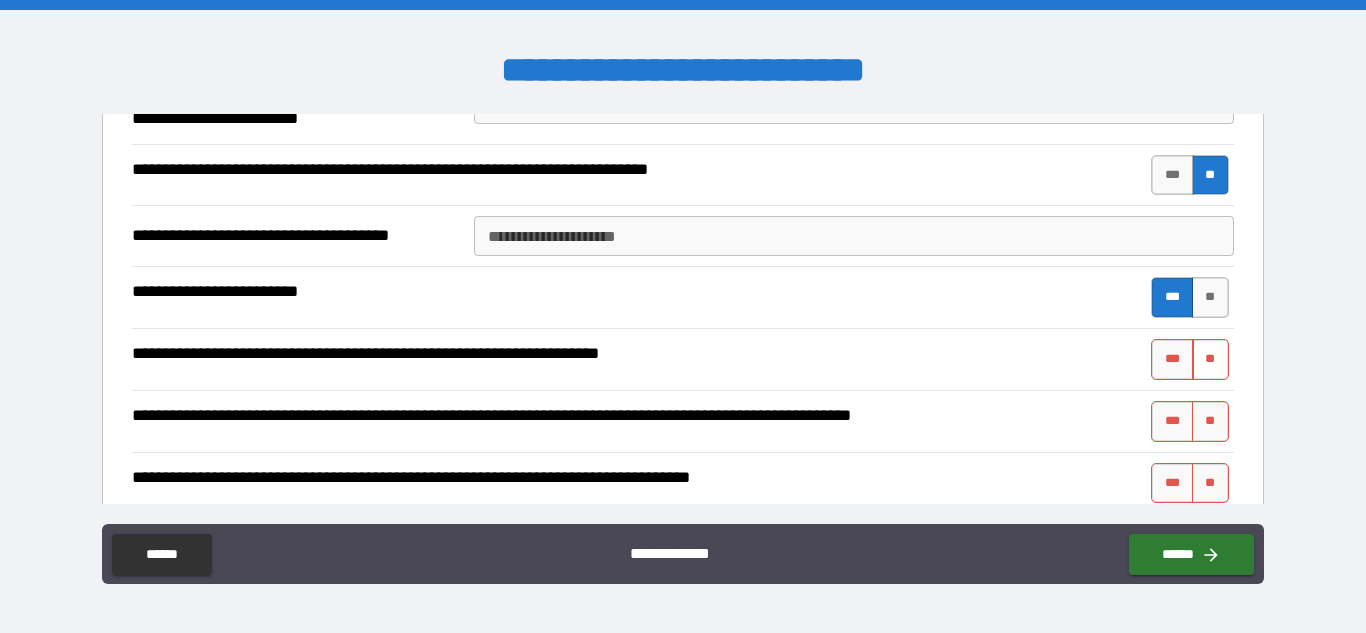 click on "**" at bounding box center (1210, 359) 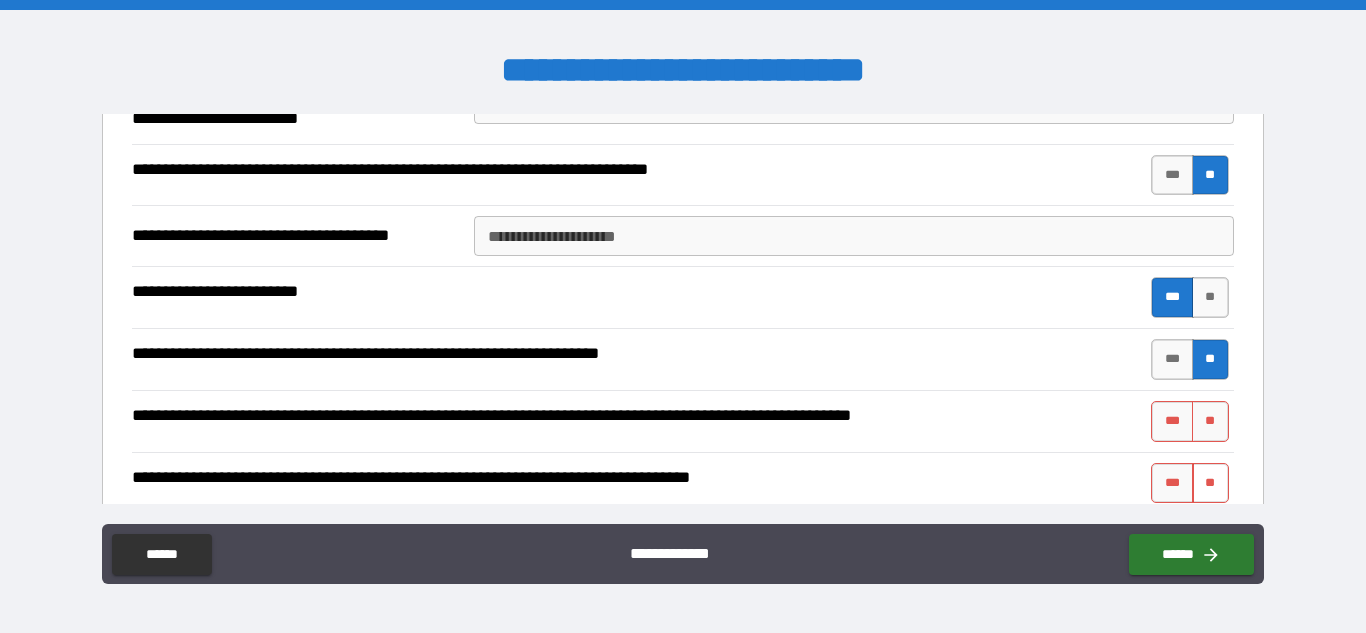 click on "**" at bounding box center [1210, 483] 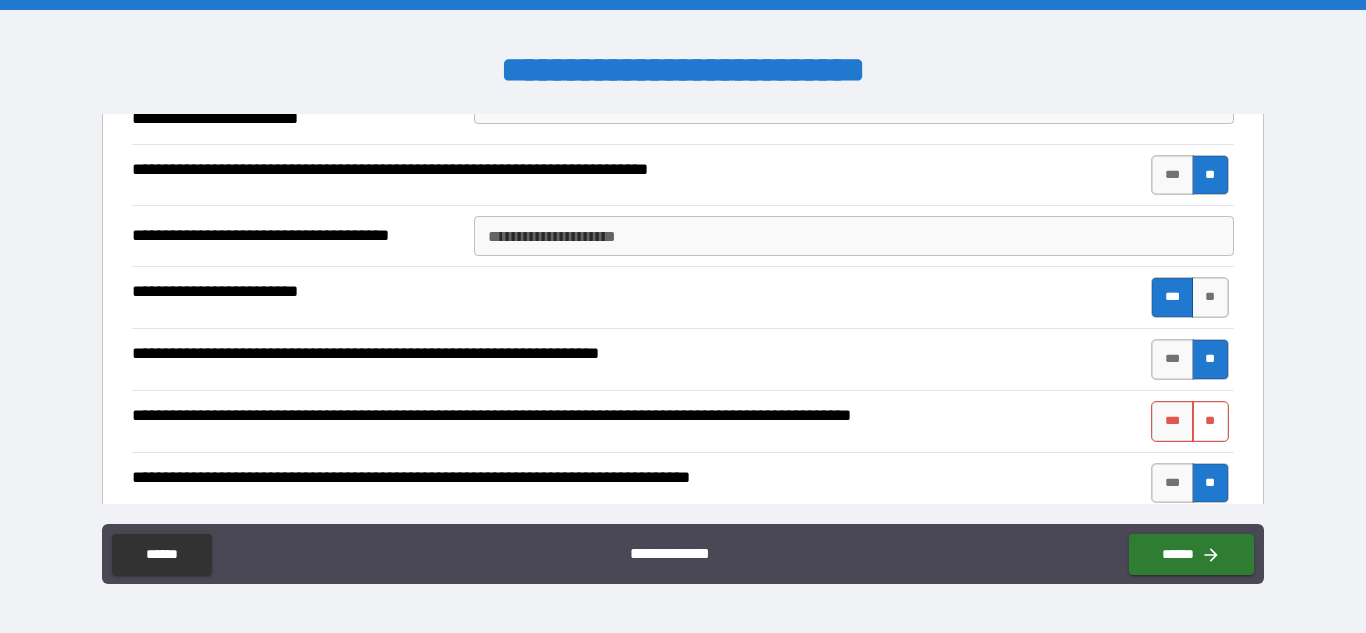 click on "**" at bounding box center (1210, 421) 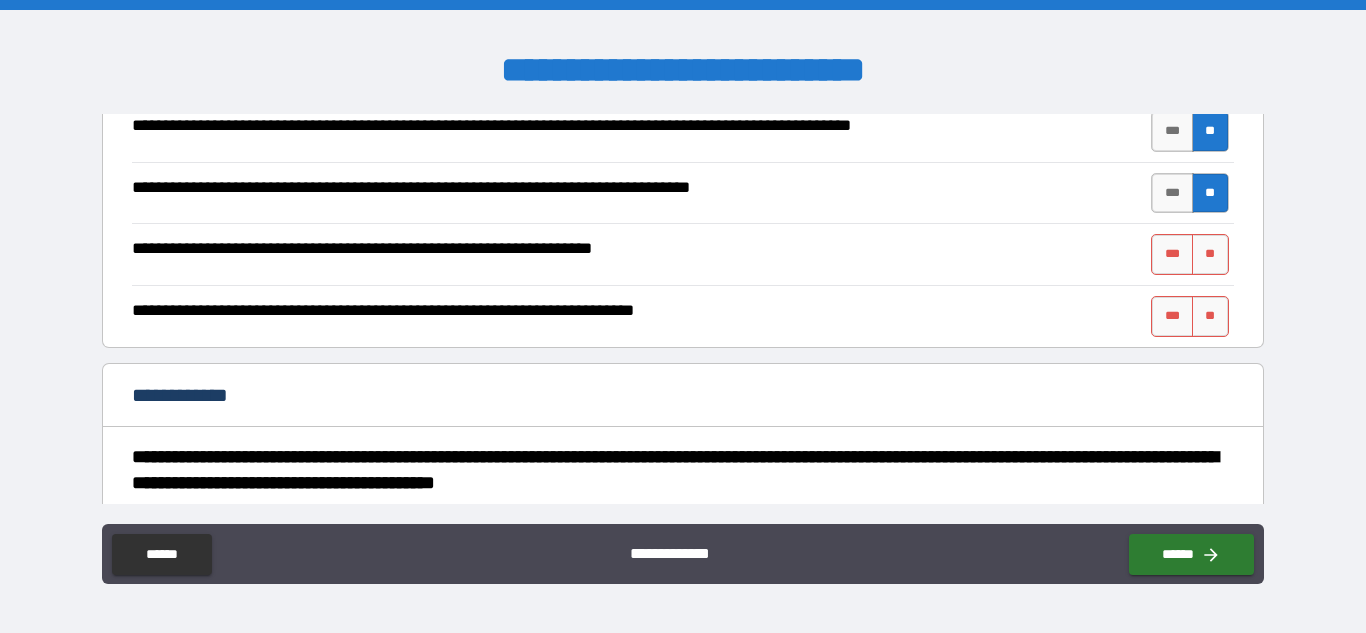 scroll, scrollTop: 3282, scrollLeft: 0, axis: vertical 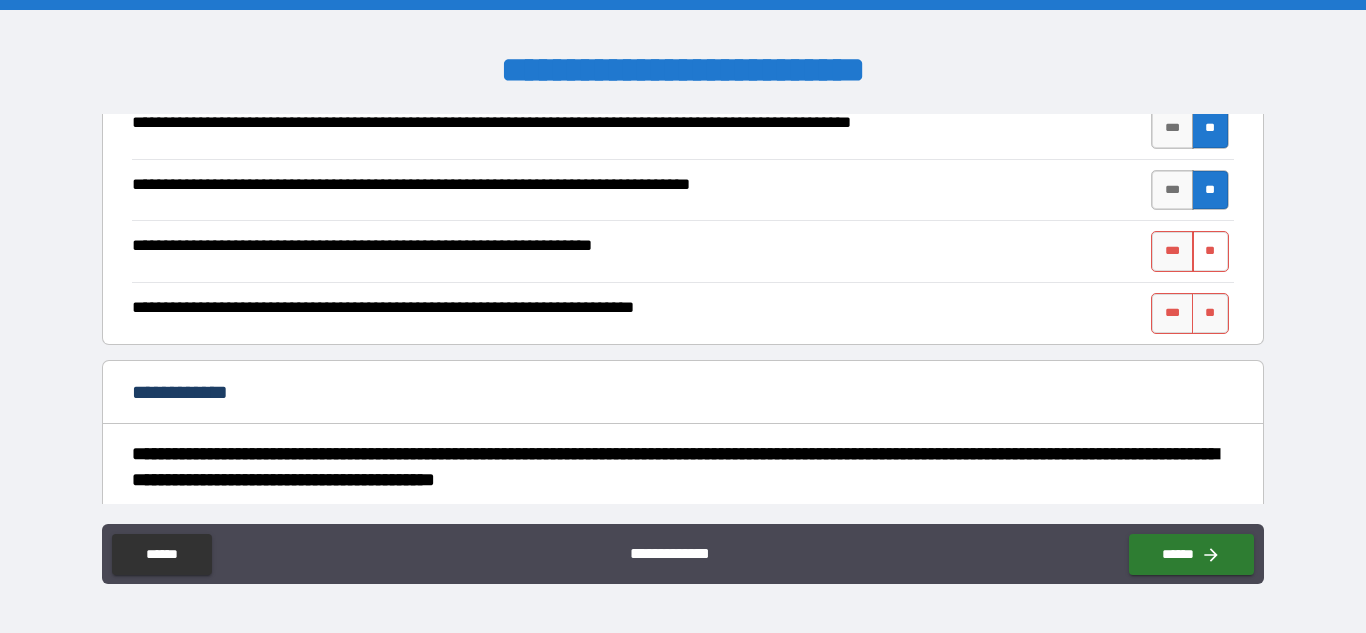 click on "**" at bounding box center (1210, 251) 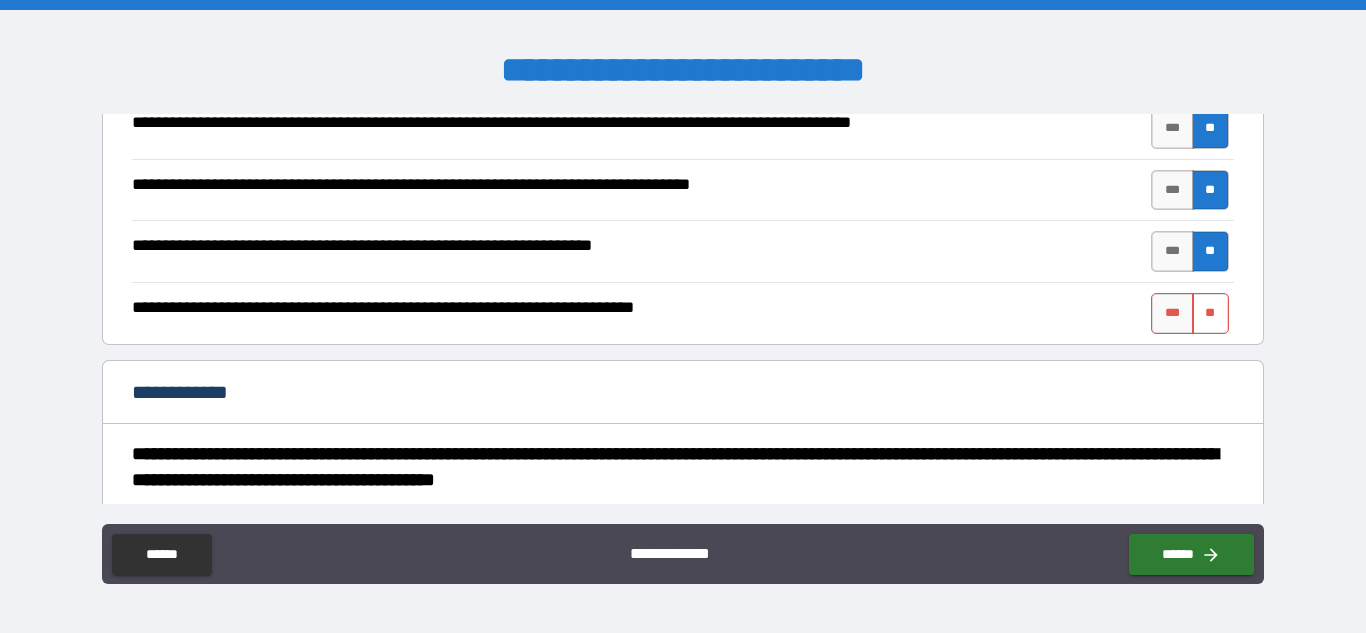 click on "**" at bounding box center (1210, 313) 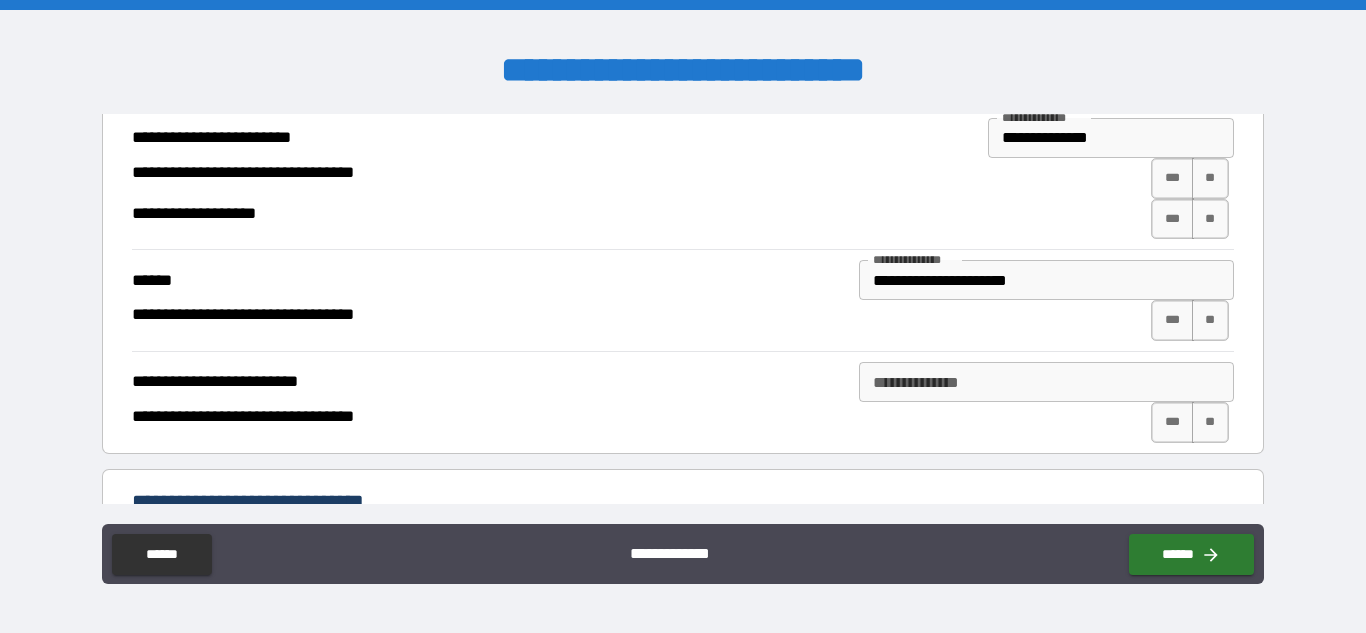 scroll, scrollTop: 1826, scrollLeft: 0, axis: vertical 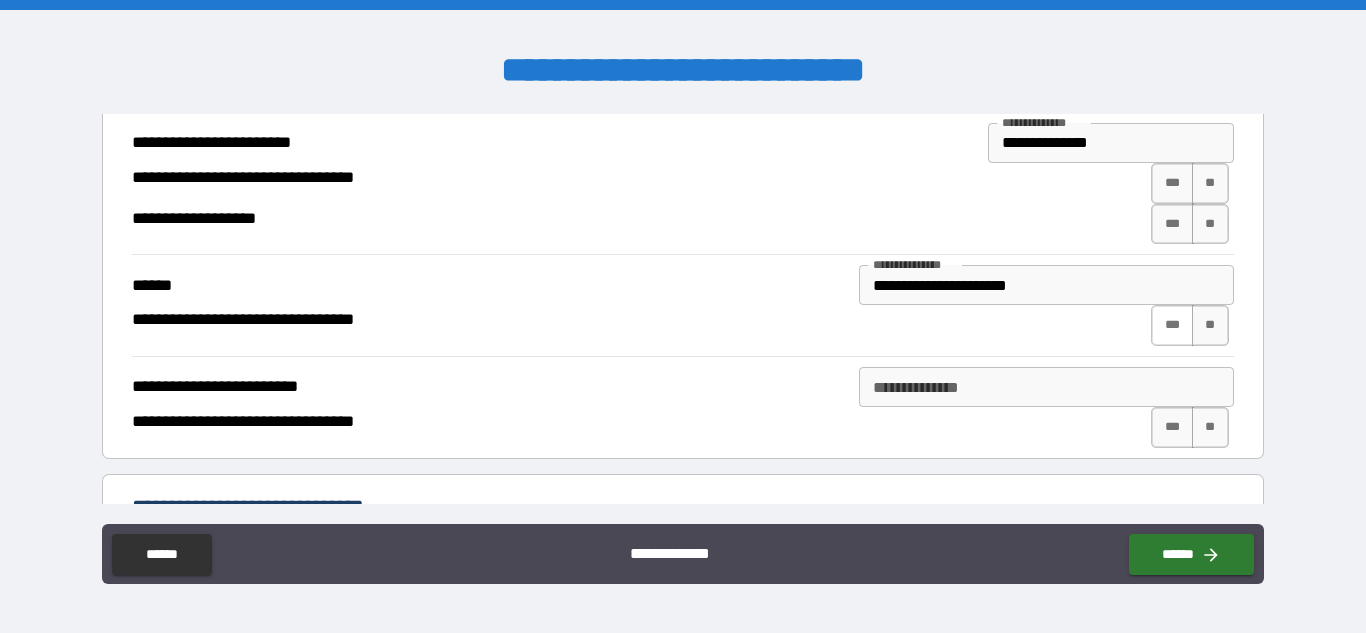 click on "***" at bounding box center [1172, 325] 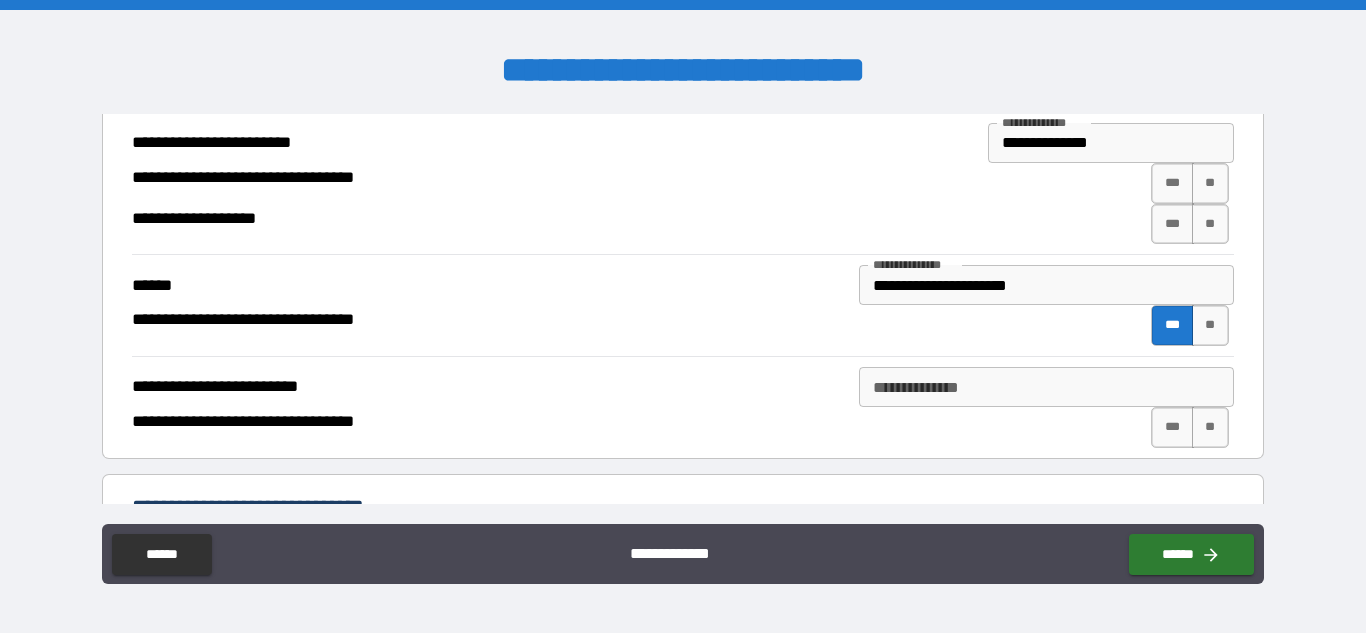 click on "**********" at bounding box center (1046, 387) 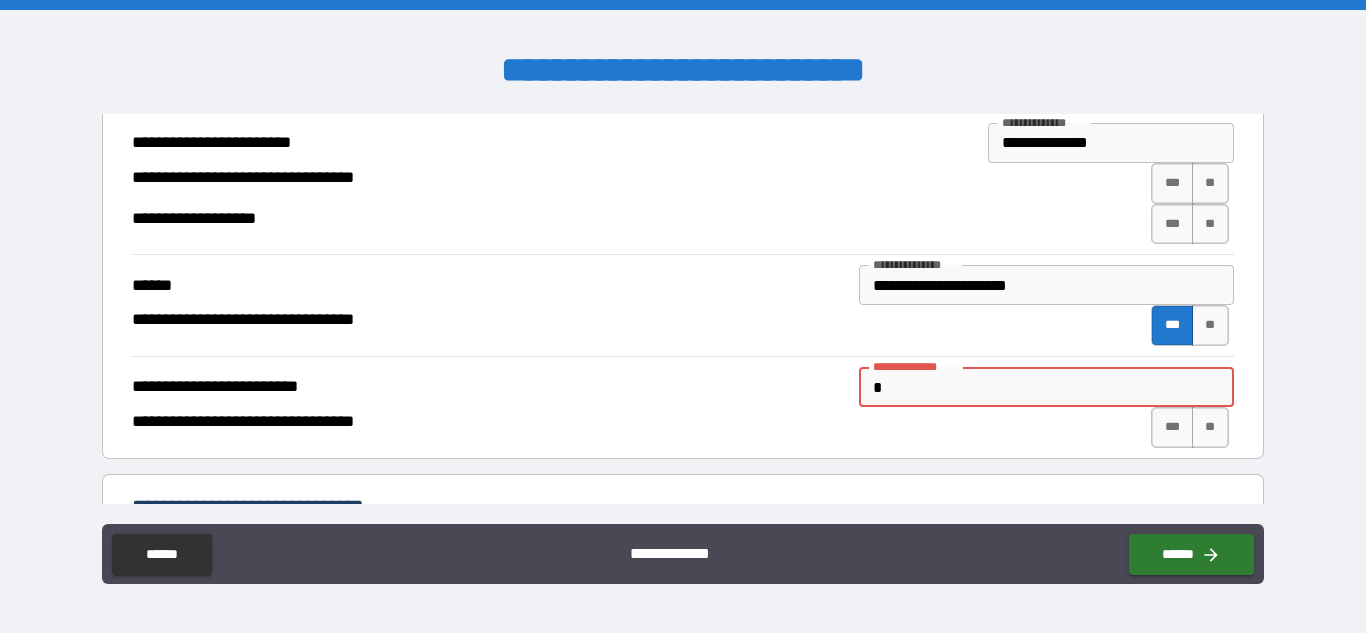 type on "**********" 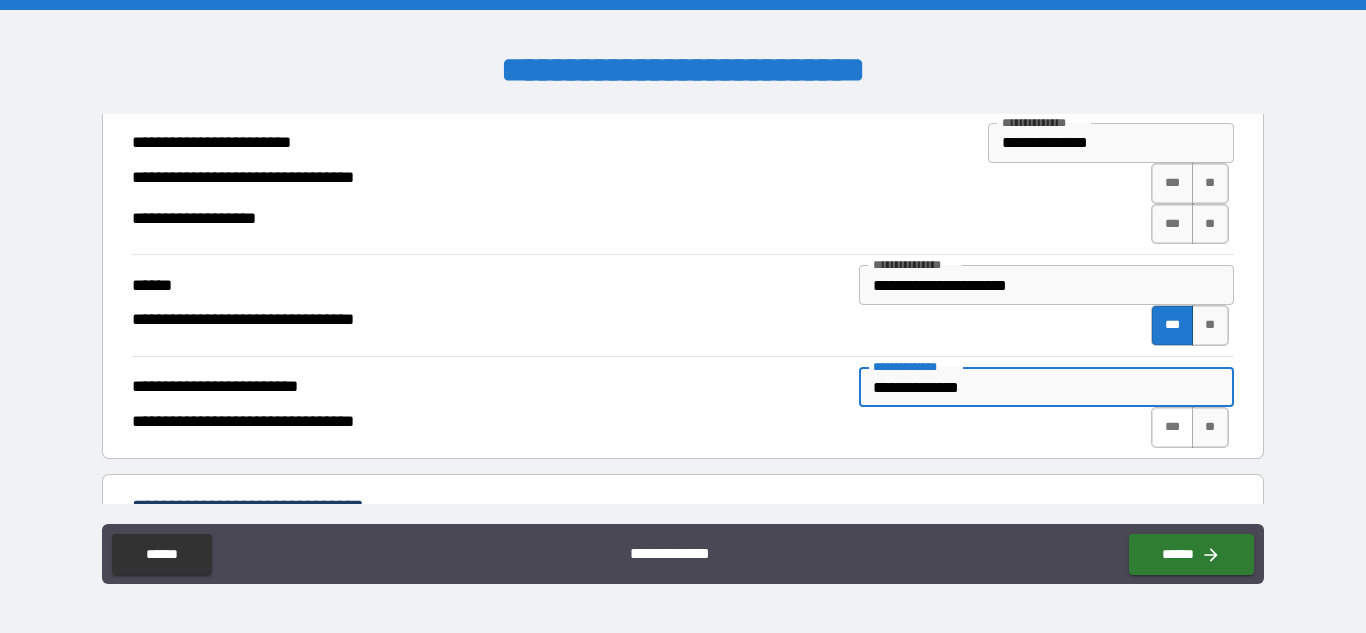 click on "***" at bounding box center (1172, 427) 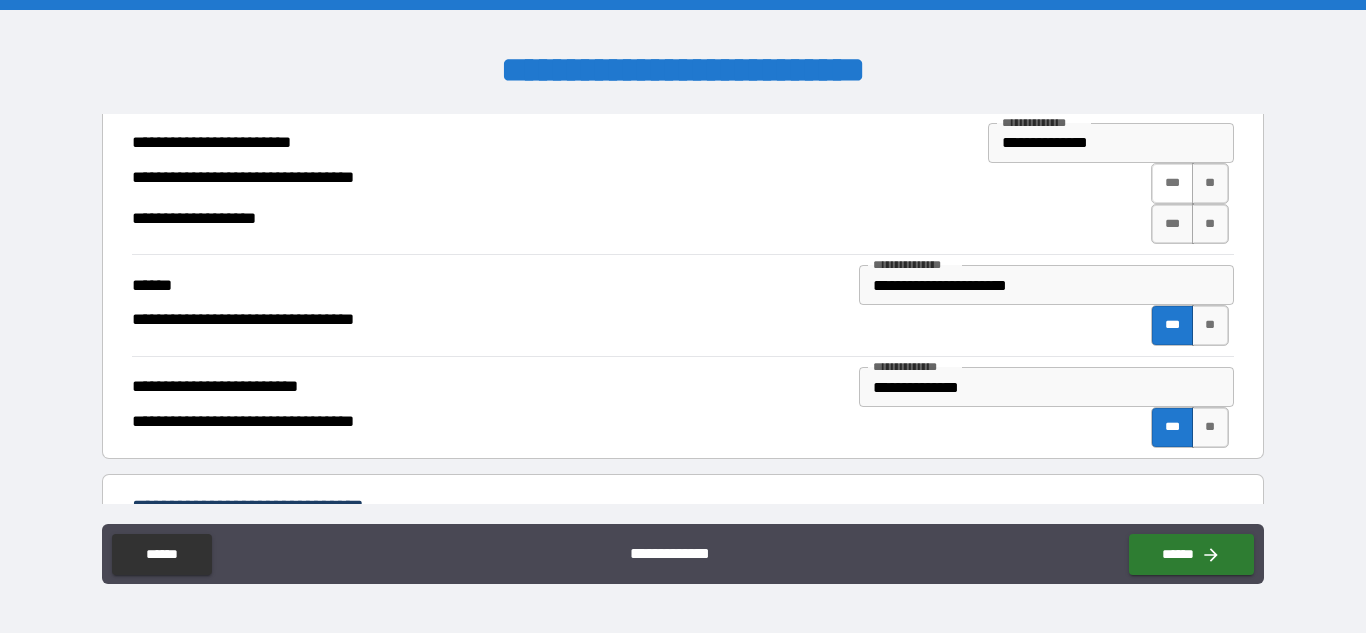 click on "***" at bounding box center [1172, 183] 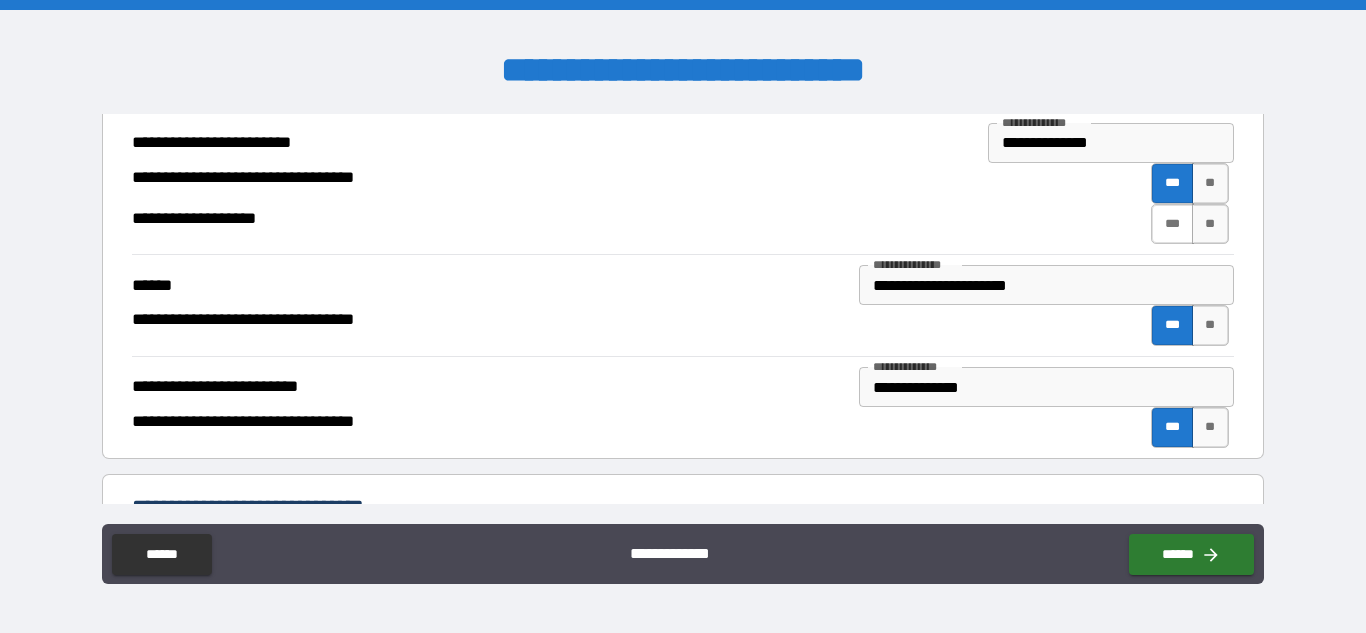 click on "***" at bounding box center [1172, 224] 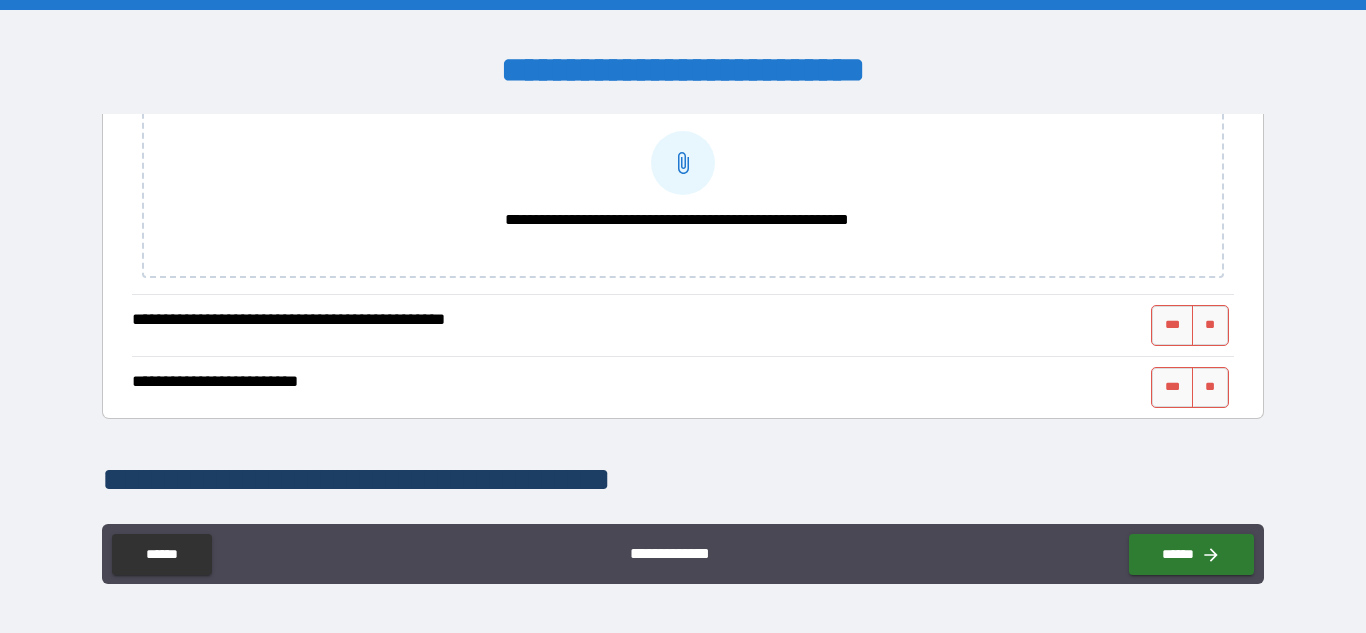 scroll, scrollTop: 1242, scrollLeft: 0, axis: vertical 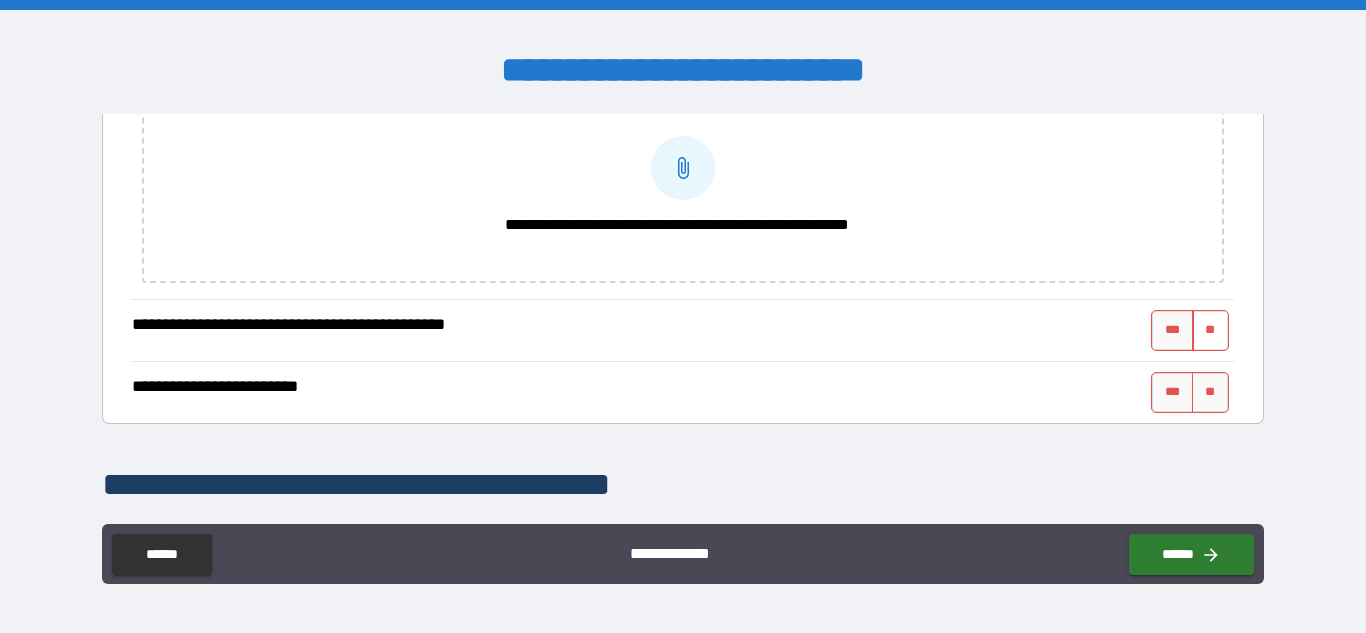 click on "**" at bounding box center (1210, 330) 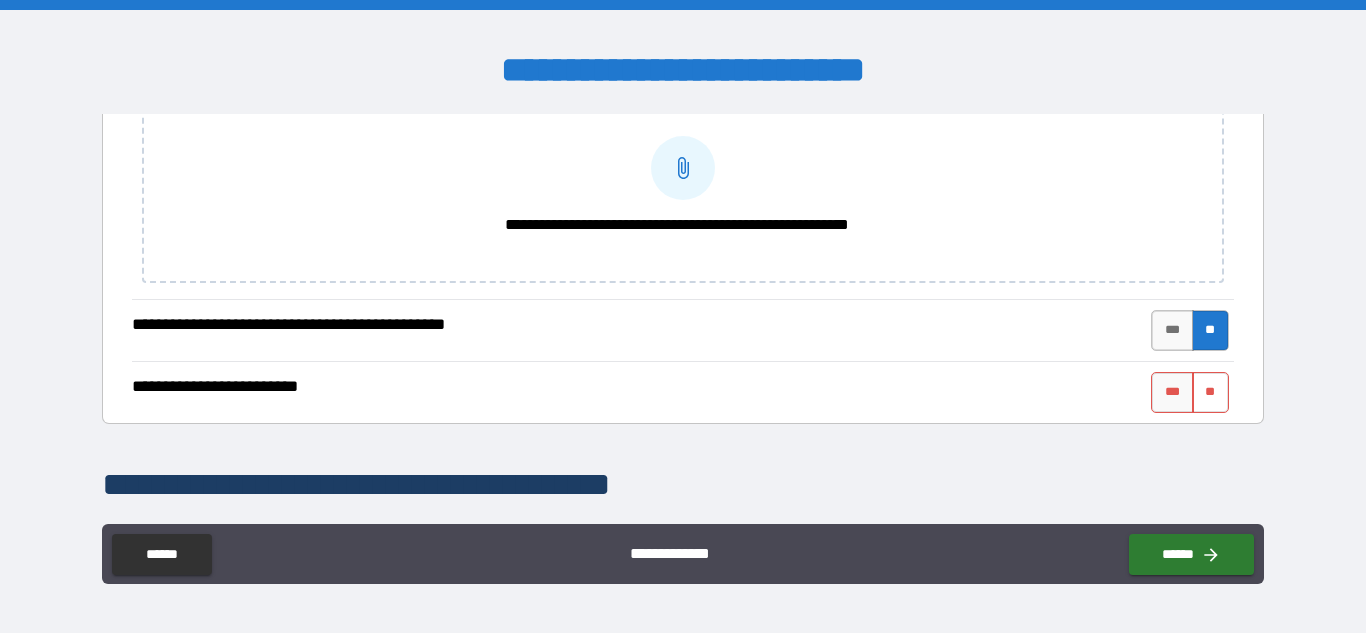 click on "**" at bounding box center (1210, 392) 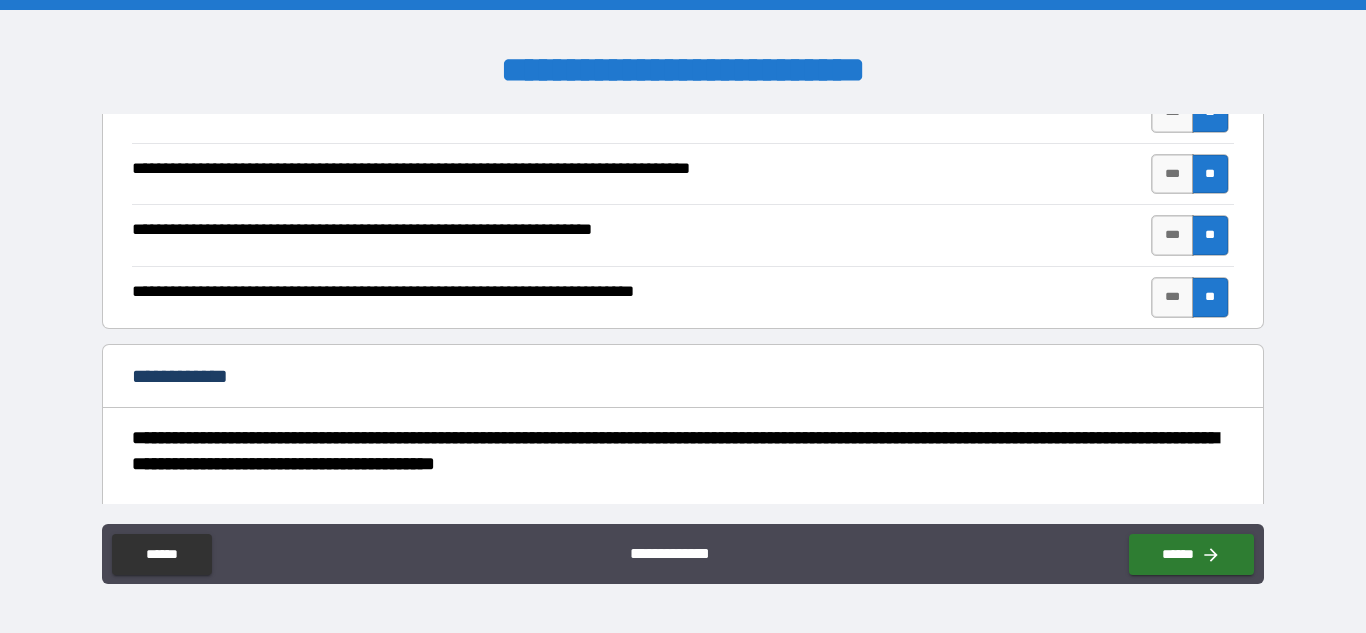scroll, scrollTop: 3308, scrollLeft: 0, axis: vertical 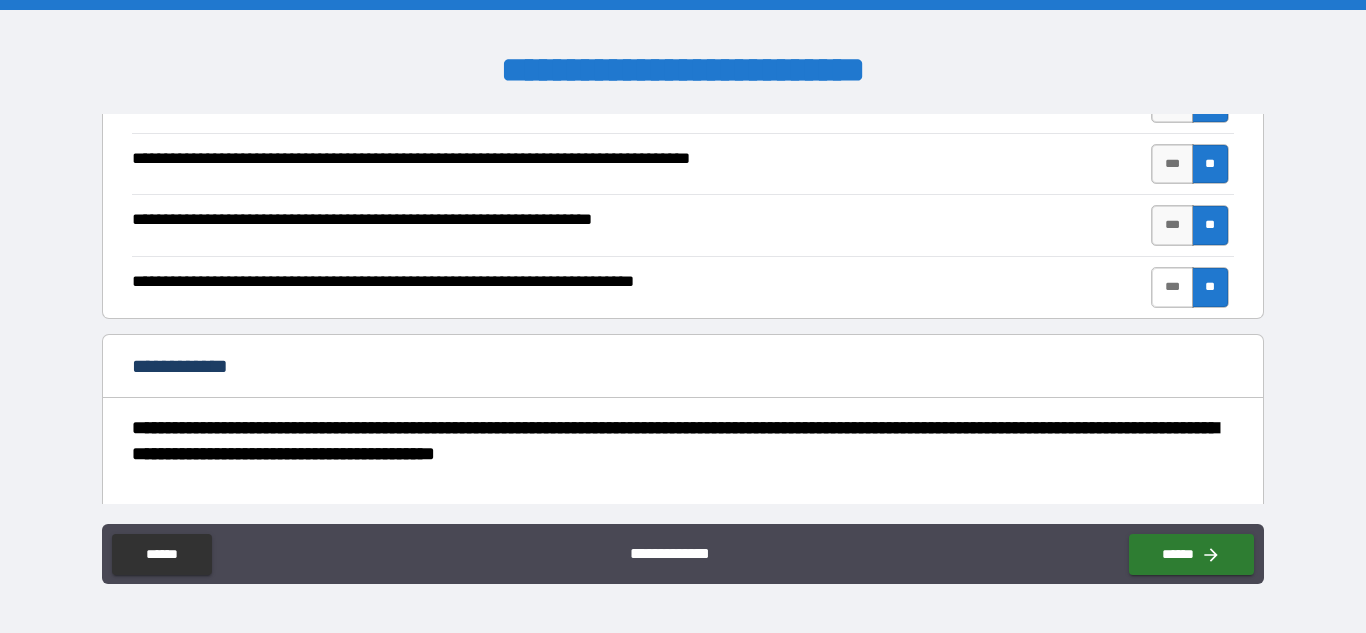 click on "***" at bounding box center [1172, 287] 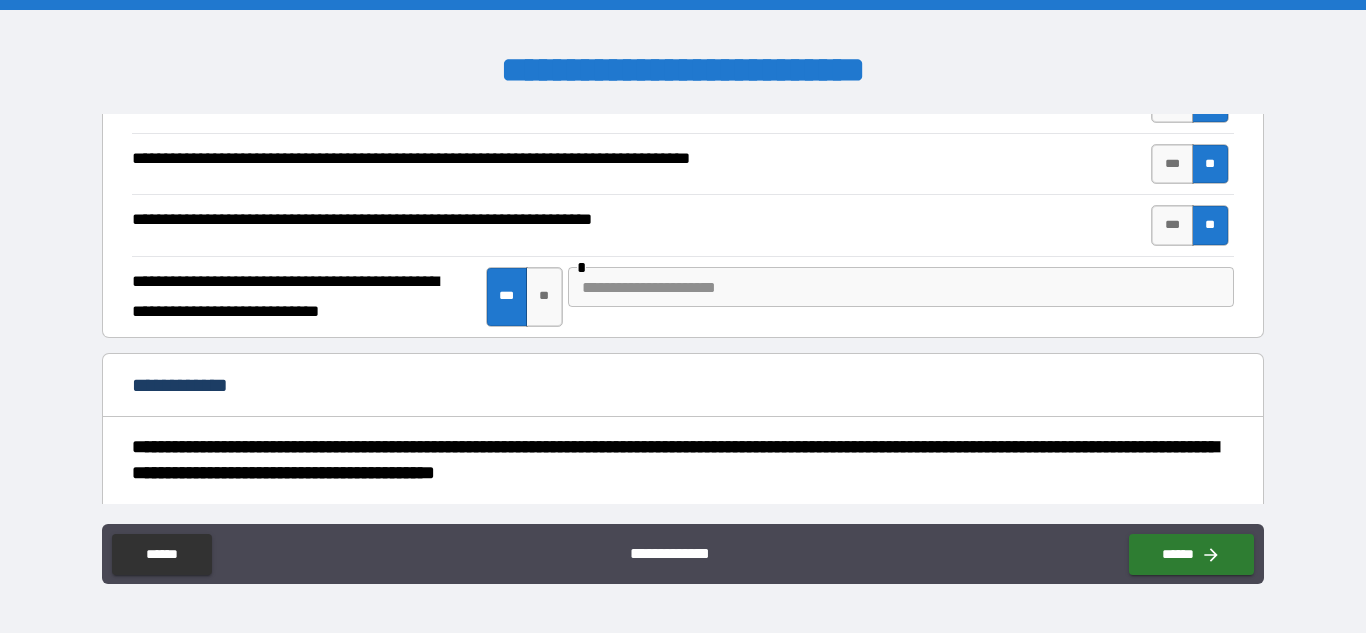 click at bounding box center (901, 287) 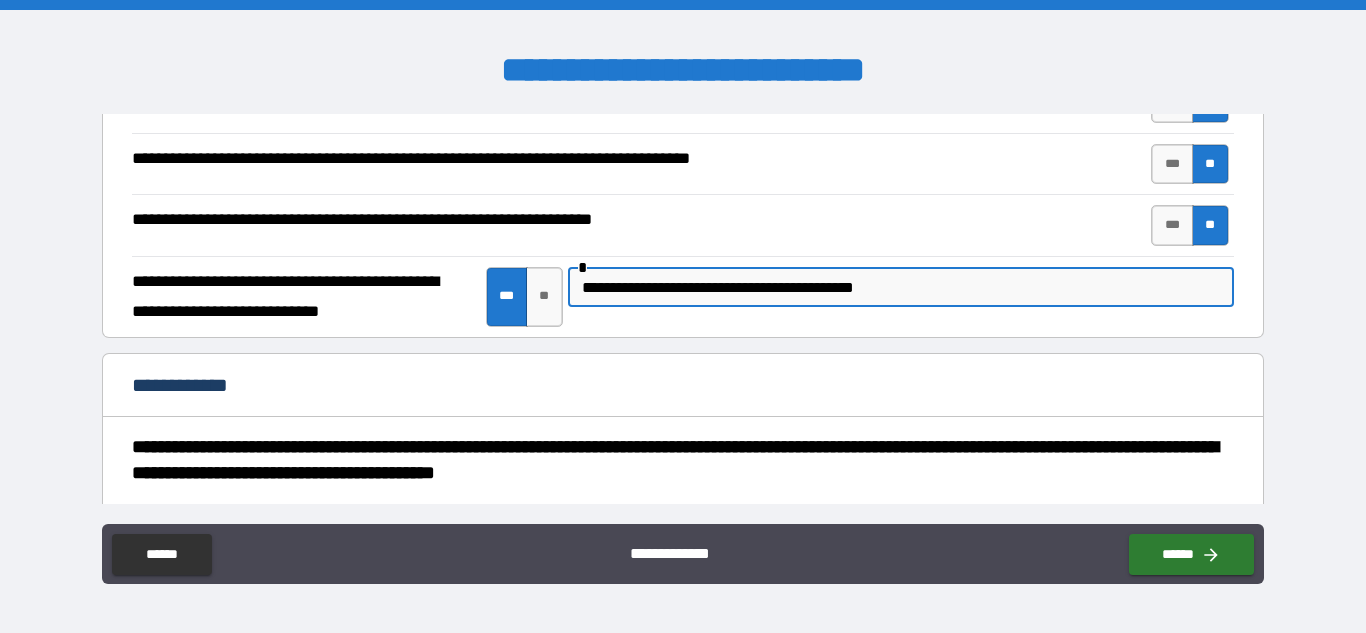click on "**********" at bounding box center (901, 287) 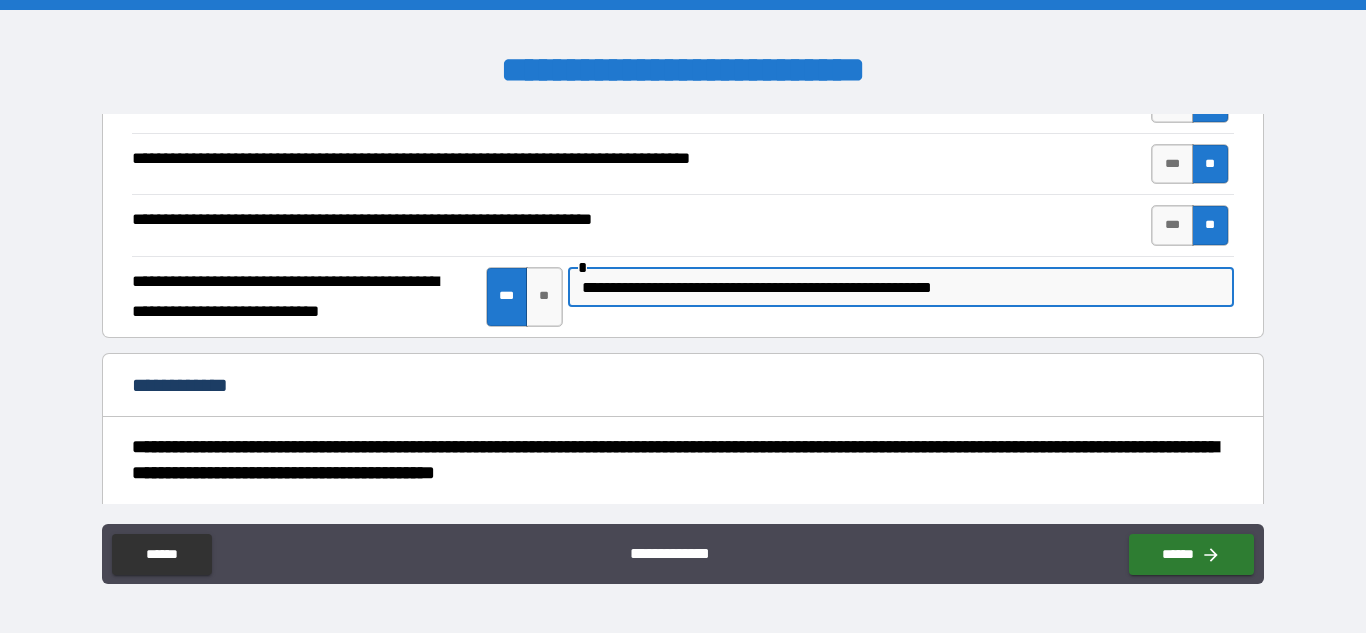 type on "**********" 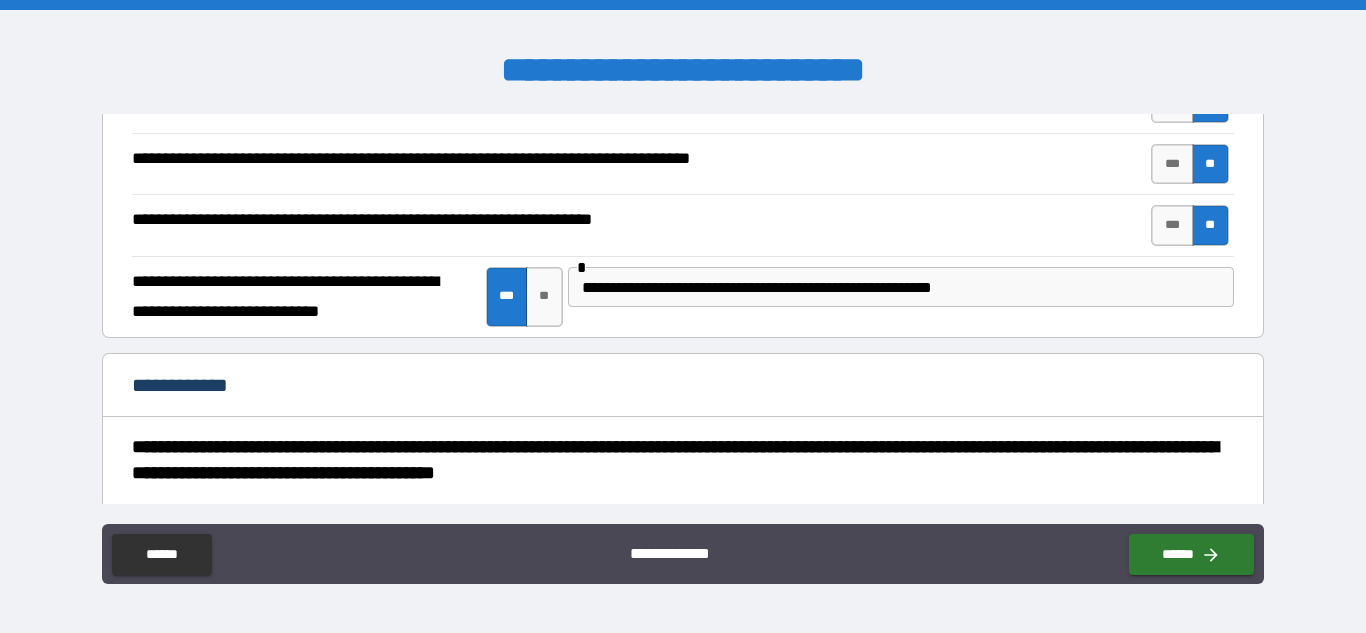 click on "**********" at bounding box center [677, 385] 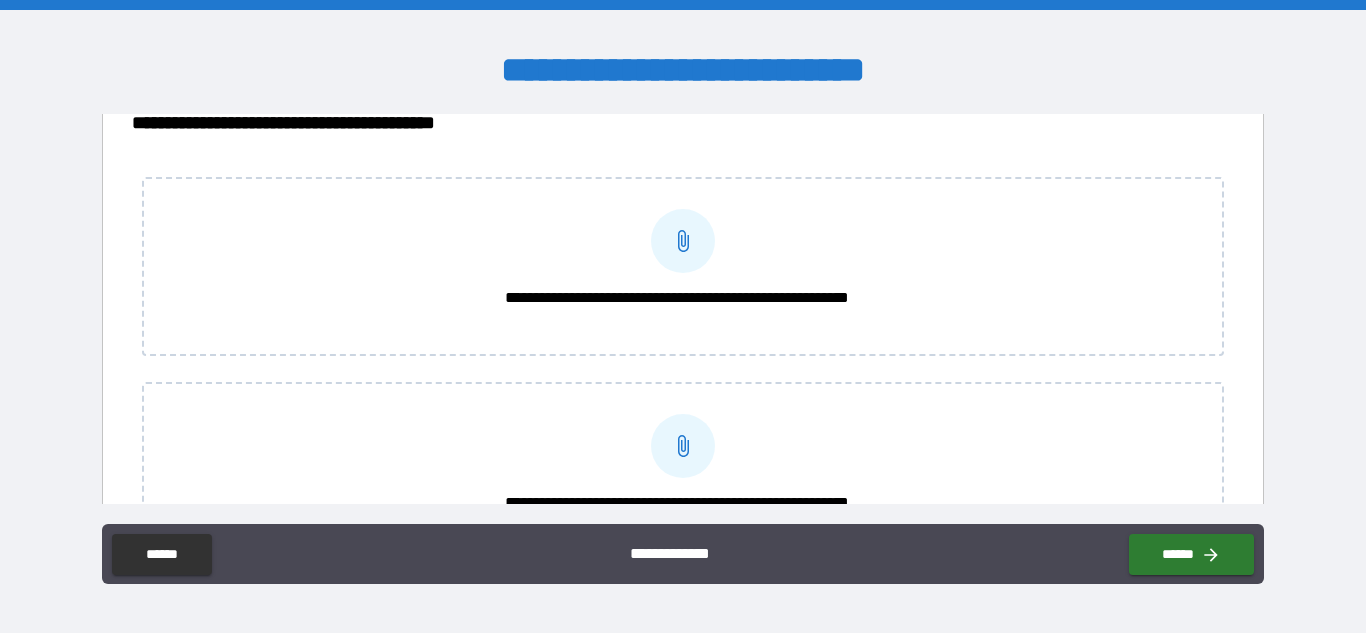 scroll, scrollTop: 3641, scrollLeft: 0, axis: vertical 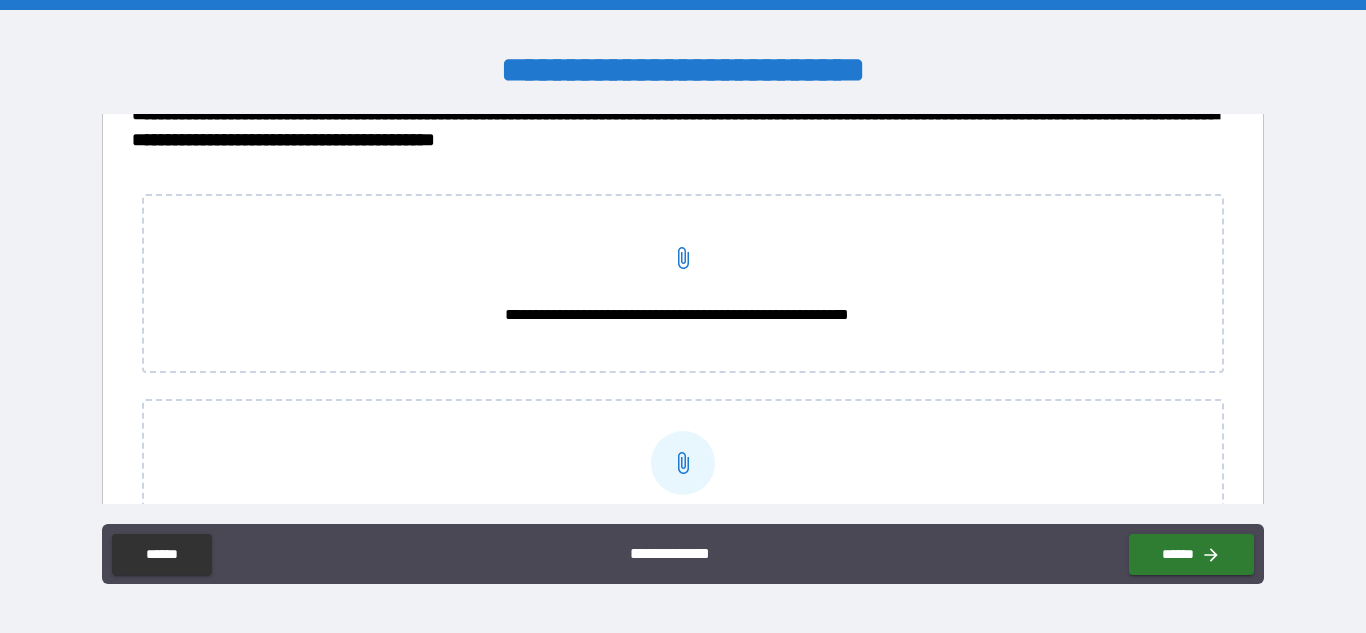 click on "**********" at bounding box center [683, 258] 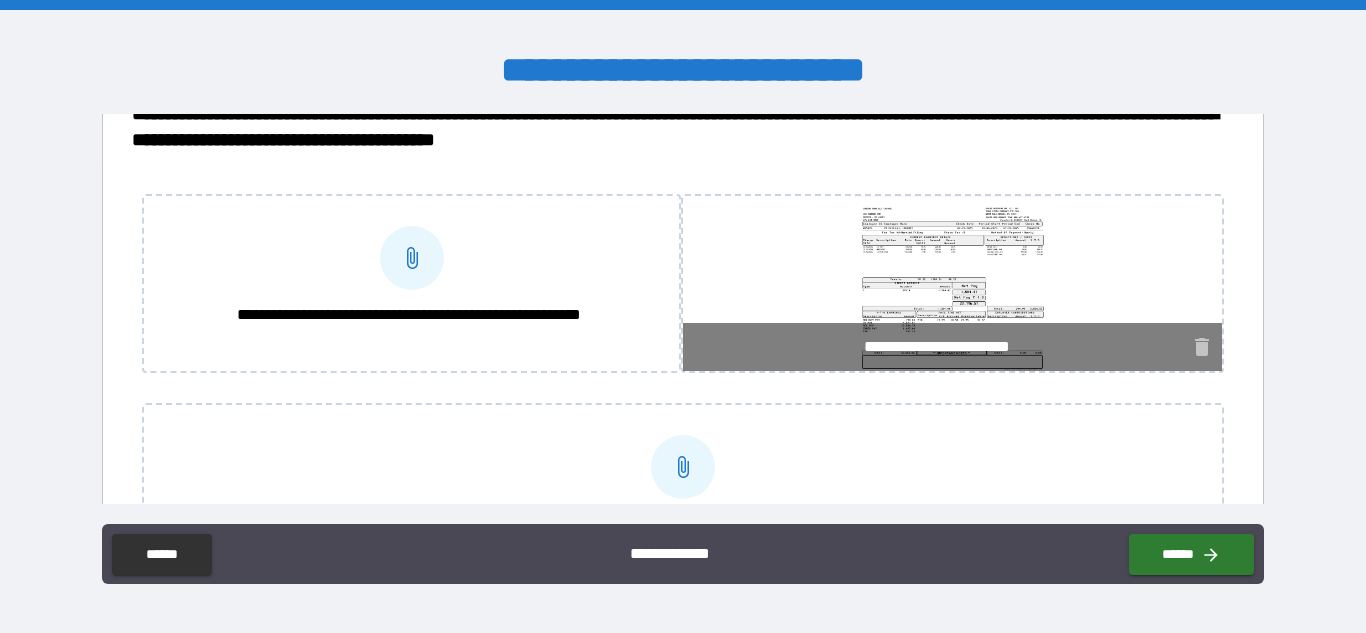 scroll, scrollTop: 3646, scrollLeft: 0, axis: vertical 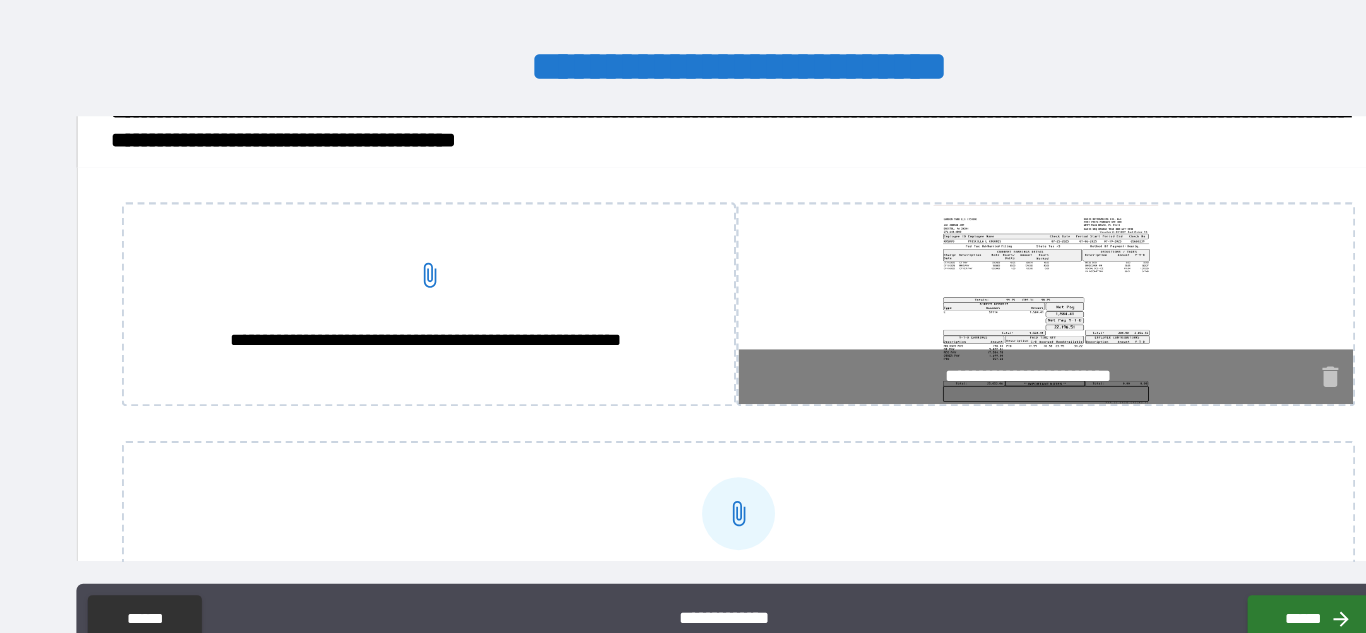click 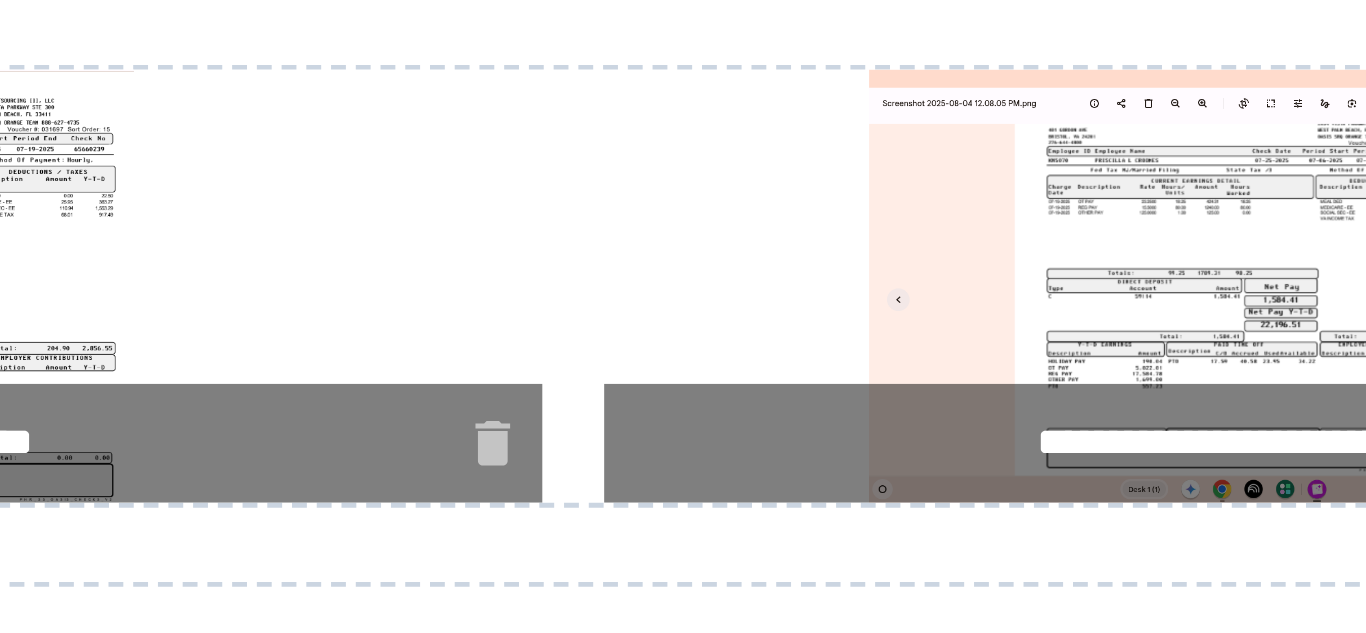 scroll, scrollTop: 3647, scrollLeft: 0, axis: vertical 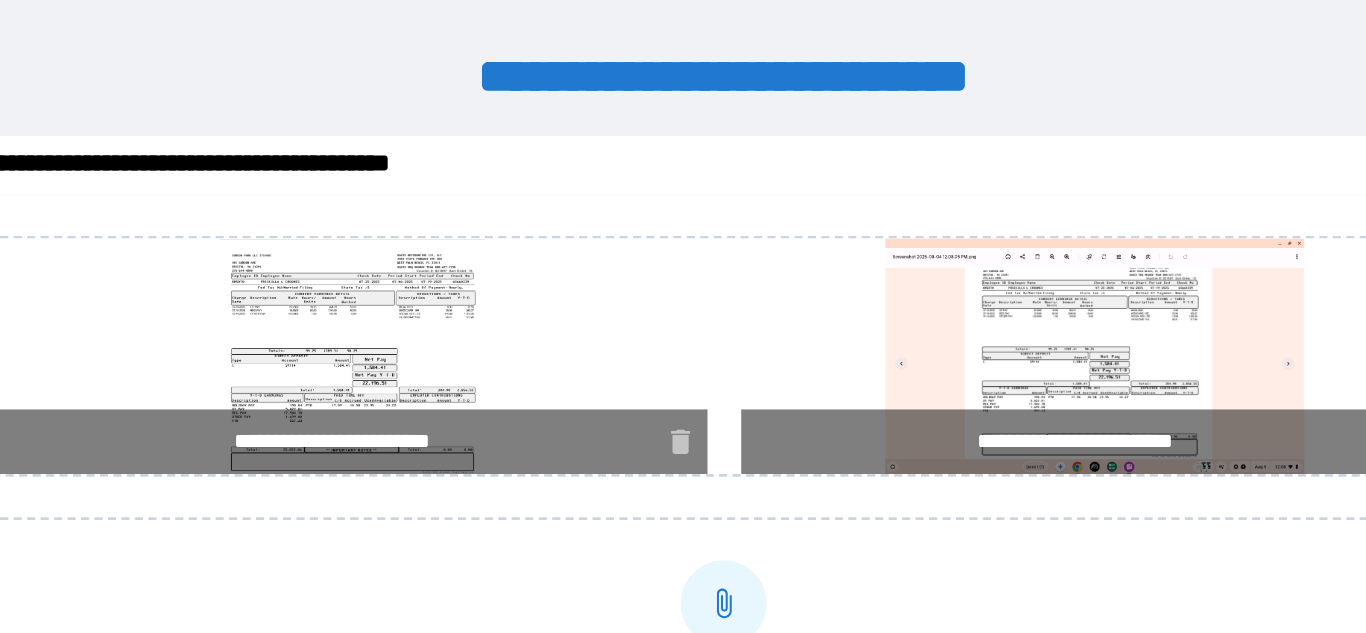click 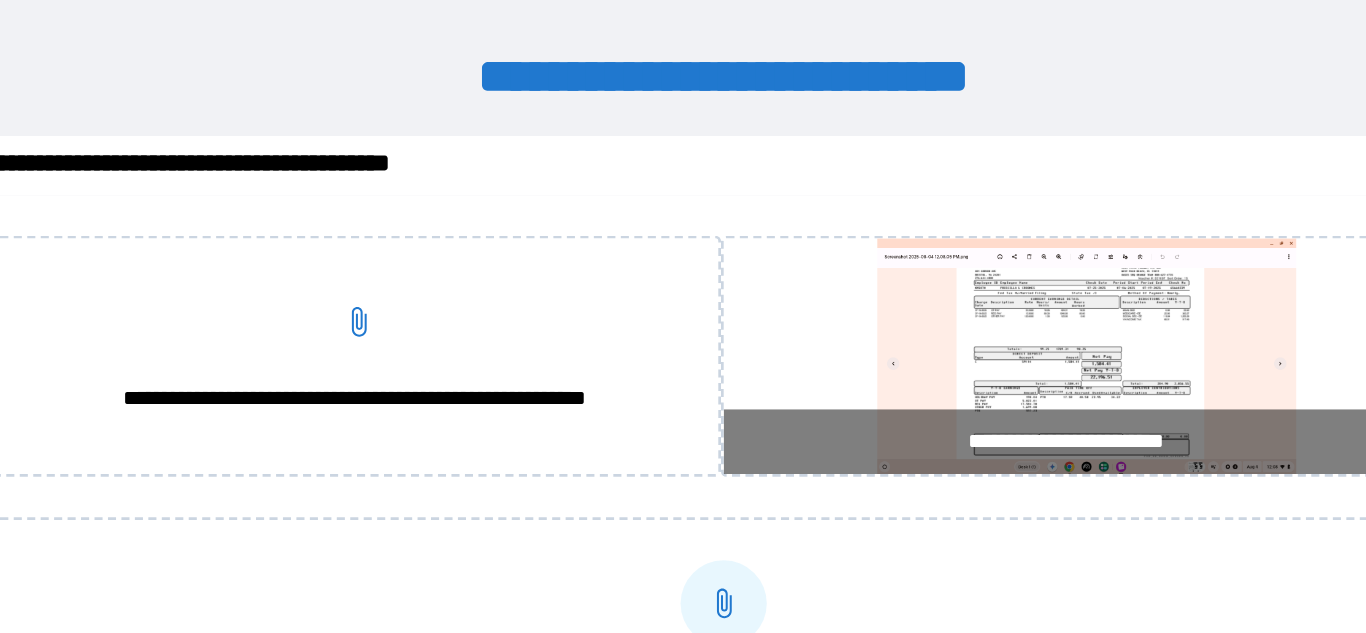 click 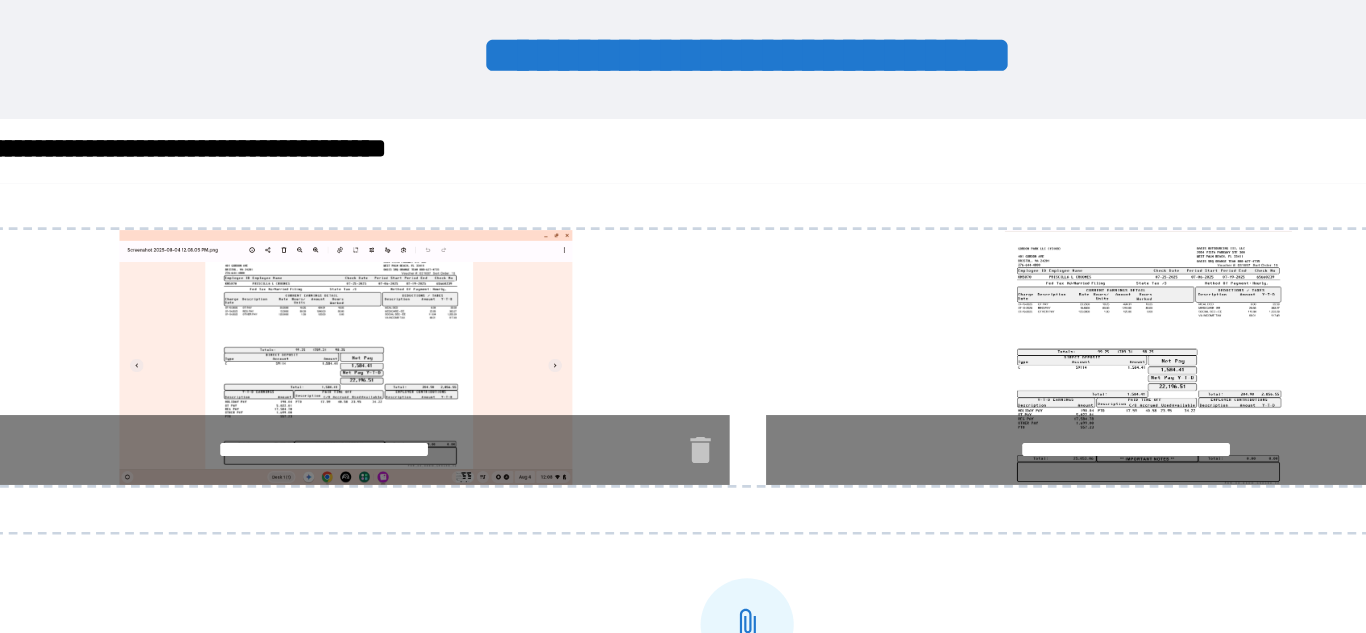 scroll, scrollTop: 3651, scrollLeft: 0, axis: vertical 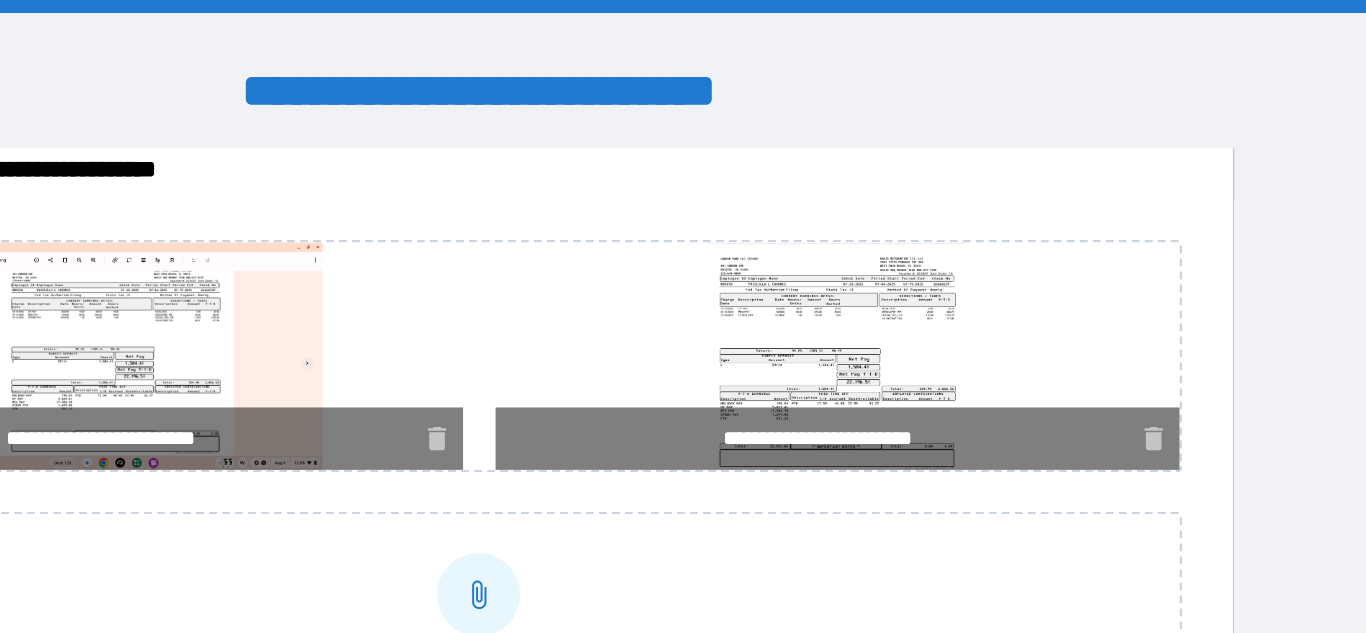 click 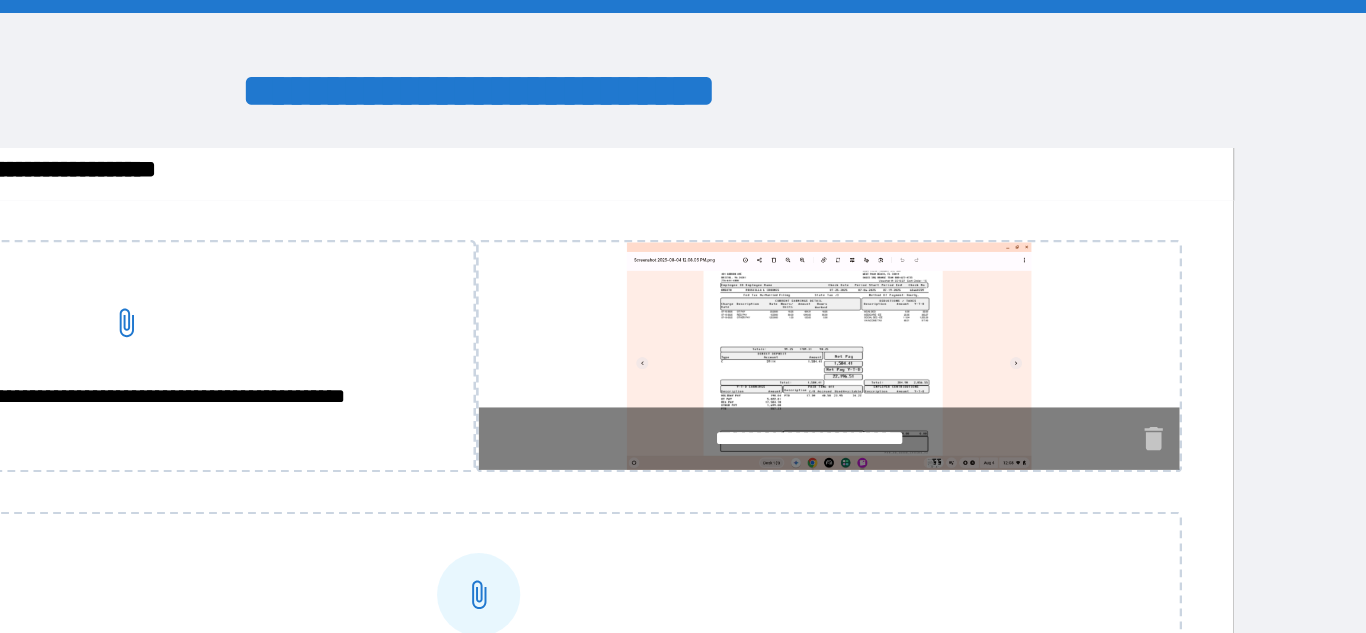 click 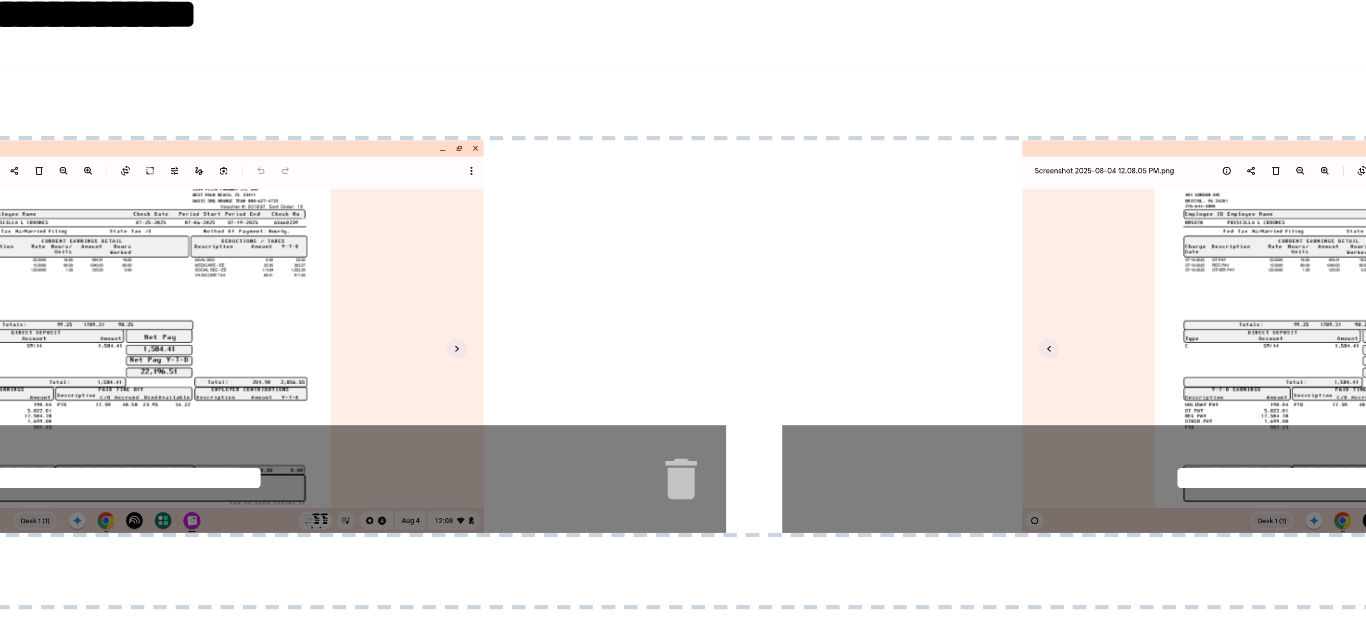 scroll, scrollTop: 3652, scrollLeft: 0, axis: vertical 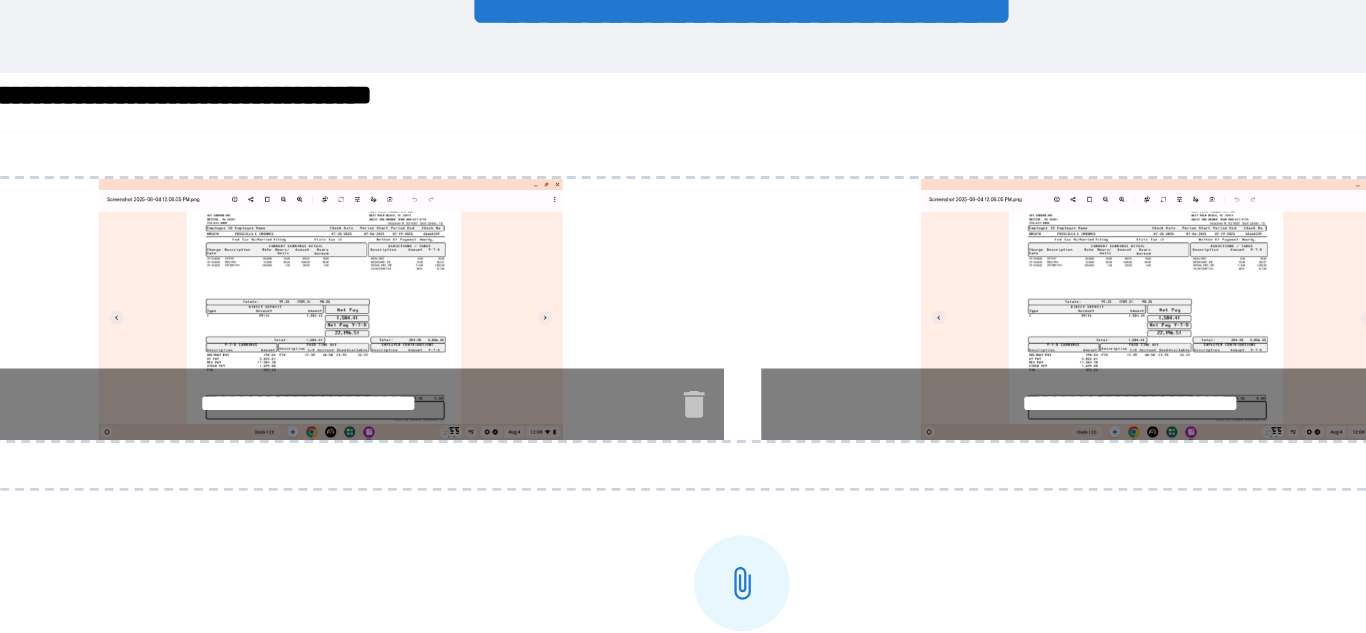 click 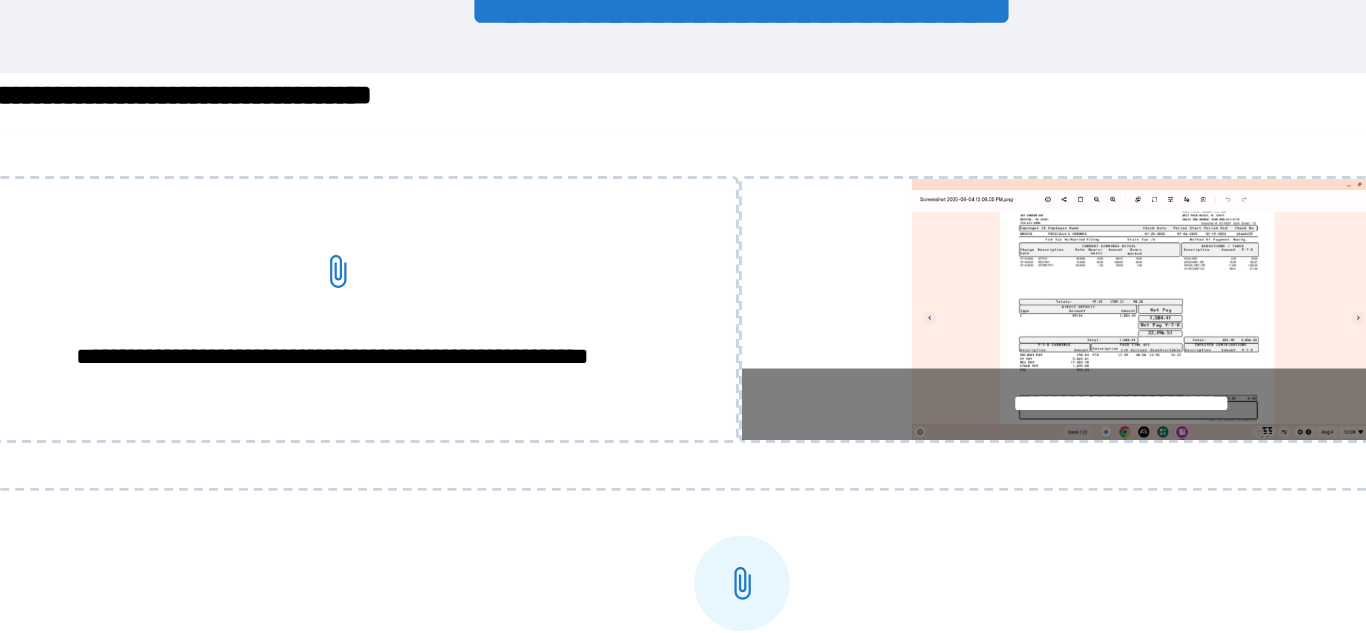 click 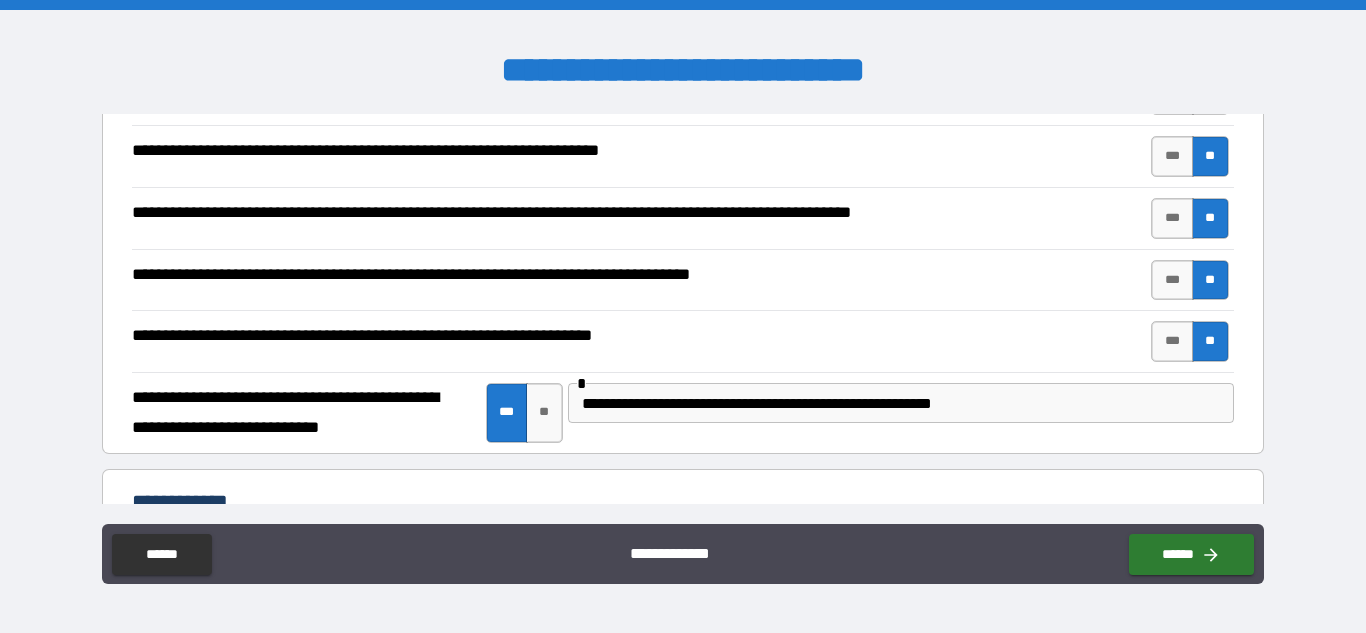 scroll, scrollTop: 3186, scrollLeft: 0, axis: vertical 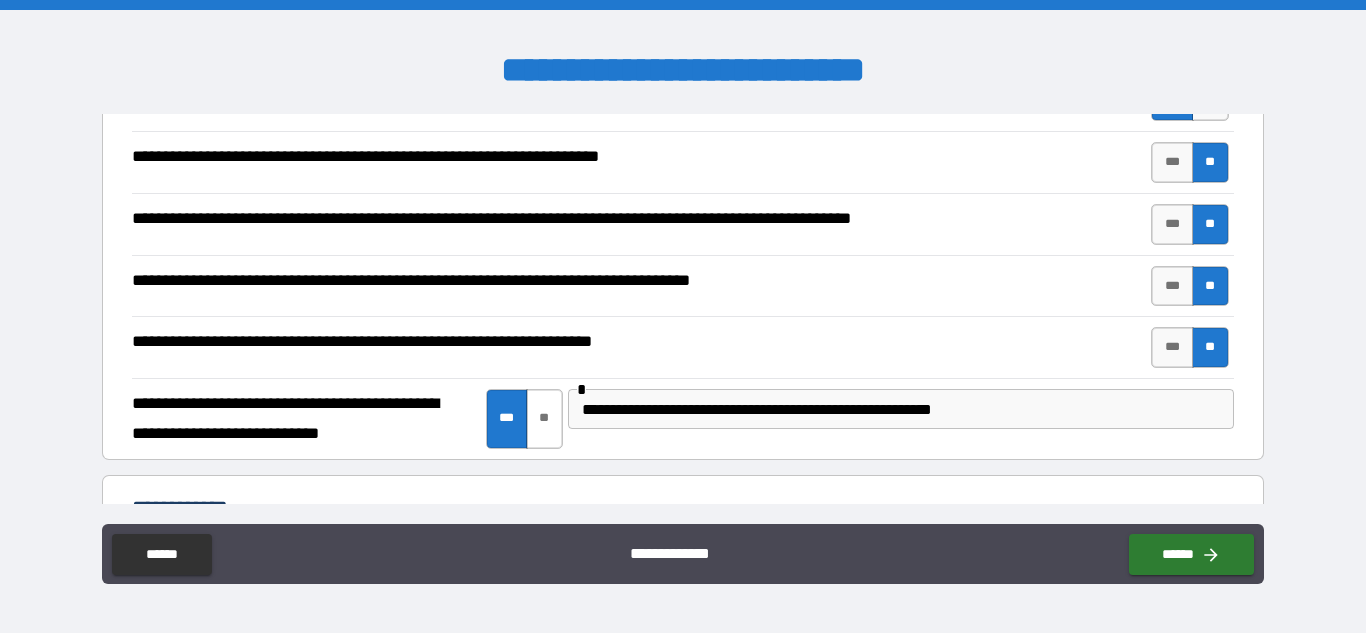 click on "**" at bounding box center [544, 419] 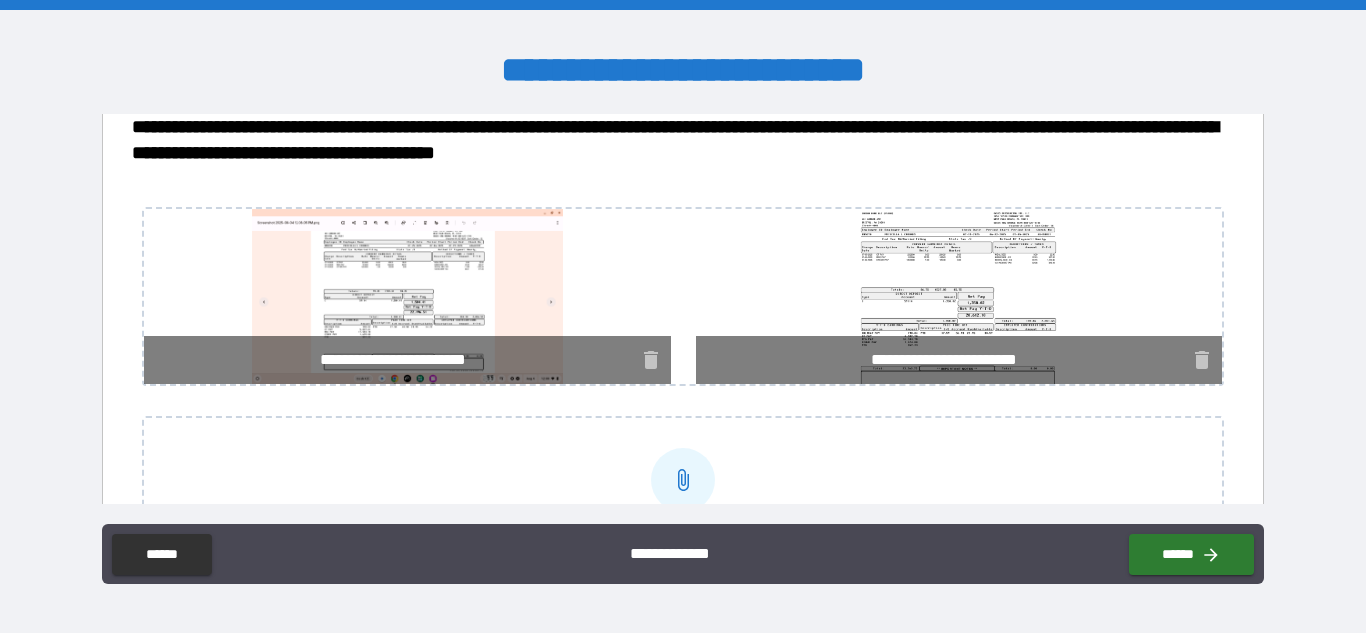 scroll, scrollTop: 3630, scrollLeft: 0, axis: vertical 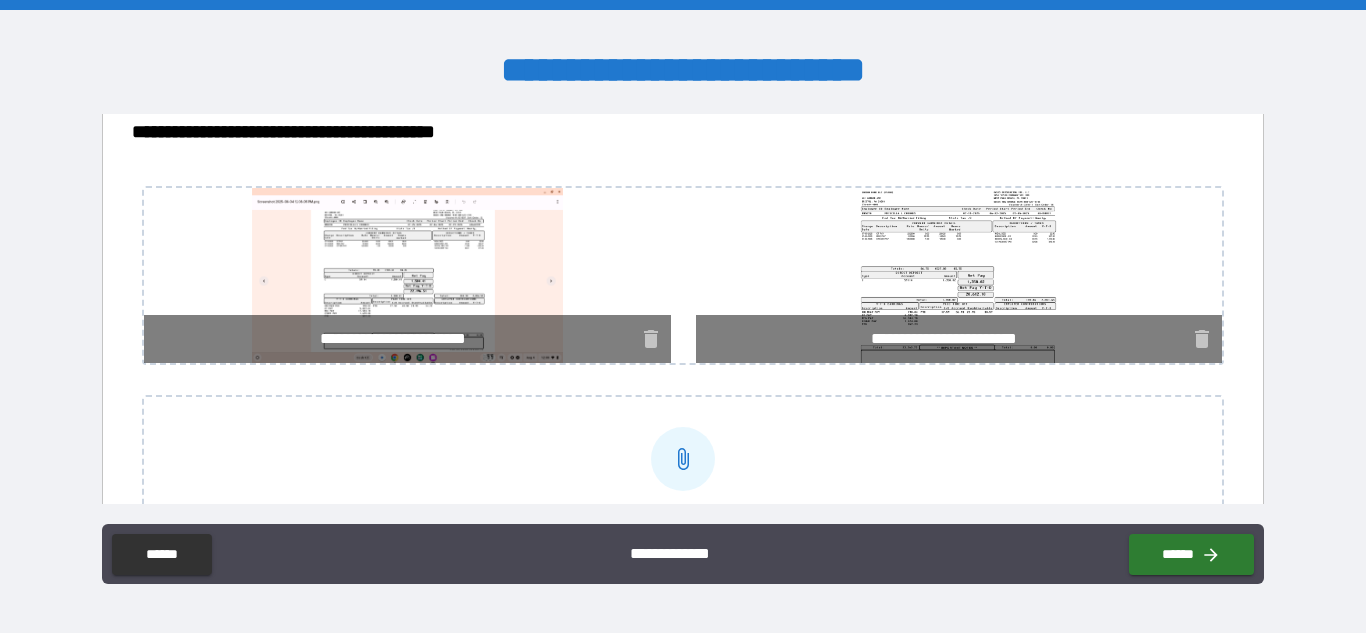 click 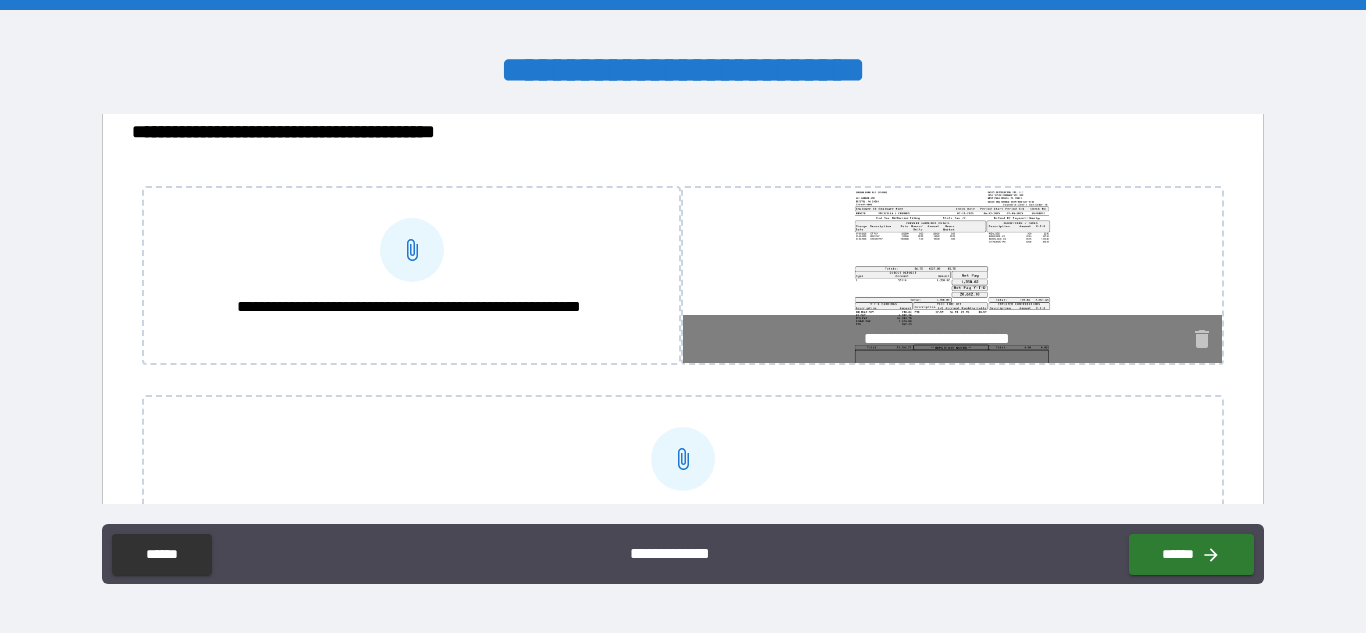 click 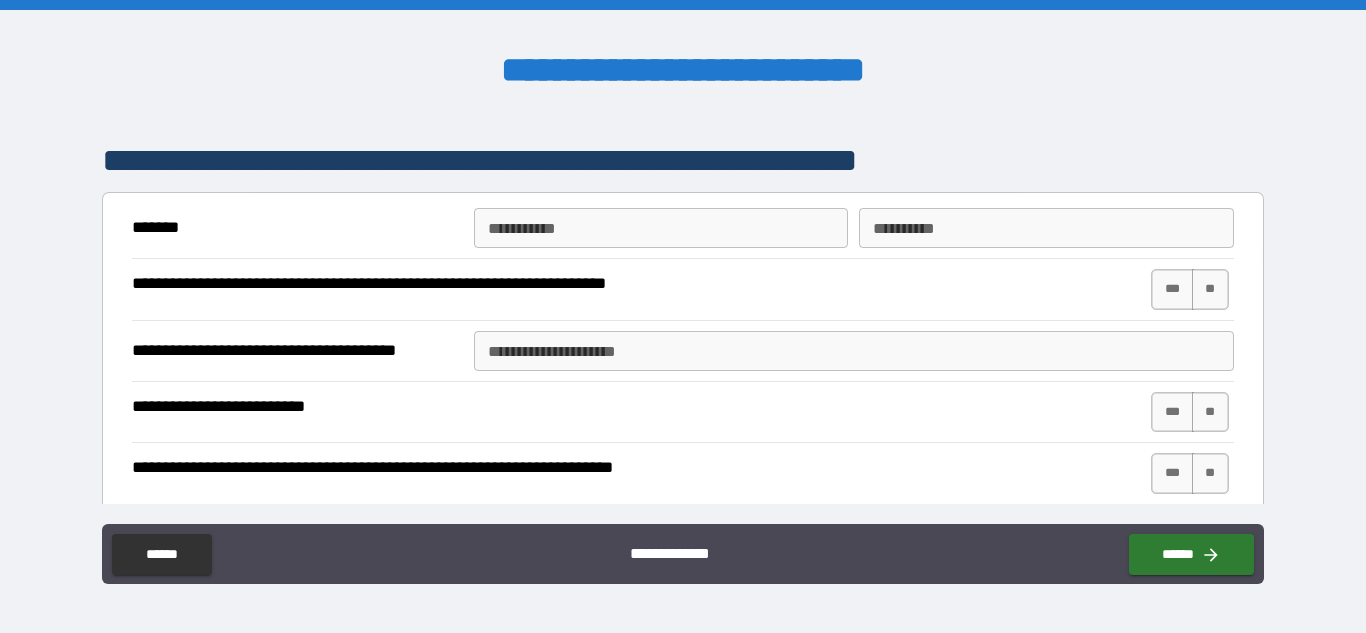 scroll, scrollTop: 4323, scrollLeft: 0, axis: vertical 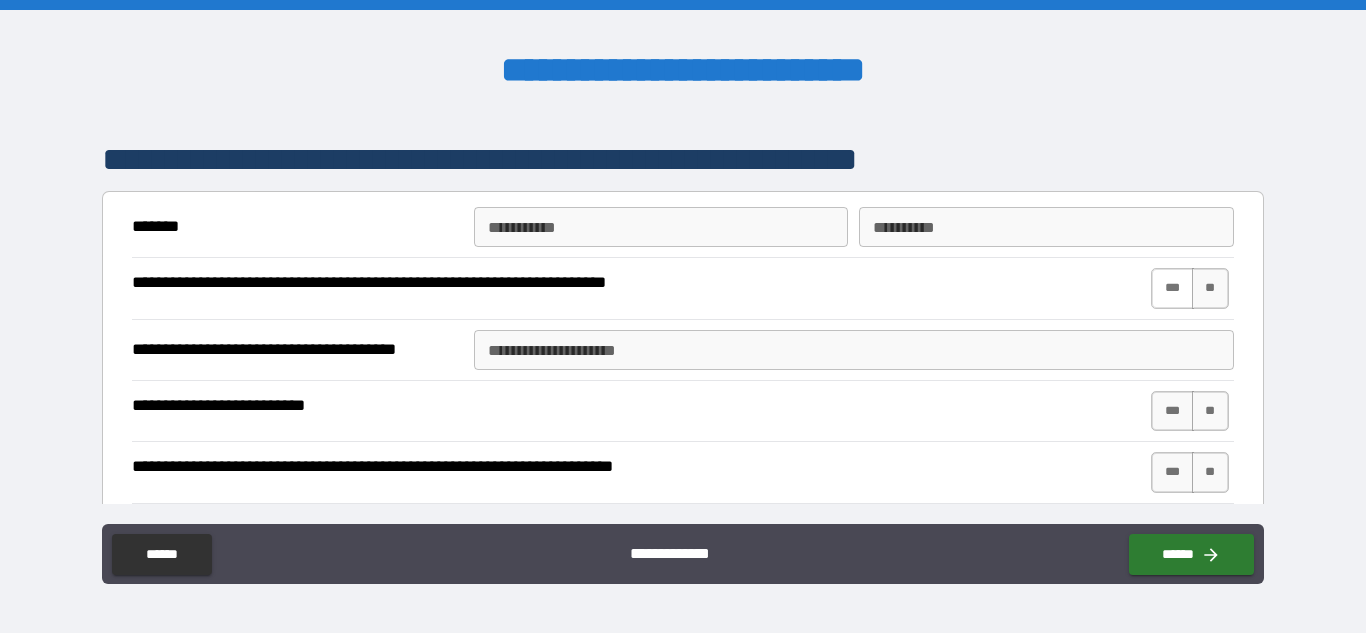 click on "***" at bounding box center (1172, 288) 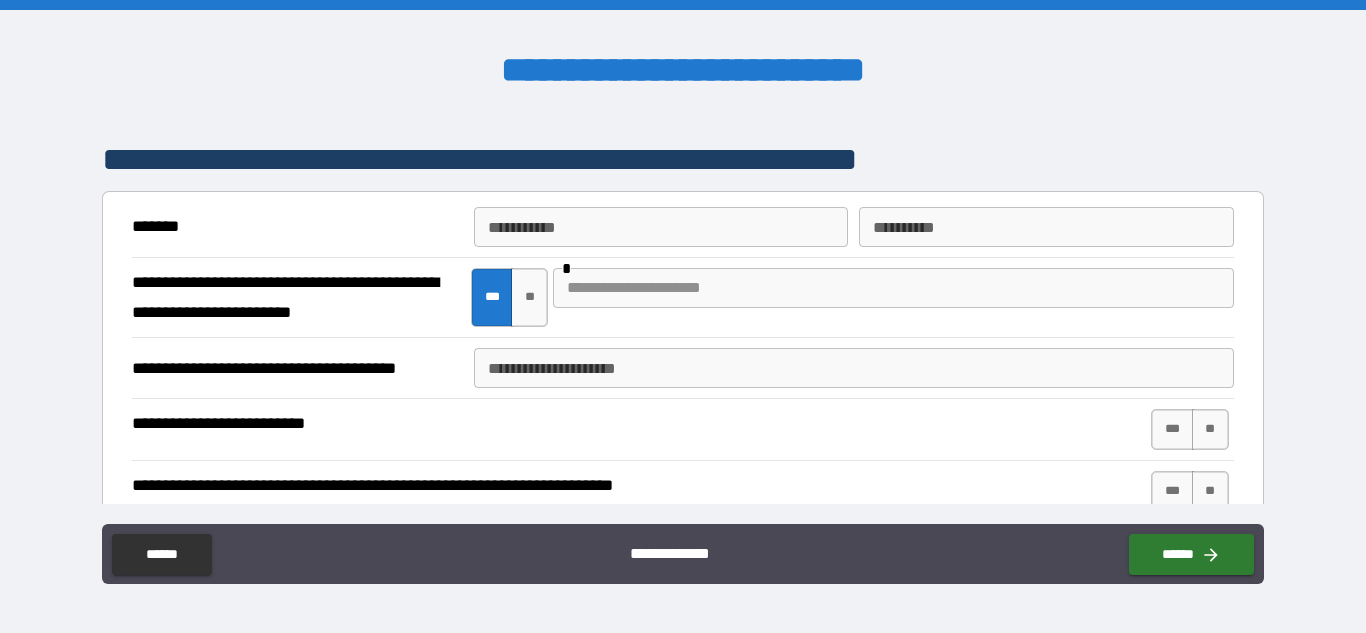 click at bounding box center (893, 288) 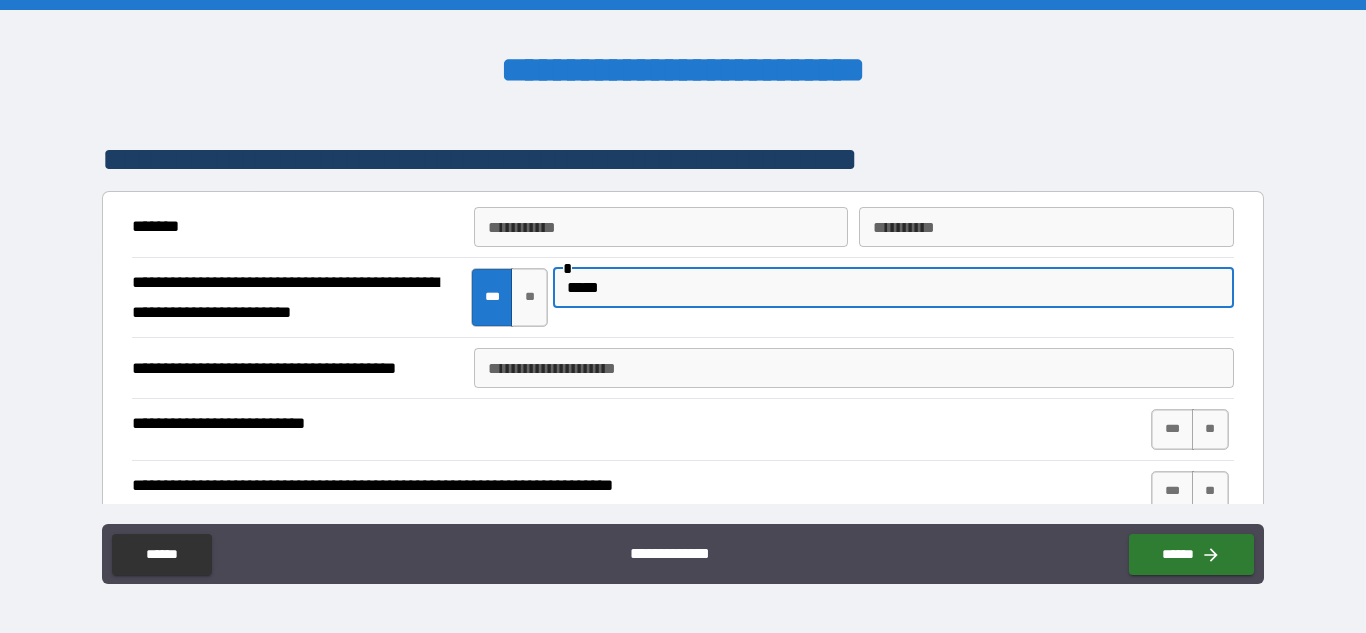 type on "*****" 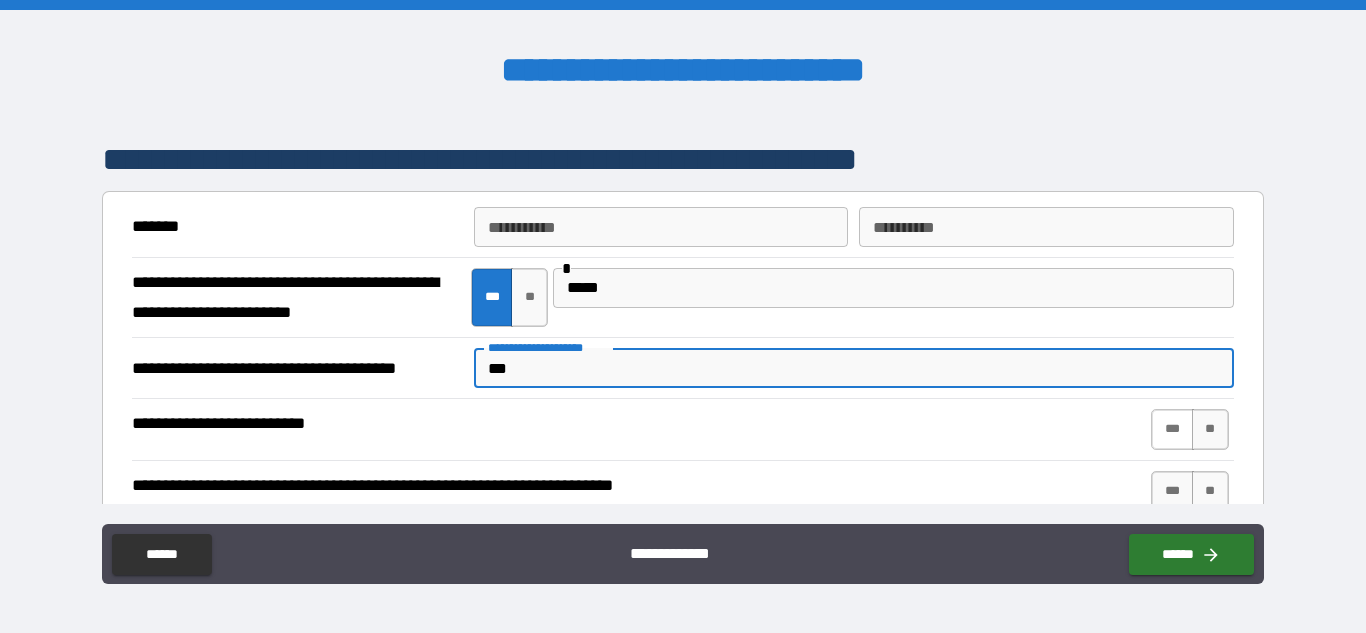 type on "***" 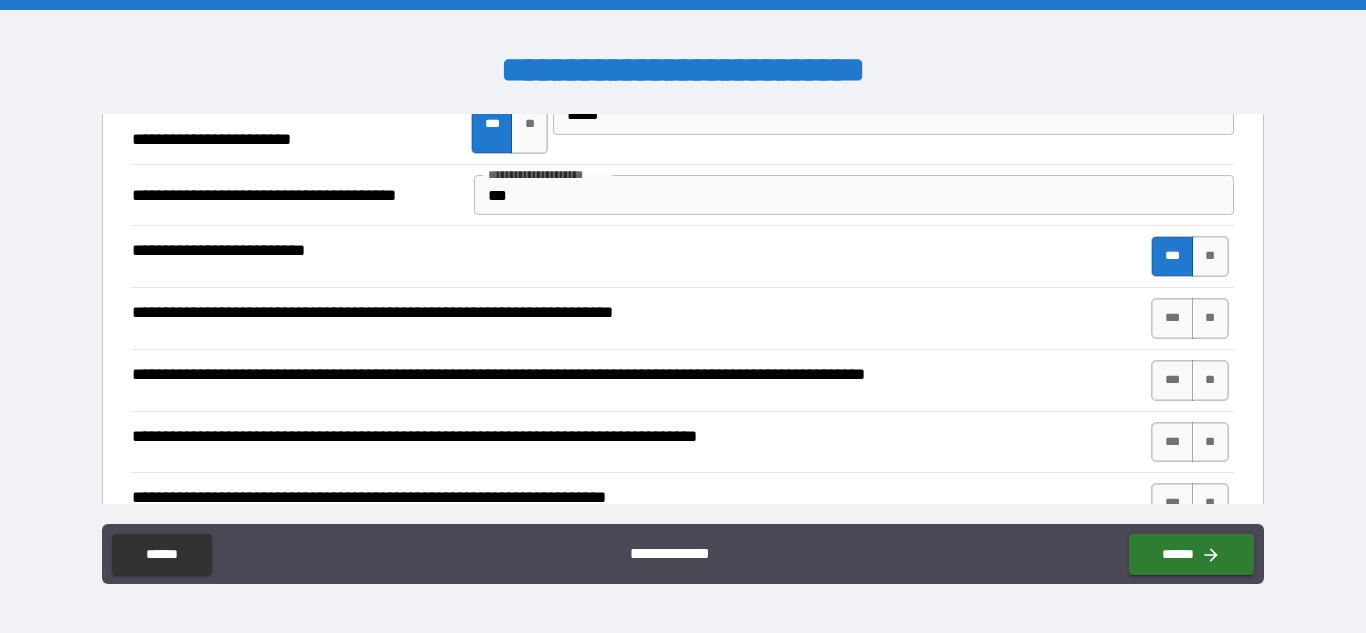 scroll, scrollTop: 4499, scrollLeft: 0, axis: vertical 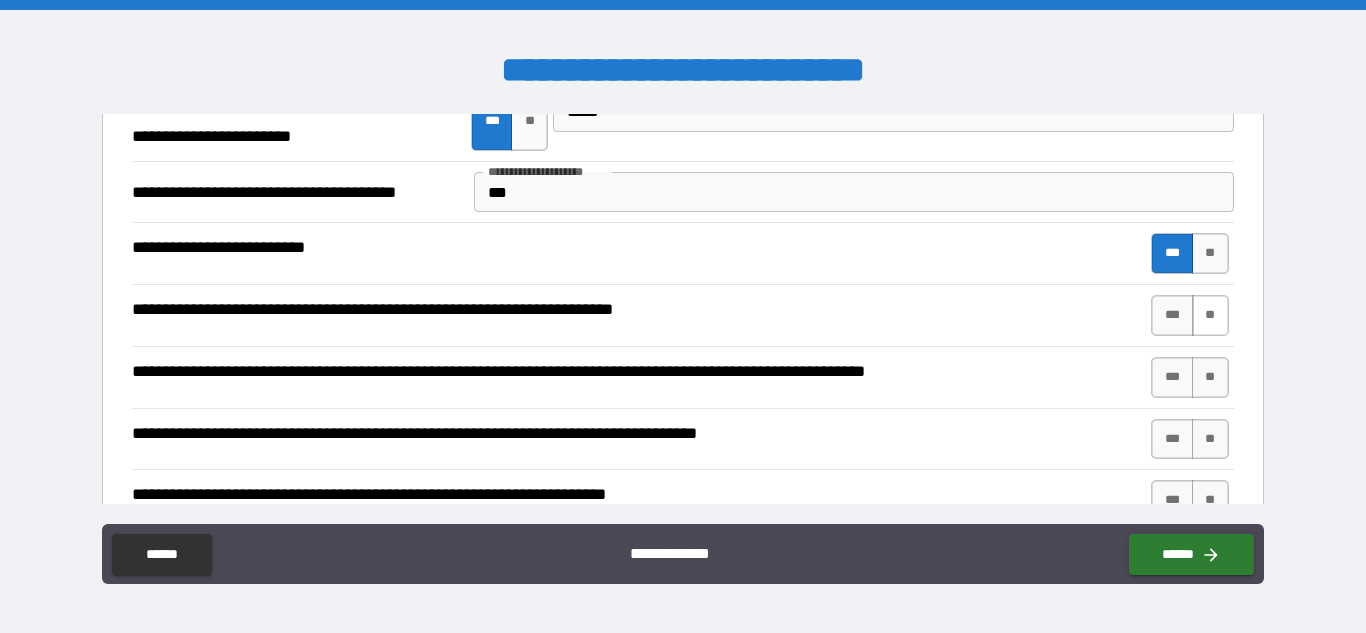 click on "**" at bounding box center (1210, 315) 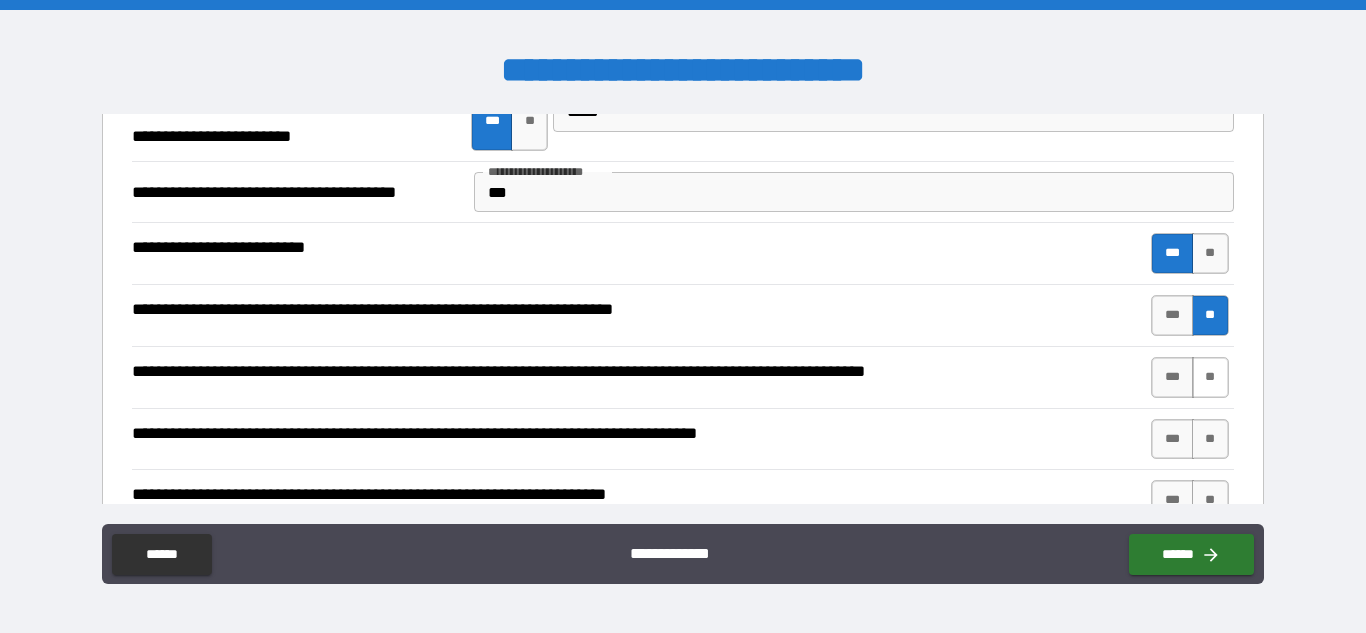click on "**" at bounding box center [1210, 377] 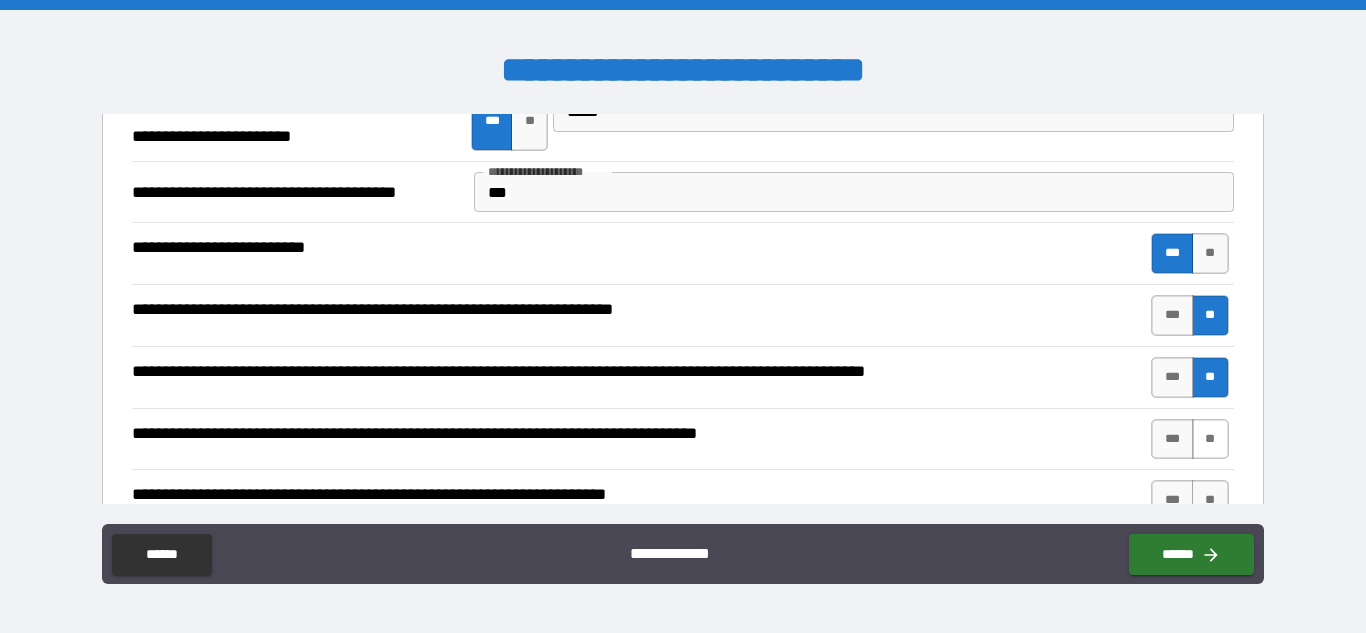 click on "**" at bounding box center (1210, 439) 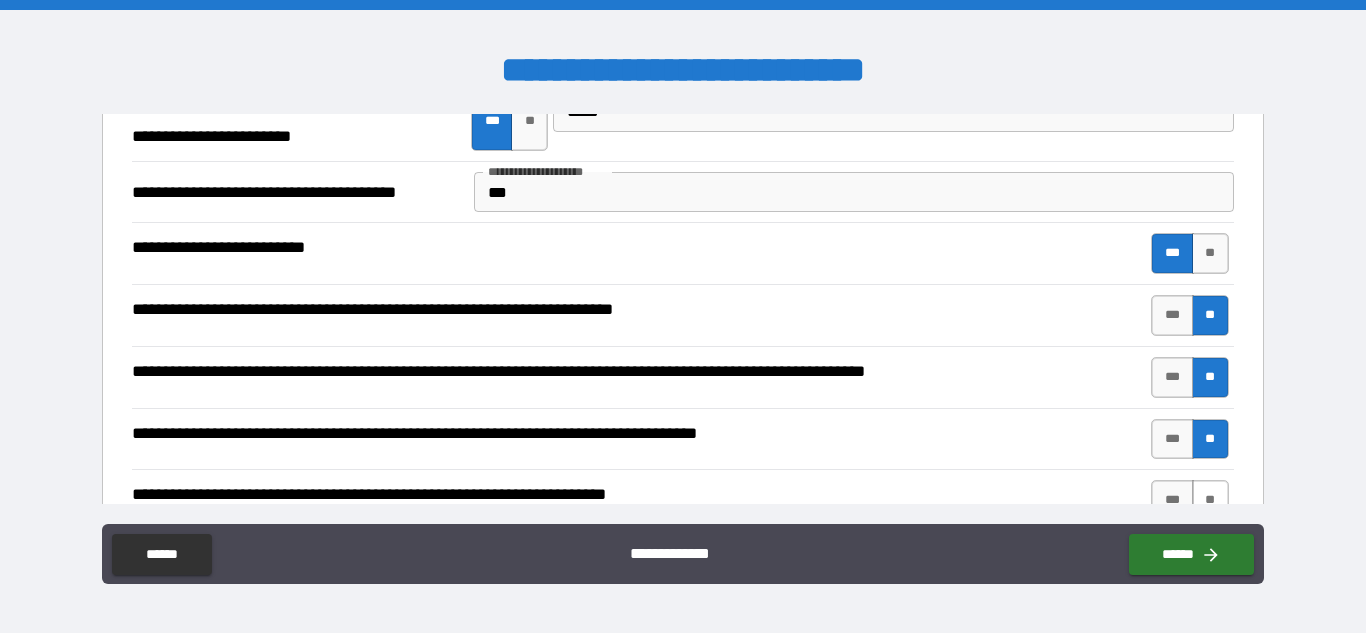 click on "**" at bounding box center (1210, 500) 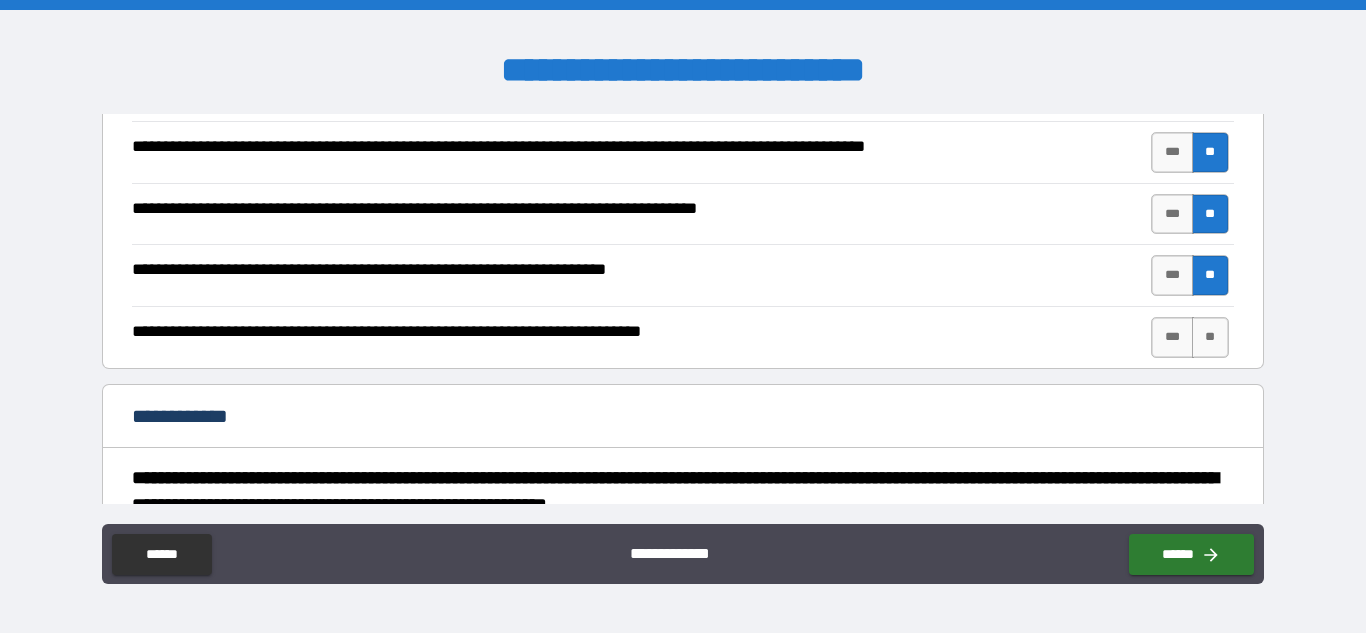 scroll, scrollTop: 4730, scrollLeft: 0, axis: vertical 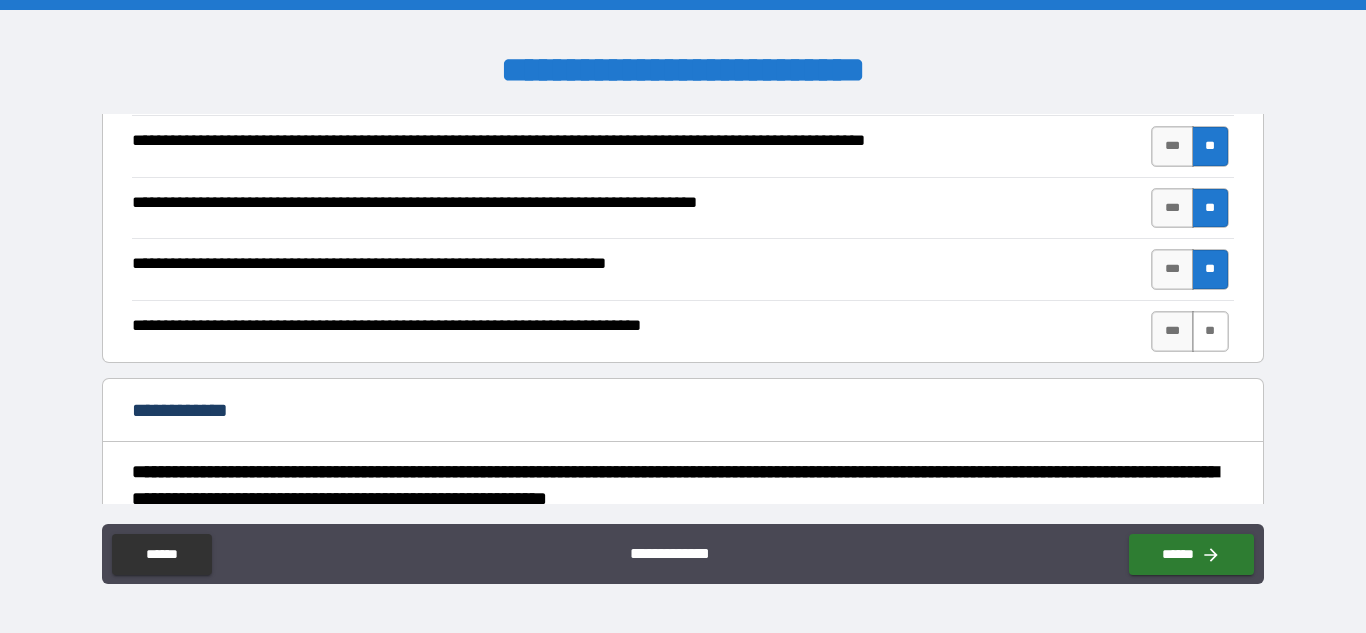 click on "**" at bounding box center (1210, 331) 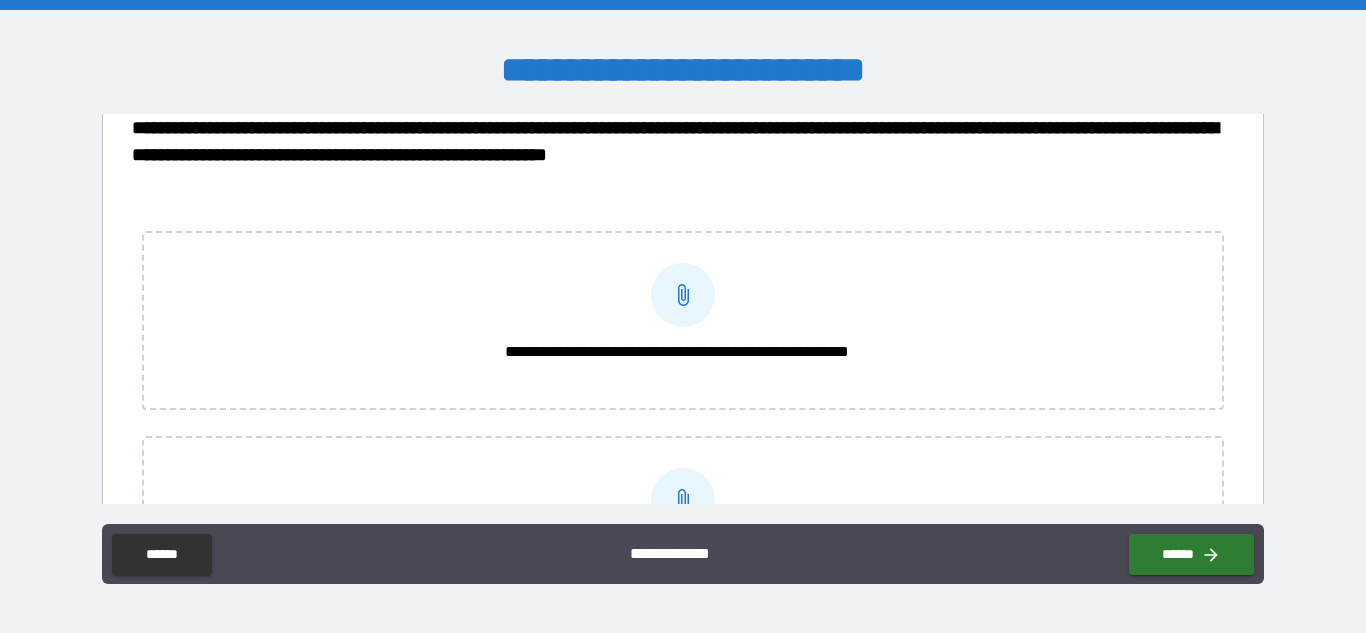 scroll, scrollTop: 5056, scrollLeft: 0, axis: vertical 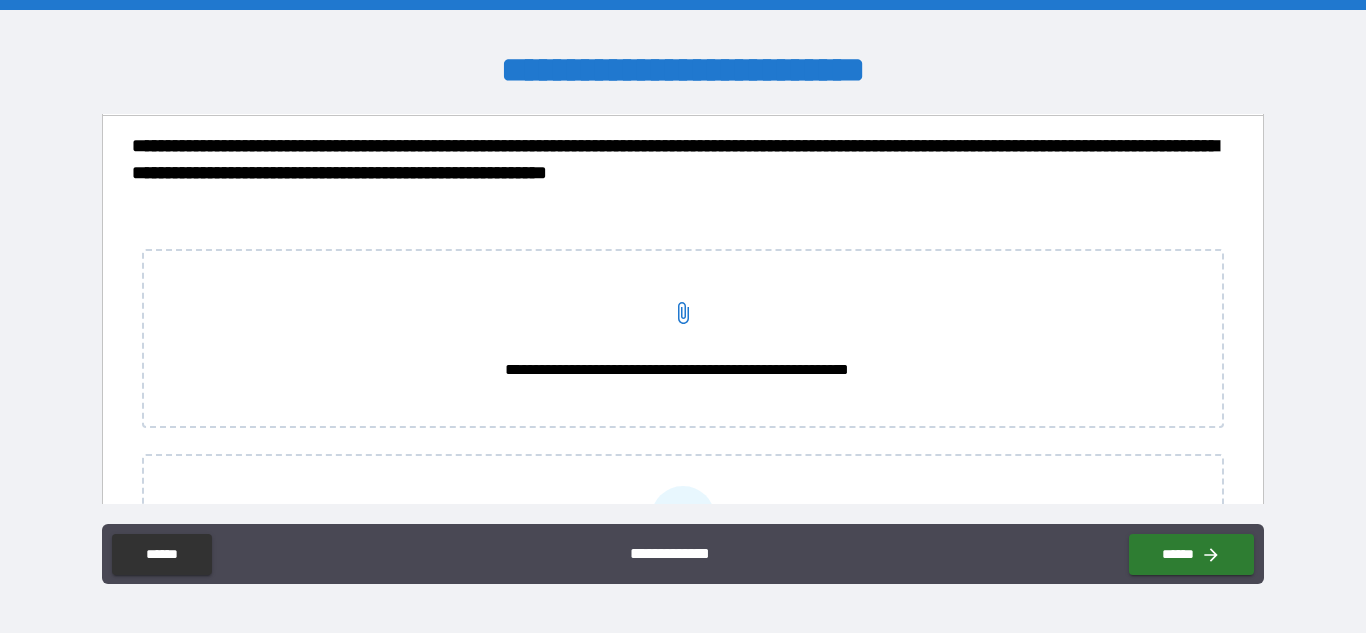 click 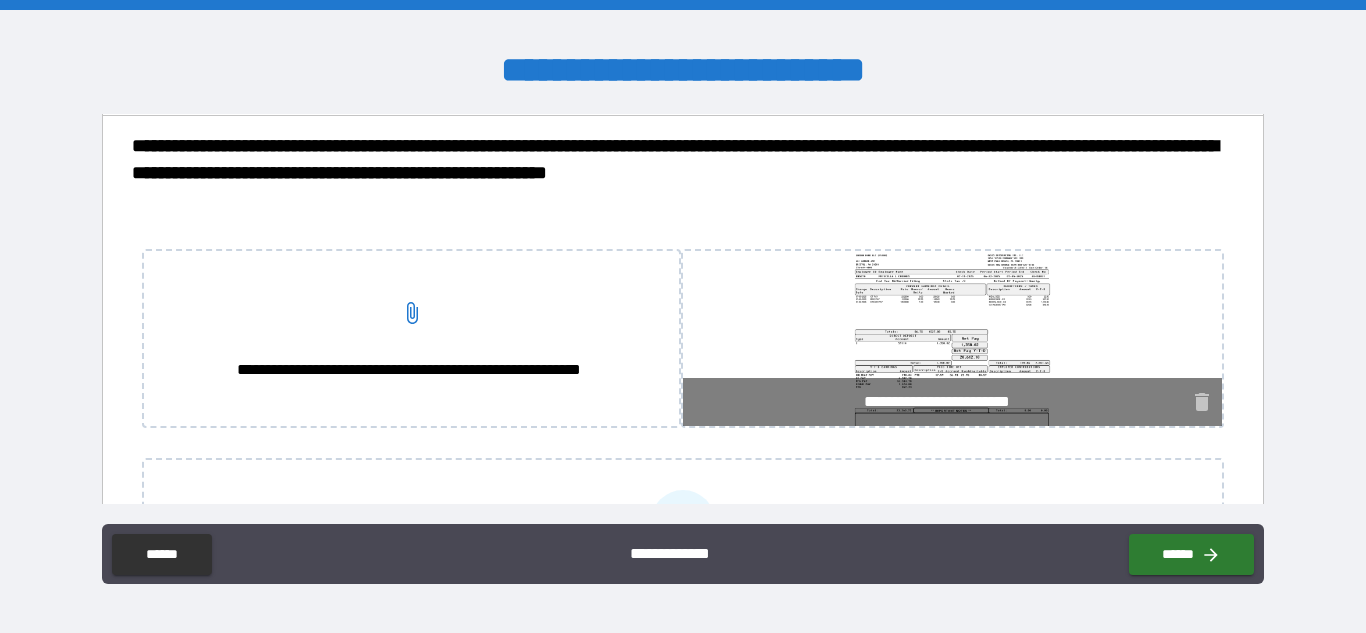 click 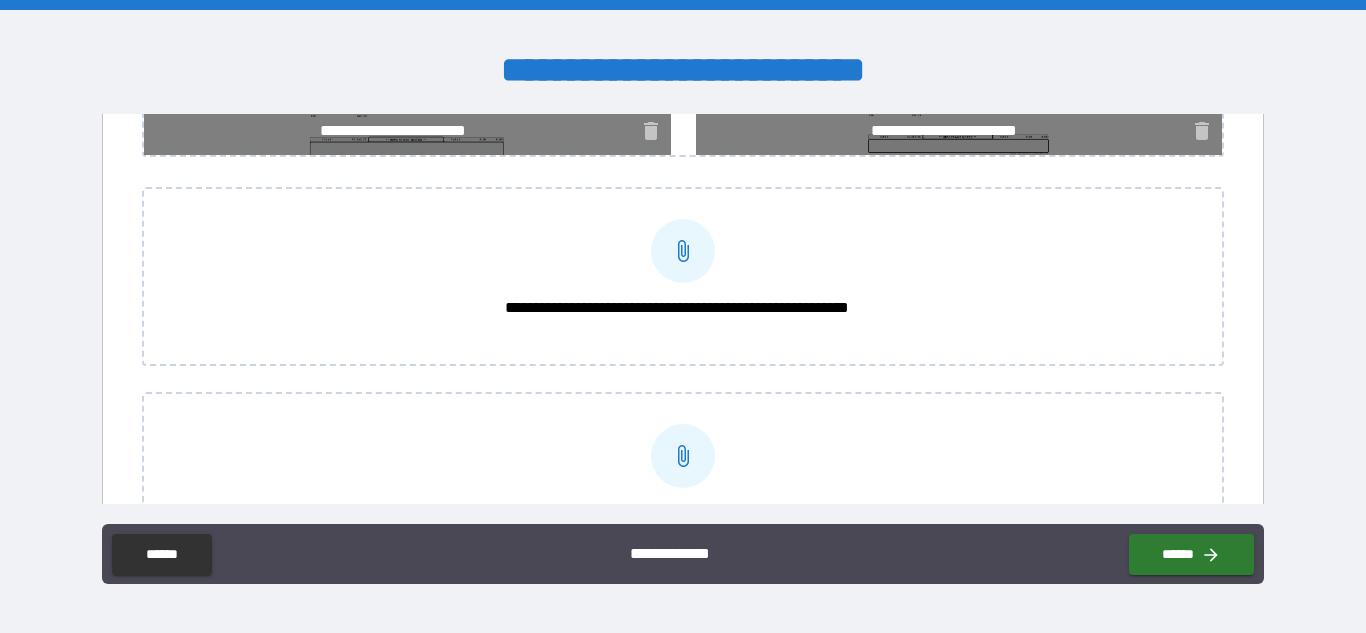 scroll, scrollTop: 5318, scrollLeft: 0, axis: vertical 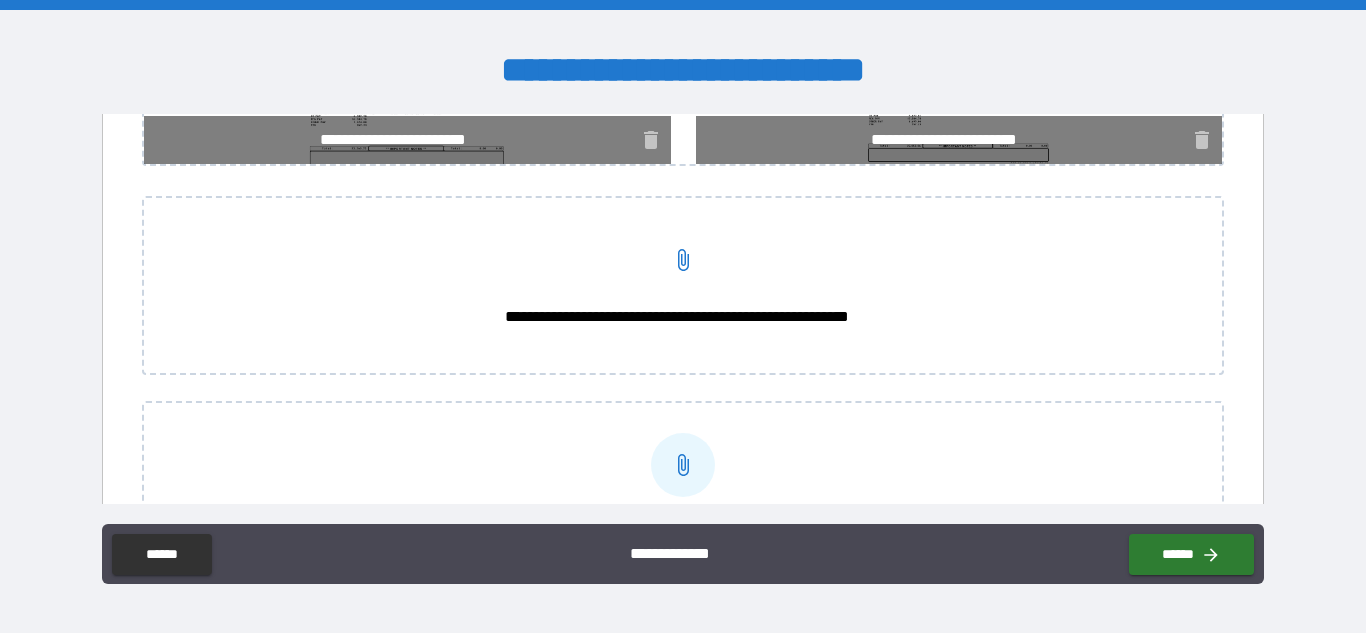 click 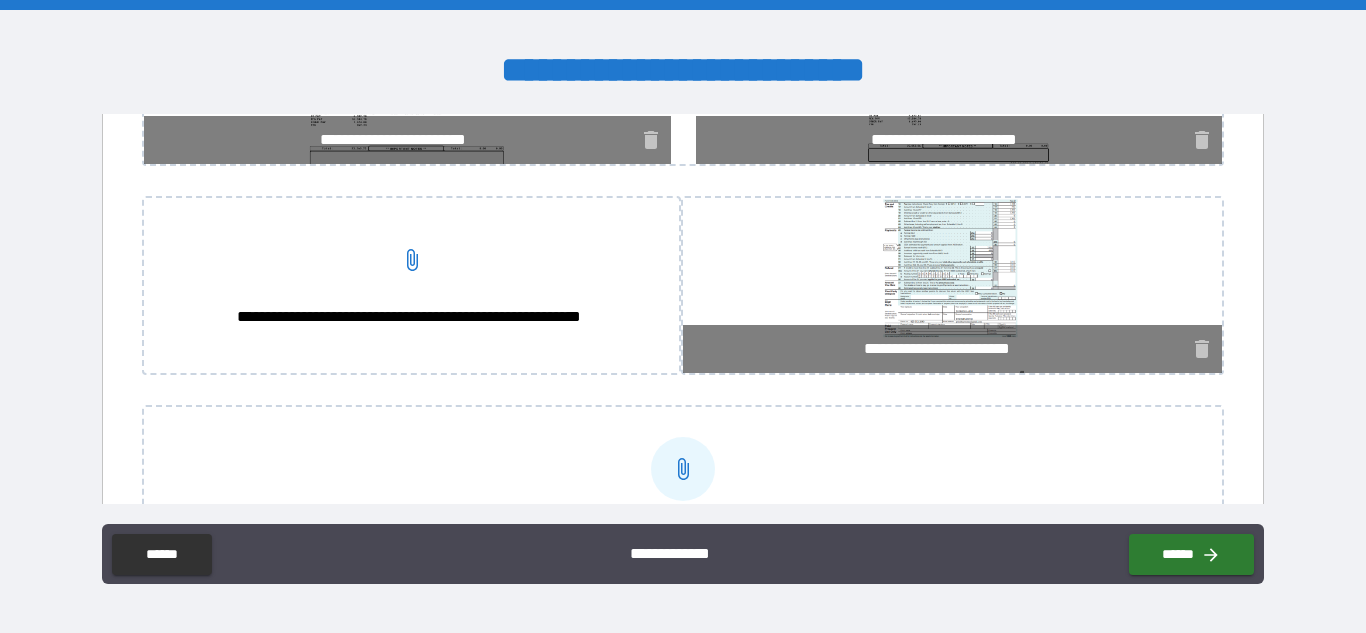 click 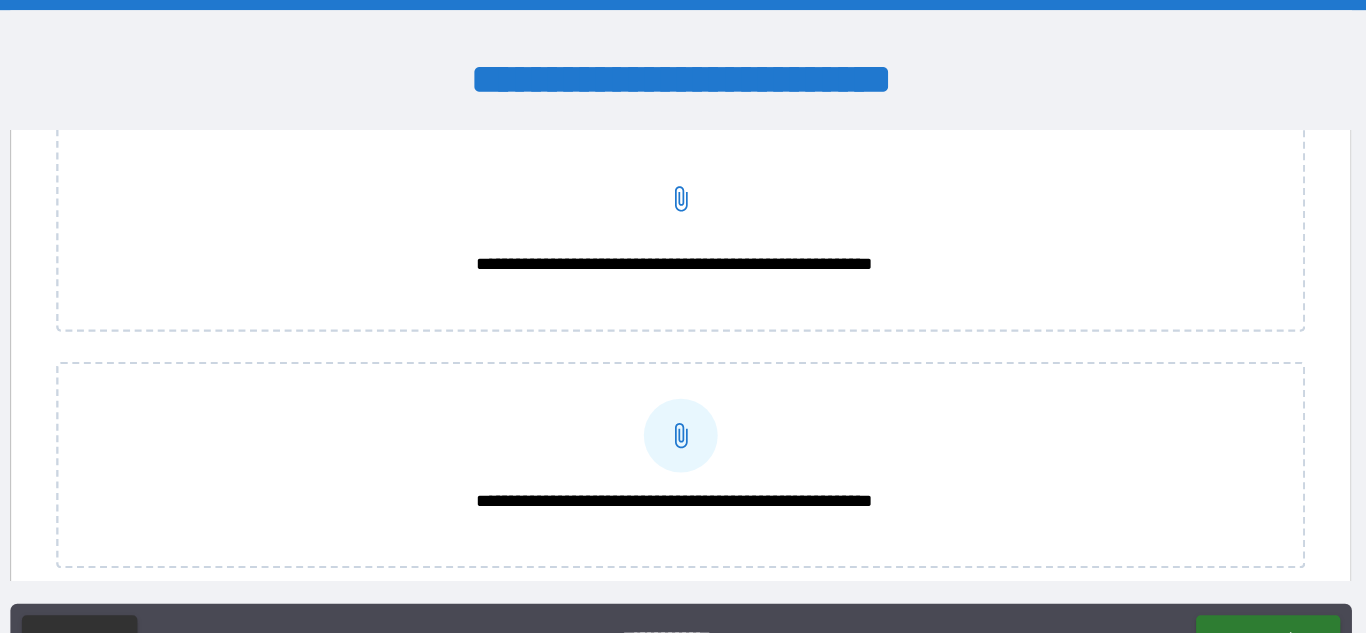 scroll, scrollTop: 3705, scrollLeft: 0, axis: vertical 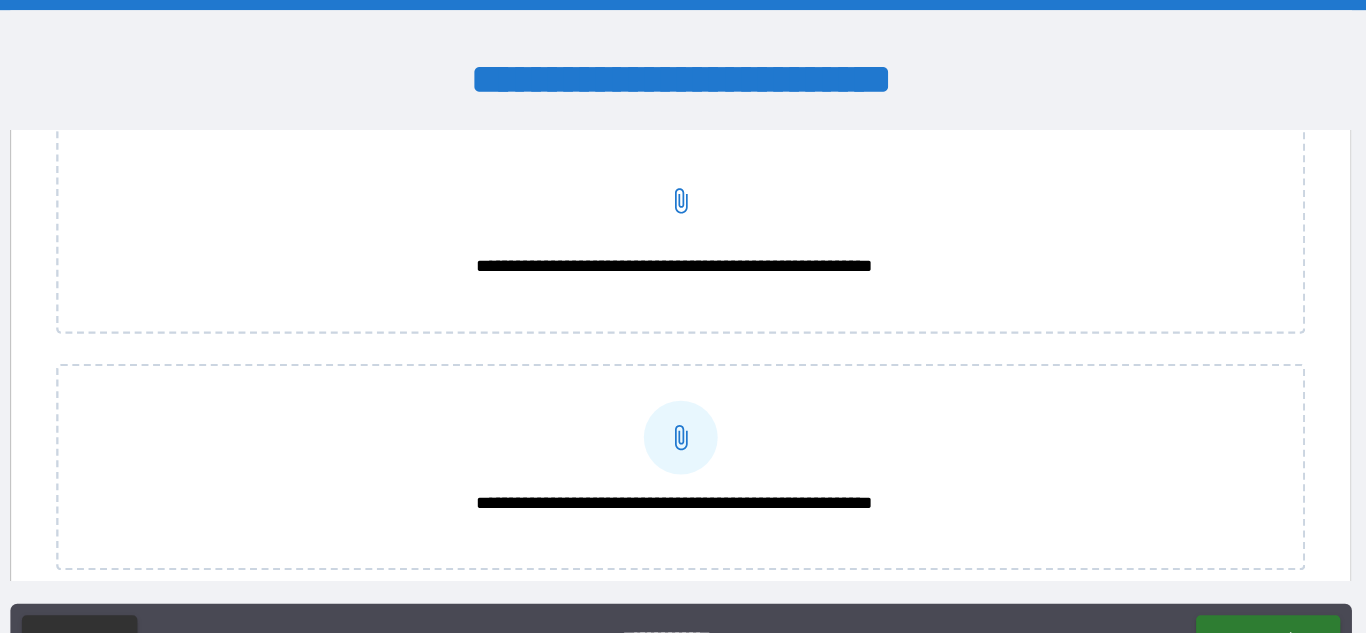 click 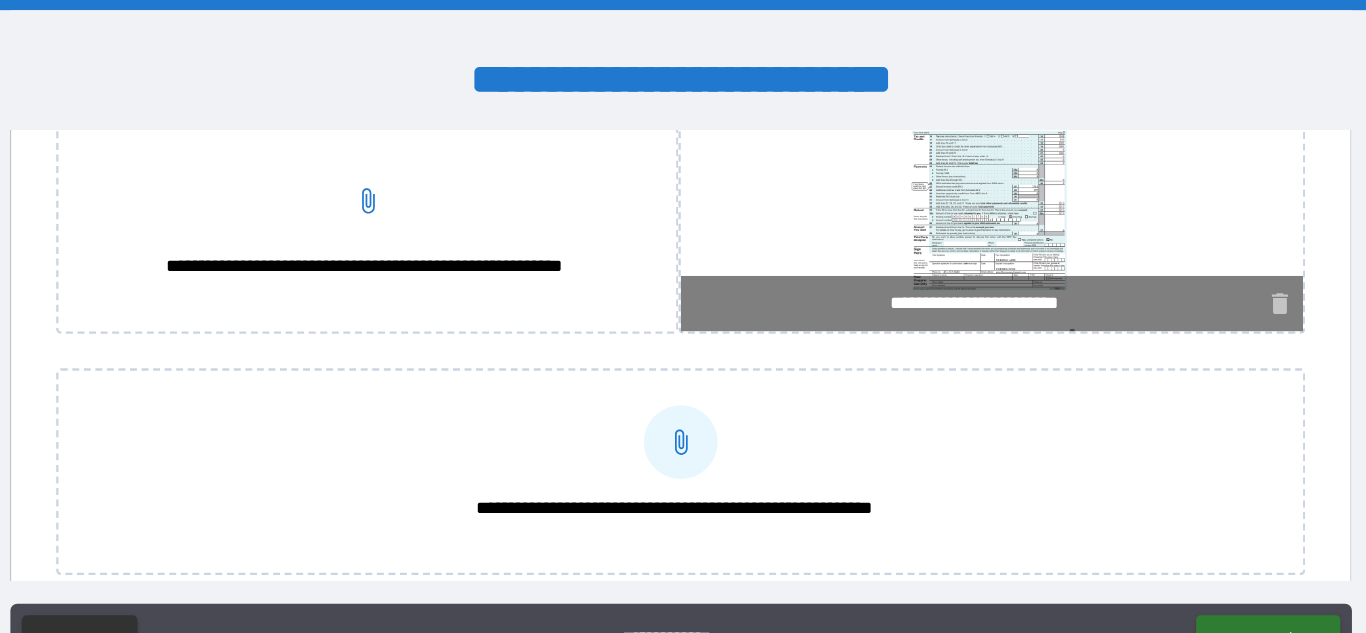click 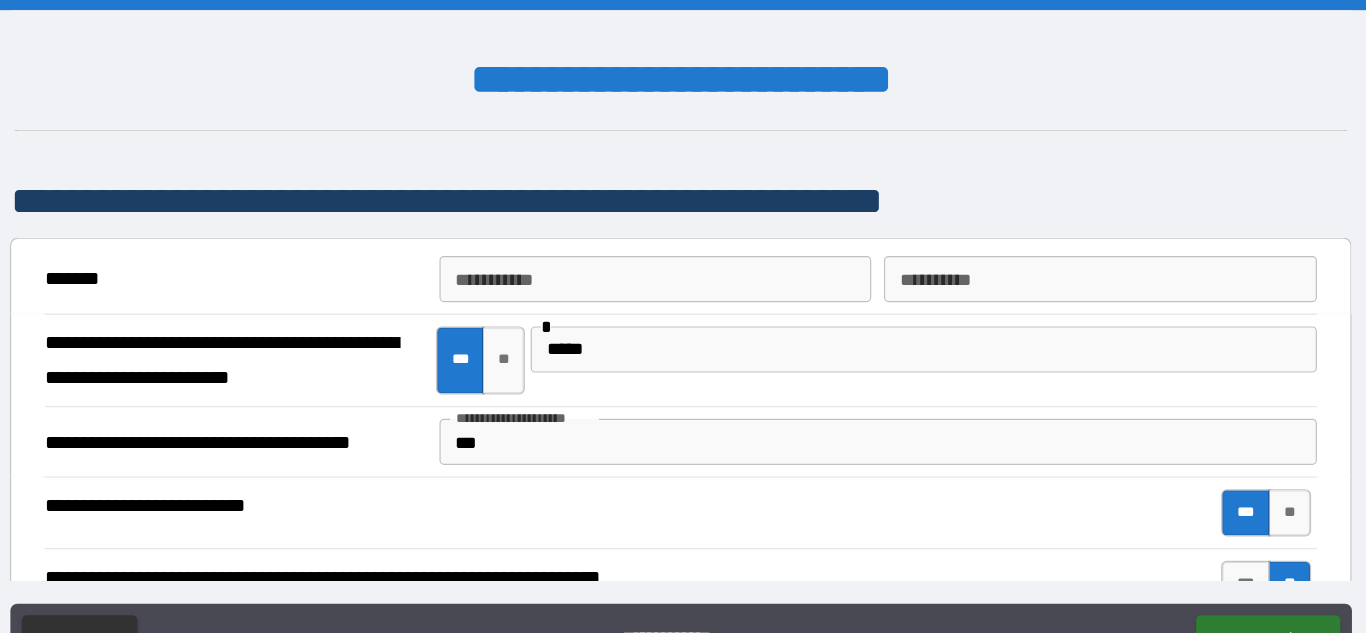 scroll, scrollTop: 4326, scrollLeft: 0, axis: vertical 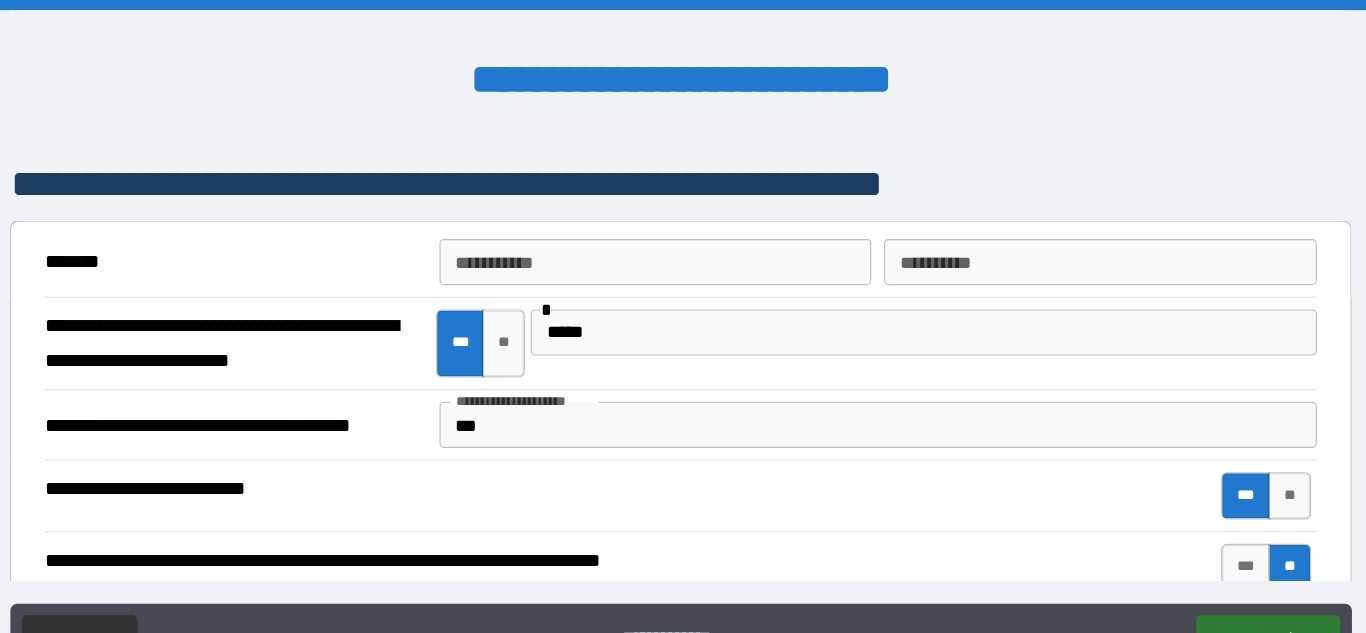 click on "**********" at bounding box center [661, 228] 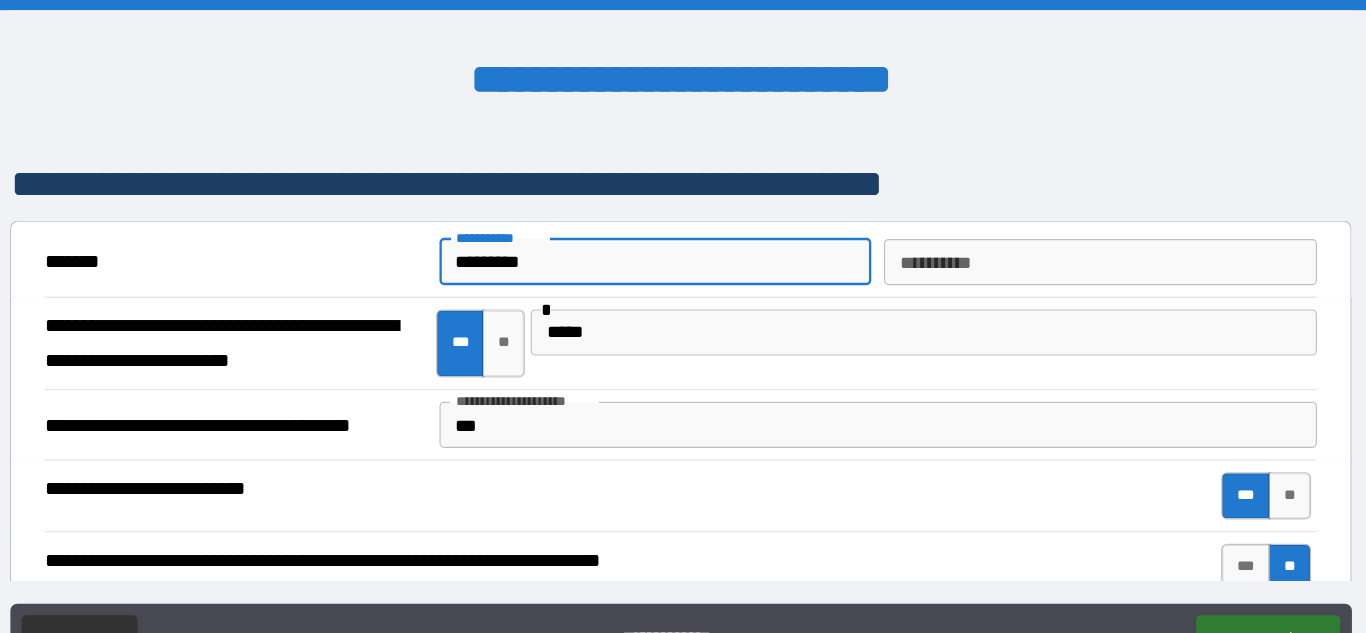 click on "**********" at bounding box center [1046, 228] 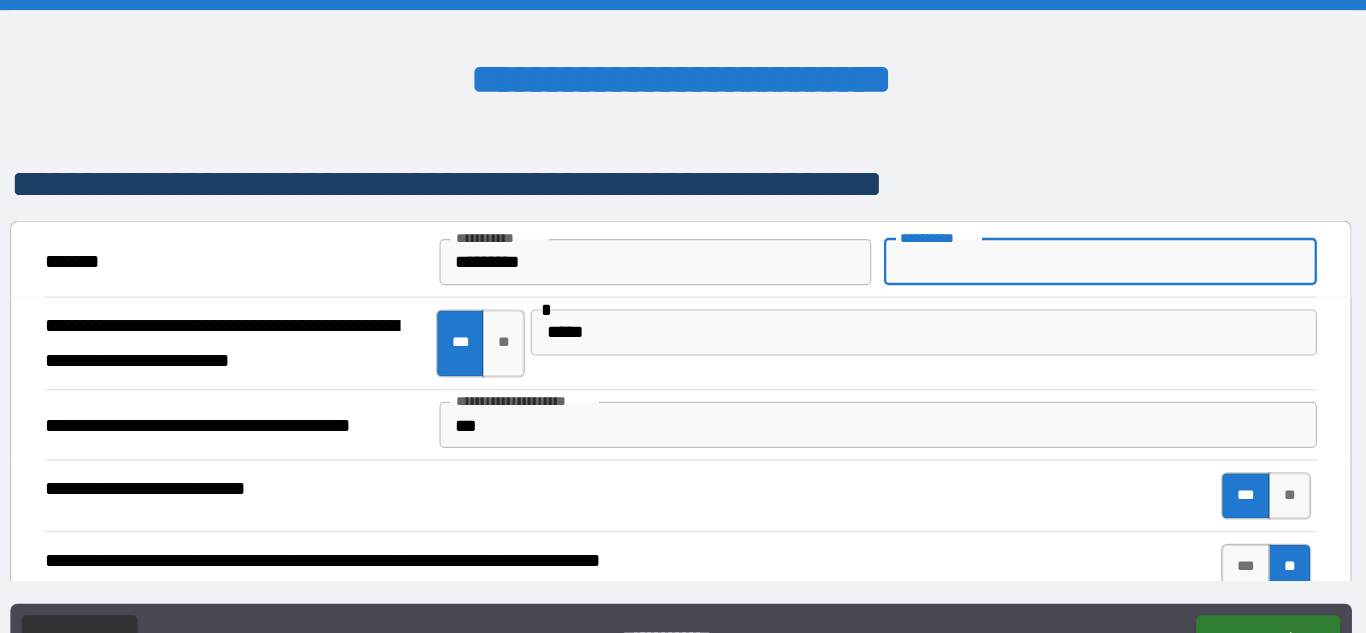 click on "*********" at bounding box center (661, 228) 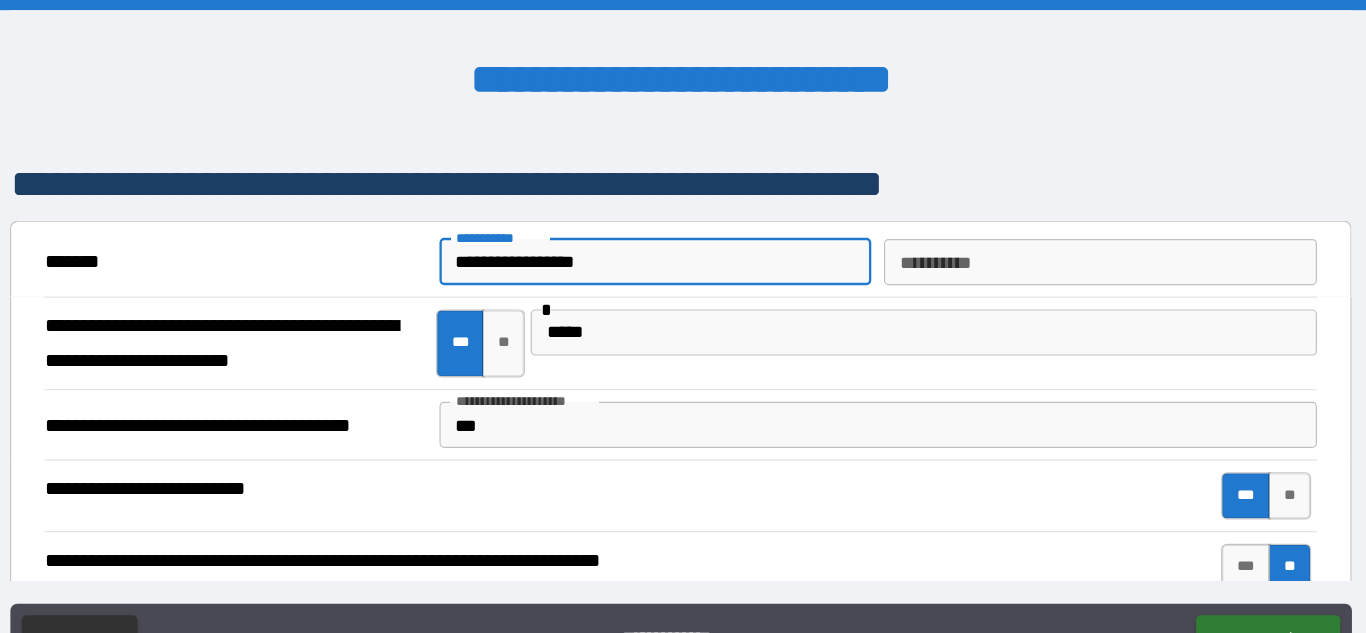 type on "**********" 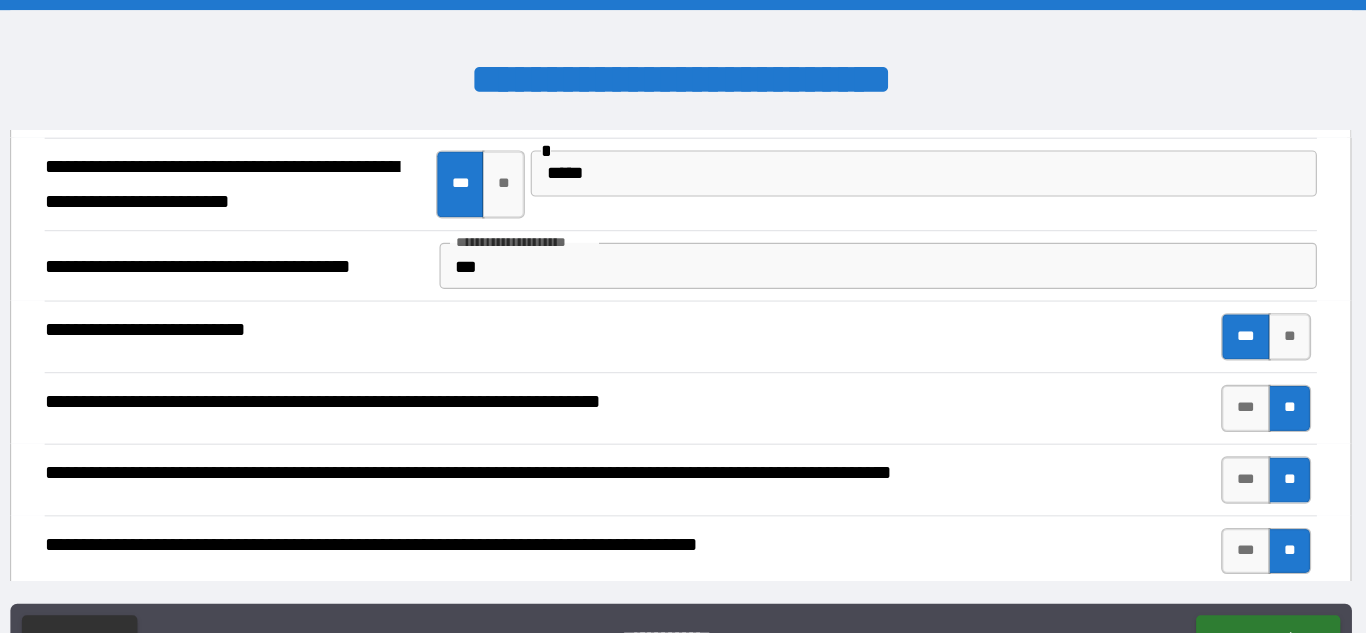 scroll, scrollTop: 4436, scrollLeft: 0, axis: vertical 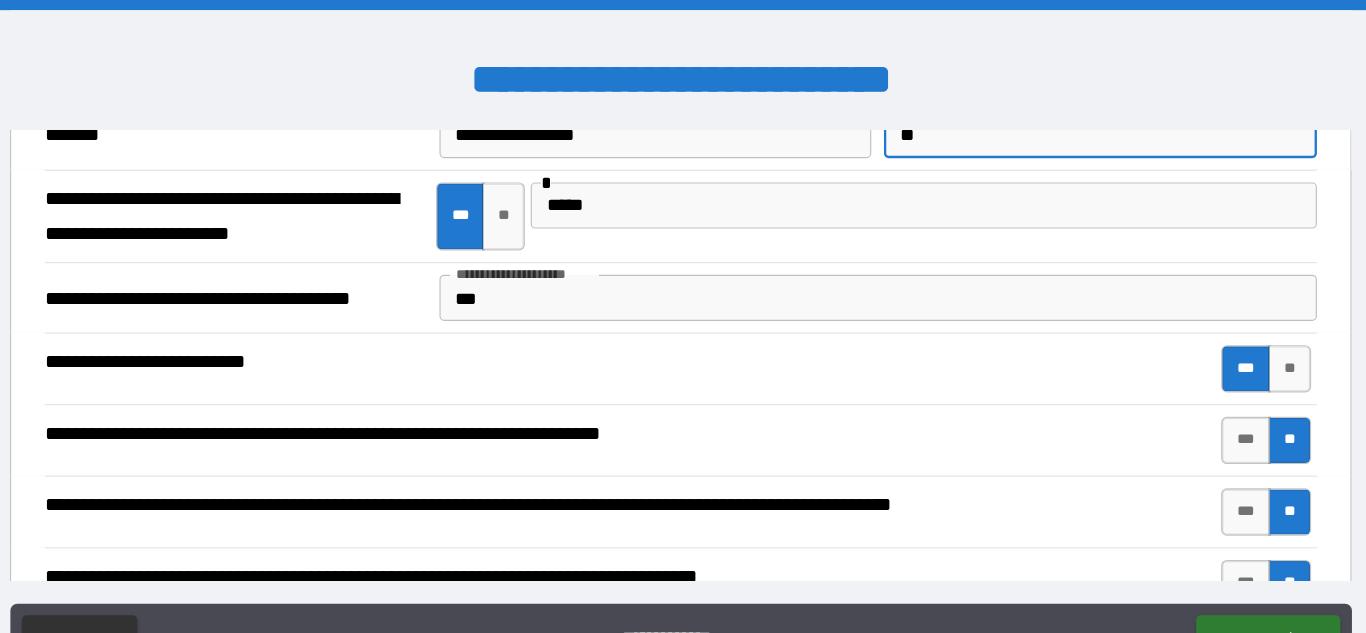 type on "**" 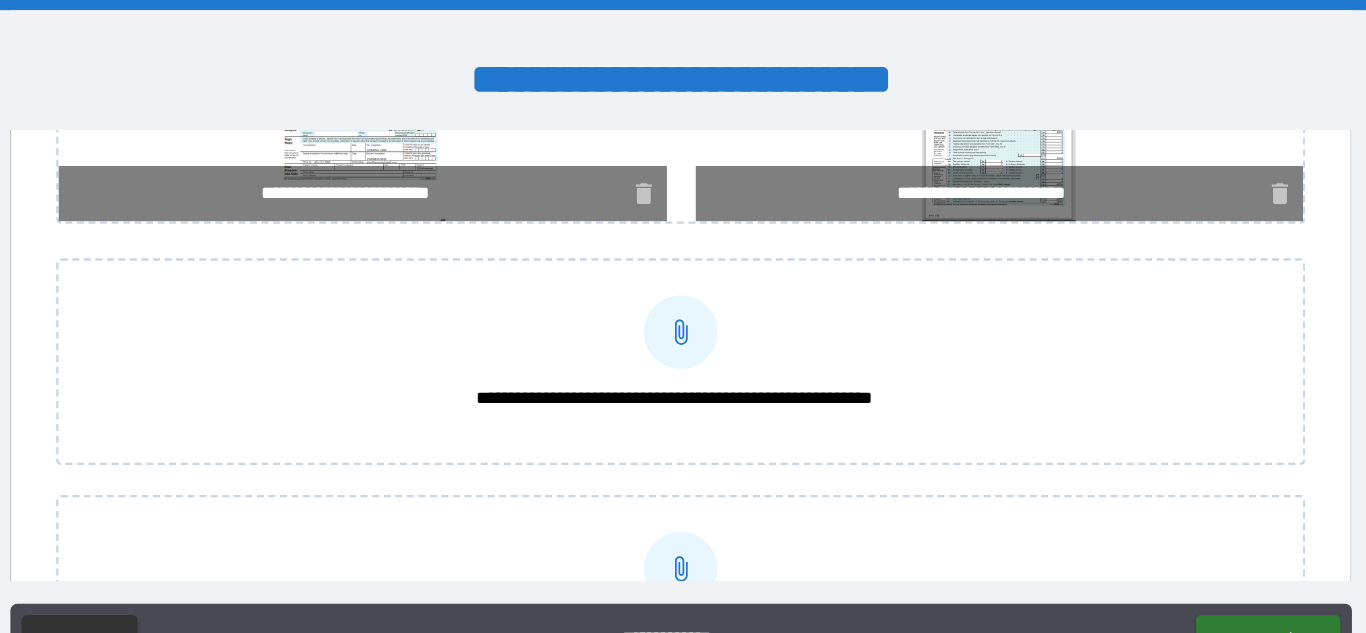 scroll, scrollTop: 3801, scrollLeft: 0, axis: vertical 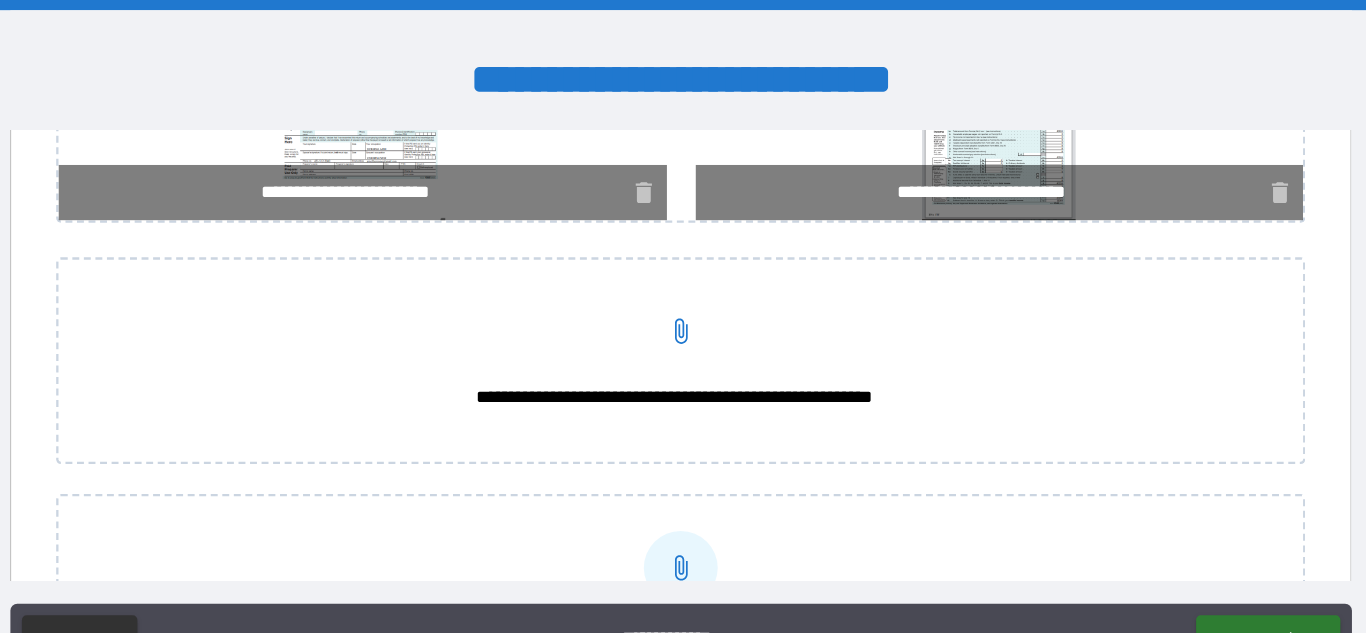 click 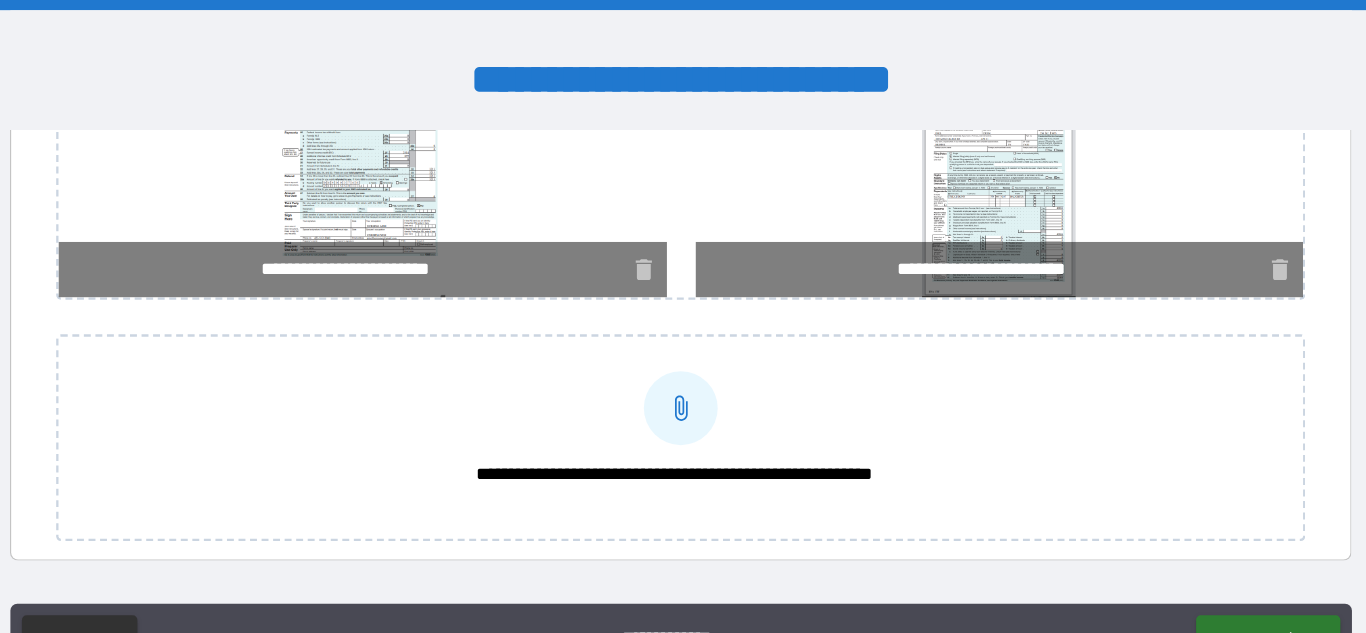 scroll, scrollTop: 5444, scrollLeft: 0, axis: vertical 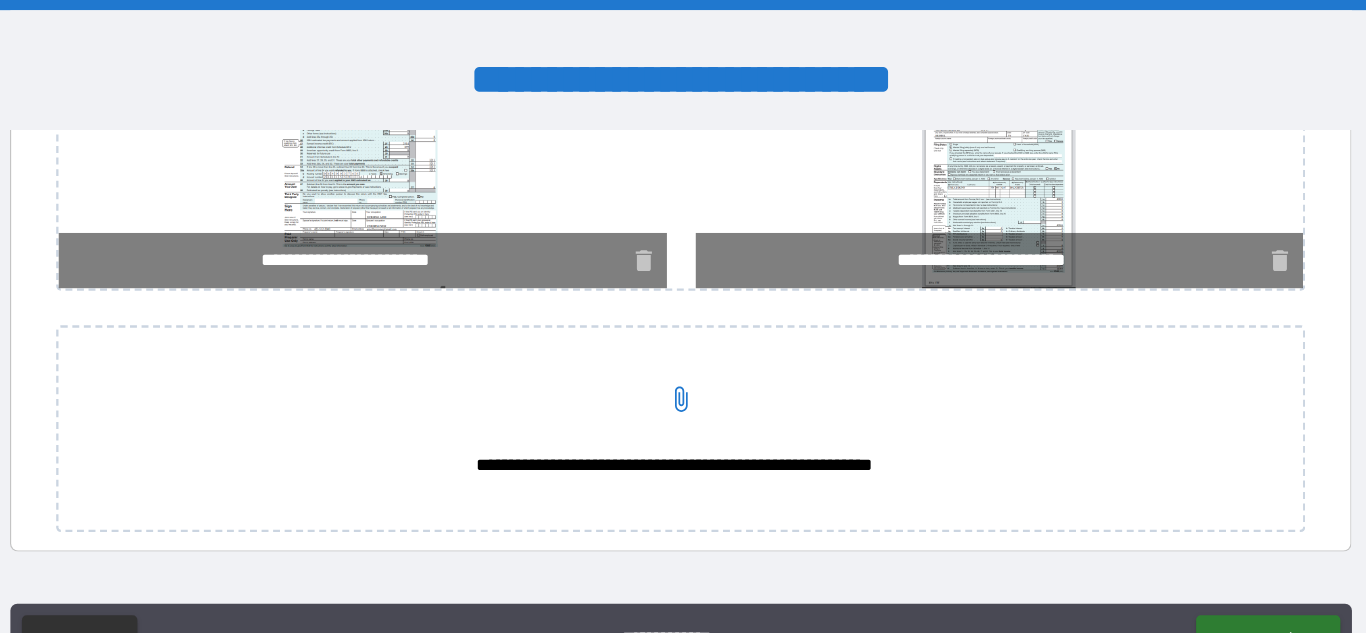 click 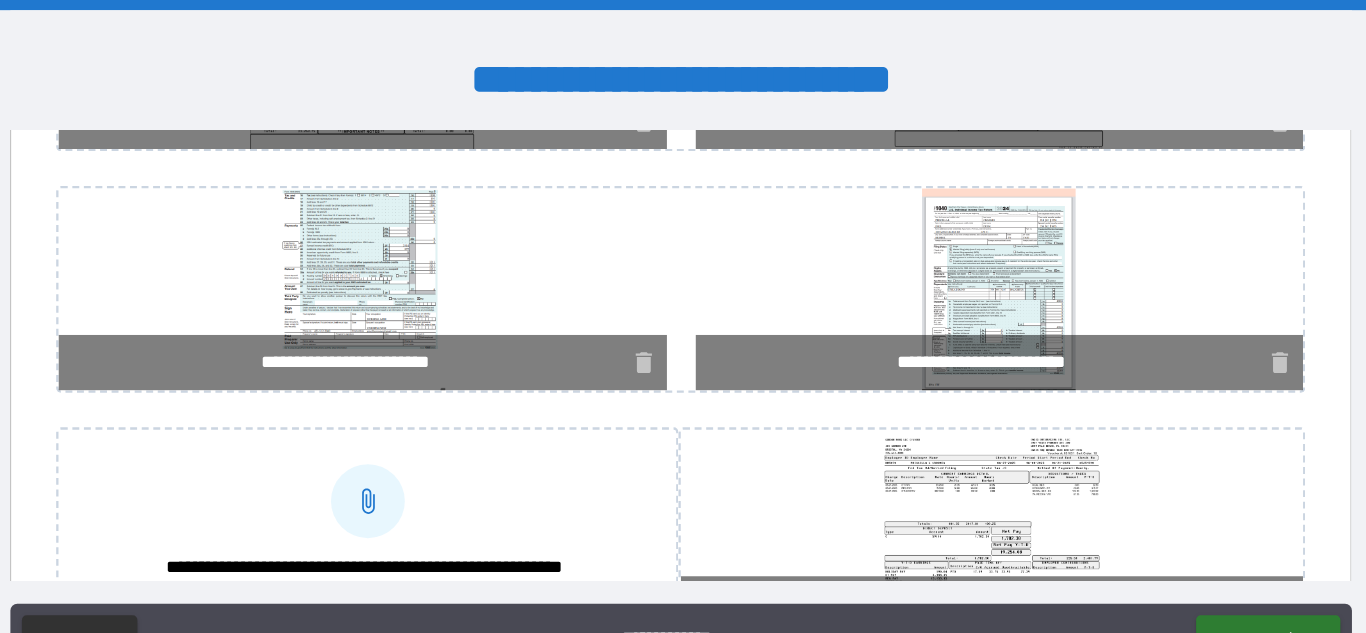 scroll, scrollTop: 5349, scrollLeft: 0, axis: vertical 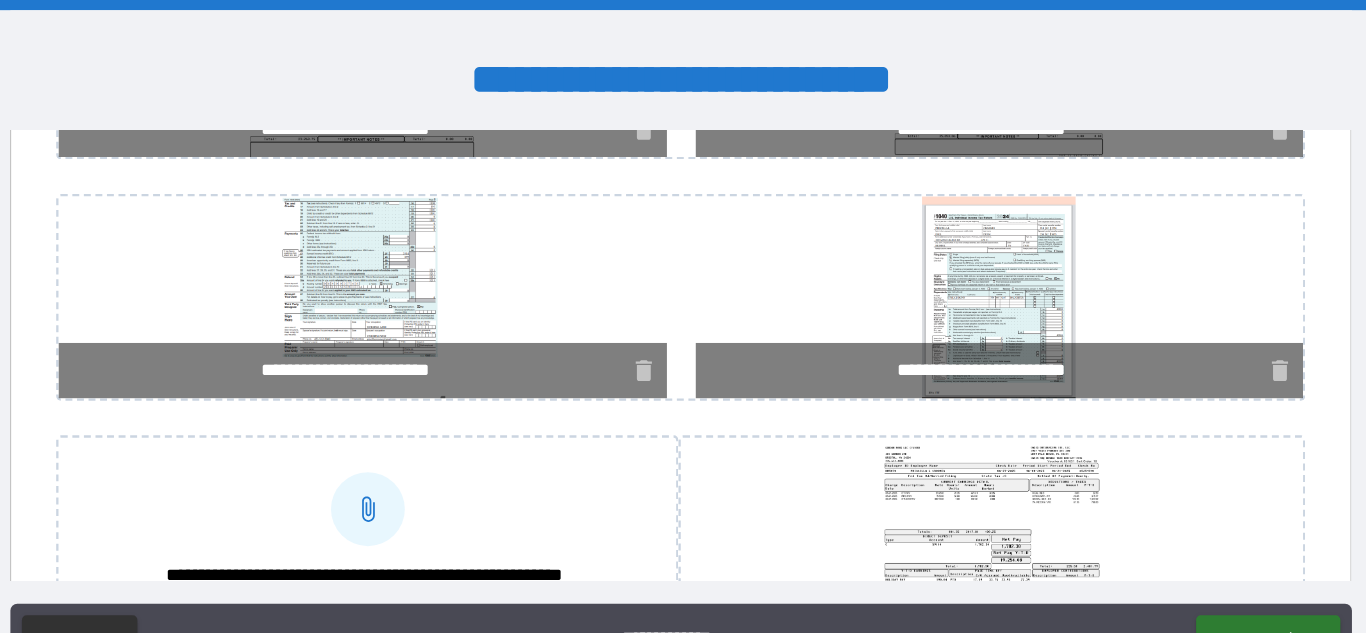 click 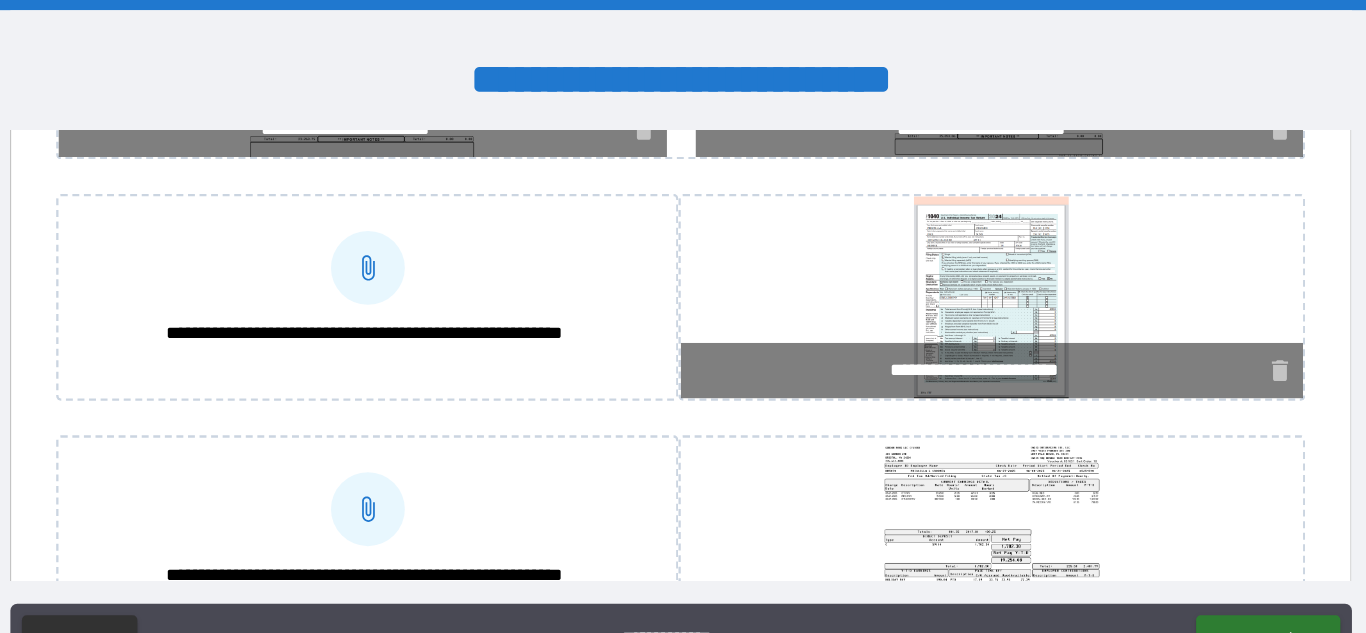 click 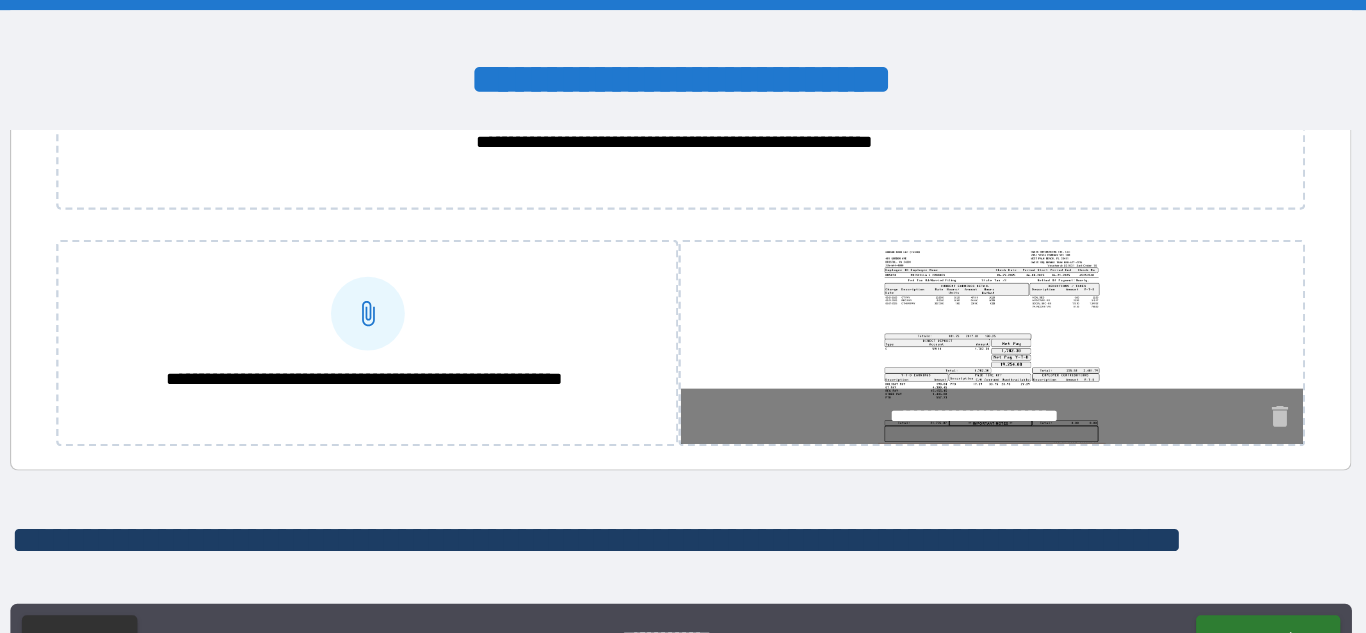 scroll, scrollTop: 5500, scrollLeft: 0, axis: vertical 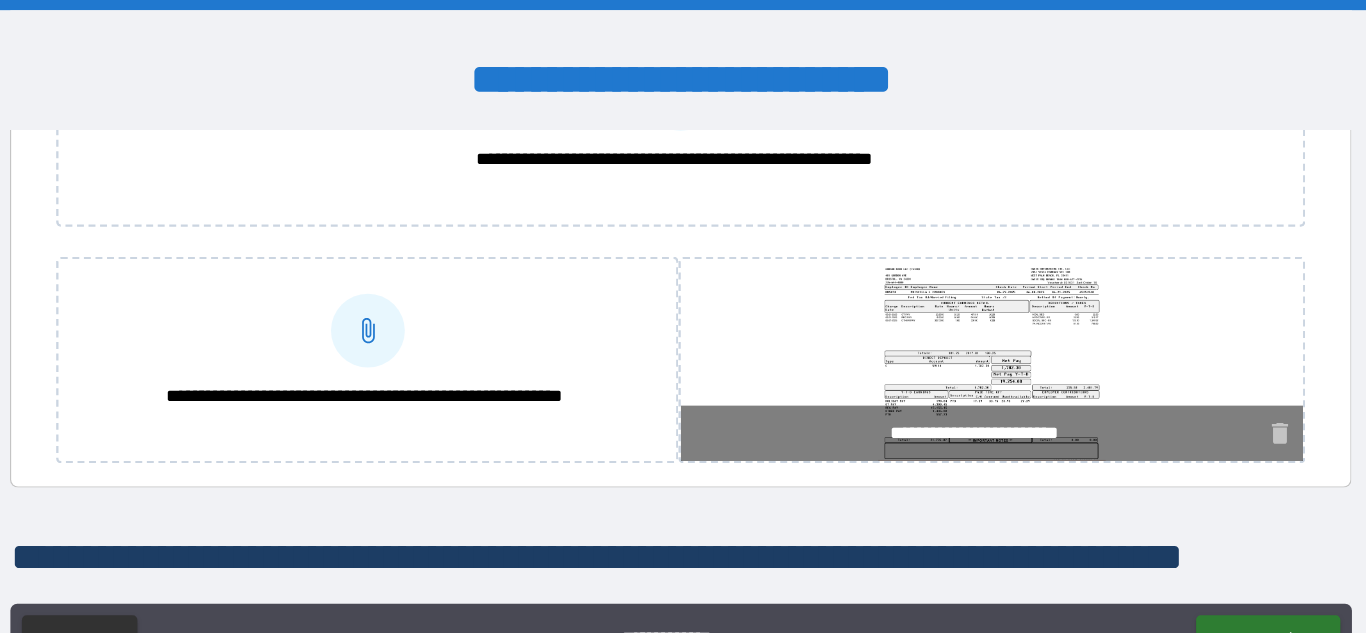 click 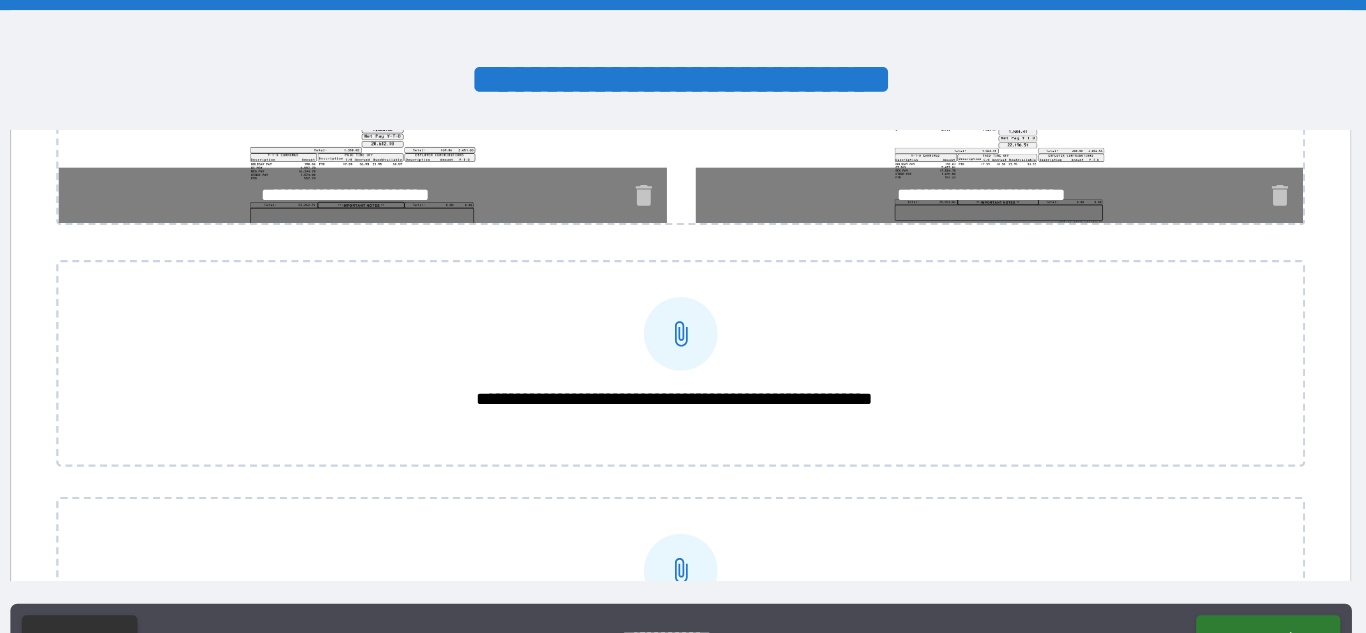 scroll, scrollTop: 5291, scrollLeft: 0, axis: vertical 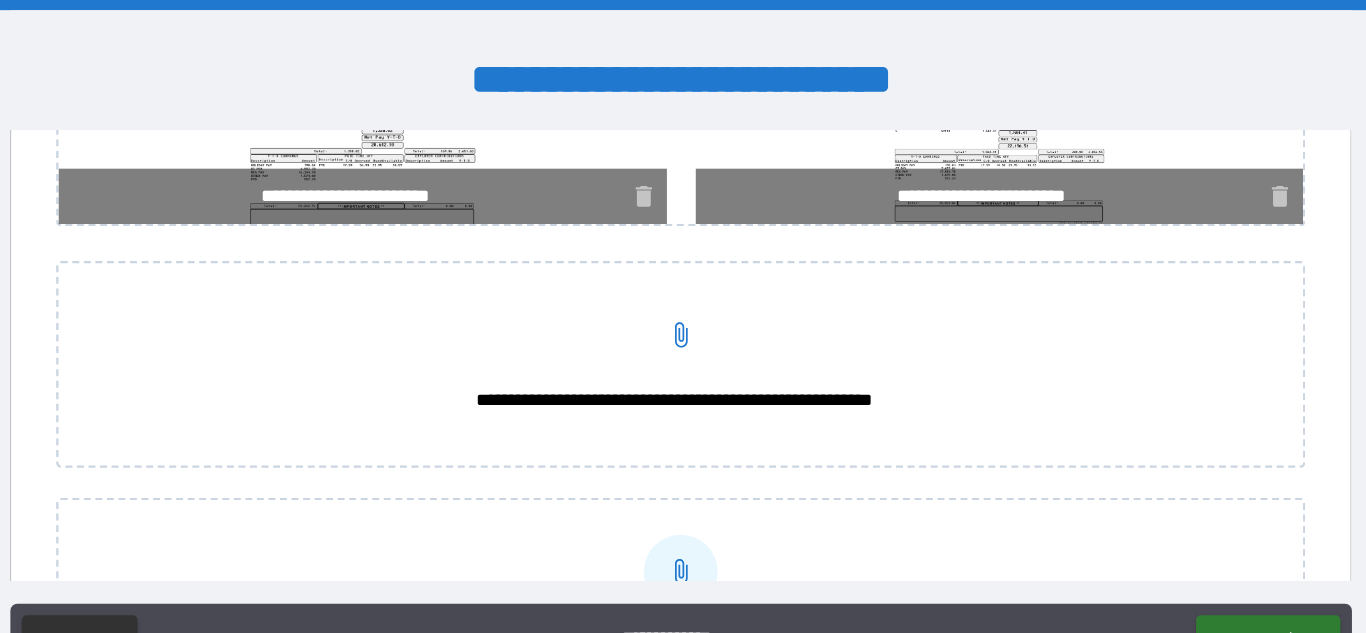 click 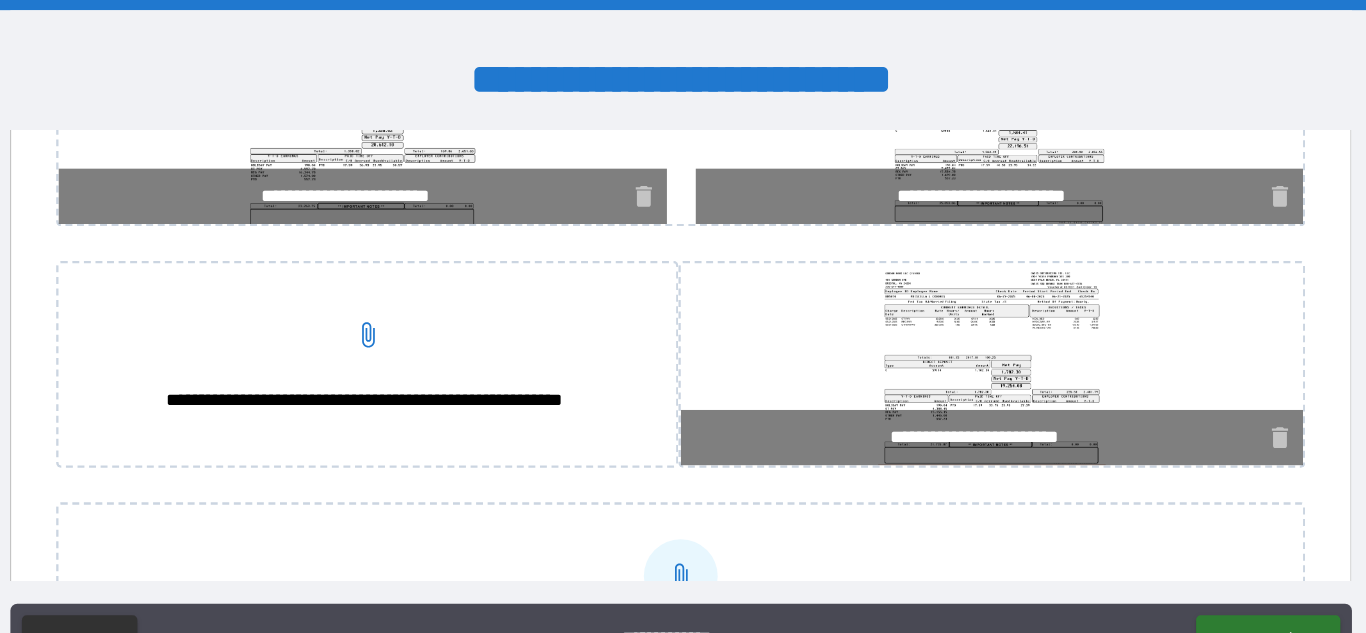 click 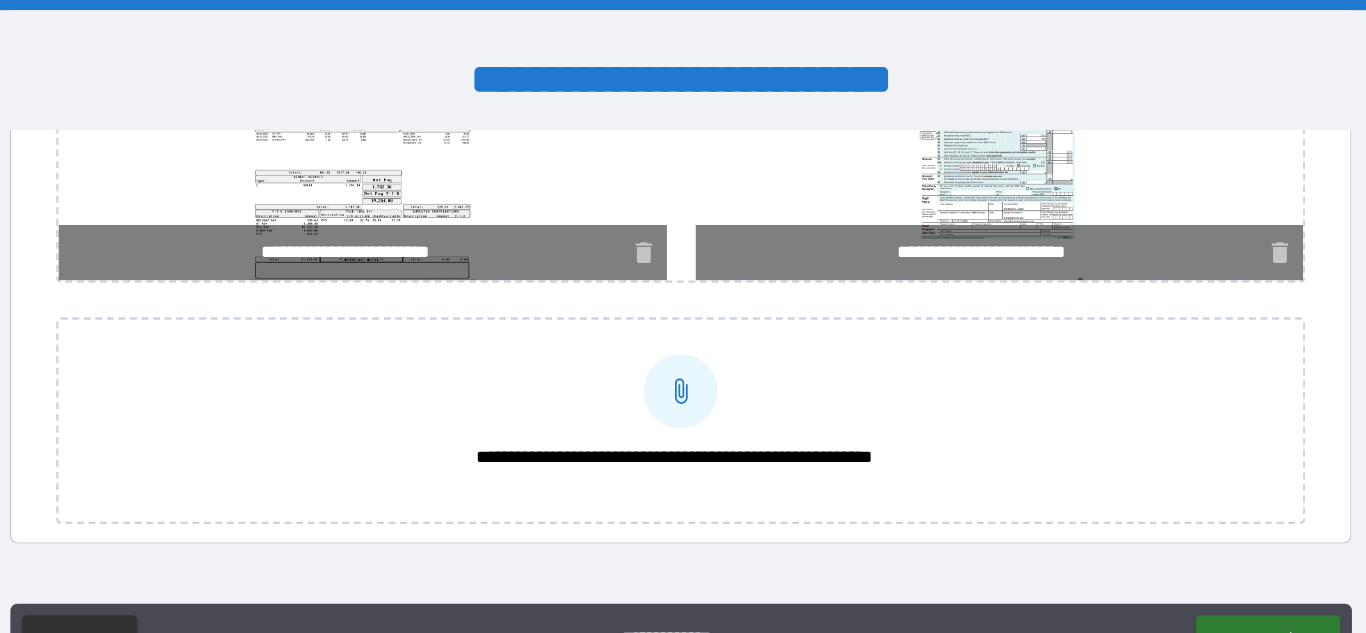 scroll, scrollTop: 5456, scrollLeft: 0, axis: vertical 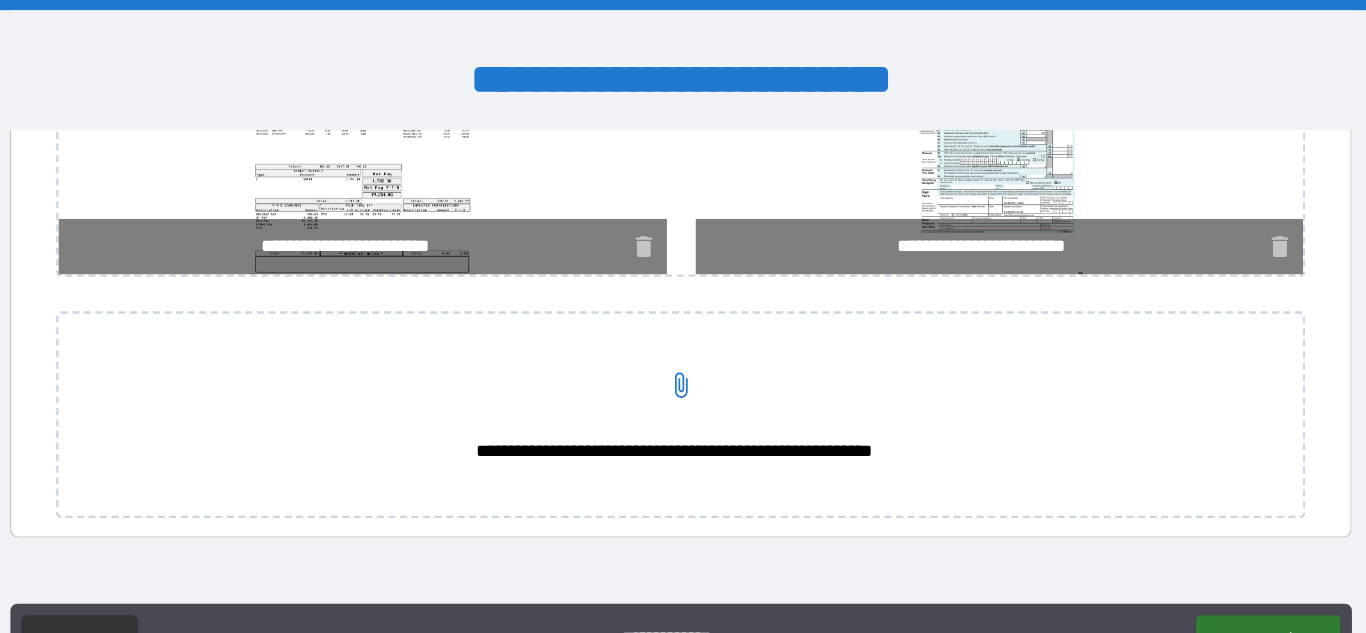 click 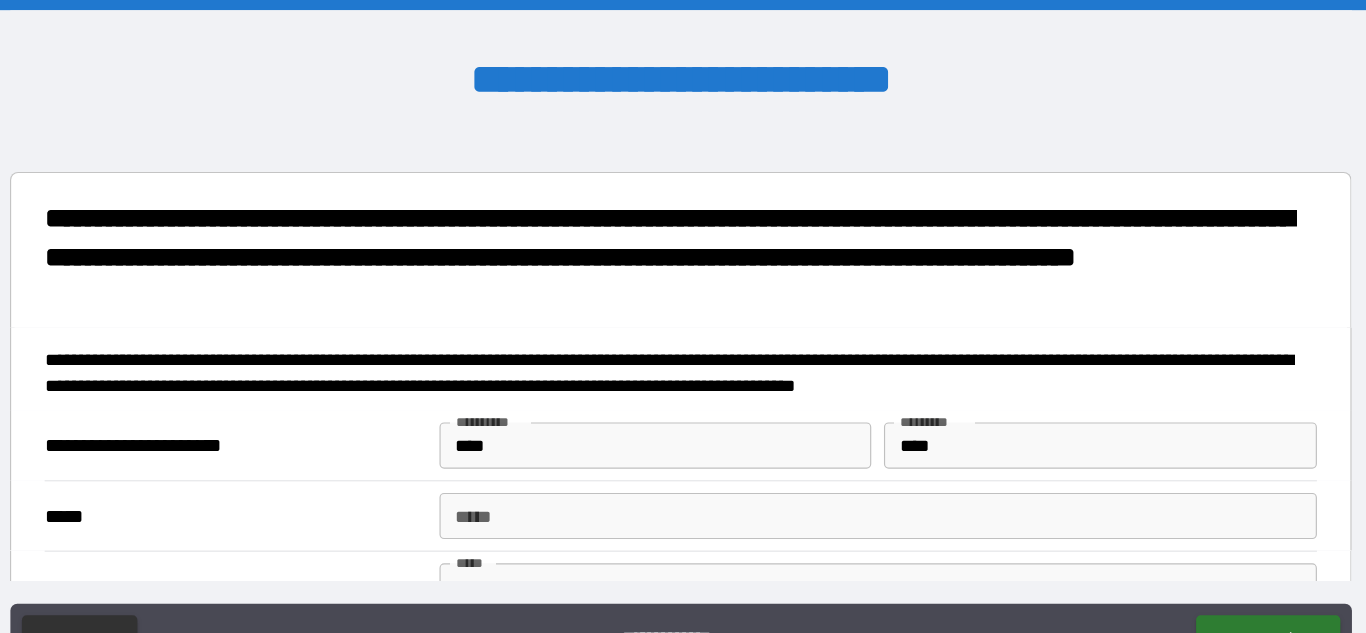 scroll, scrollTop: 5907, scrollLeft: 0, axis: vertical 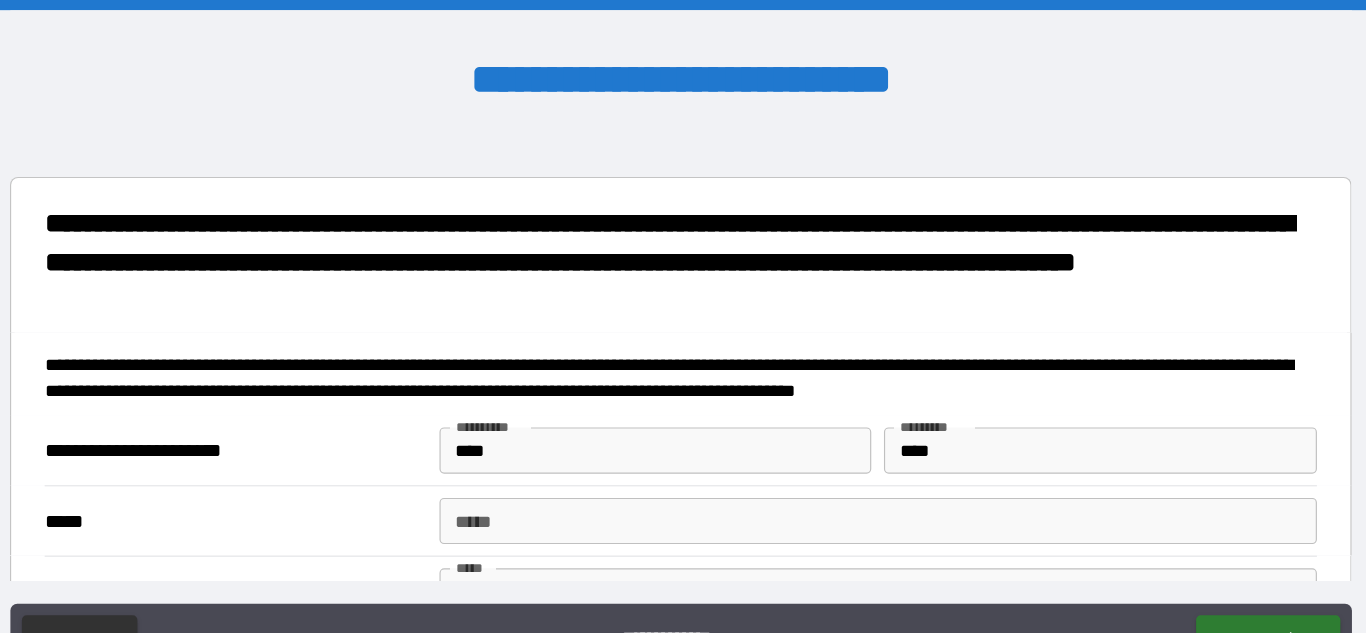 click on "****" at bounding box center [661, 391] 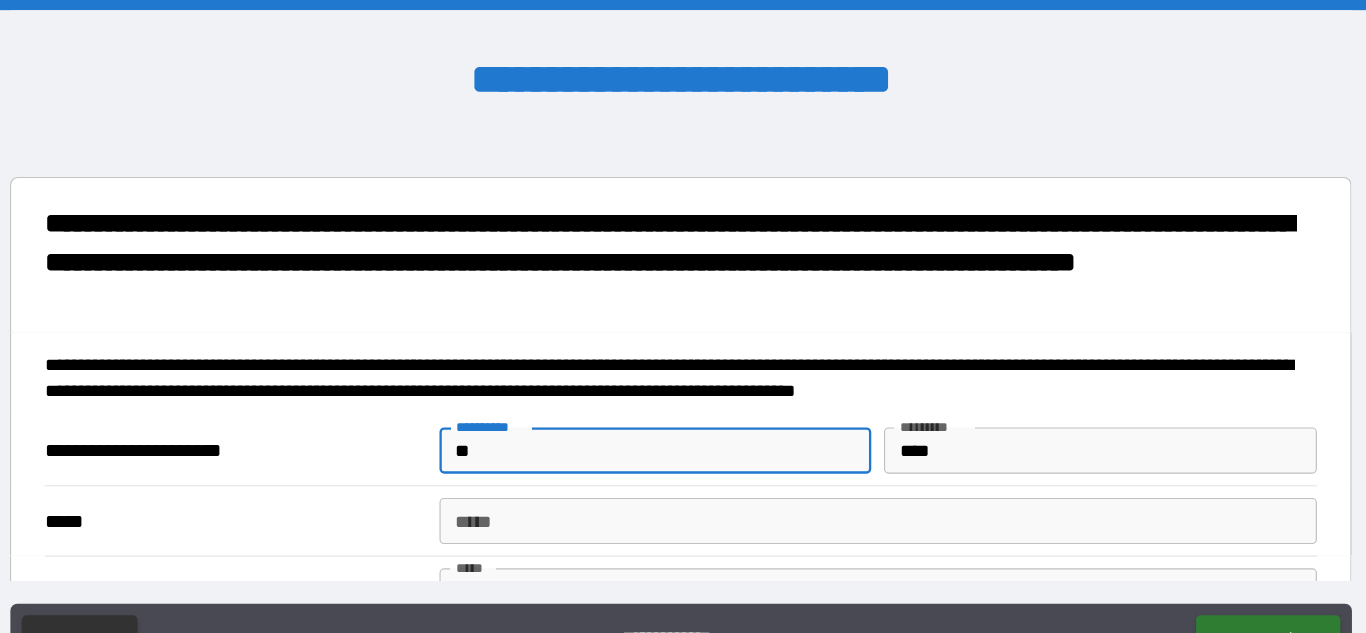 type on "*" 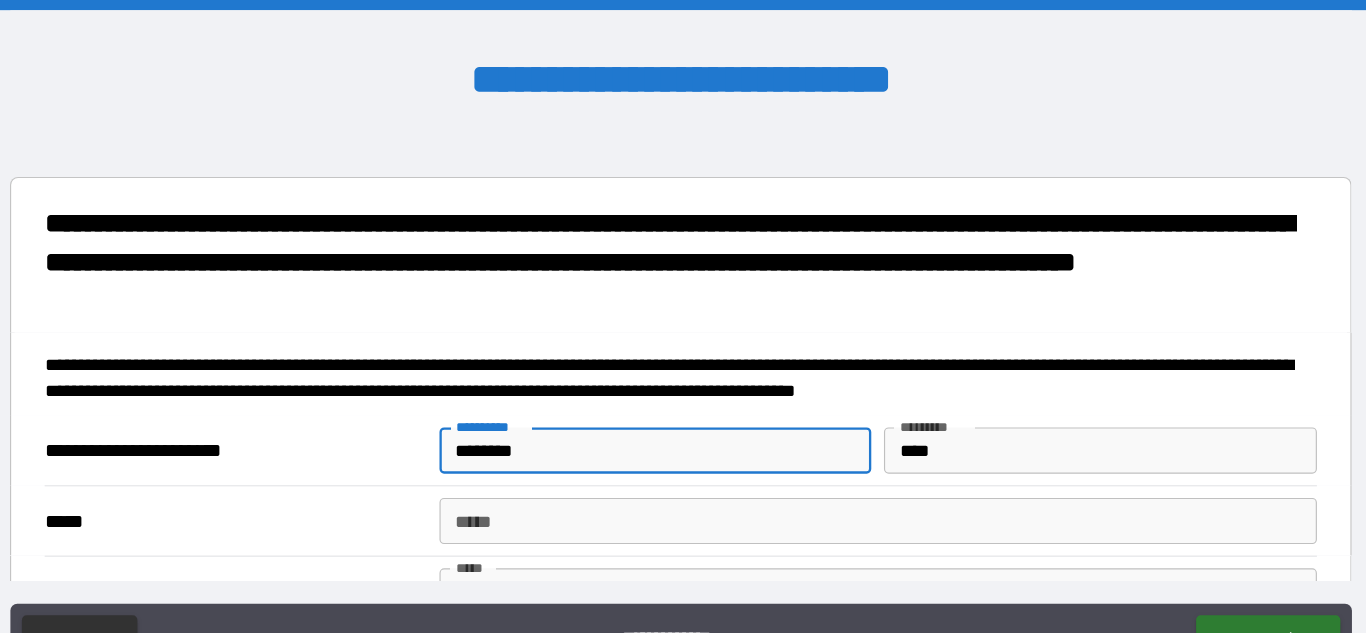 type on "********" 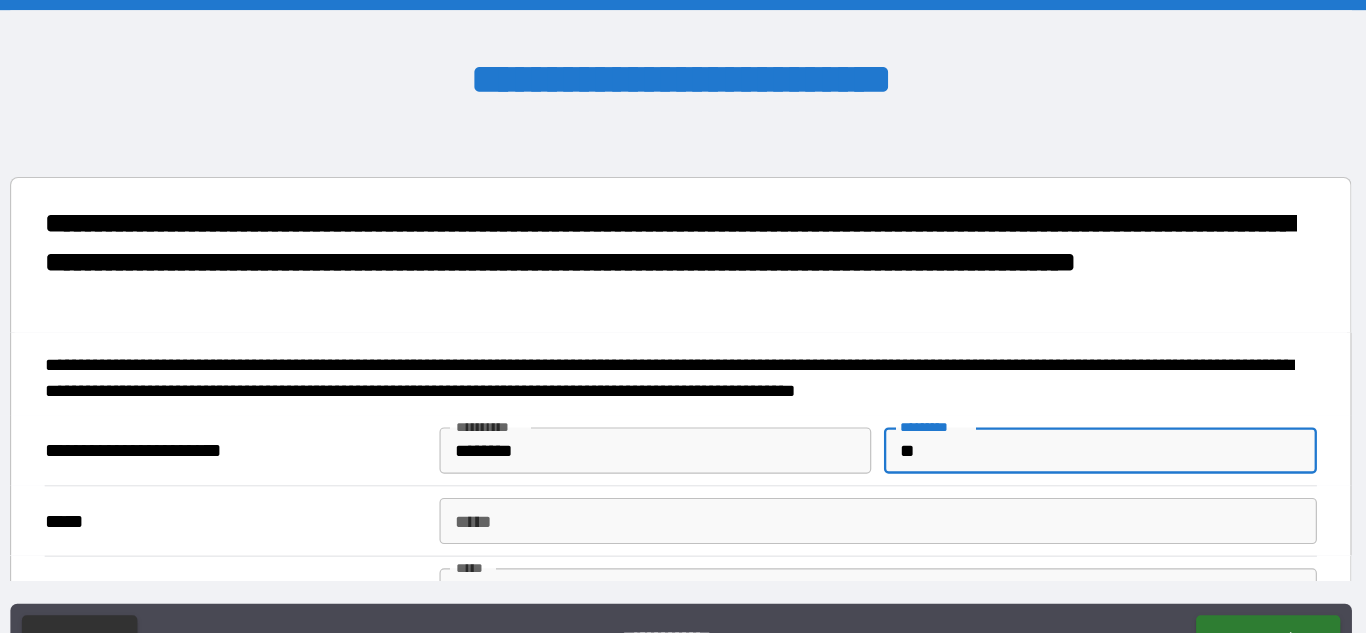 type on "*" 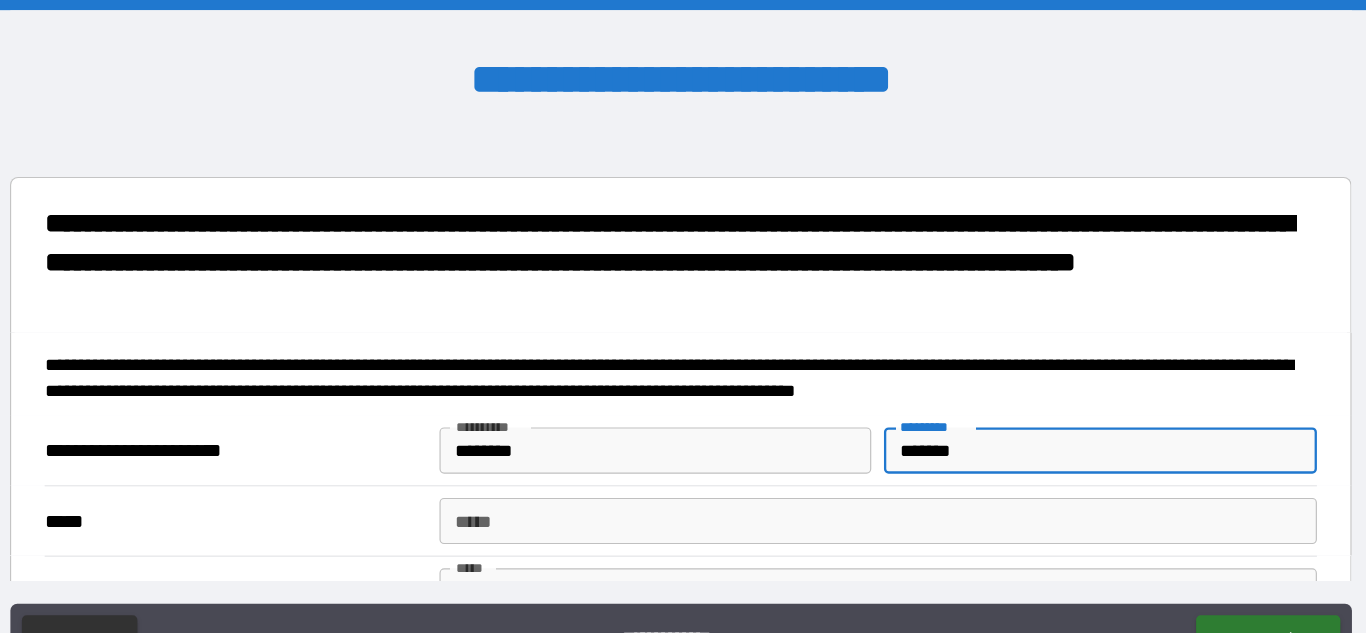 click on "*******" at bounding box center [1046, 391] 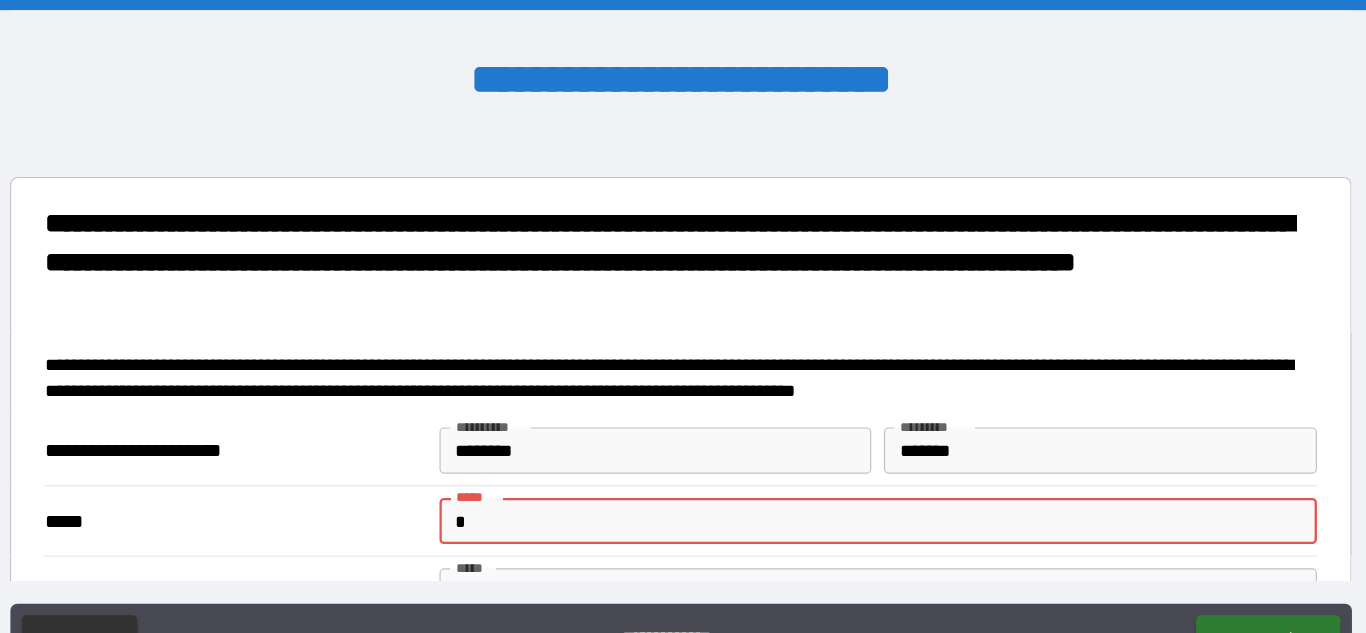 type on "**********" 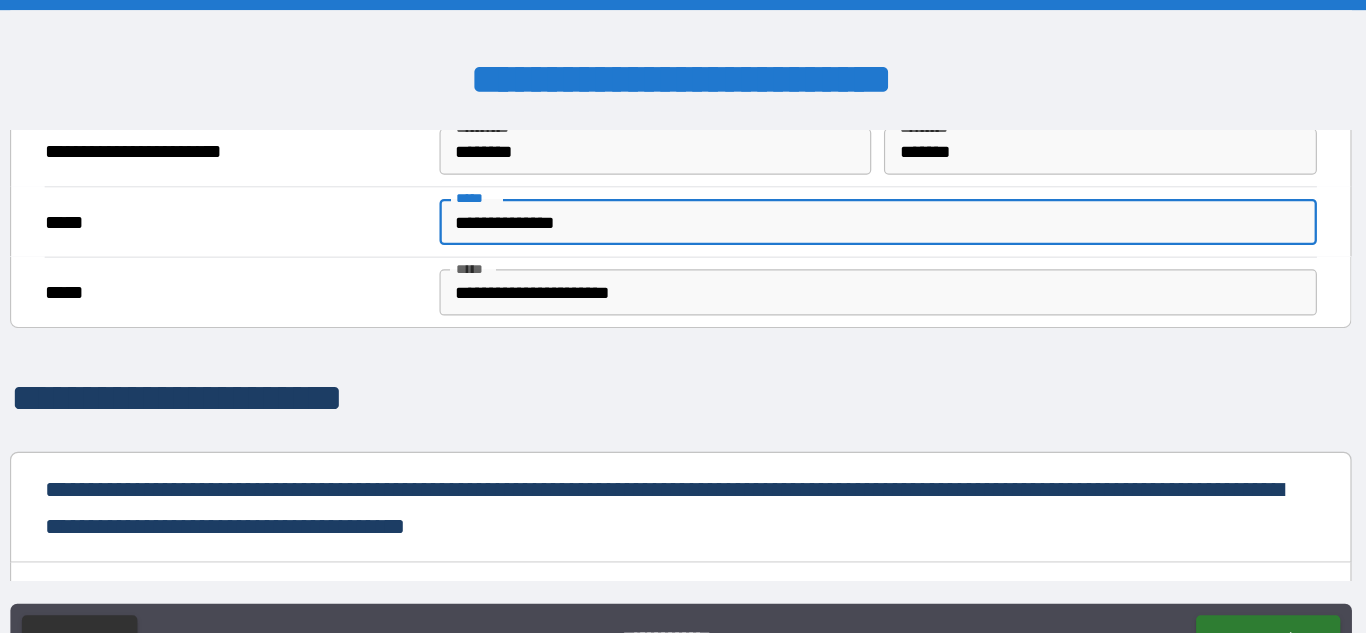 scroll, scrollTop: 6200, scrollLeft: 0, axis: vertical 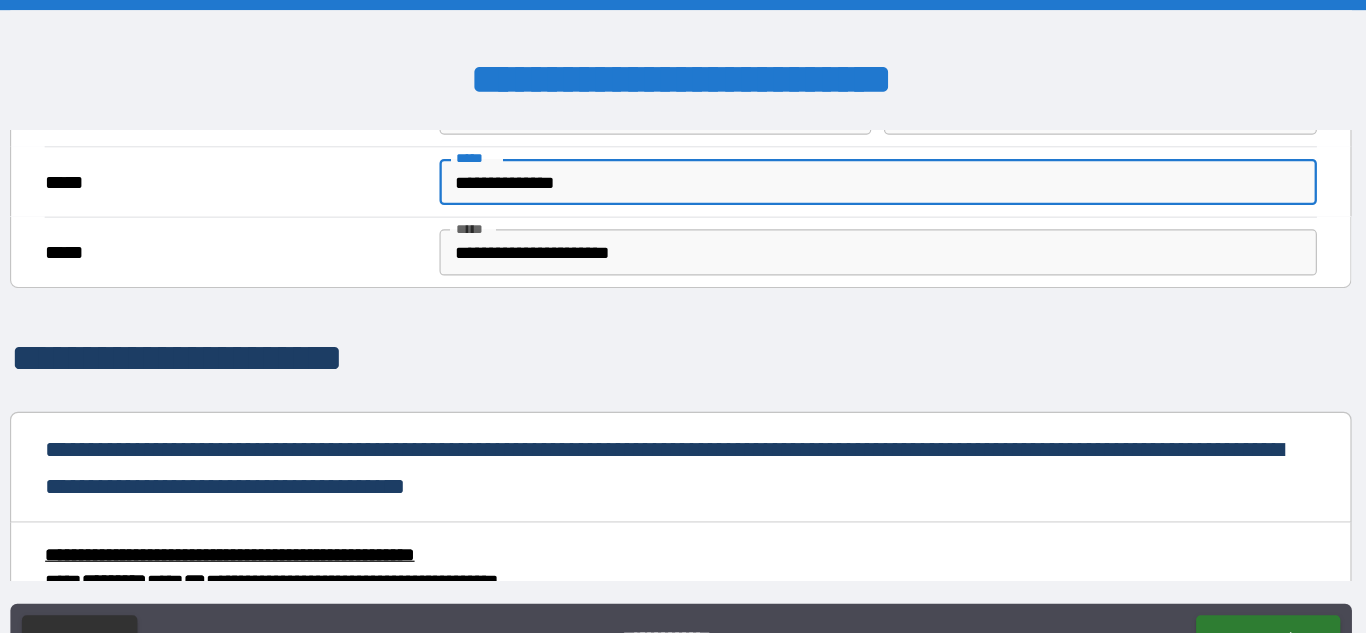 click on "**********" at bounding box center (854, 220) 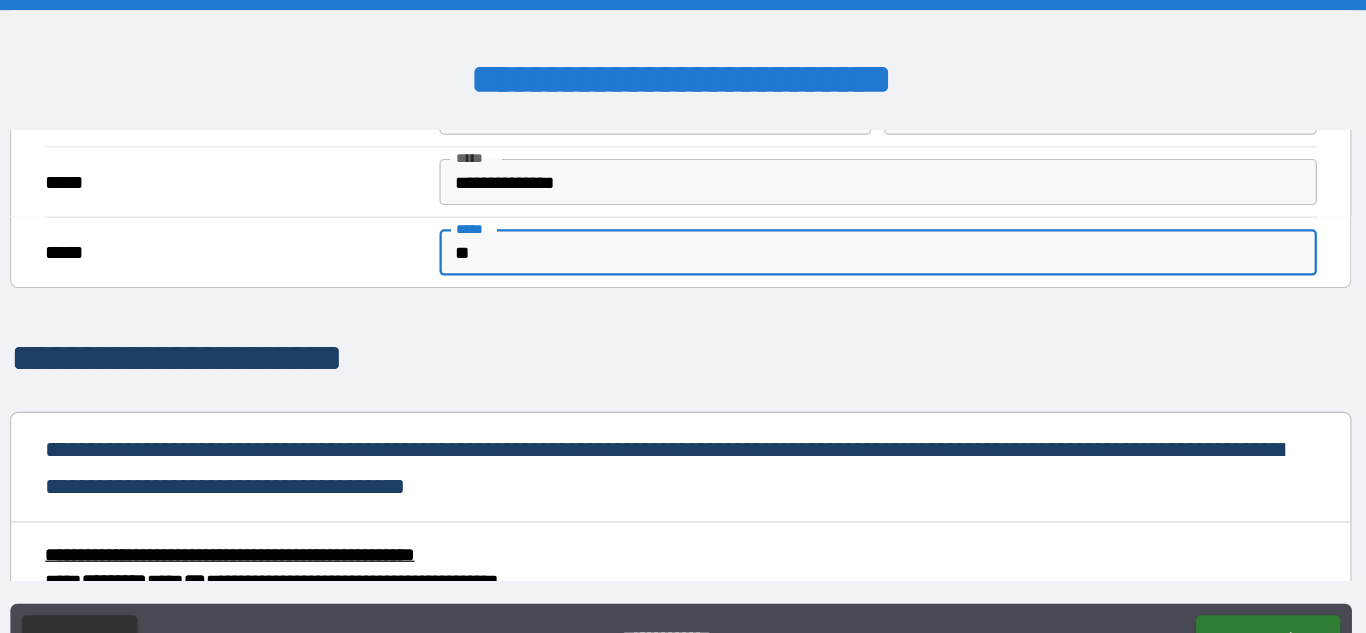 type on "*" 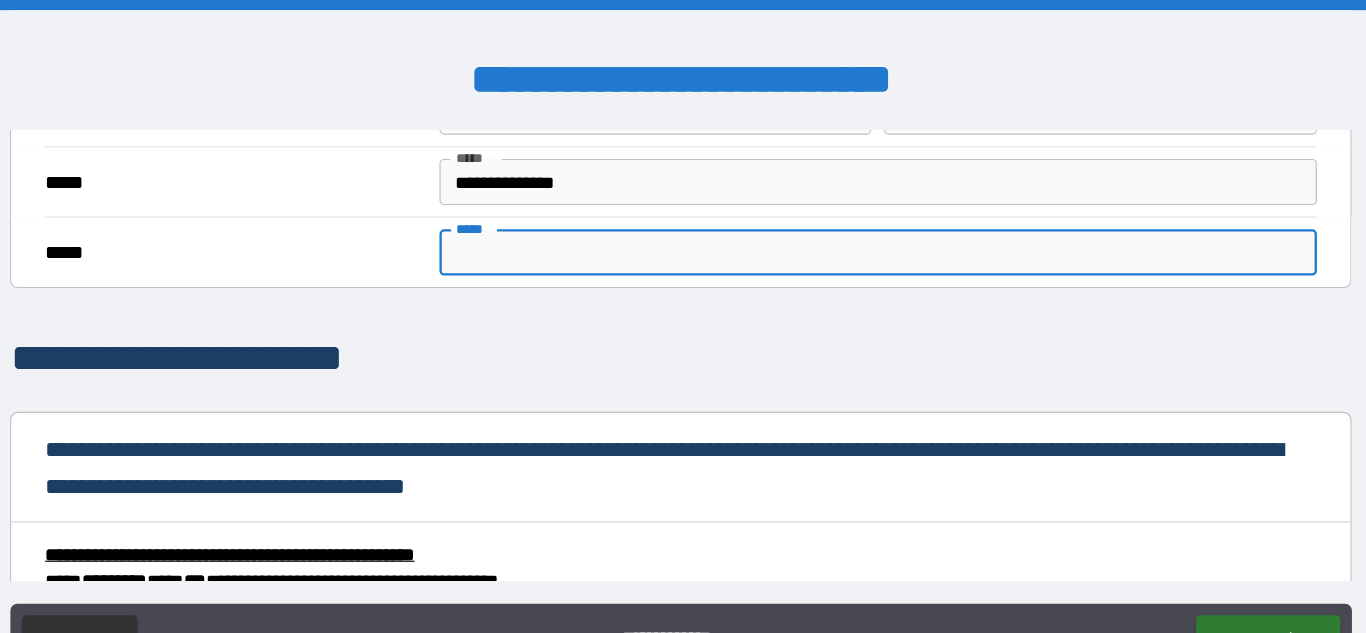 click on "*****" at bounding box center (854, 220) 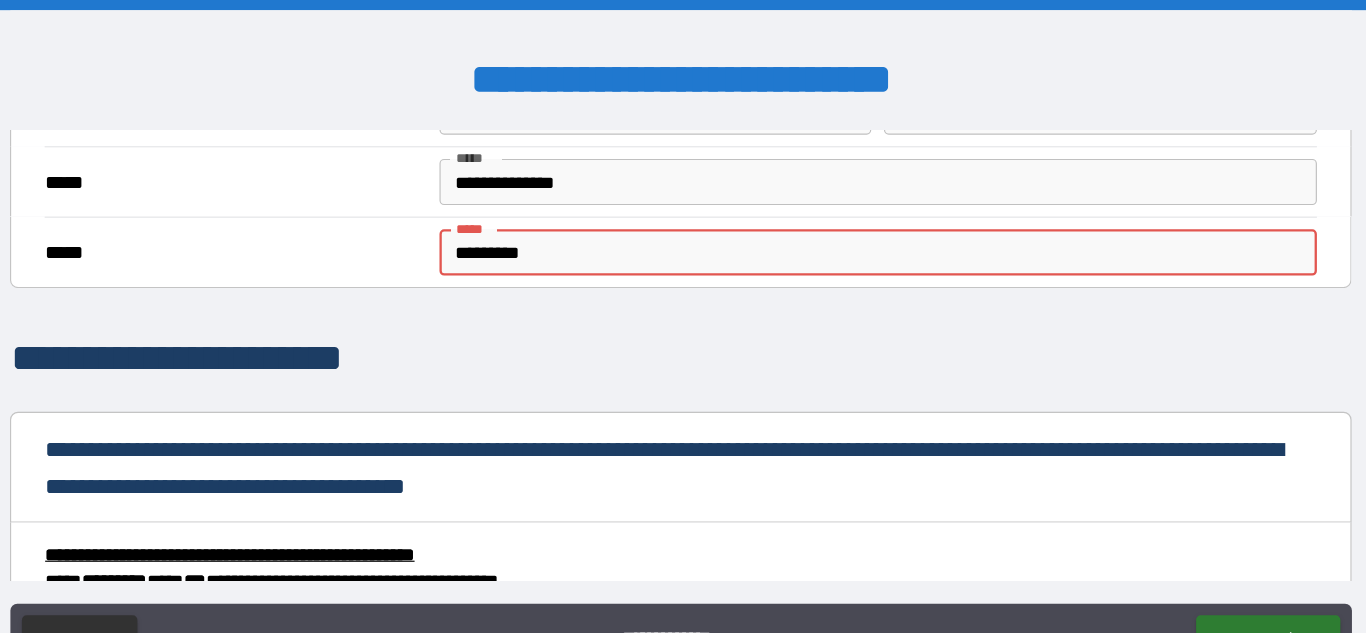 type on "**********" 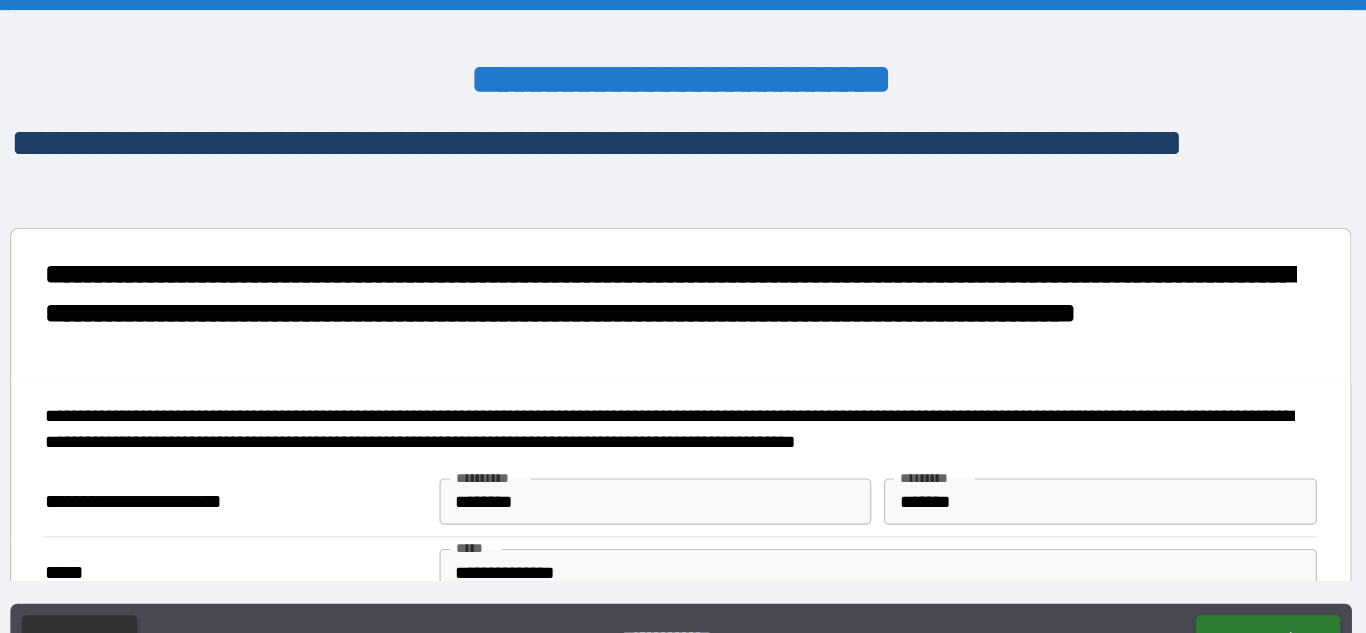 scroll, scrollTop: 5885, scrollLeft: 0, axis: vertical 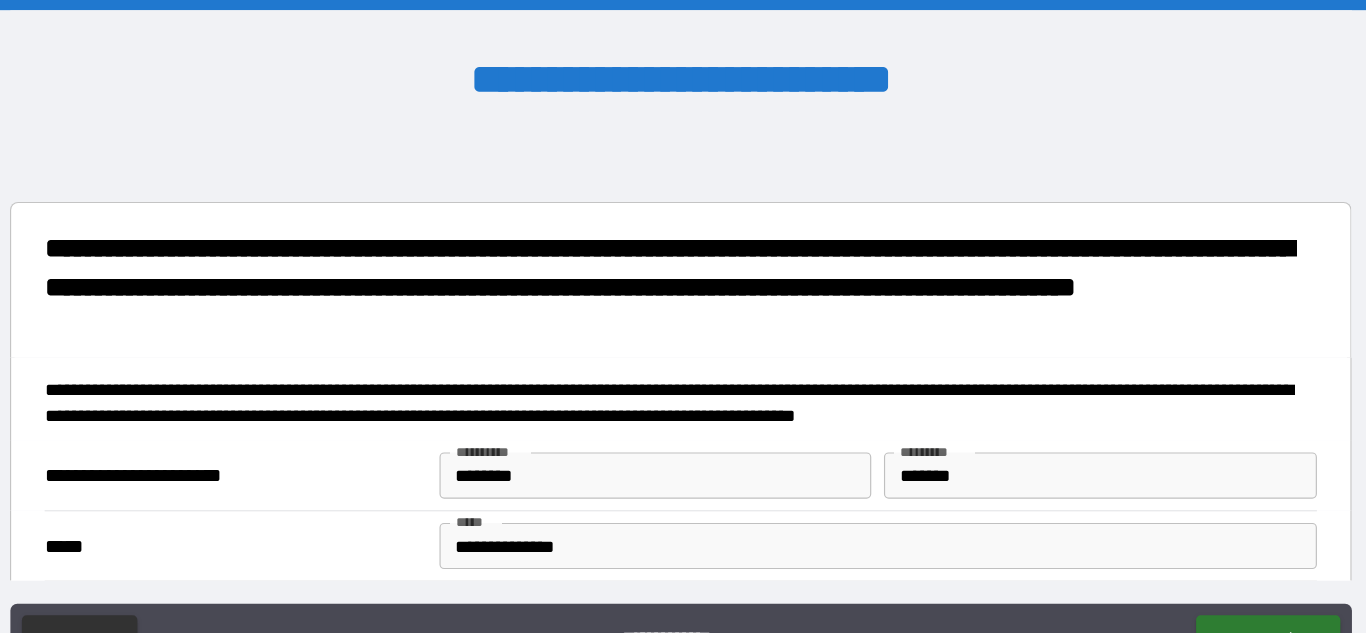 click on "********" at bounding box center (661, 413) 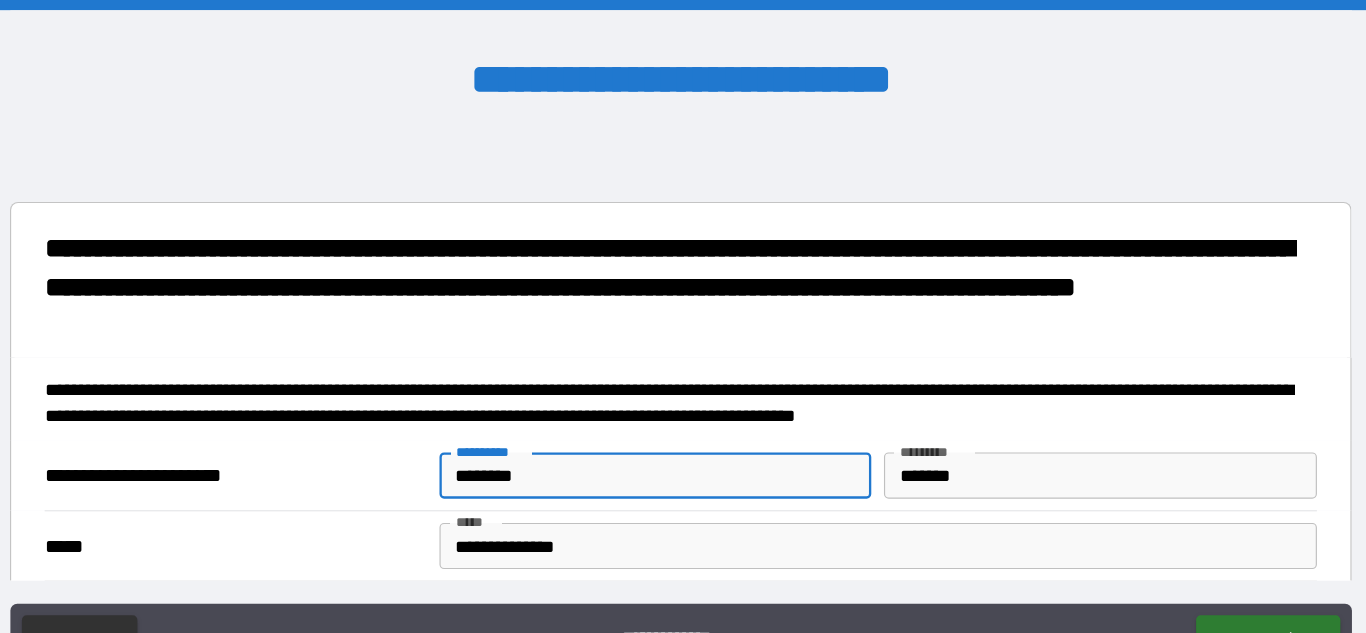 click on "********" at bounding box center (661, 413) 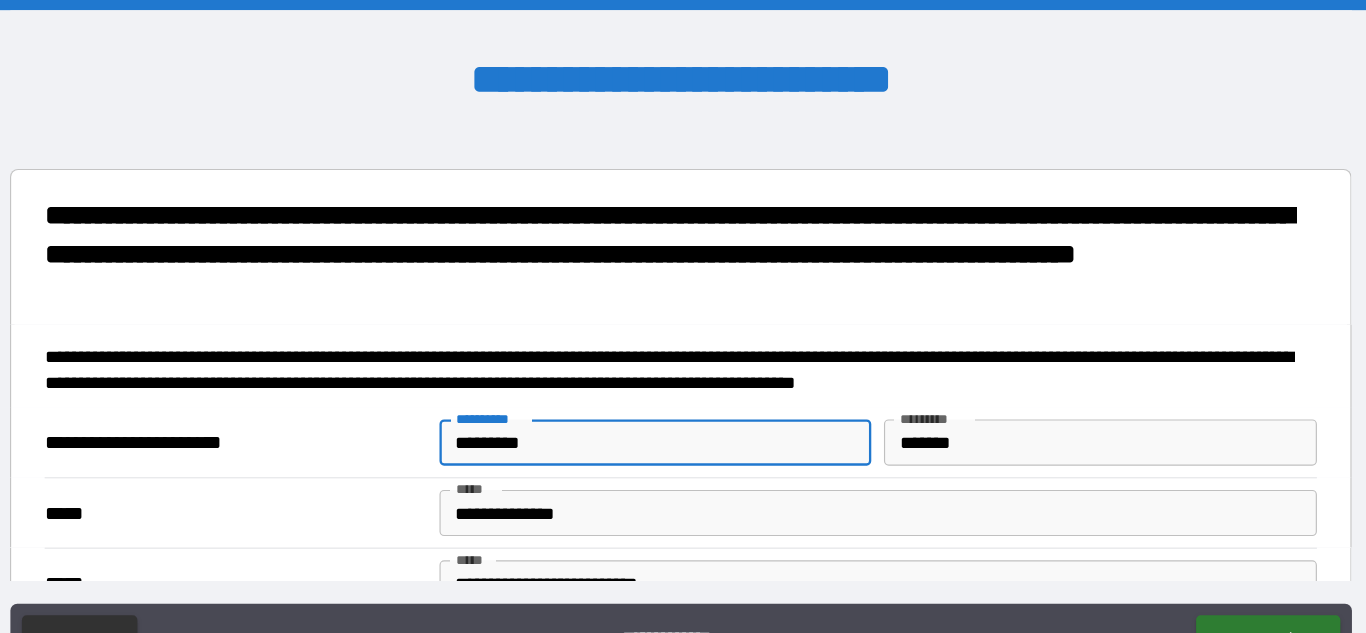scroll, scrollTop: 5918, scrollLeft: 0, axis: vertical 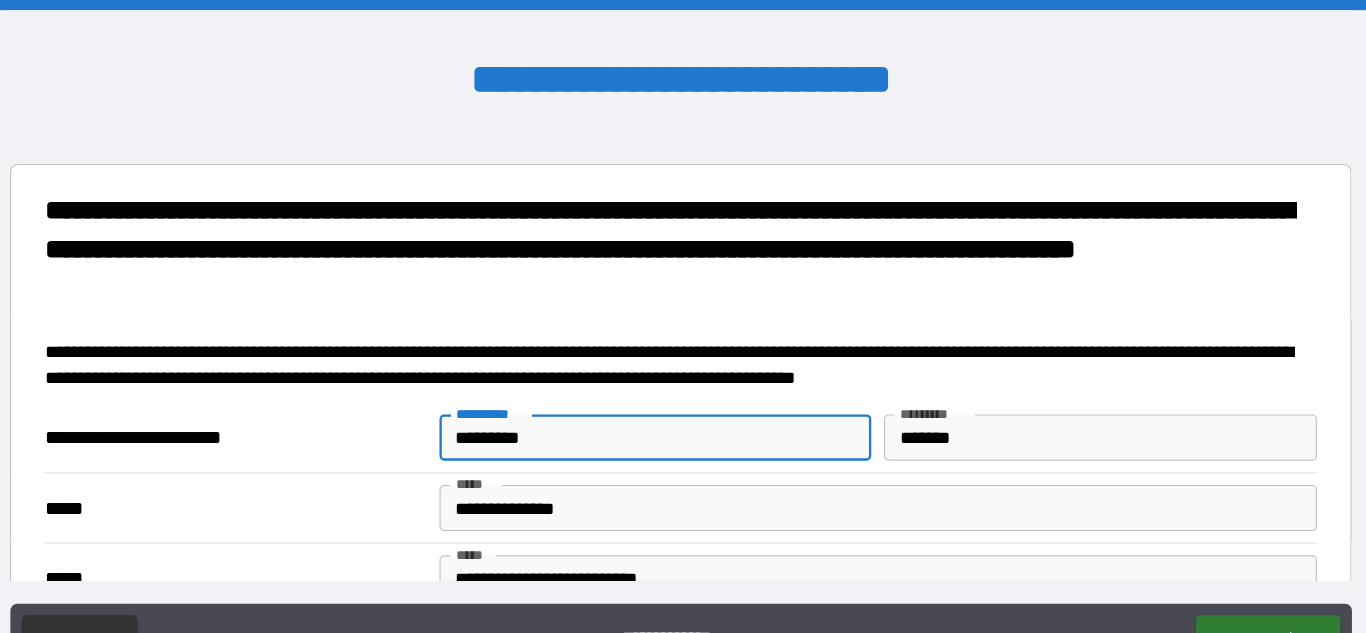 type on "*********" 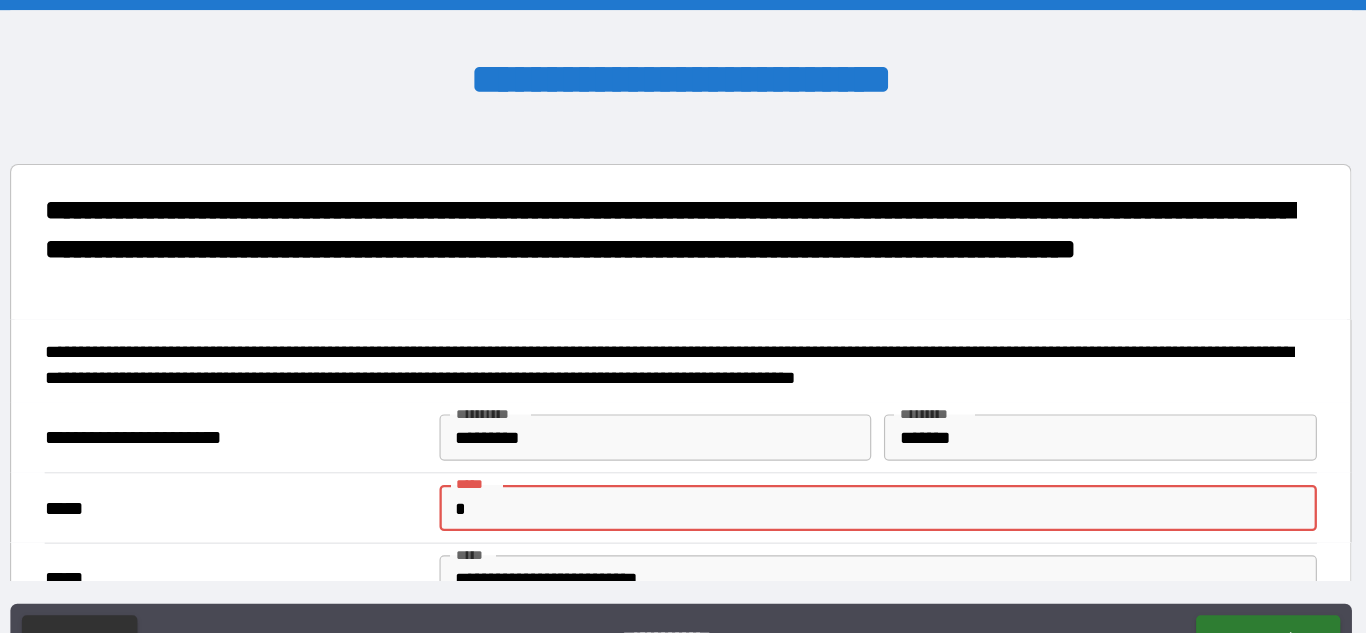 click on "*" at bounding box center [854, 441] 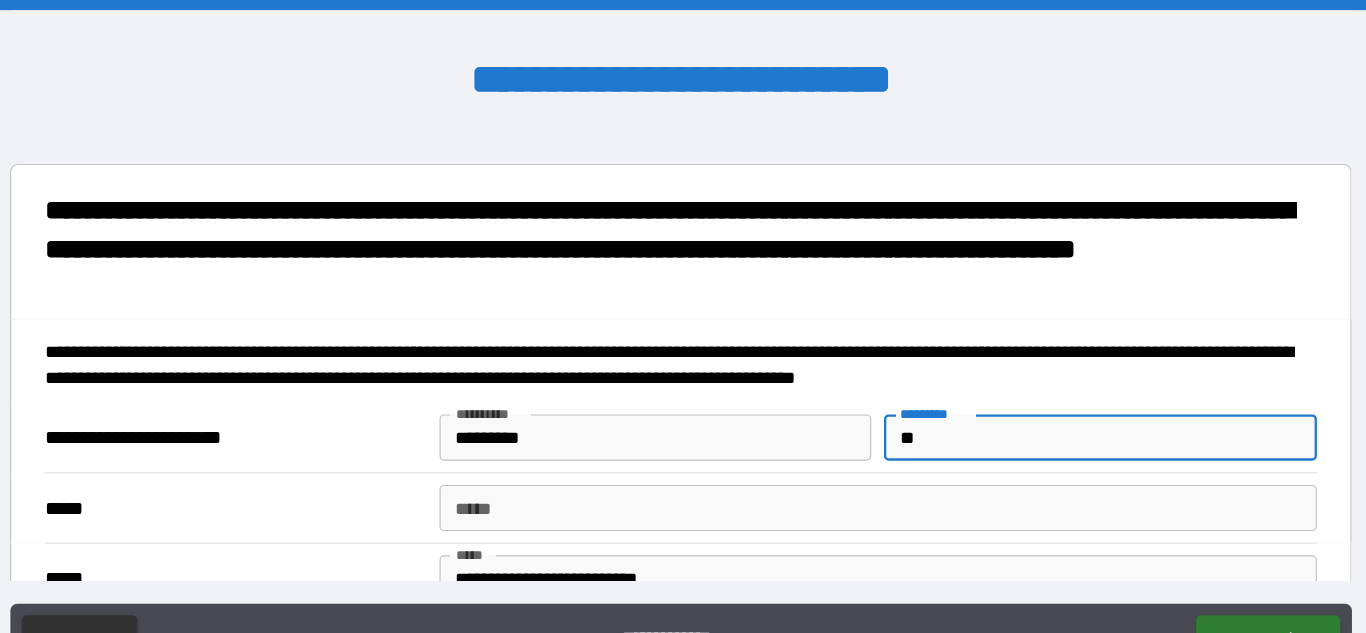 type on "*" 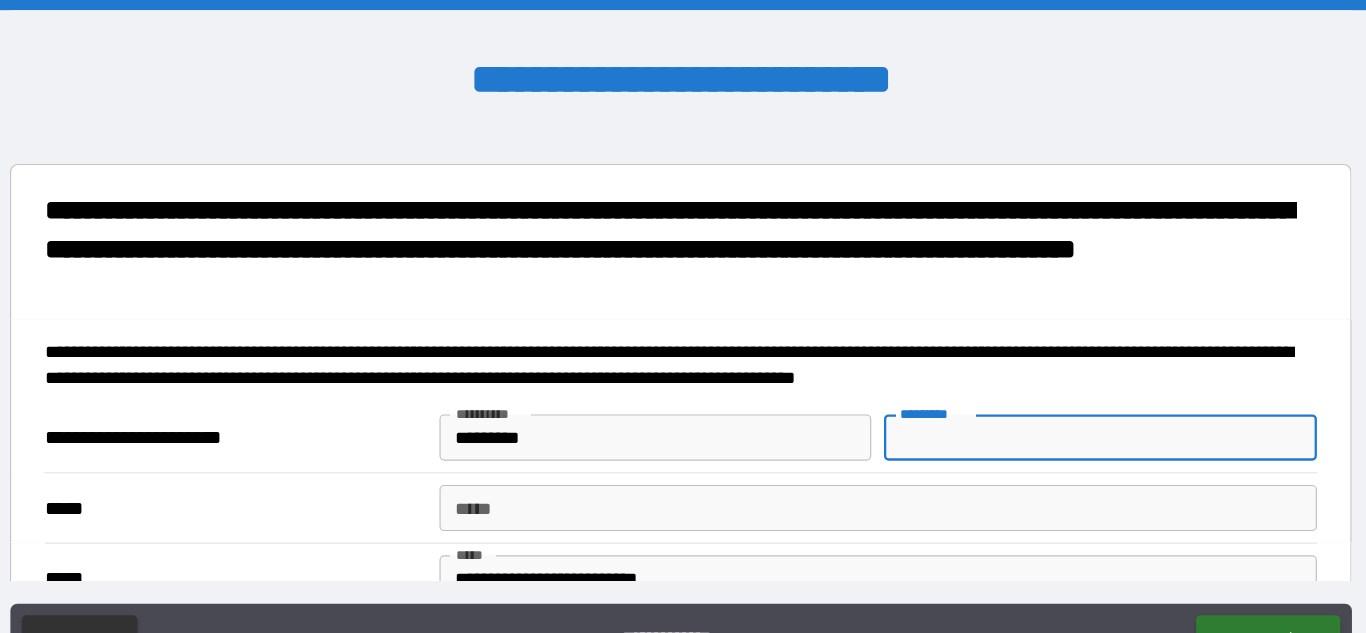 type 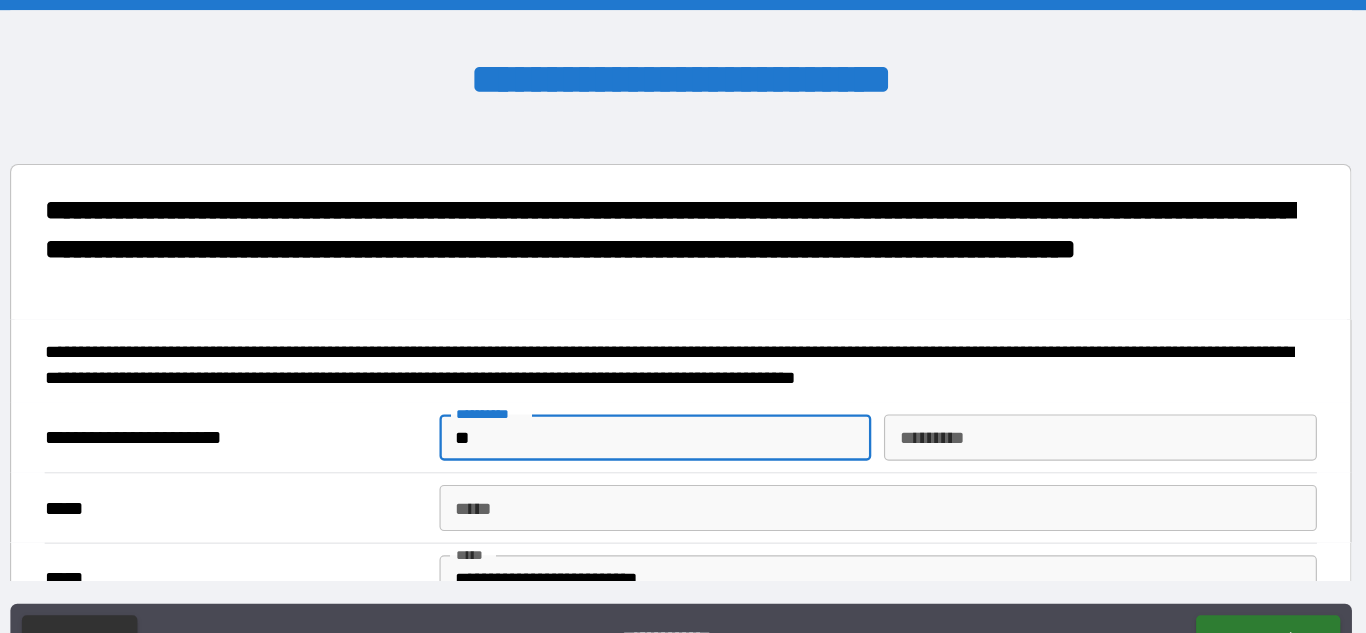 type on "*" 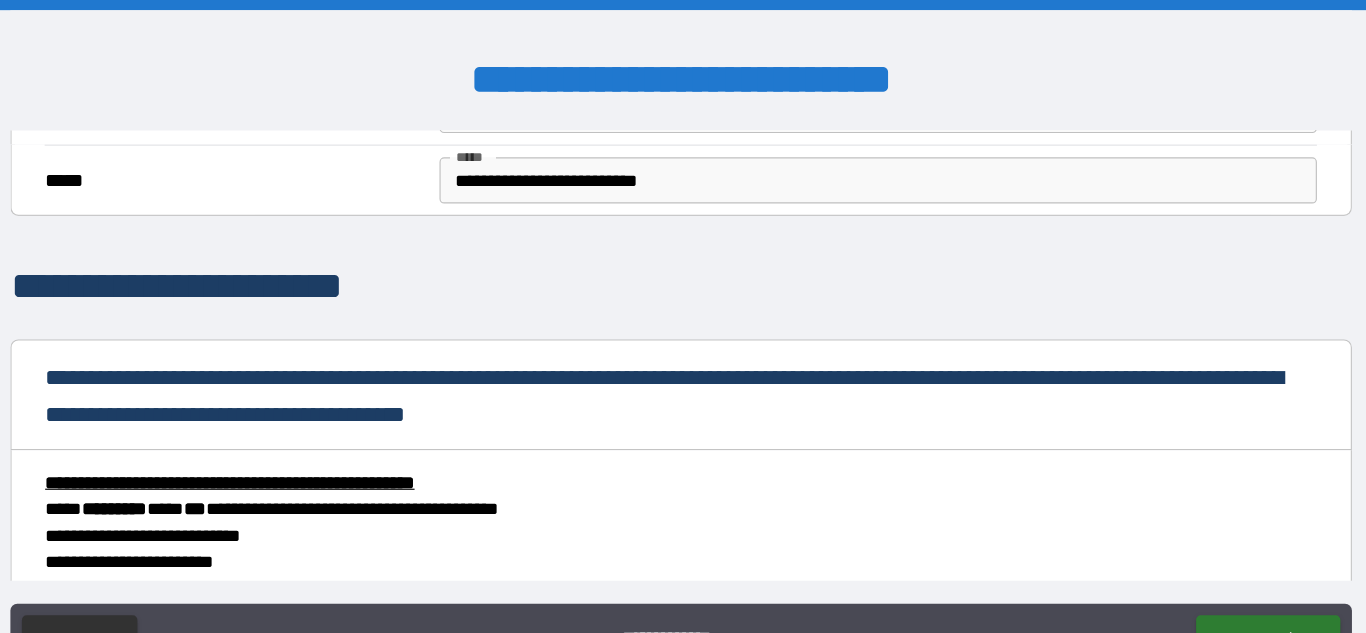 scroll, scrollTop: 6276, scrollLeft: 0, axis: vertical 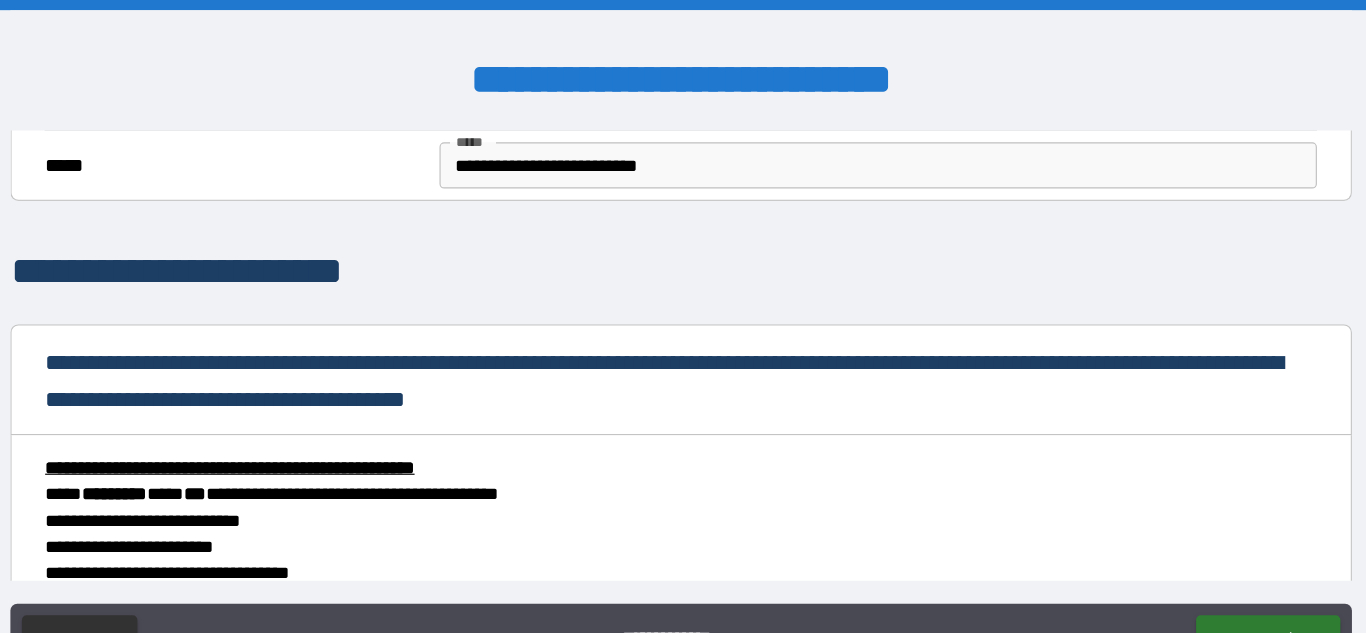 type 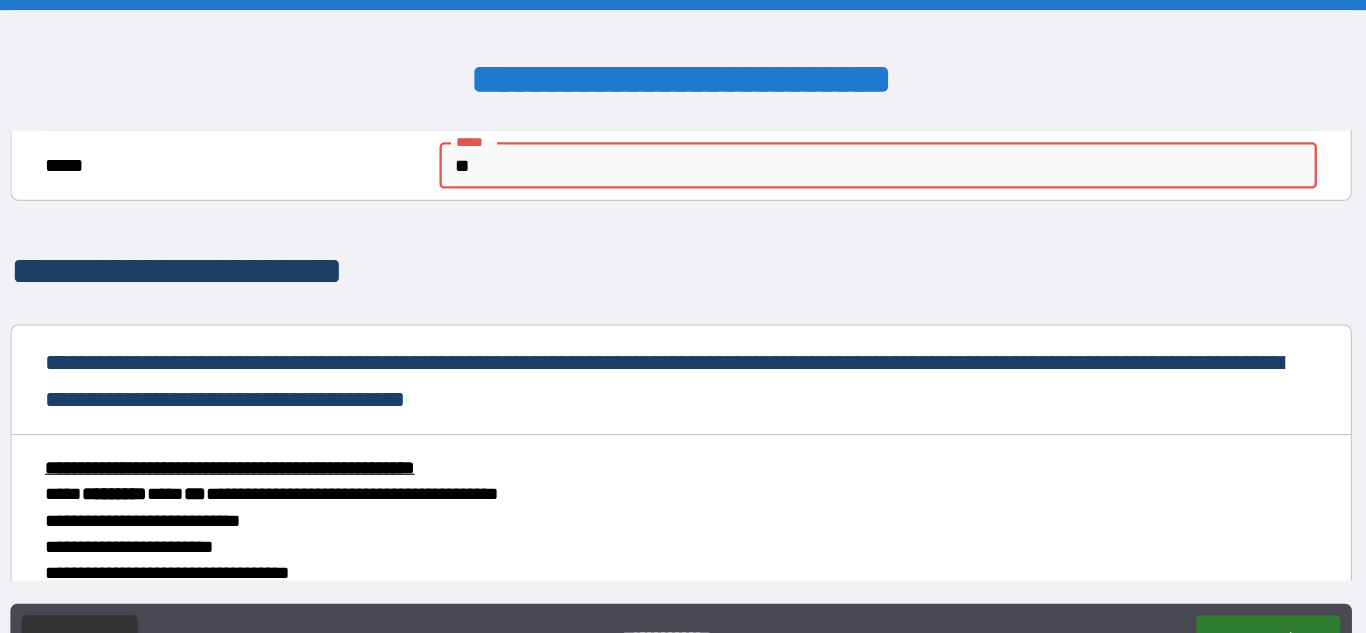 type on "*" 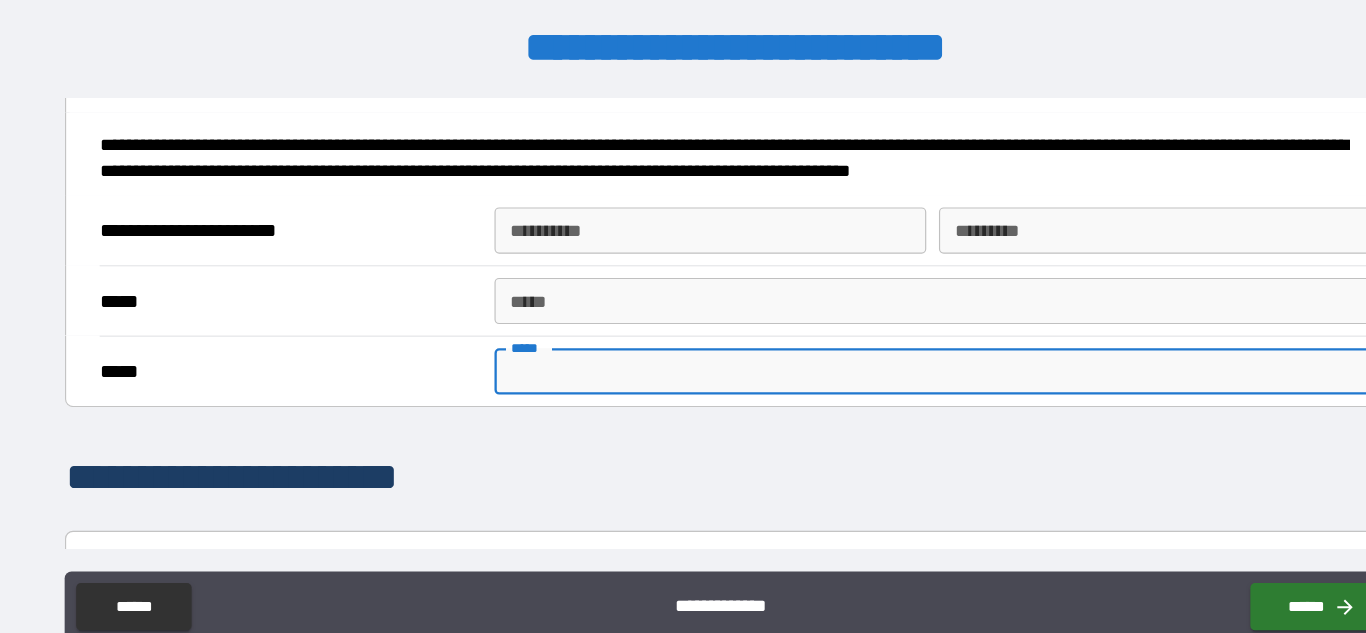 scroll, scrollTop: 6070, scrollLeft: 0, axis: vertical 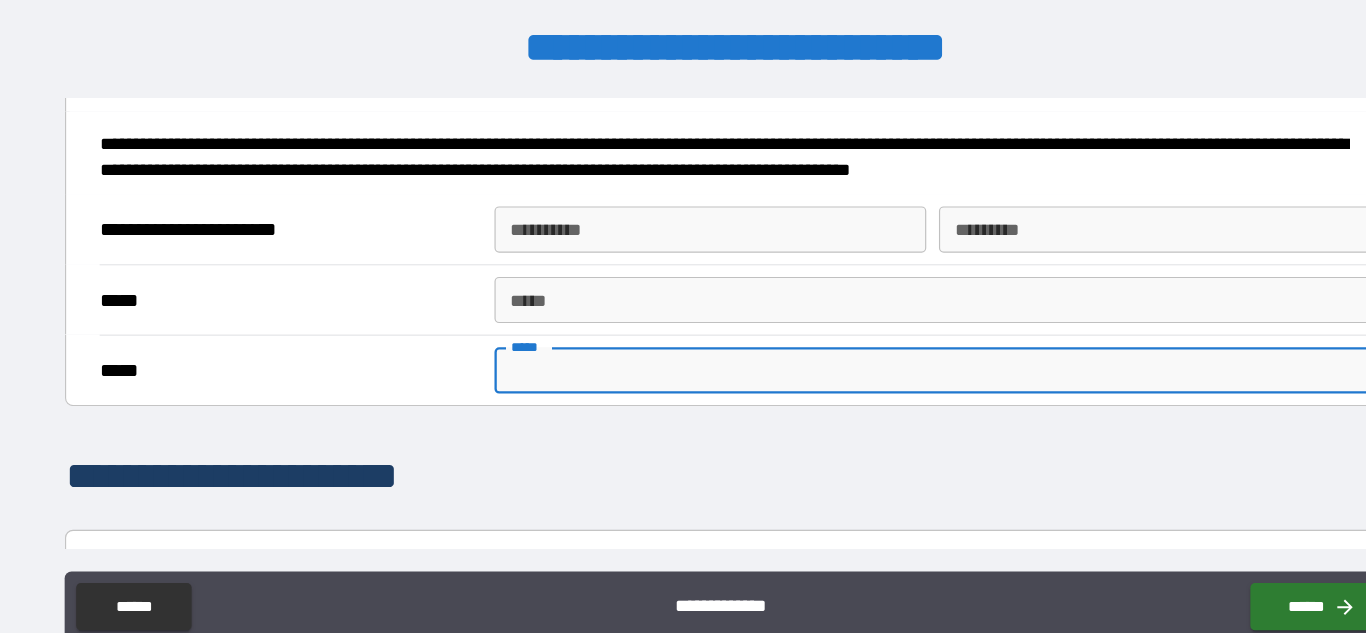 type 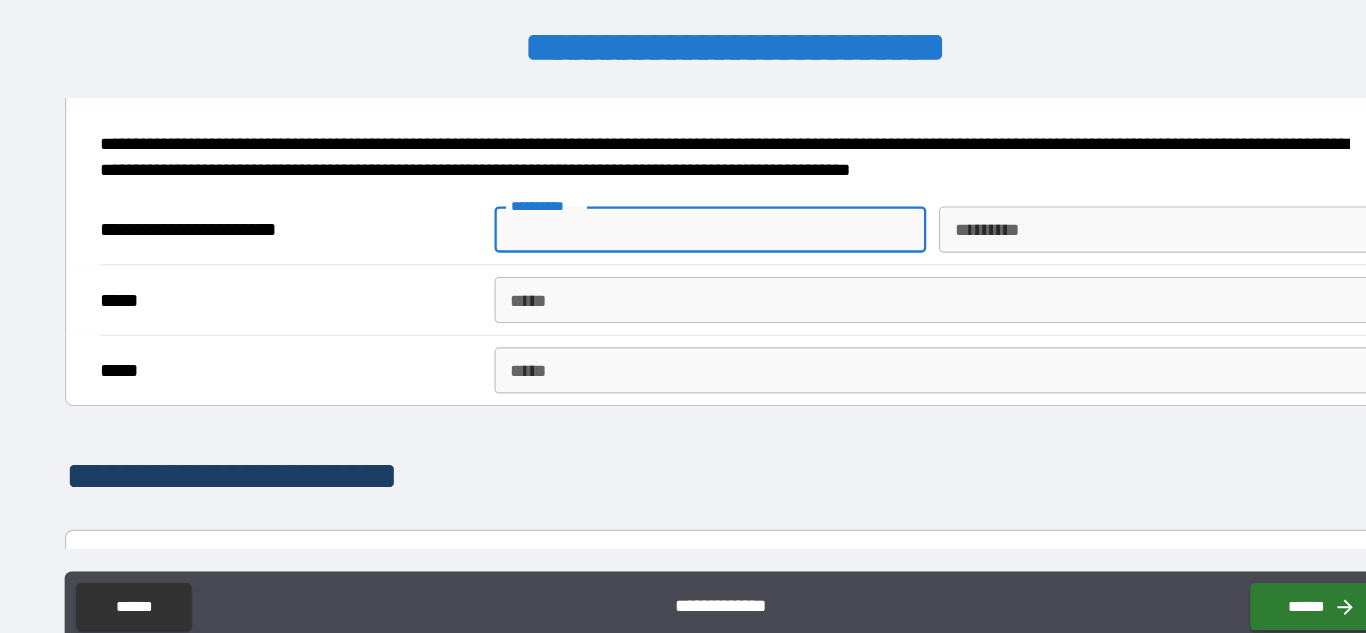 type on "*********" 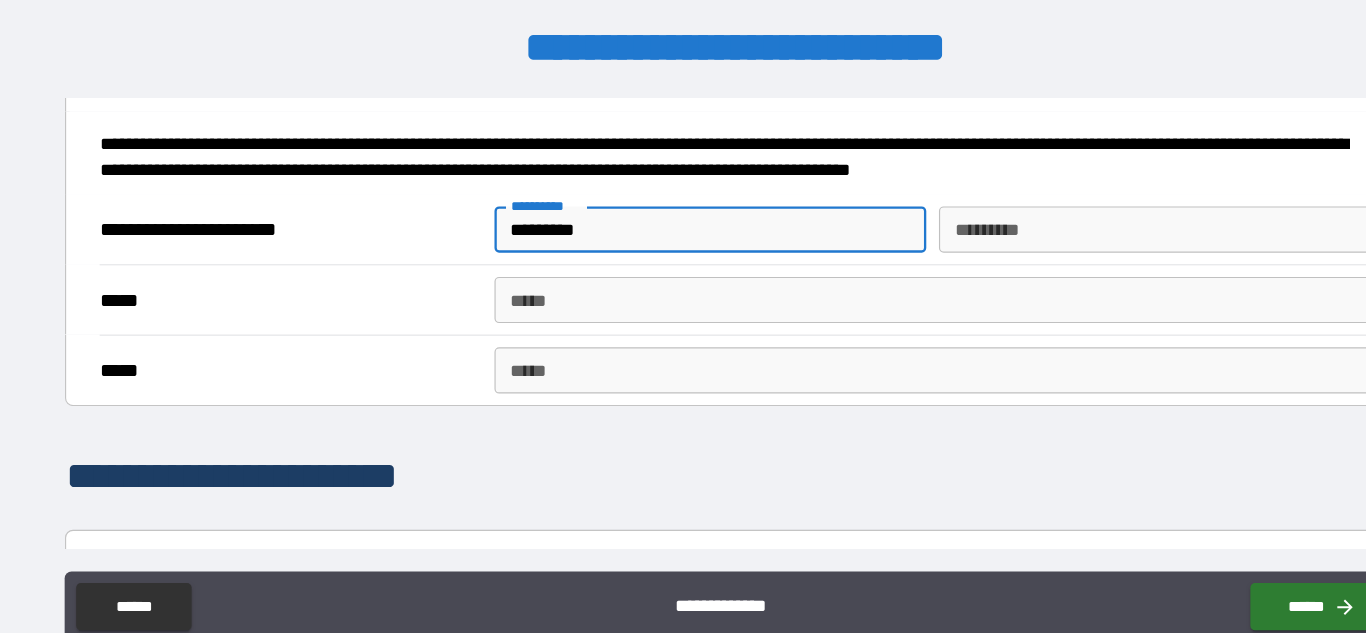type on "**********" 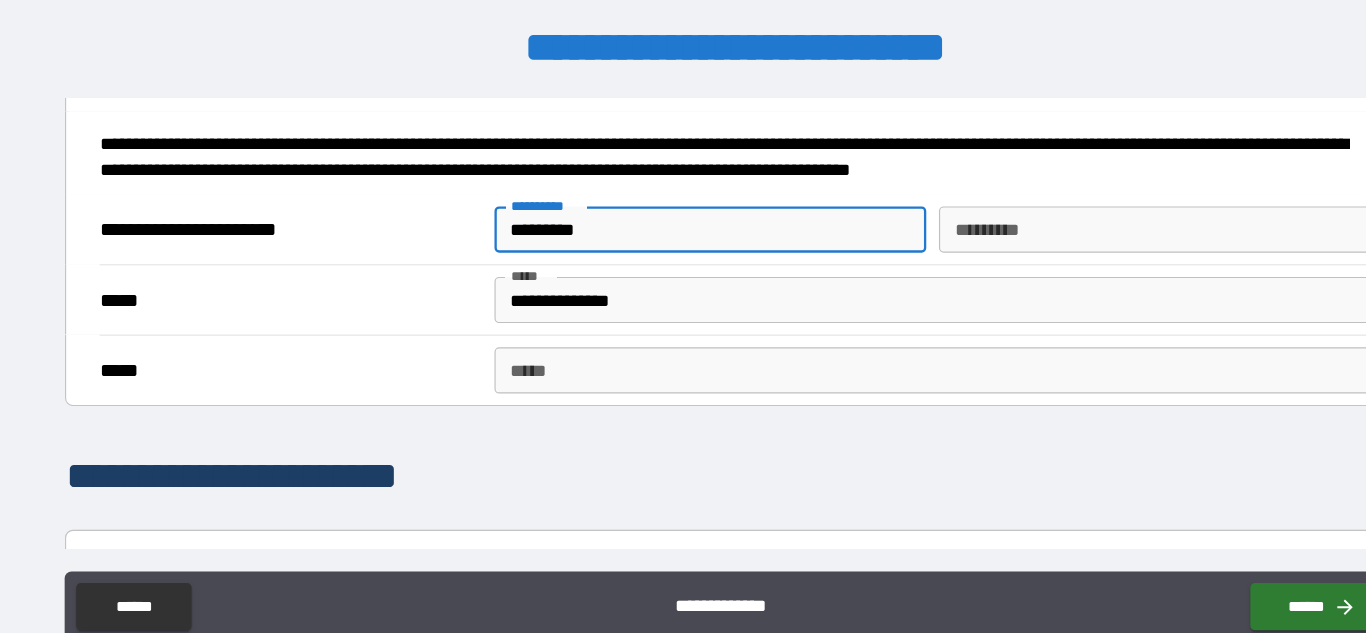 click on "********* *********" at bounding box center (1046, 228) 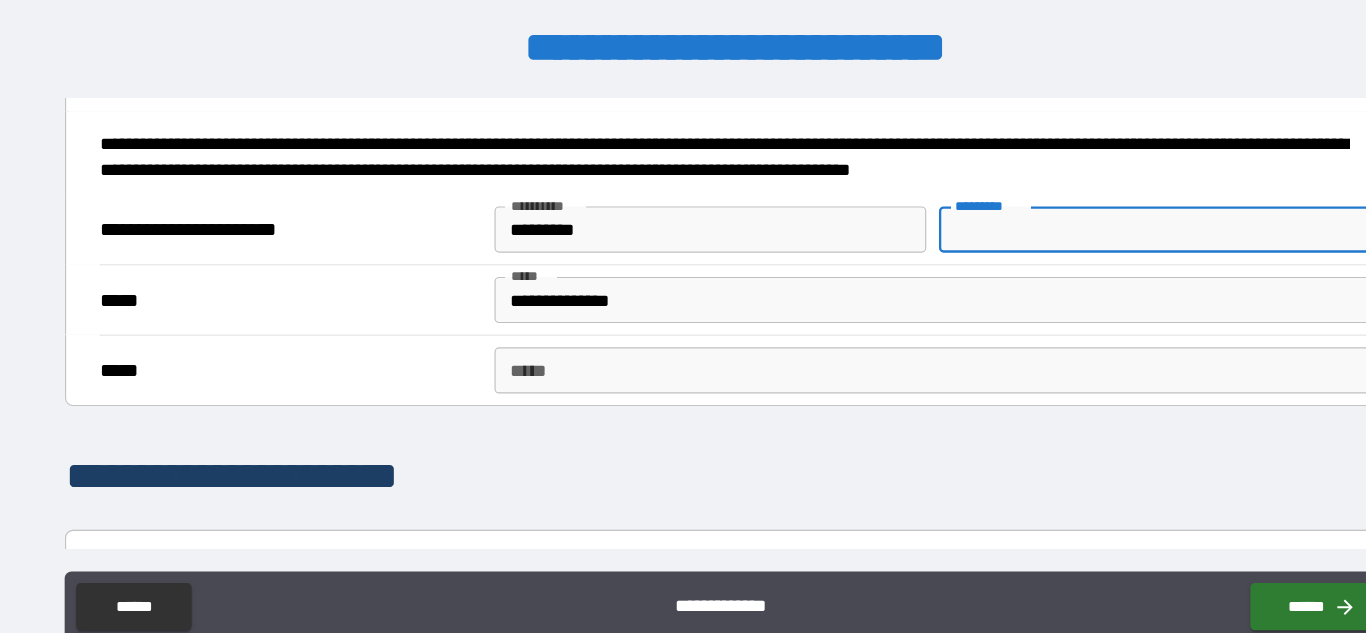 type on "*******" 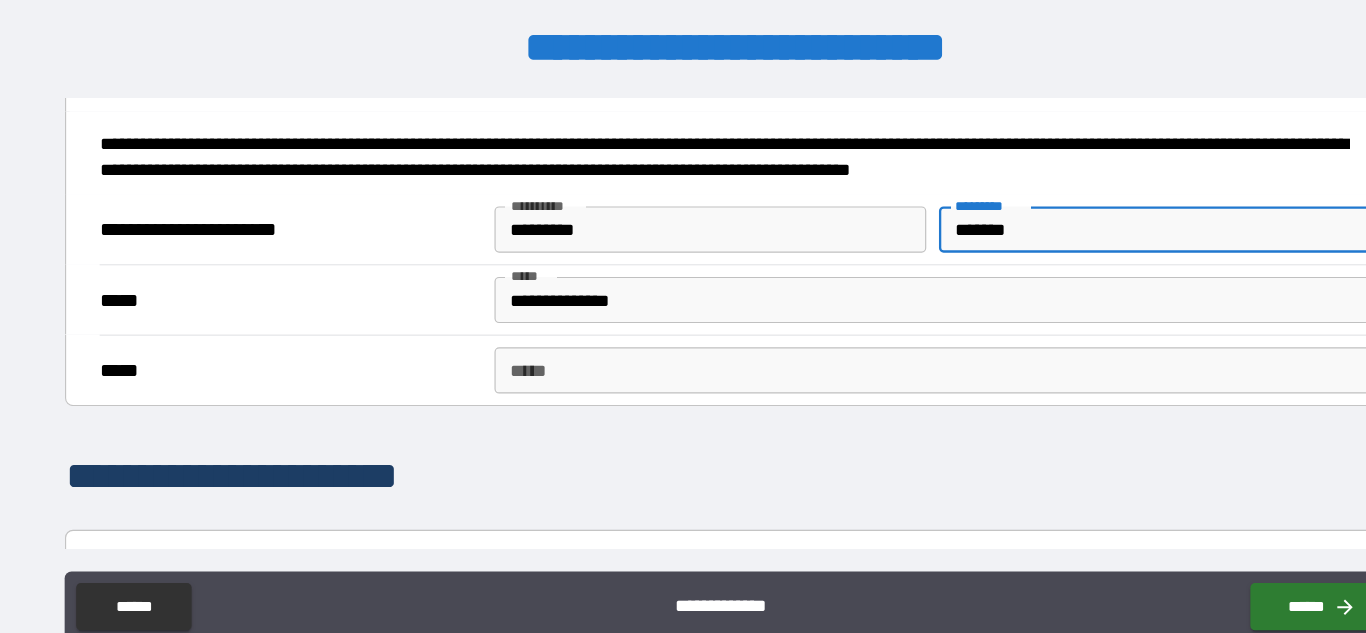 click on "**********" at bounding box center [854, 289] 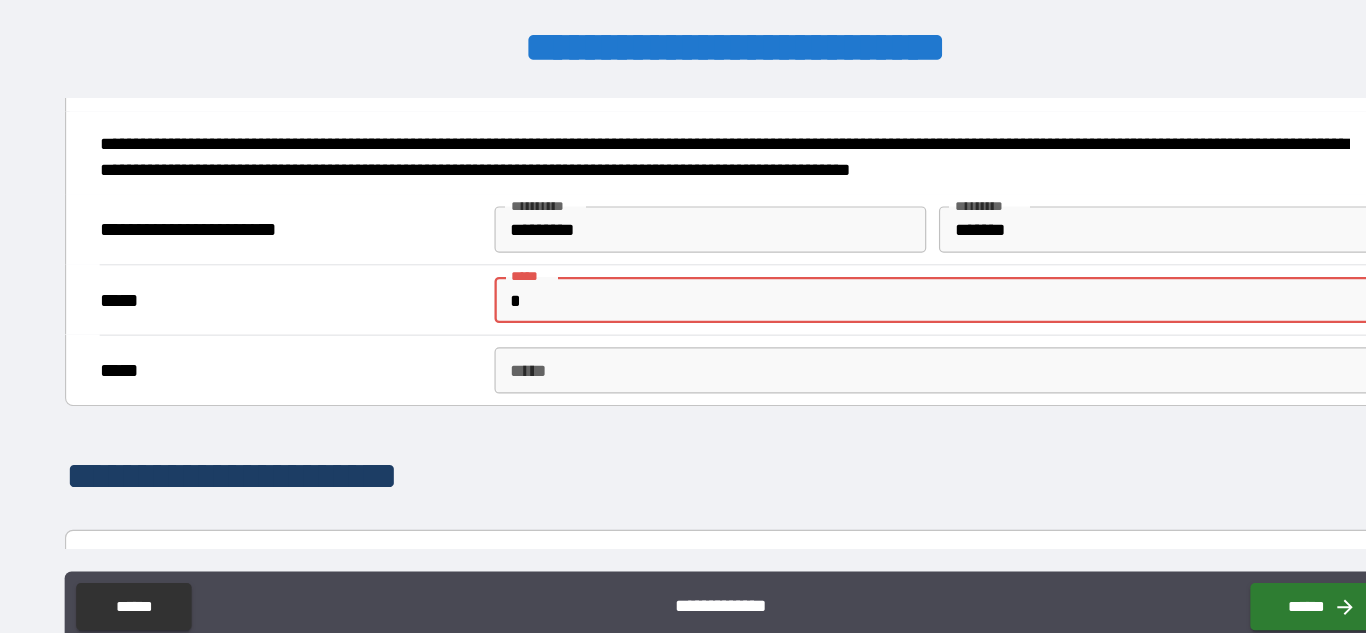 click on "*" at bounding box center (854, 289) 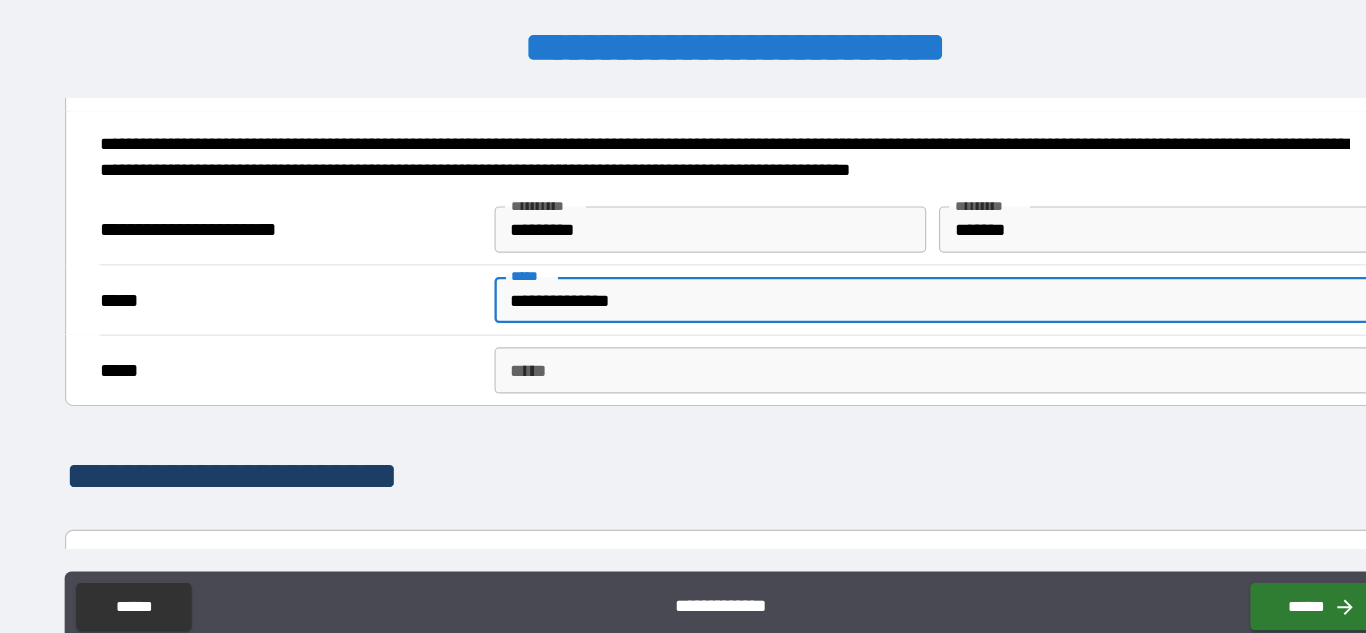 click on "*****" at bounding box center (854, 350) 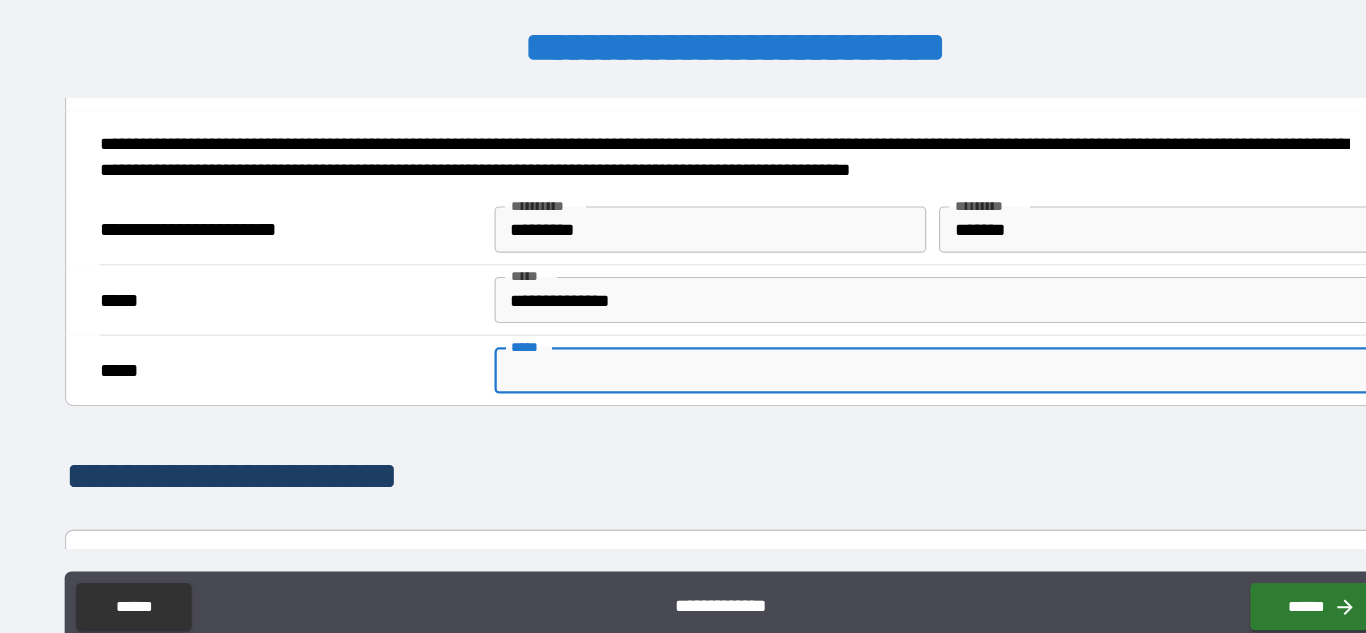 type on "**********" 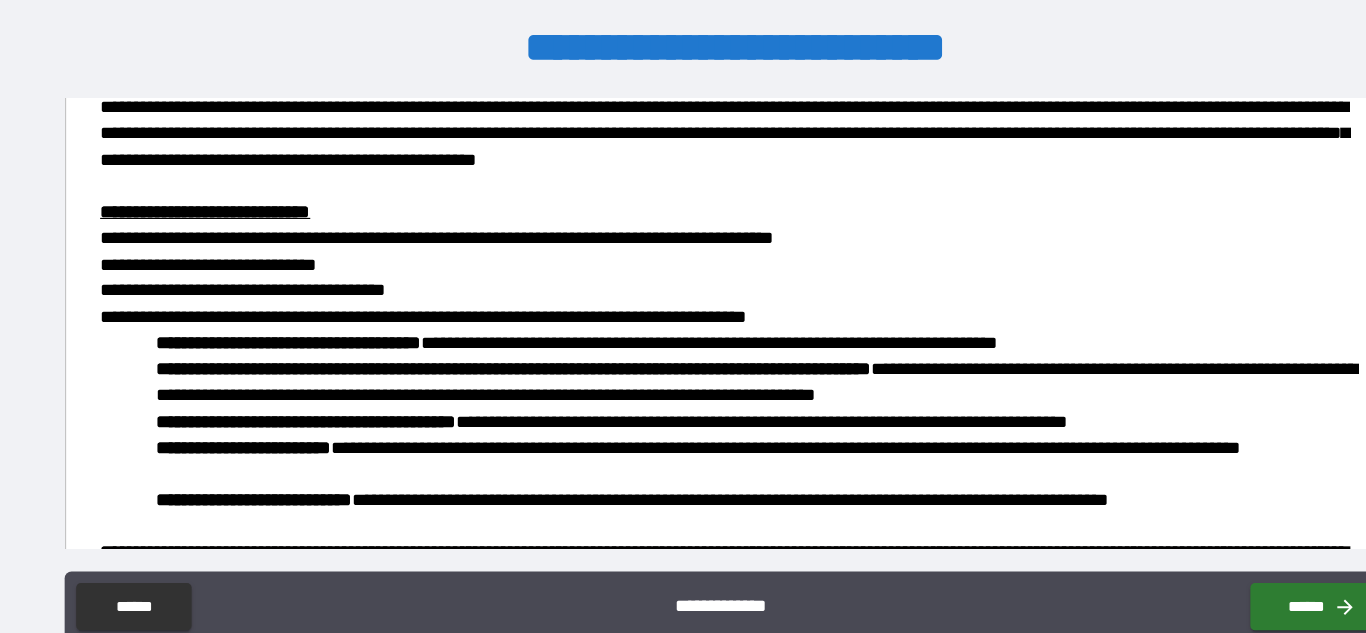 scroll, scrollTop: 6737, scrollLeft: 0, axis: vertical 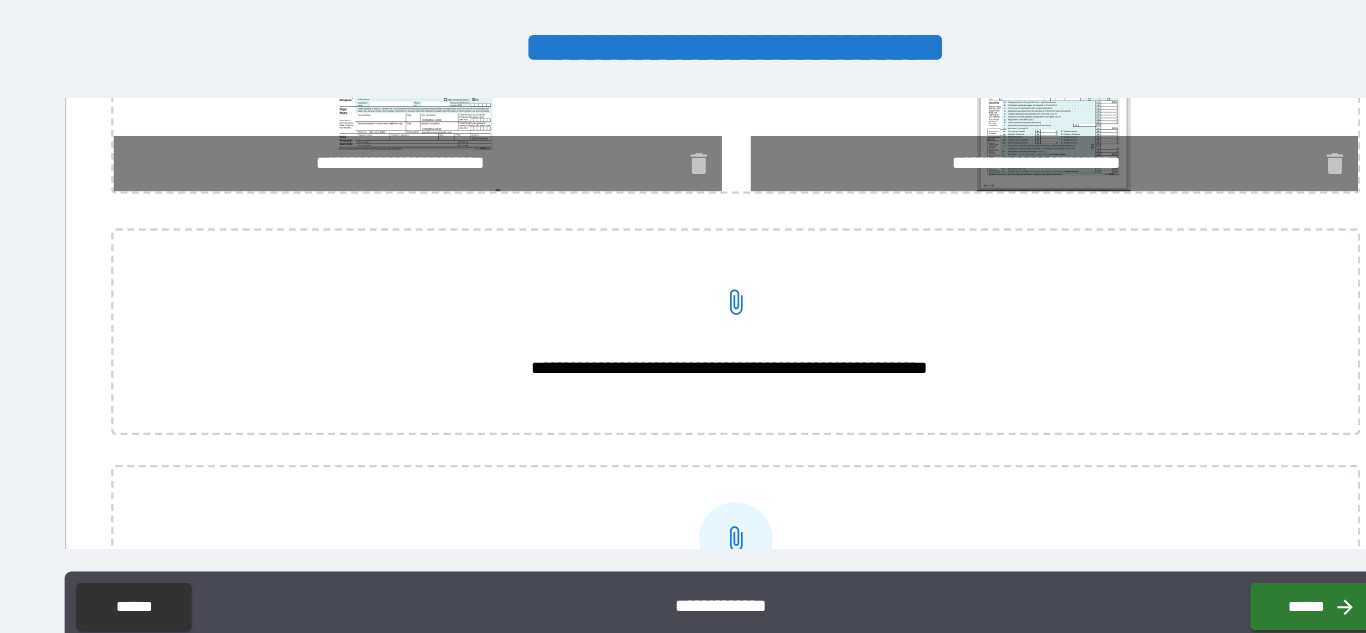 click 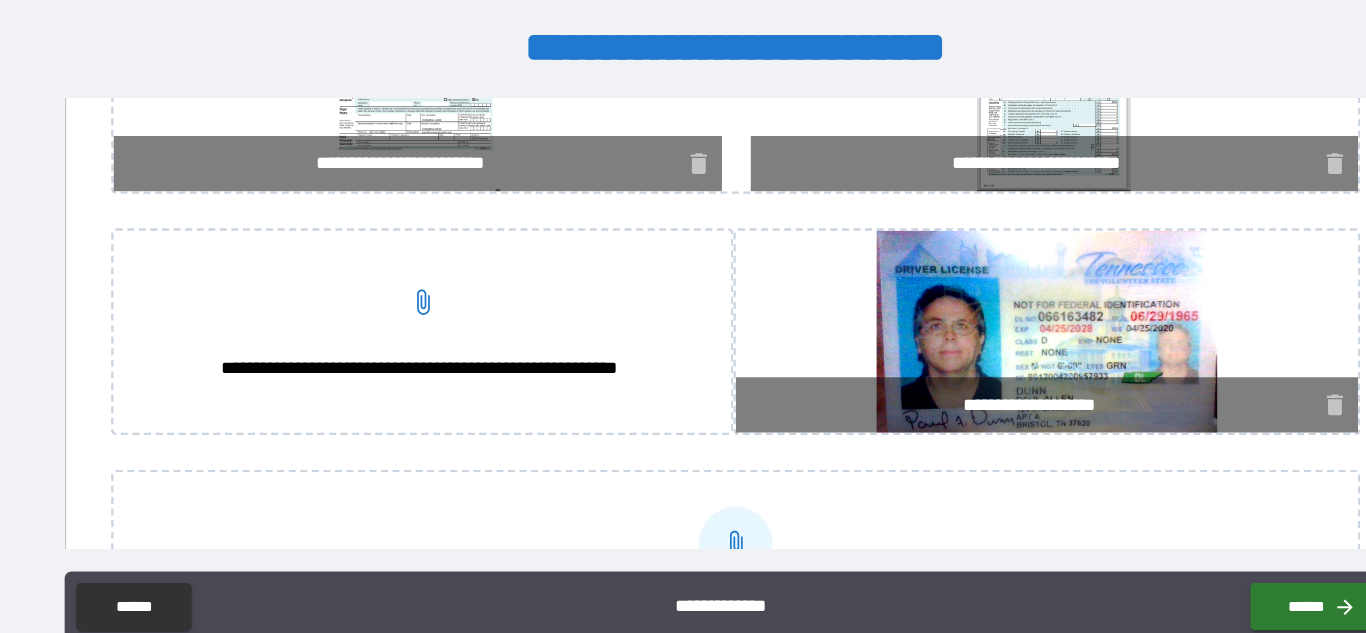 click 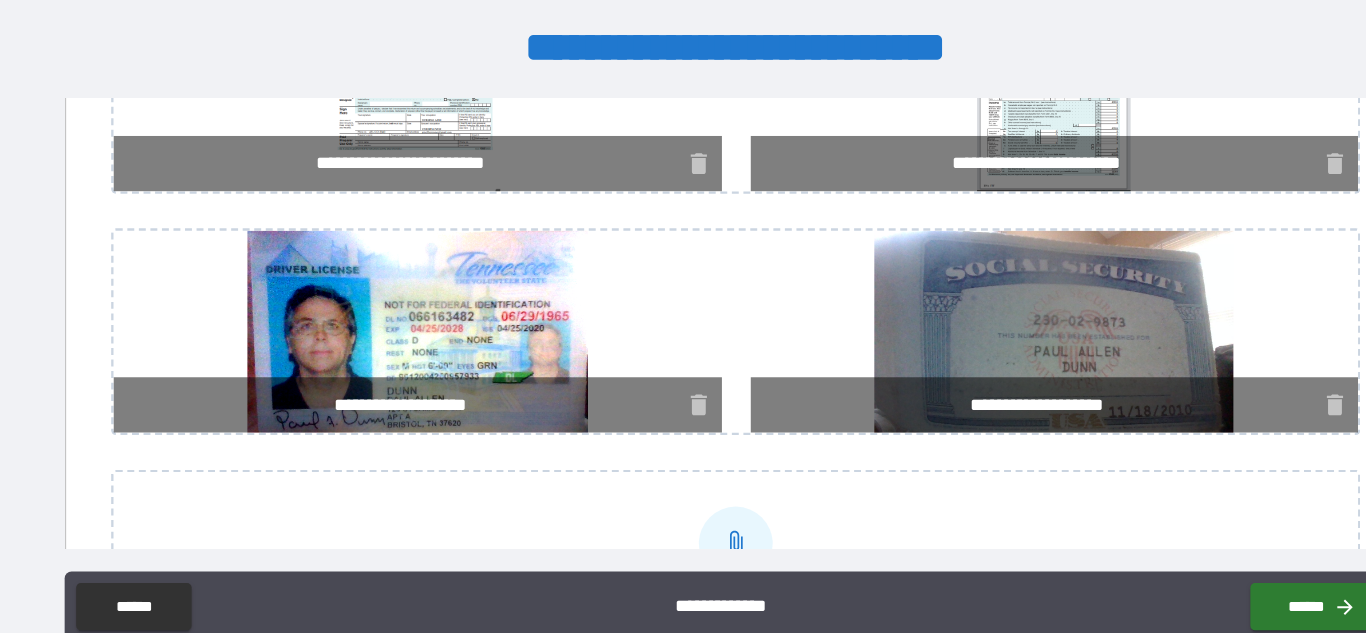 click 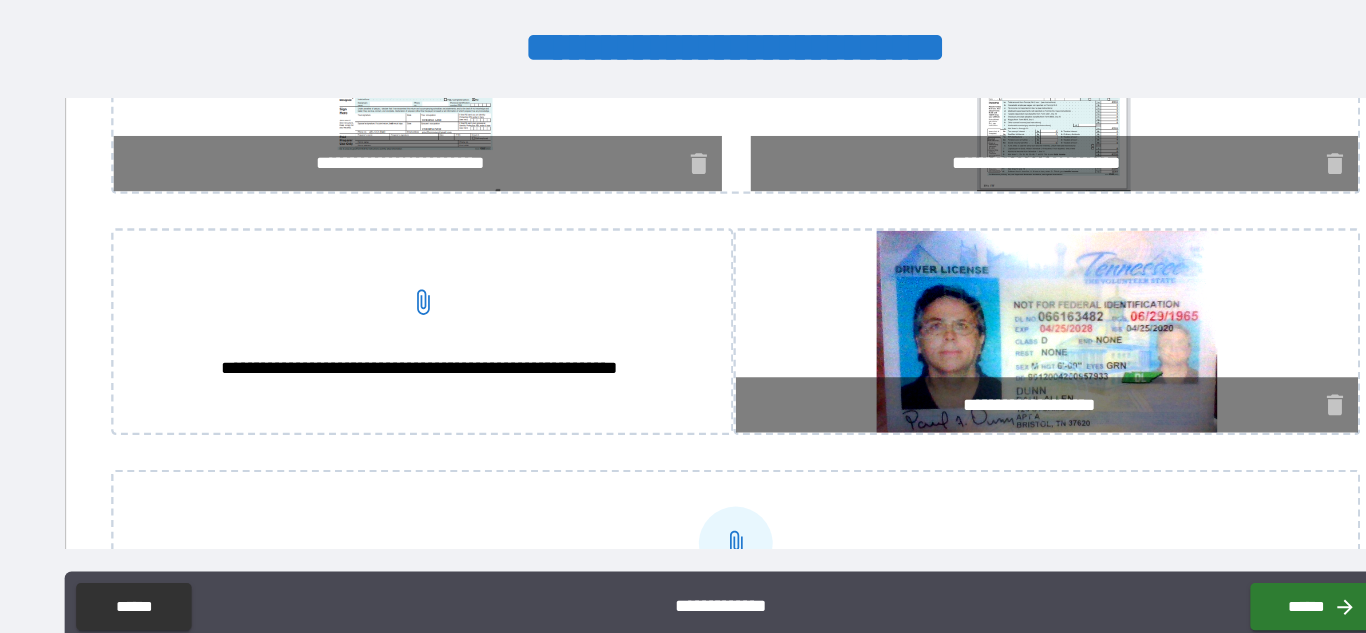 click 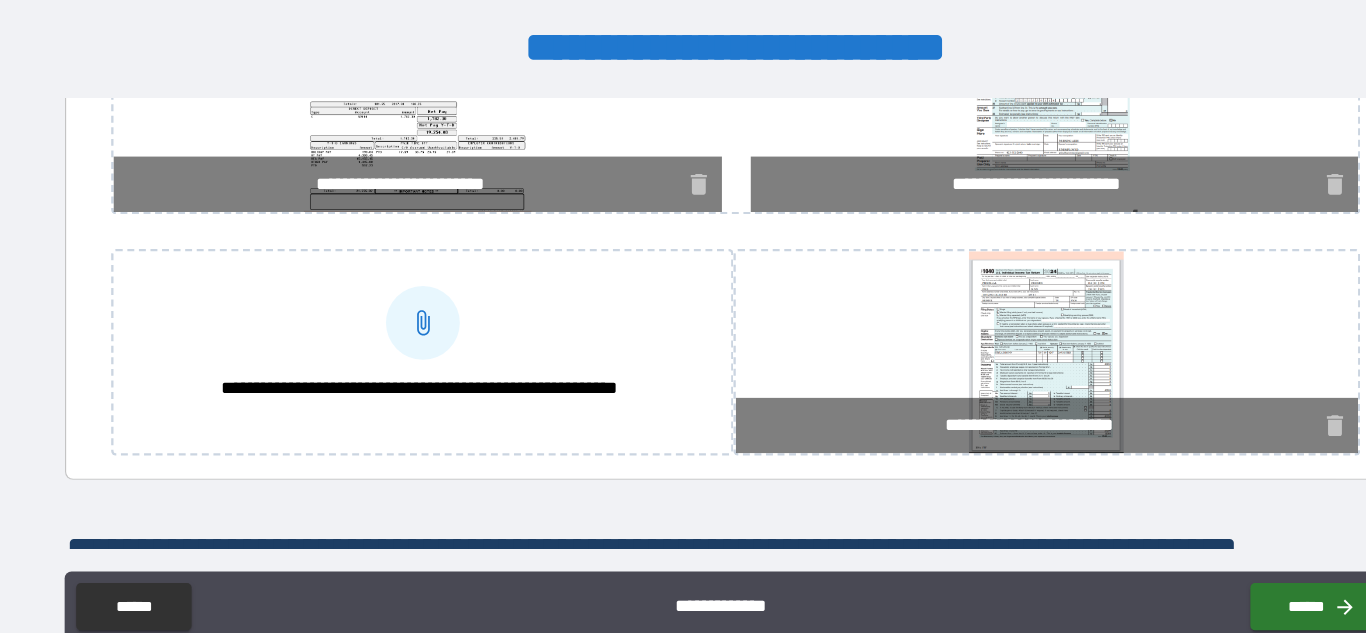 scroll, scrollTop: 5488, scrollLeft: 0, axis: vertical 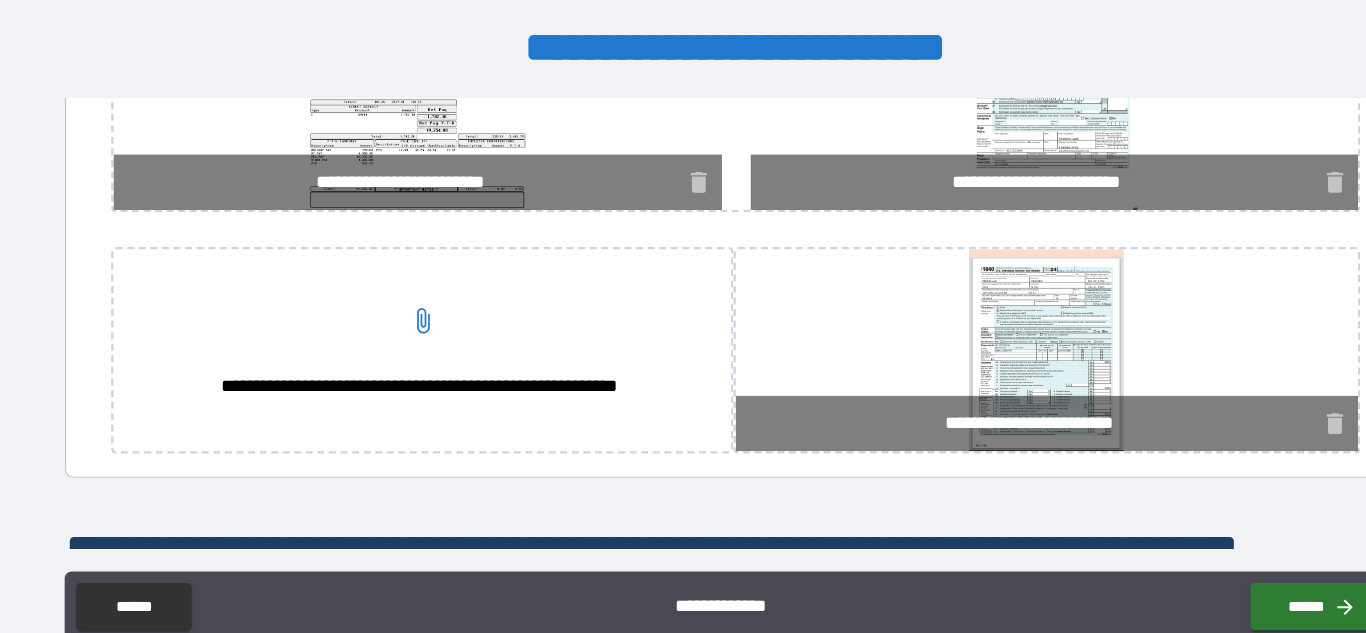 click 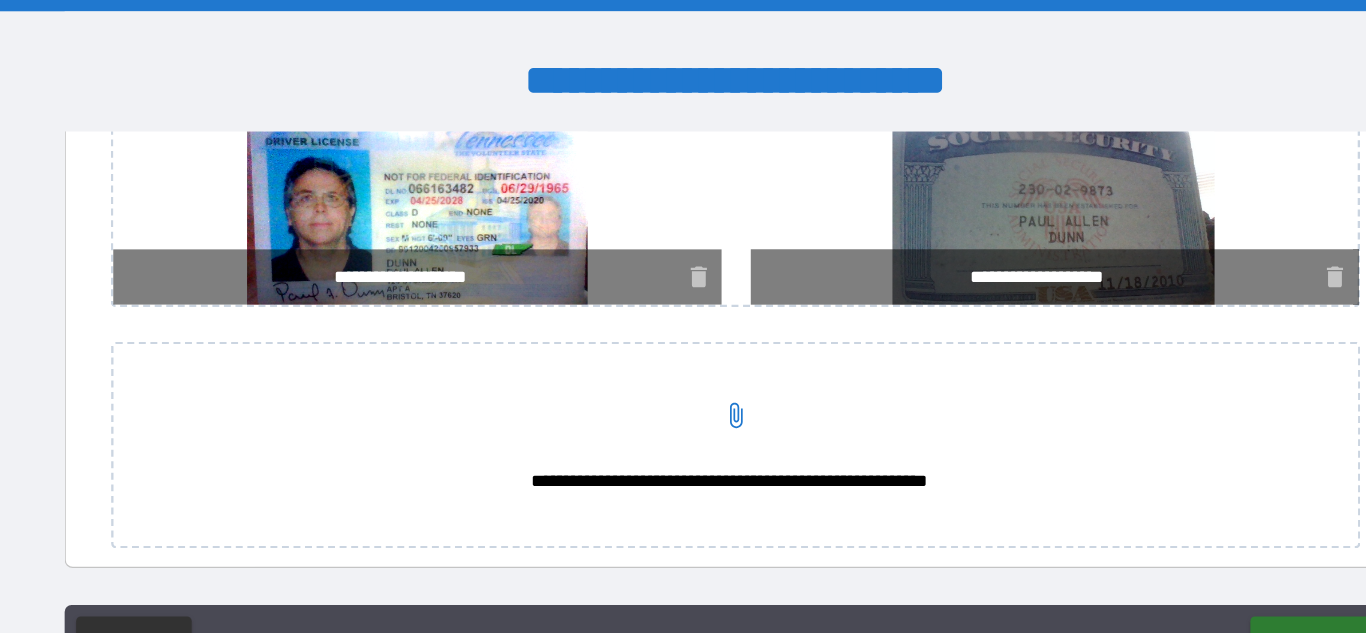 scroll, scrollTop: 3921, scrollLeft: 0, axis: vertical 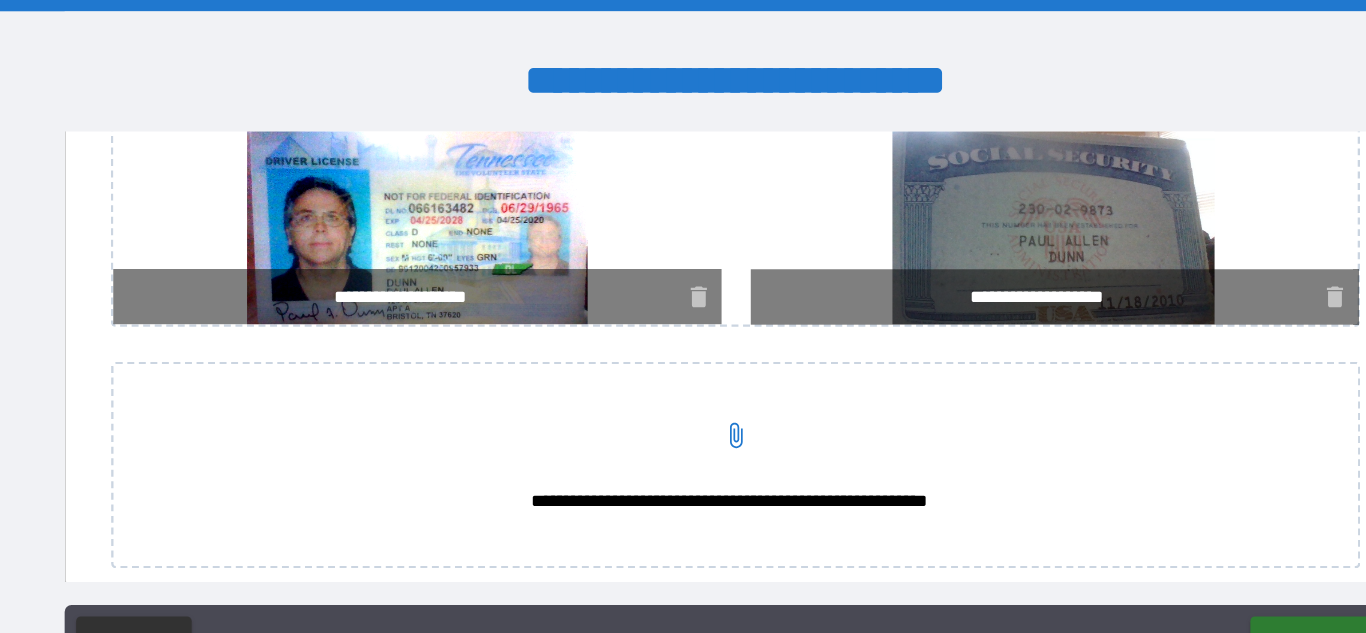 click 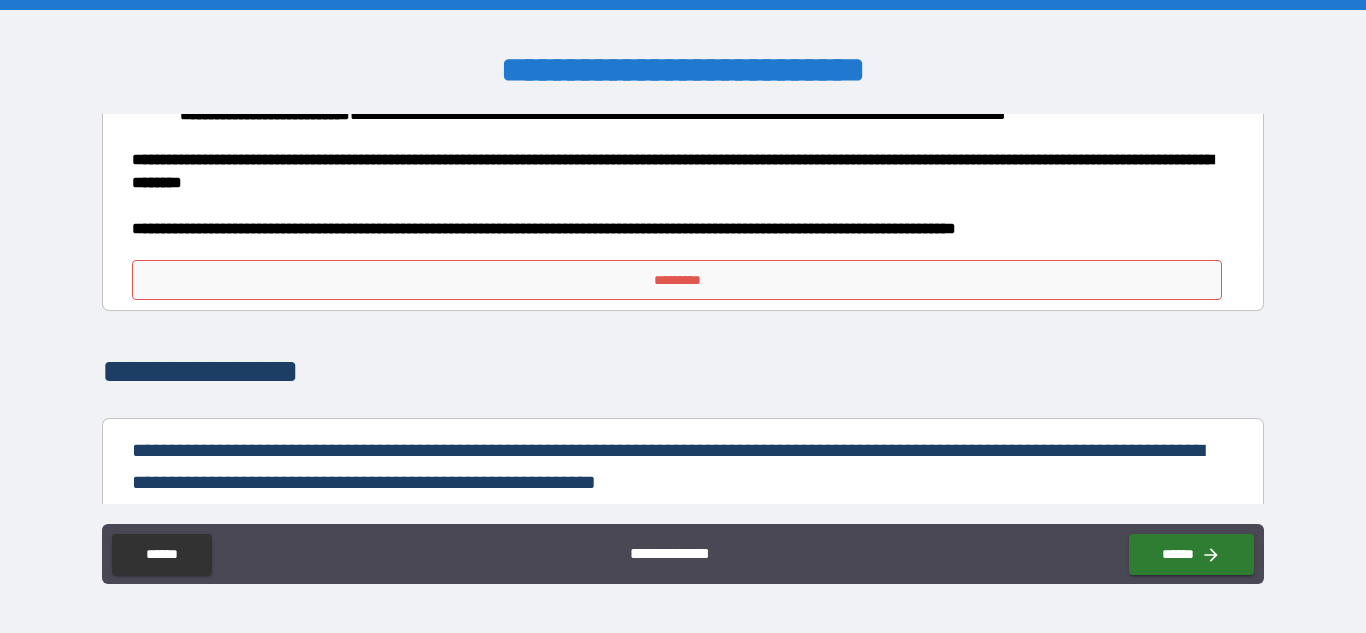 scroll, scrollTop: 7105, scrollLeft: 0, axis: vertical 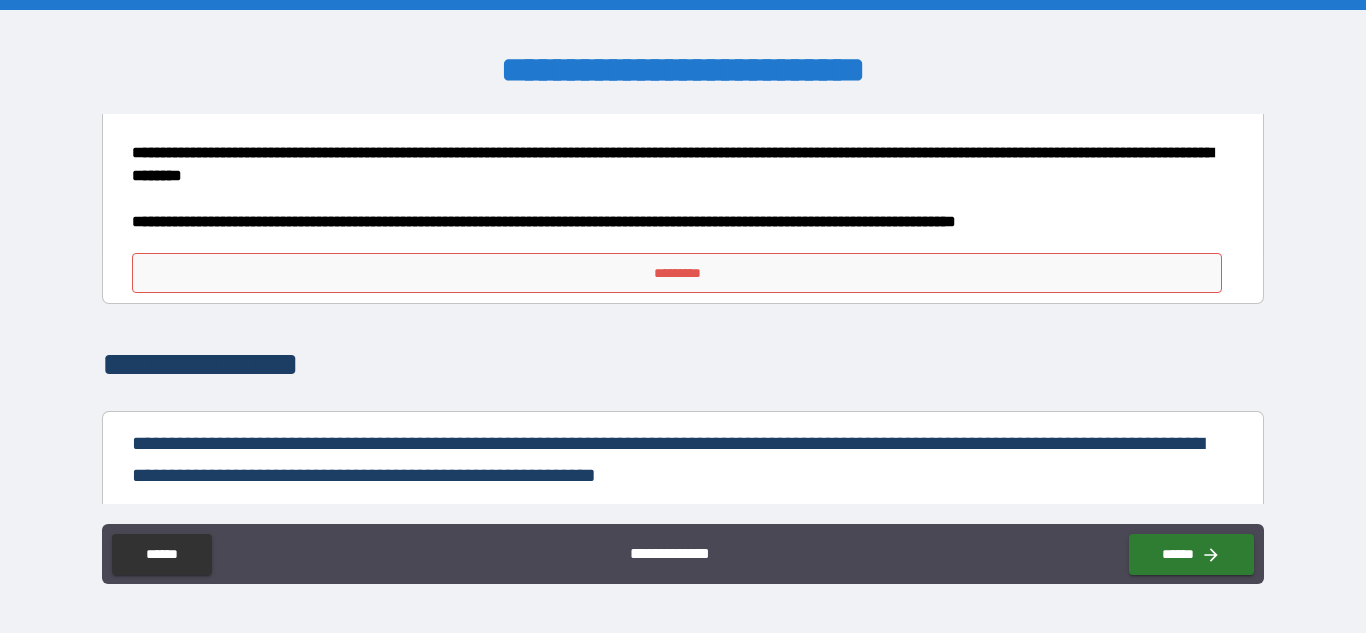 click on "*********" at bounding box center (677, 273) 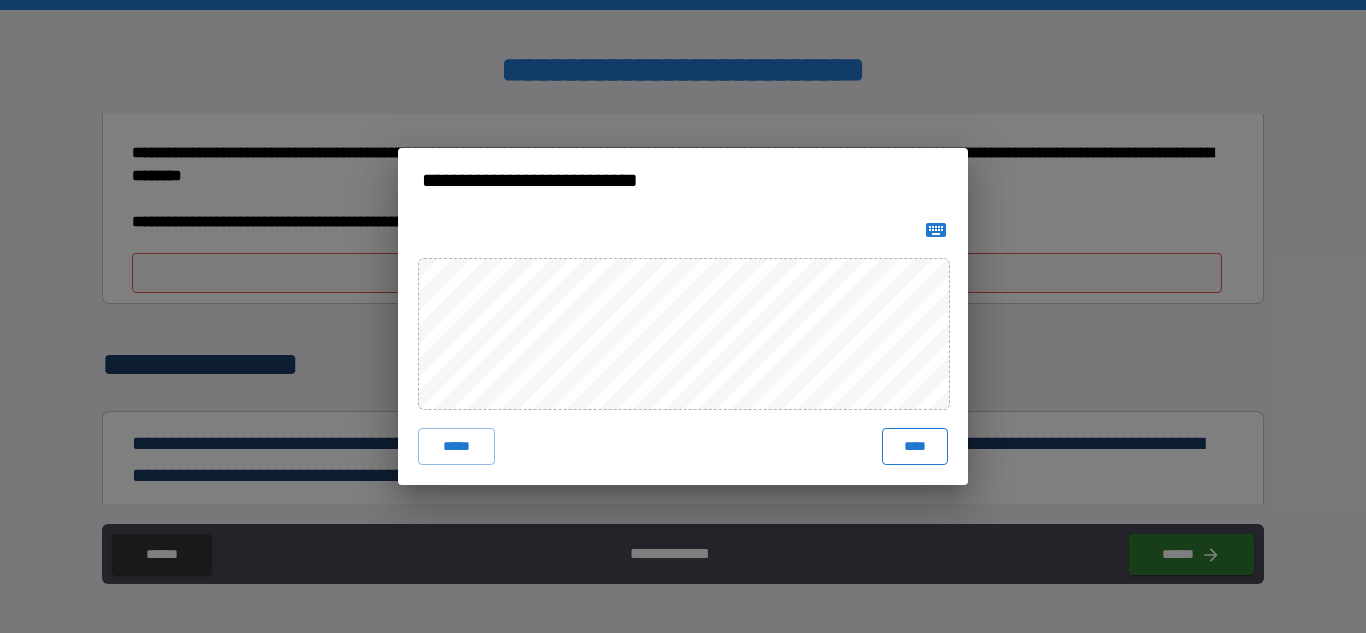 click on "****" at bounding box center (915, 446) 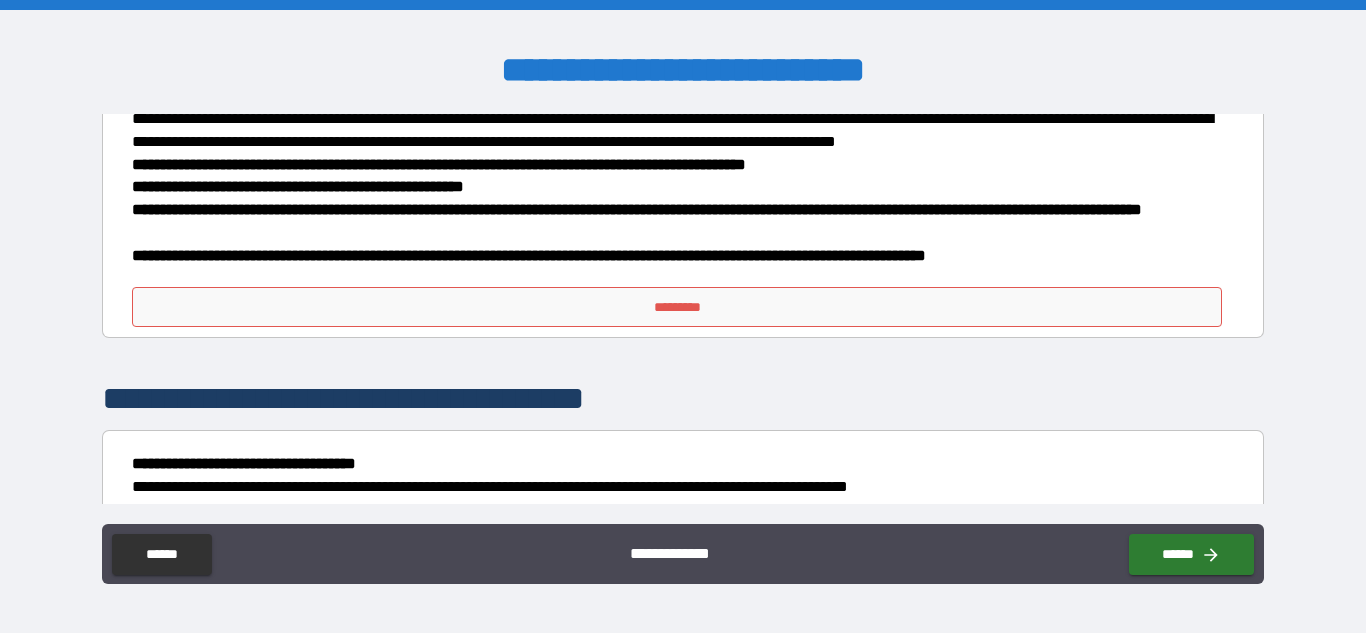 scroll, scrollTop: 8036, scrollLeft: 0, axis: vertical 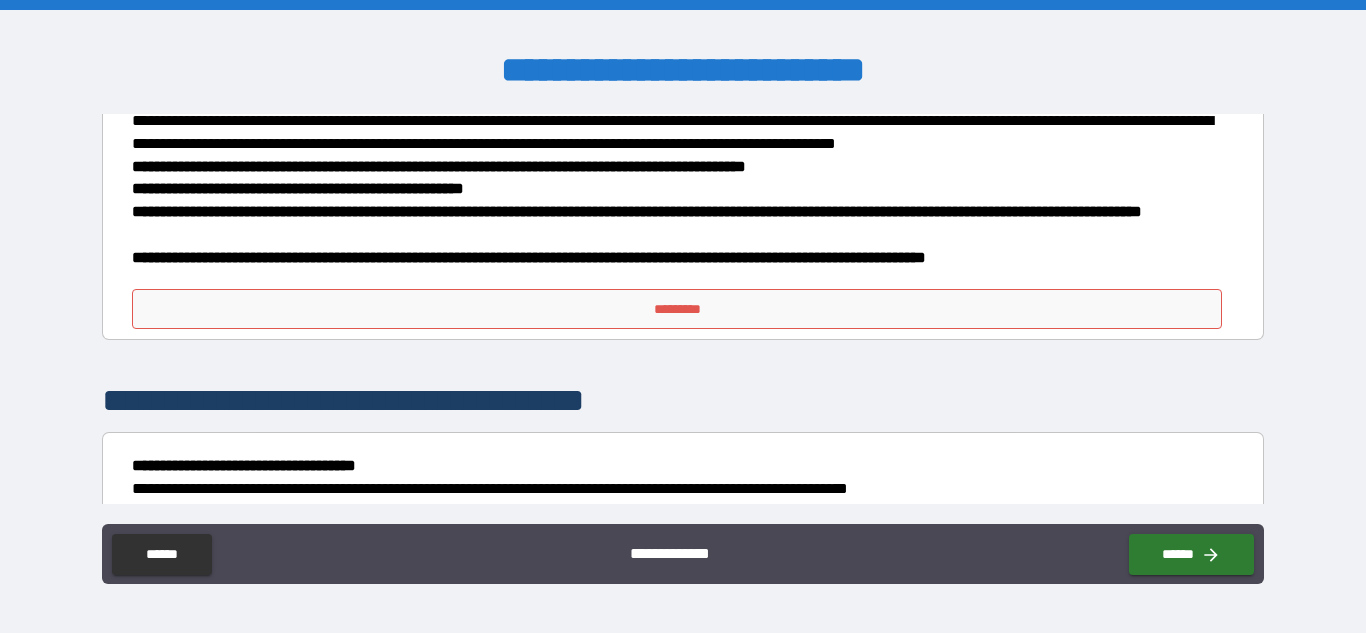 click on "*********" at bounding box center (677, 309) 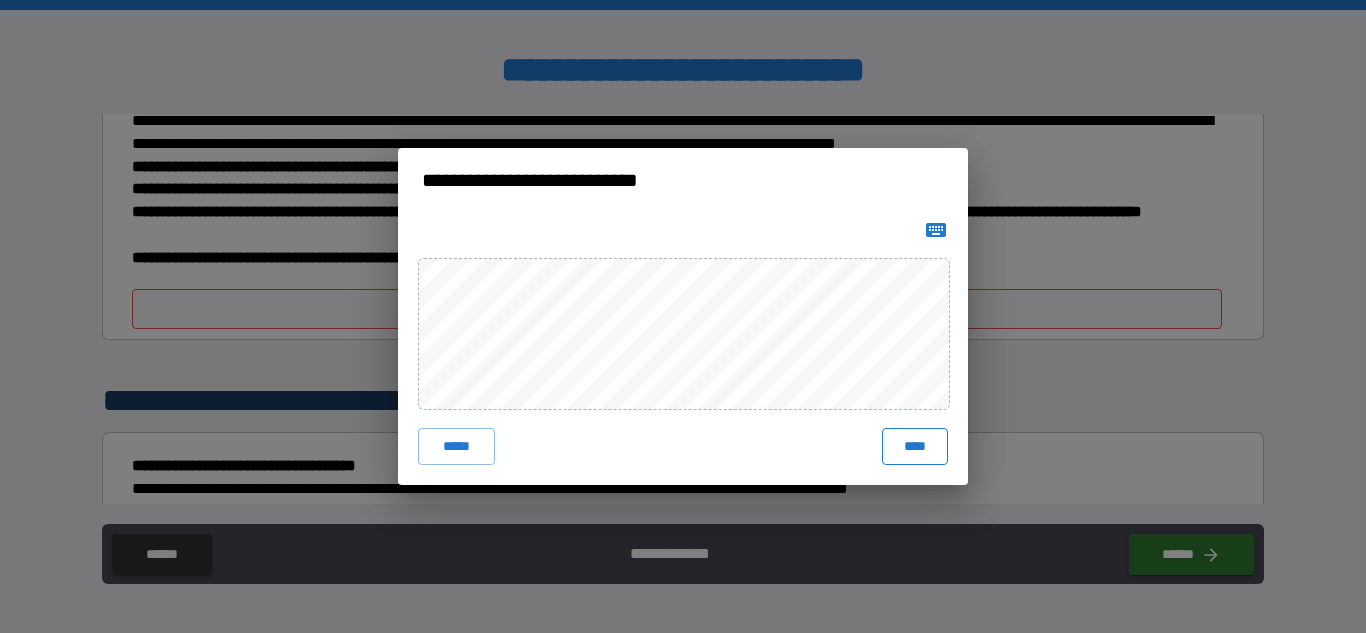 click on "****" at bounding box center [915, 446] 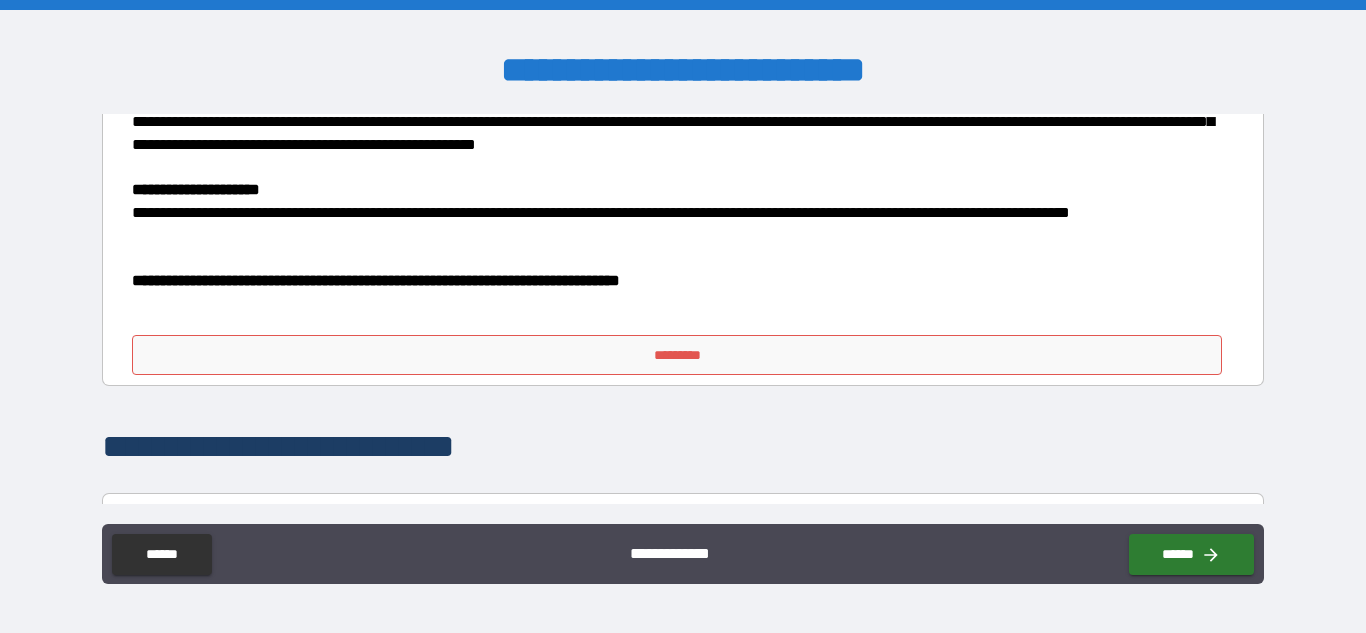 scroll, scrollTop: 9013, scrollLeft: 0, axis: vertical 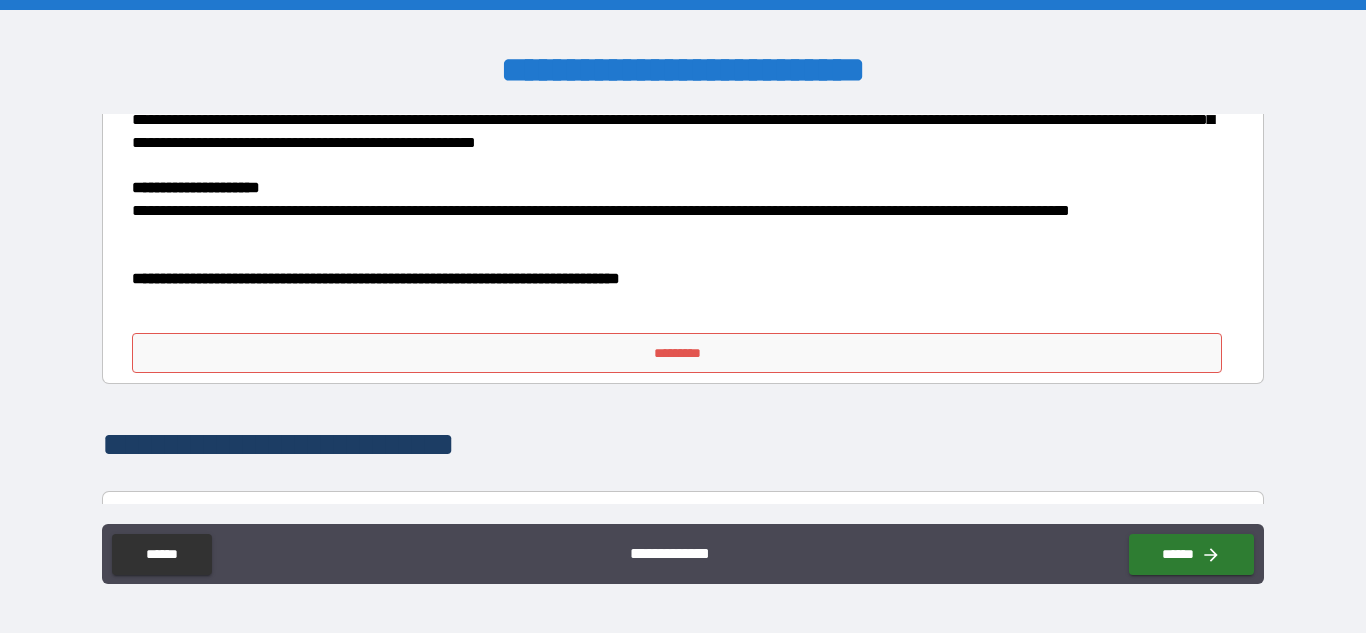 click on "*********" at bounding box center [677, 353] 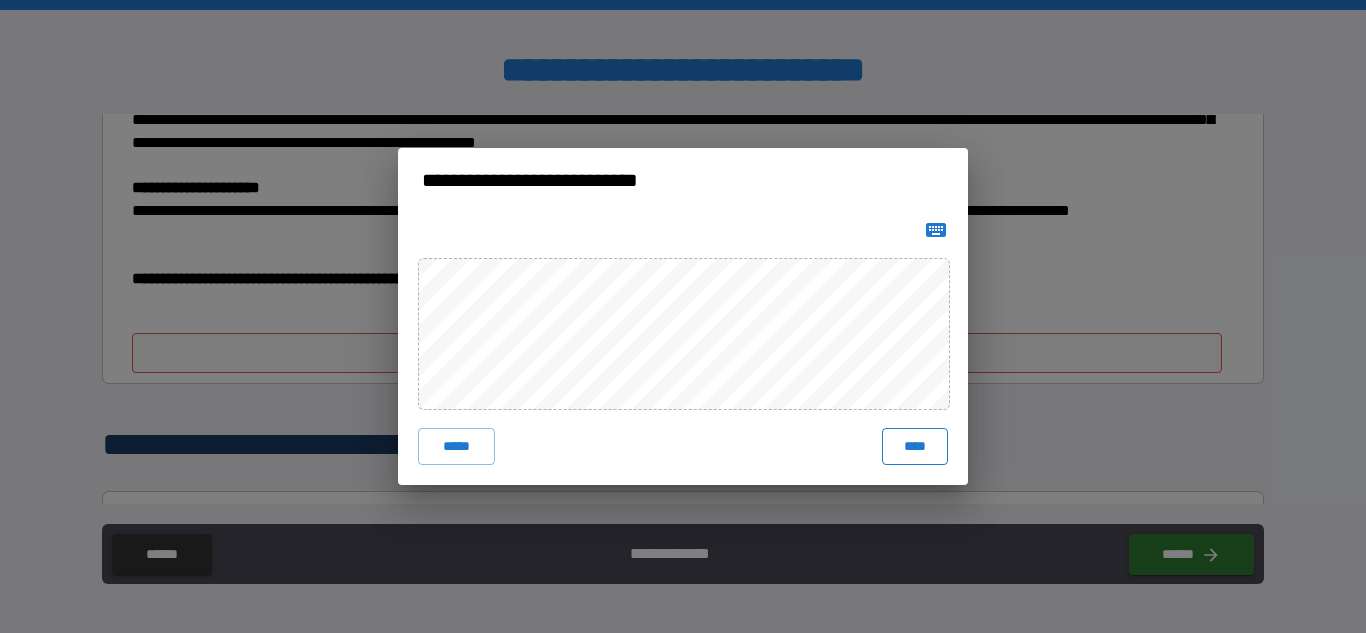 click on "****" at bounding box center [915, 446] 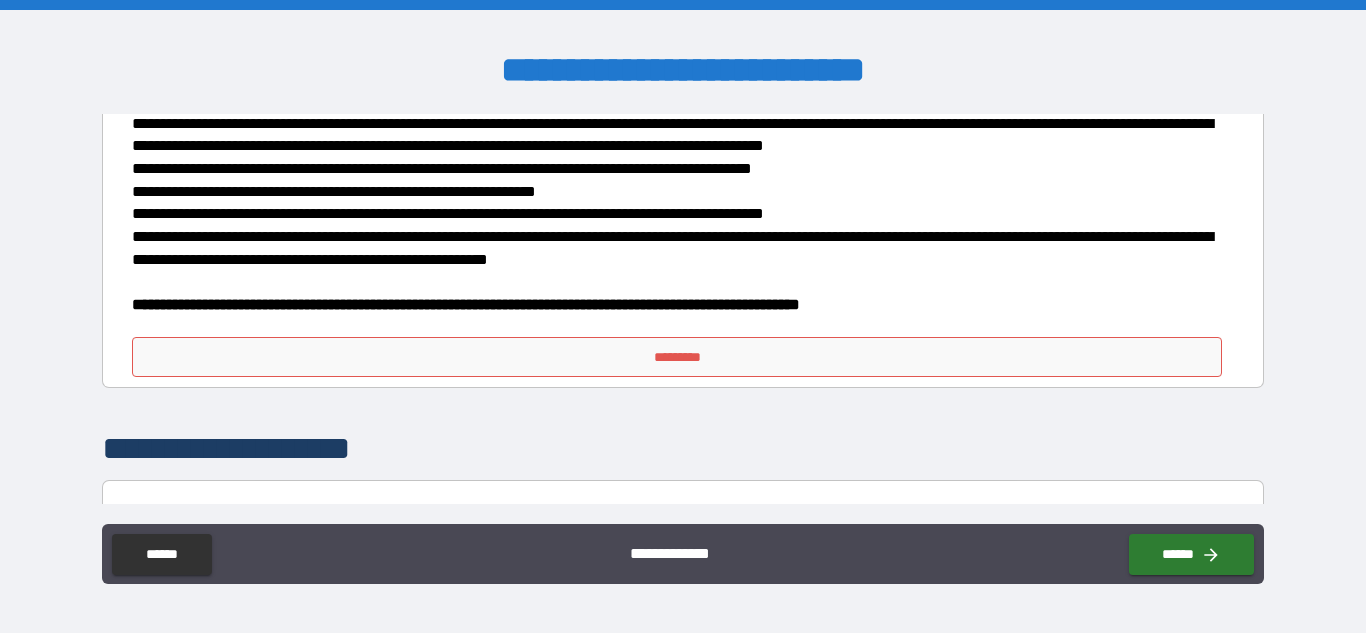 scroll, scrollTop: 10132, scrollLeft: 0, axis: vertical 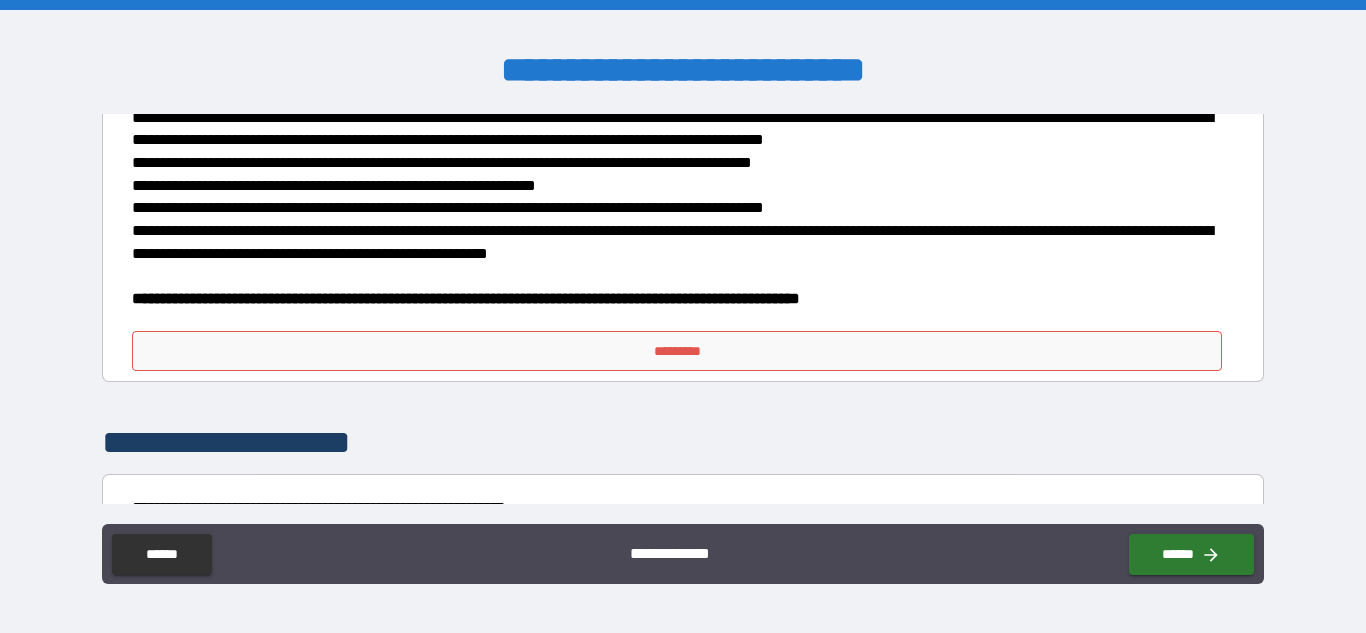 click on "*********" at bounding box center (677, 351) 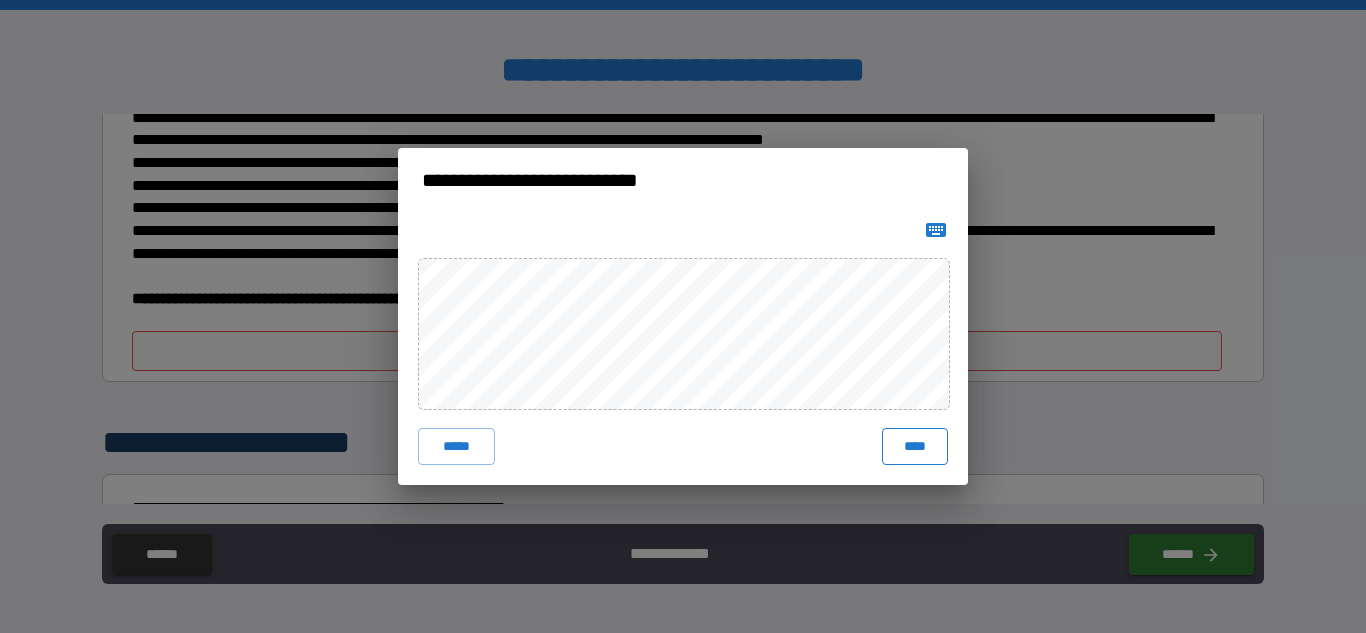 click on "****" at bounding box center (915, 446) 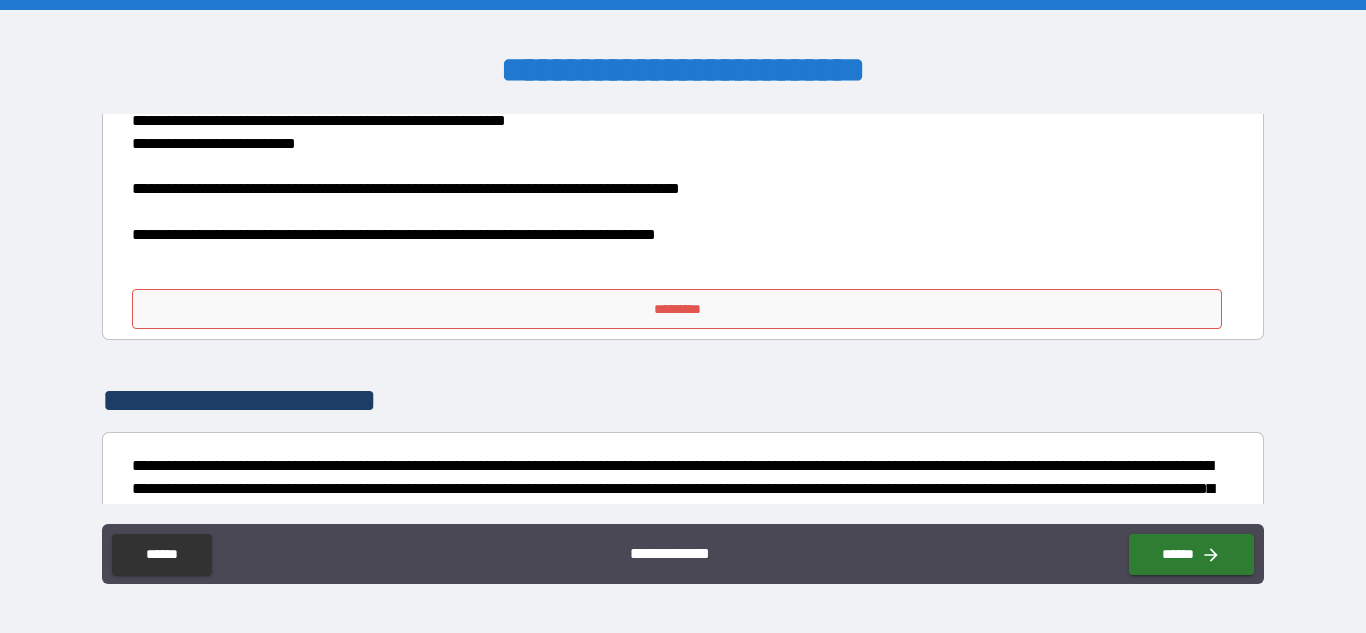 scroll, scrollTop: 10539, scrollLeft: 0, axis: vertical 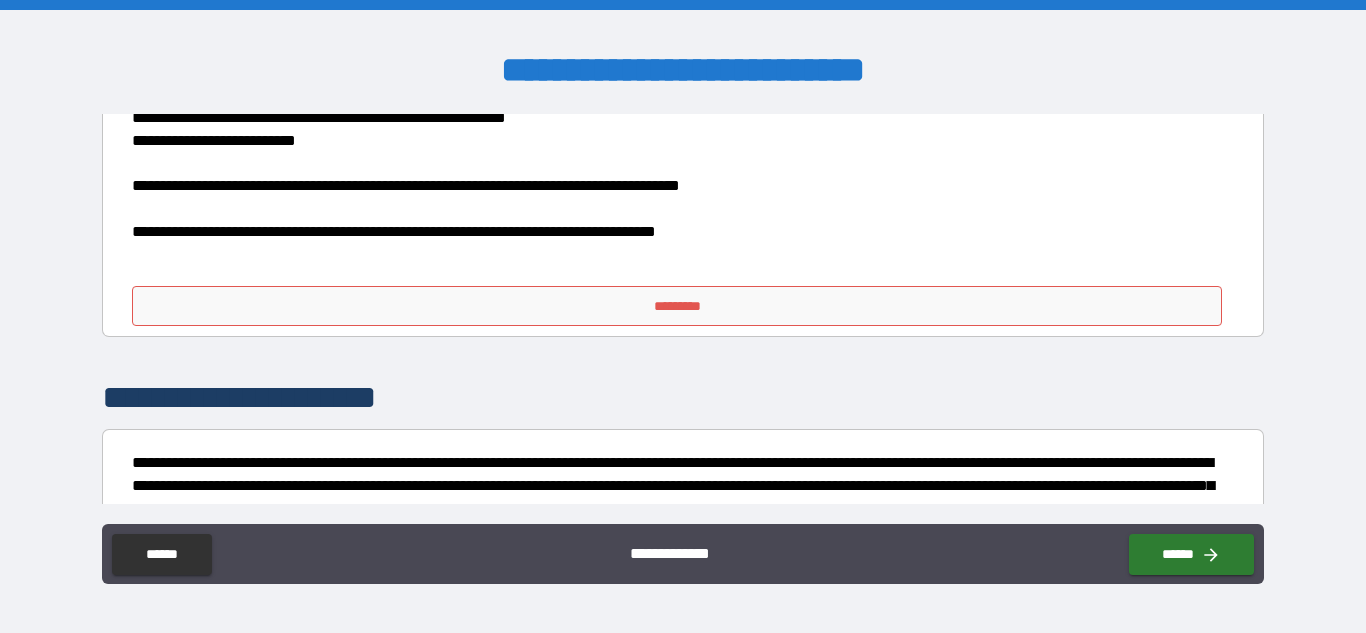 click on "*********" at bounding box center (677, 306) 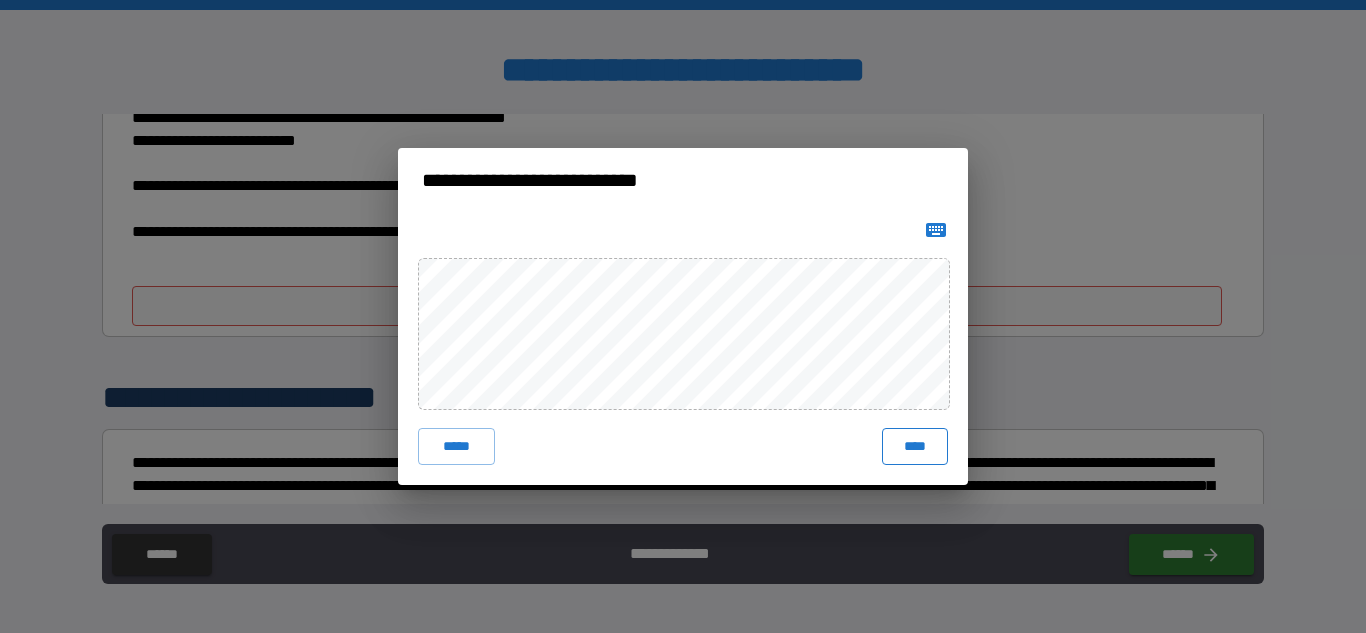click on "****" at bounding box center (915, 446) 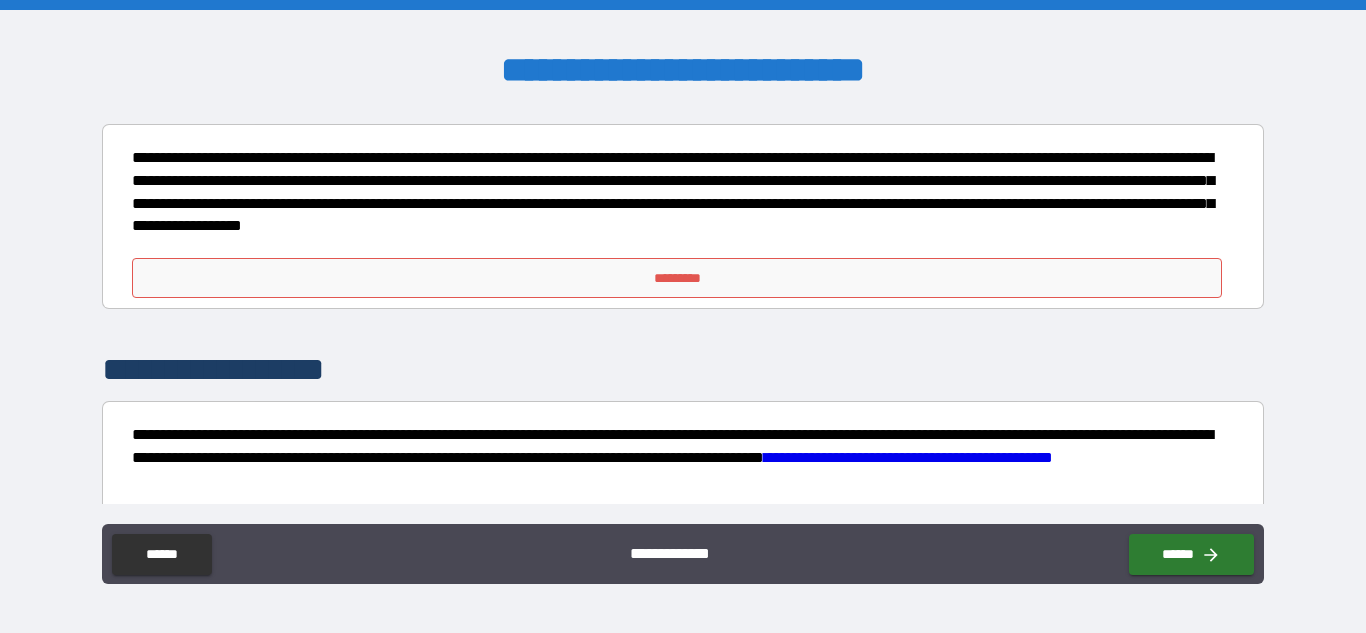 scroll, scrollTop: 10859, scrollLeft: 0, axis: vertical 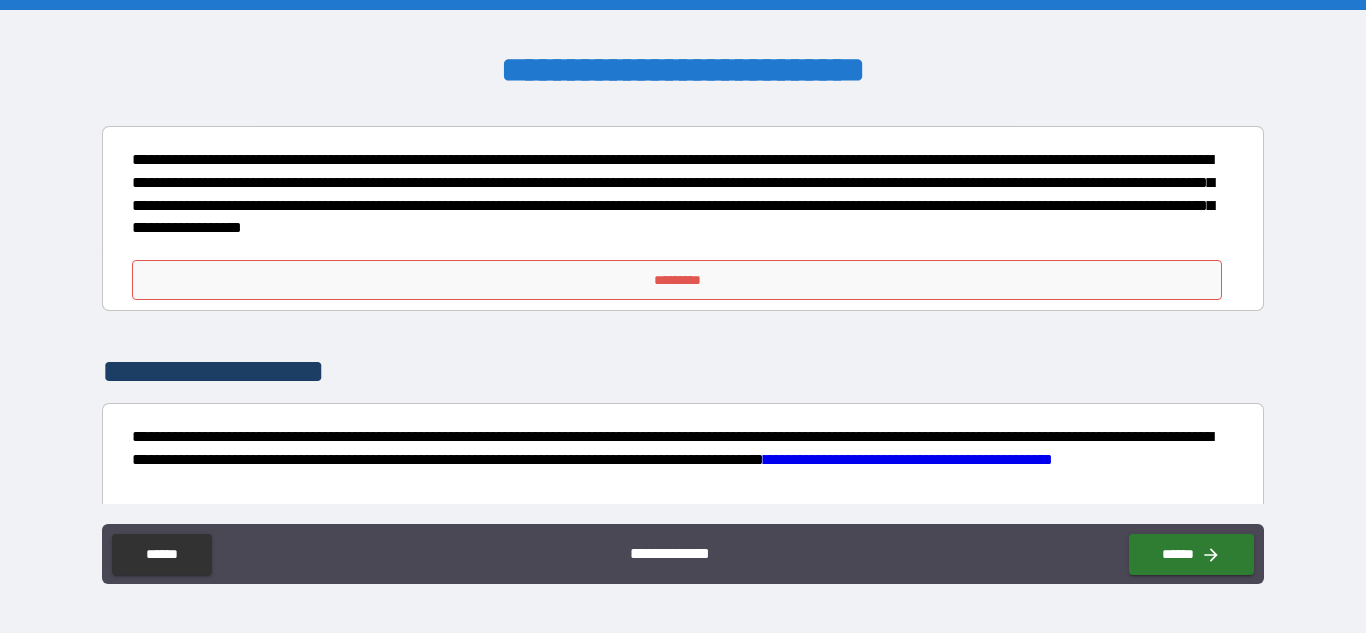 click on "*********" at bounding box center (677, 280) 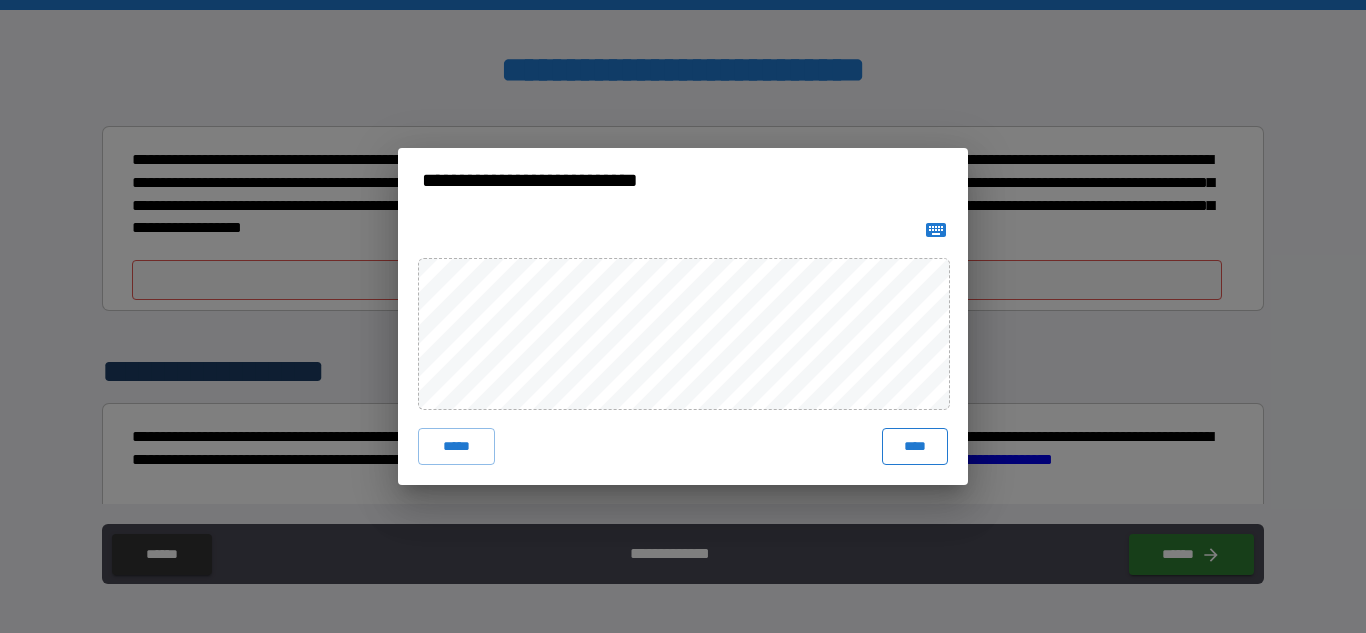 click on "****" at bounding box center [915, 446] 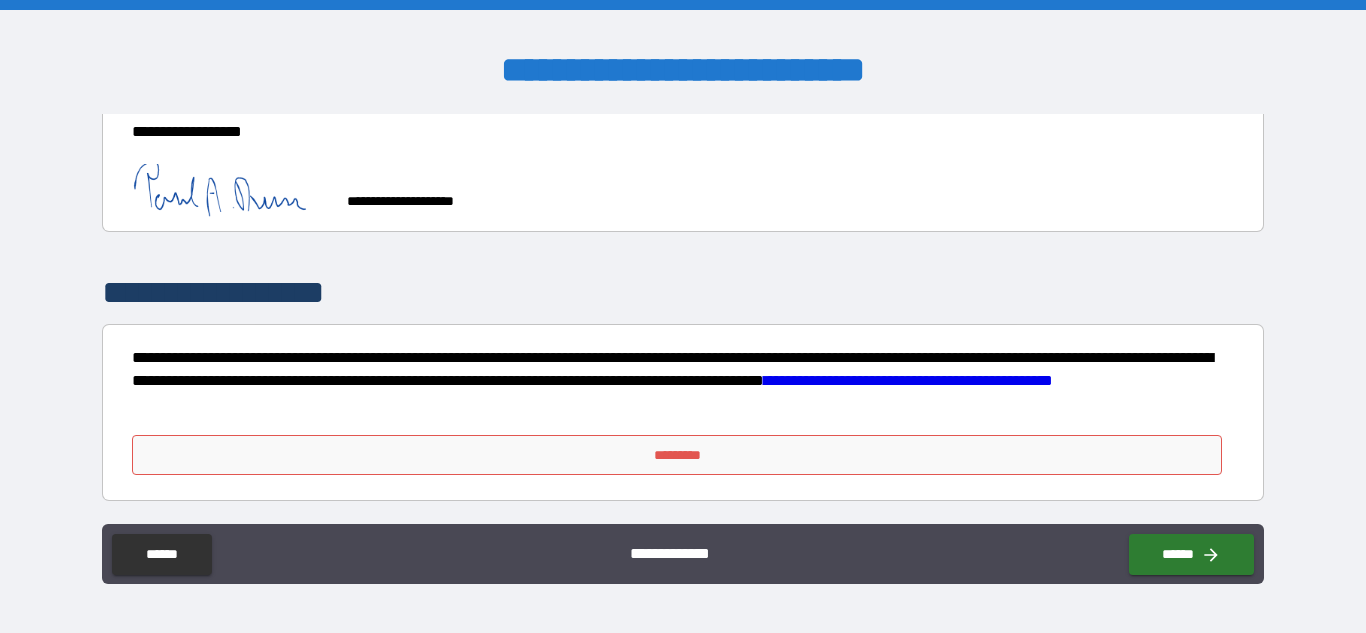 scroll, scrollTop: 10980, scrollLeft: 0, axis: vertical 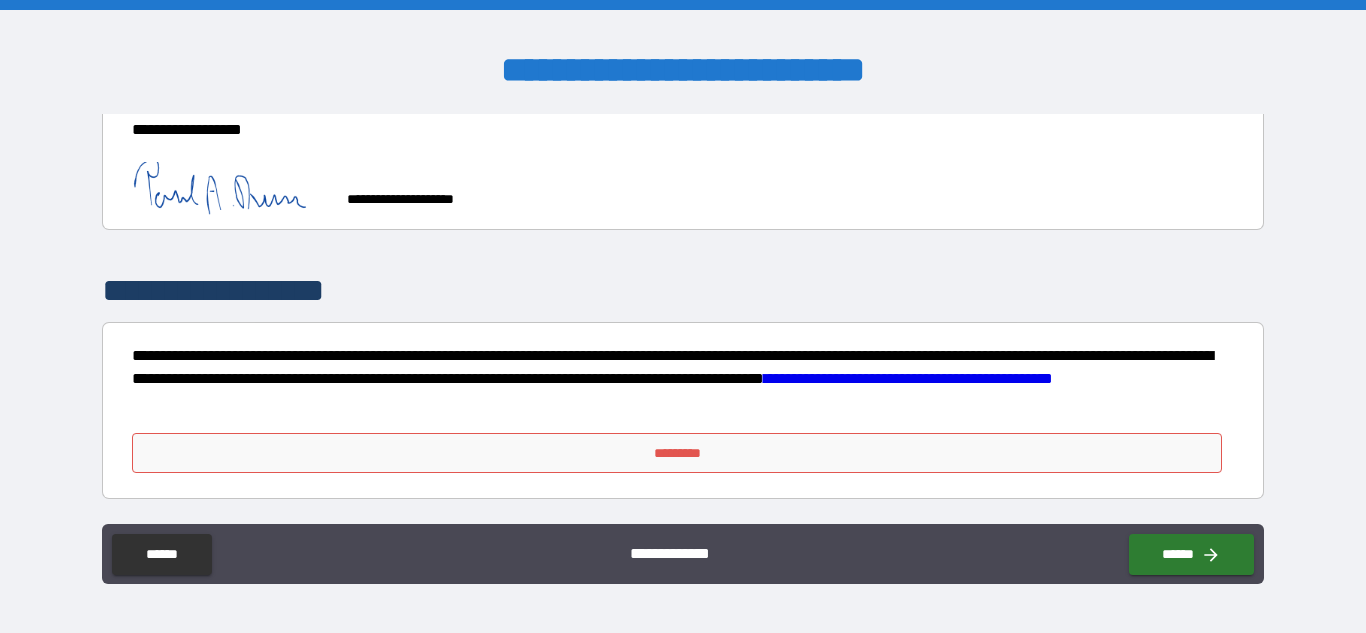 click on "*********" at bounding box center (677, 453) 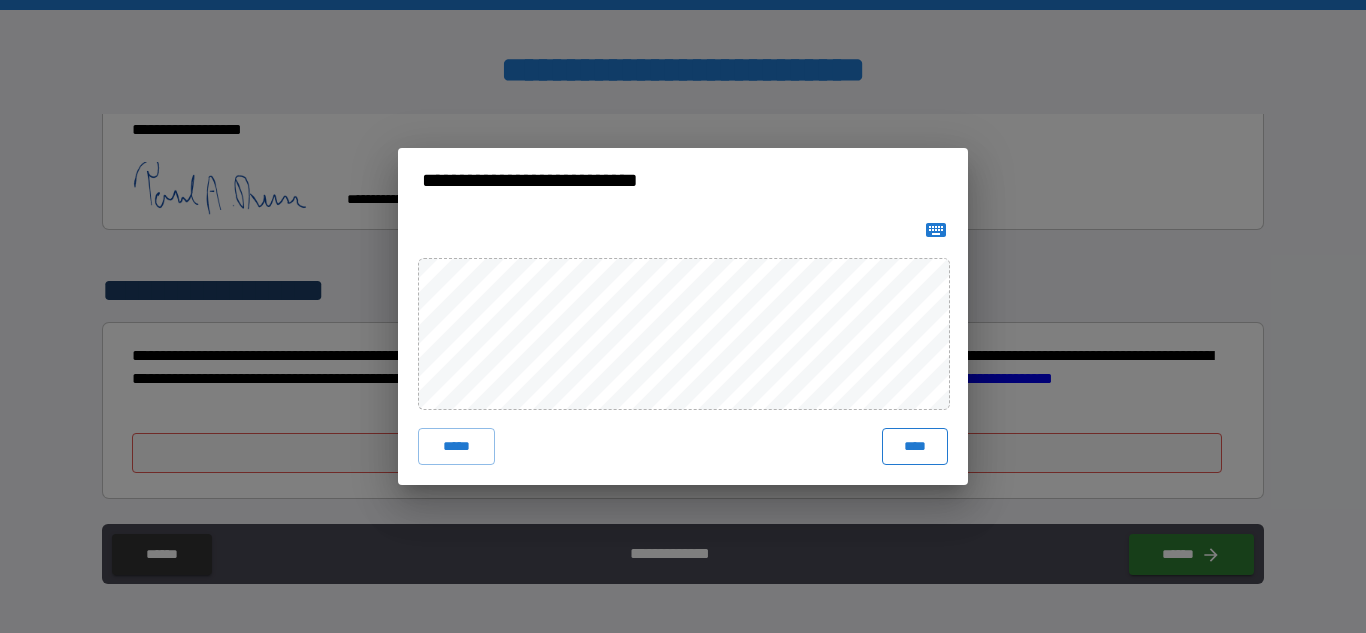 click on "****" at bounding box center (915, 446) 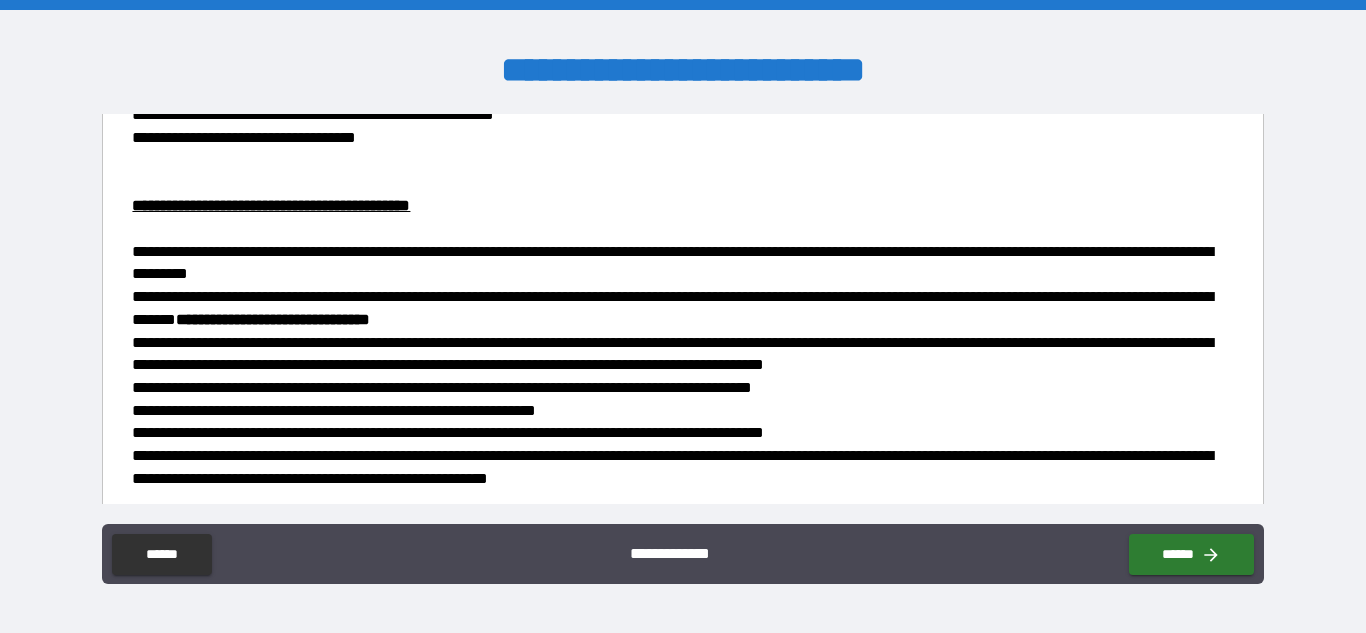 scroll, scrollTop: 10997, scrollLeft: 0, axis: vertical 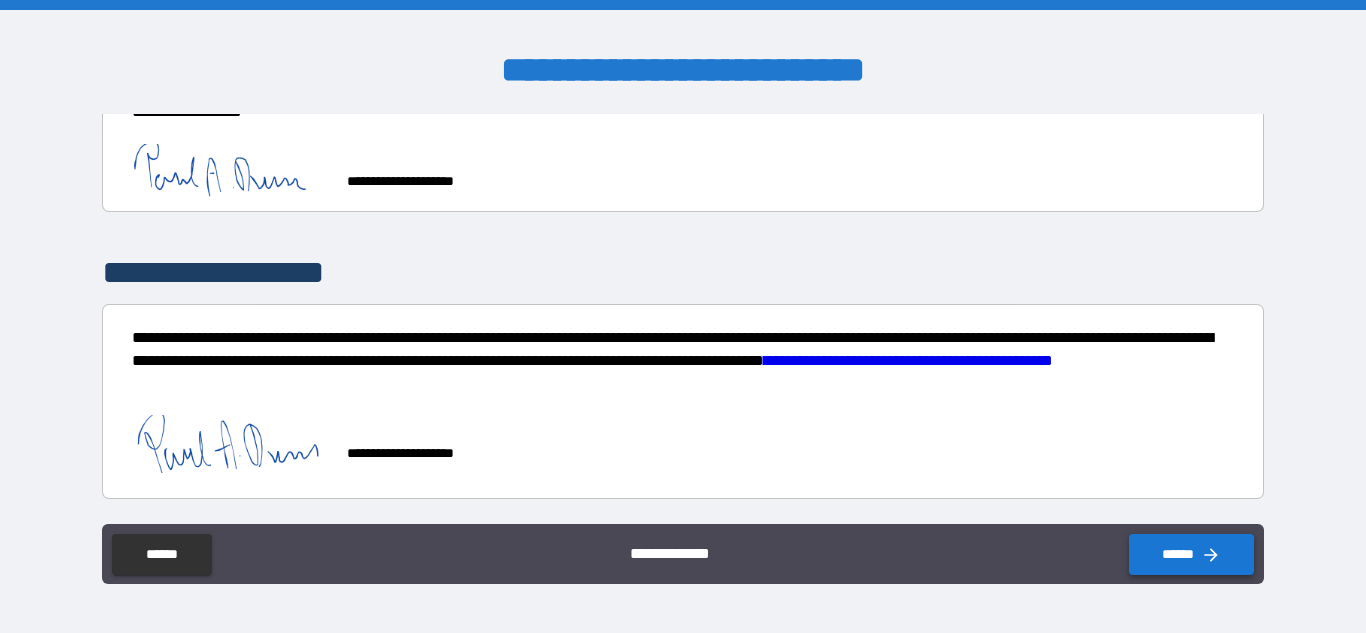 click on "******" at bounding box center (1191, 554) 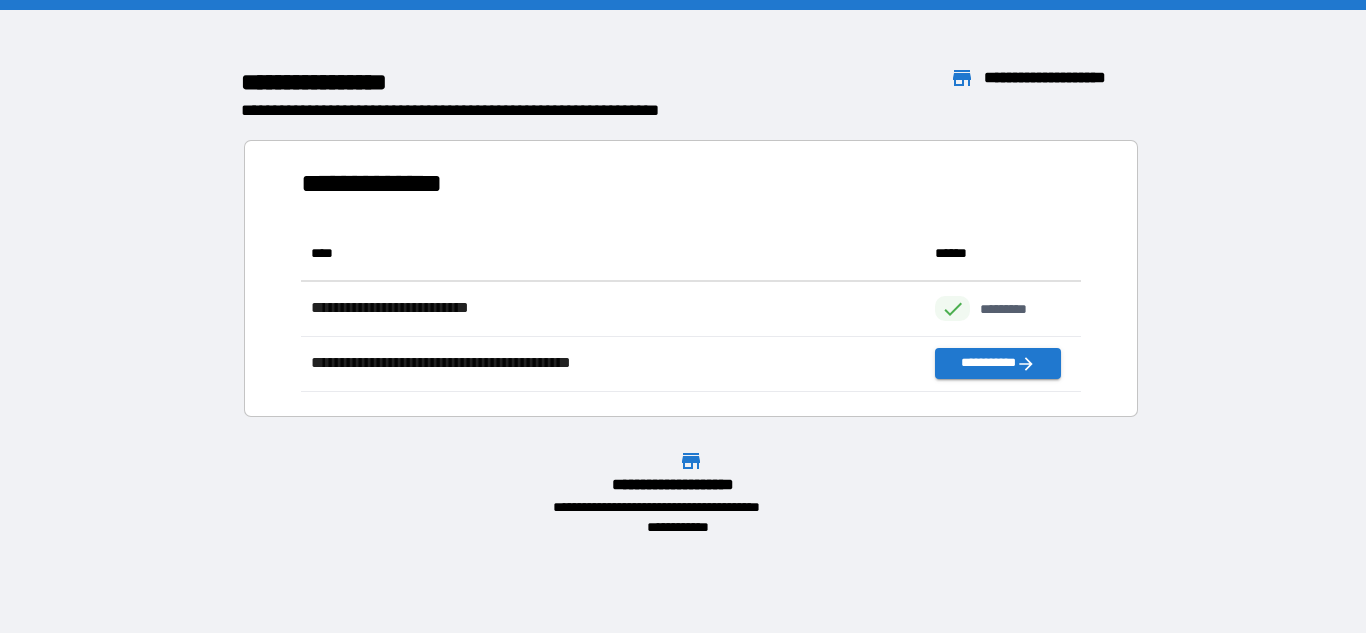 scroll, scrollTop: 1, scrollLeft: 1, axis: both 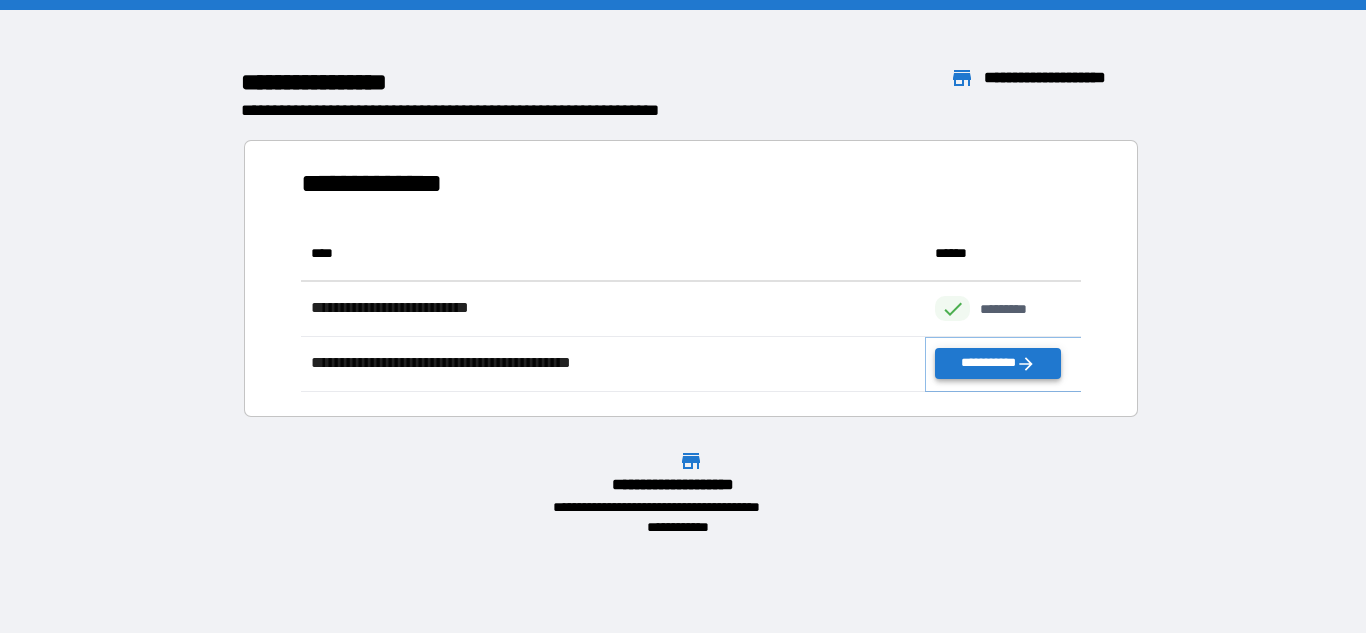 click on "**********" at bounding box center [997, 363] 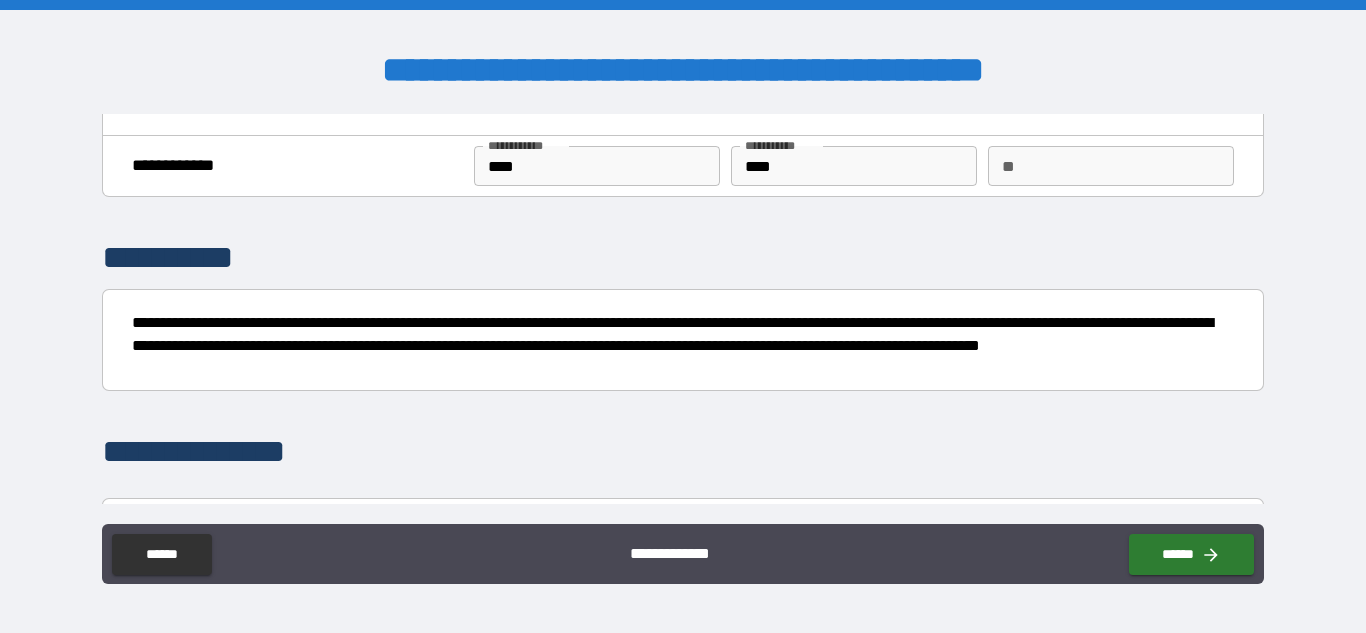 scroll, scrollTop: 0, scrollLeft: 0, axis: both 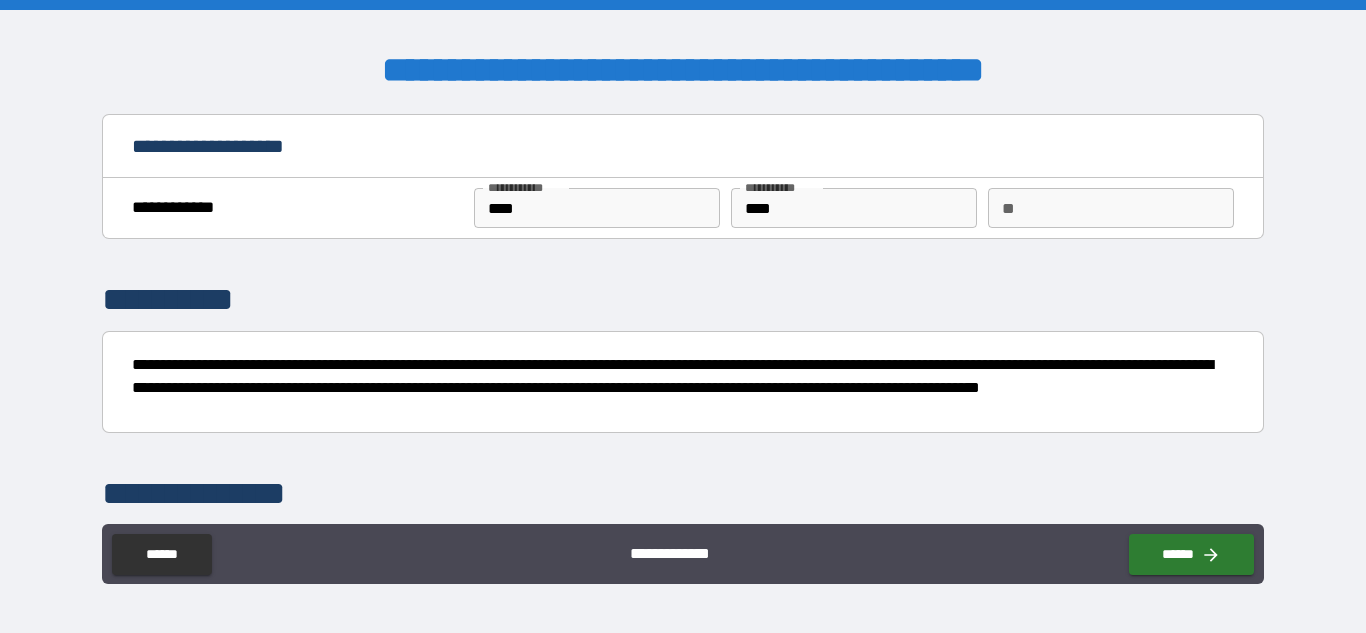 click on "**********" at bounding box center [295, 208] 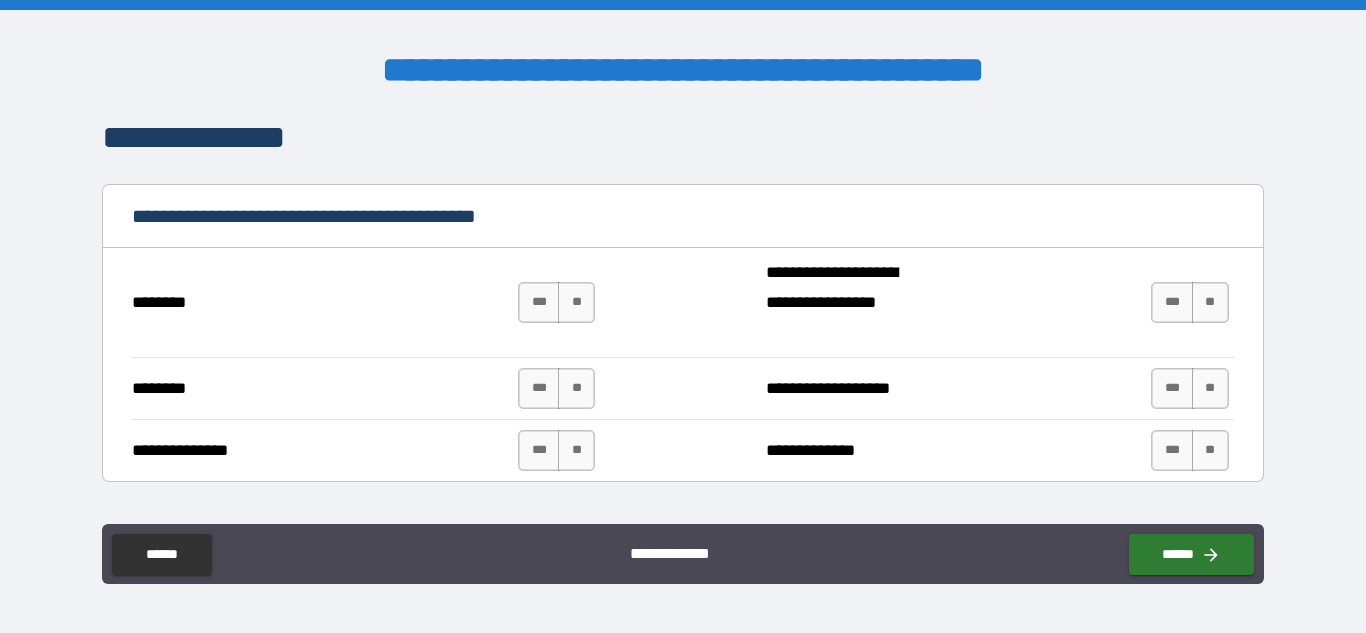scroll, scrollTop: 359, scrollLeft: 0, axis: vertical 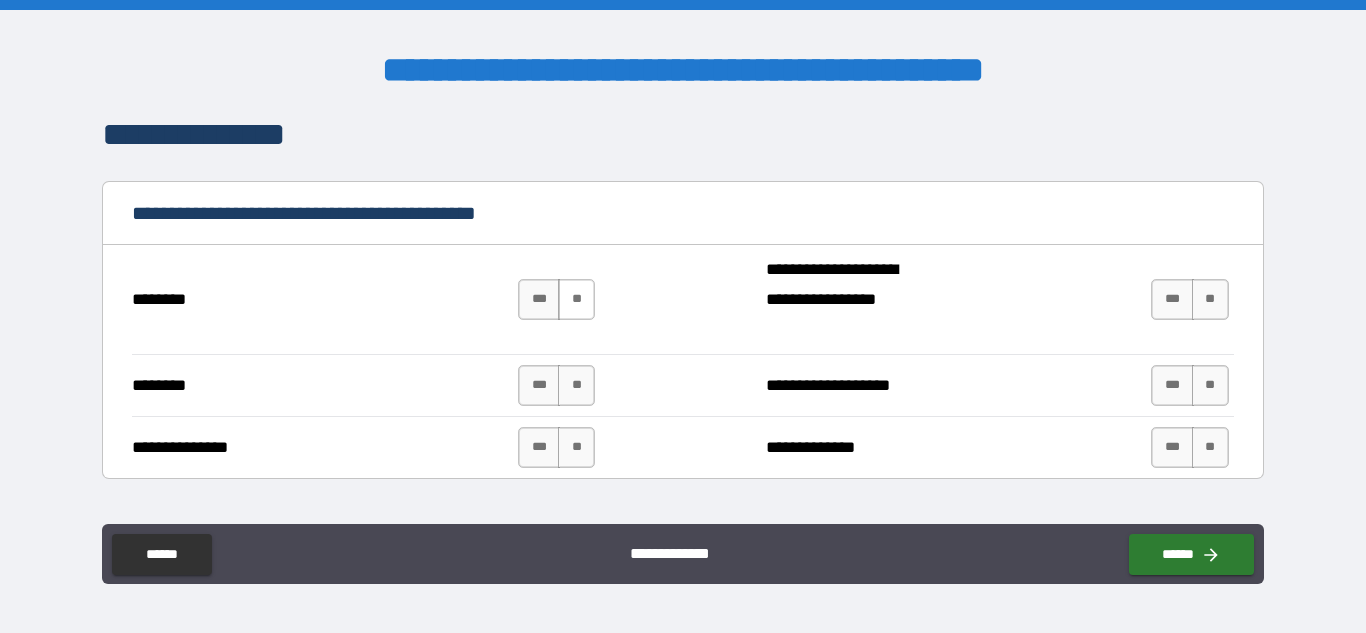 type on "*" 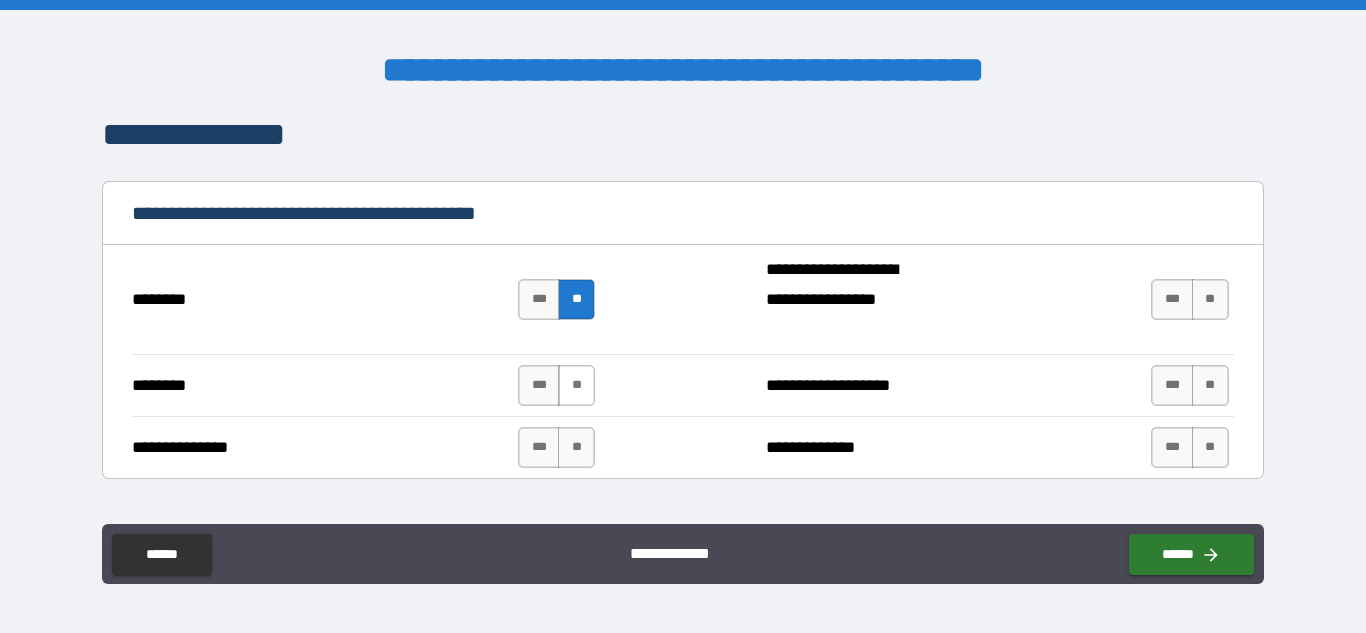 click on "**" at bounding box center (576, 385) 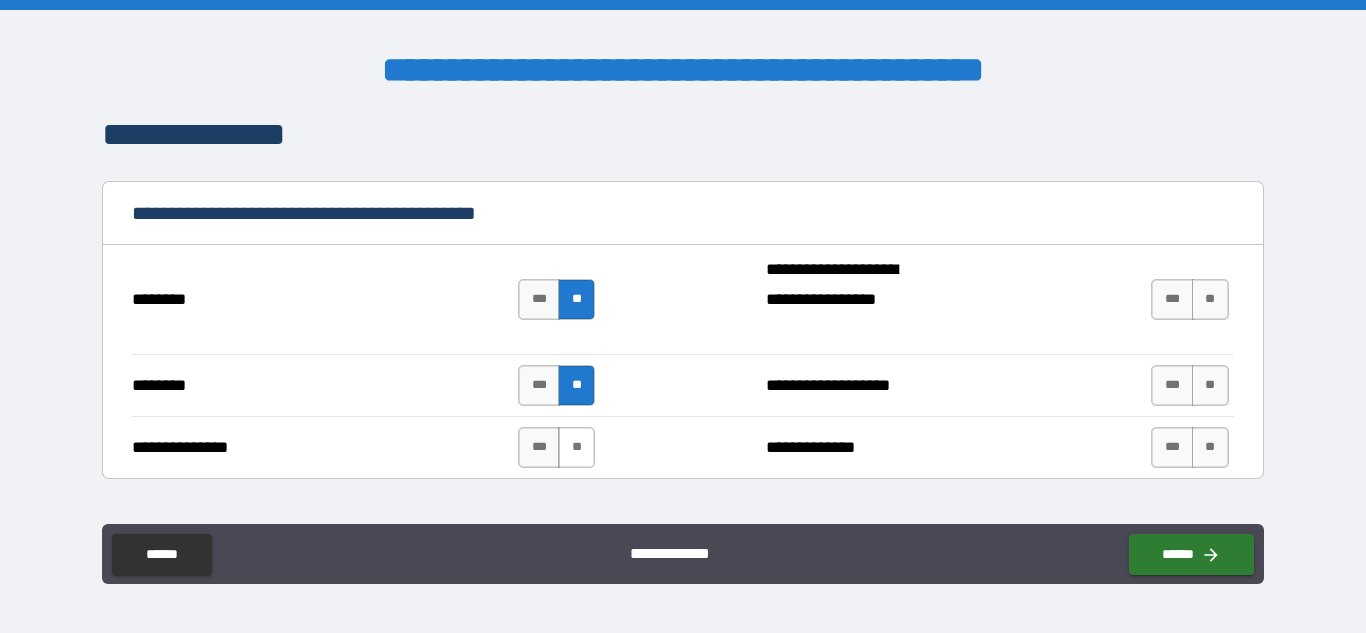 click on "**" at bounding box center (576, 447) 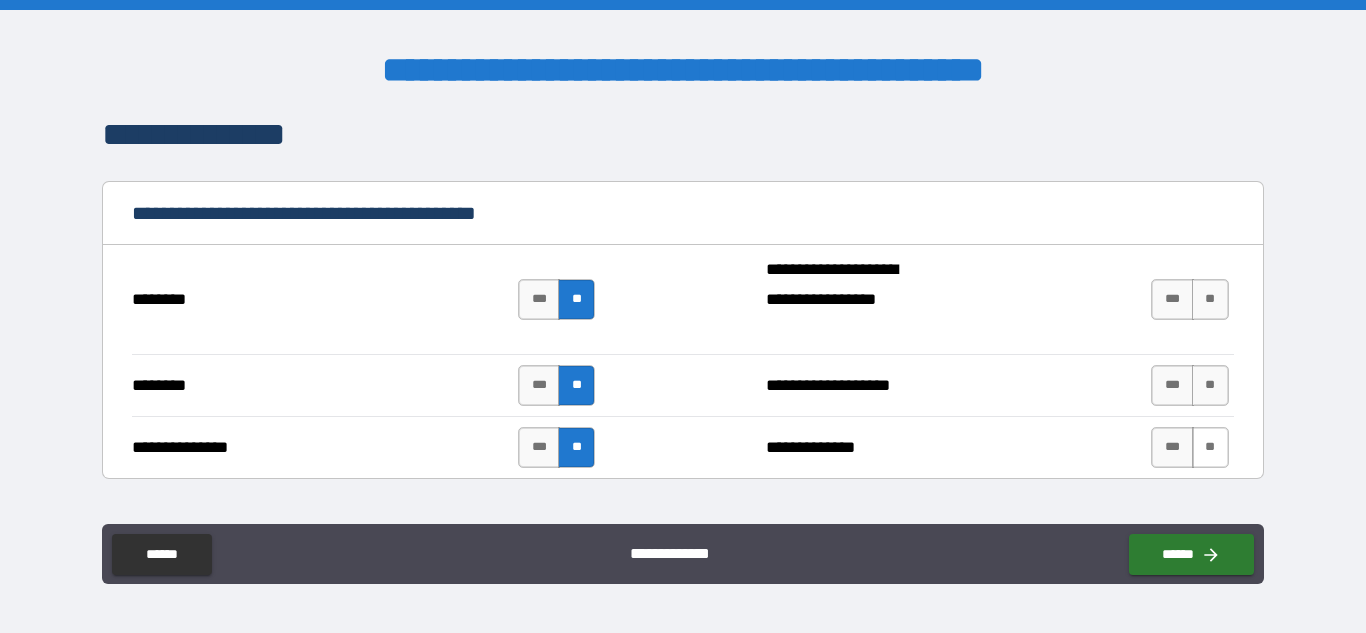 click on "**" at bounding box center [1210, 447] 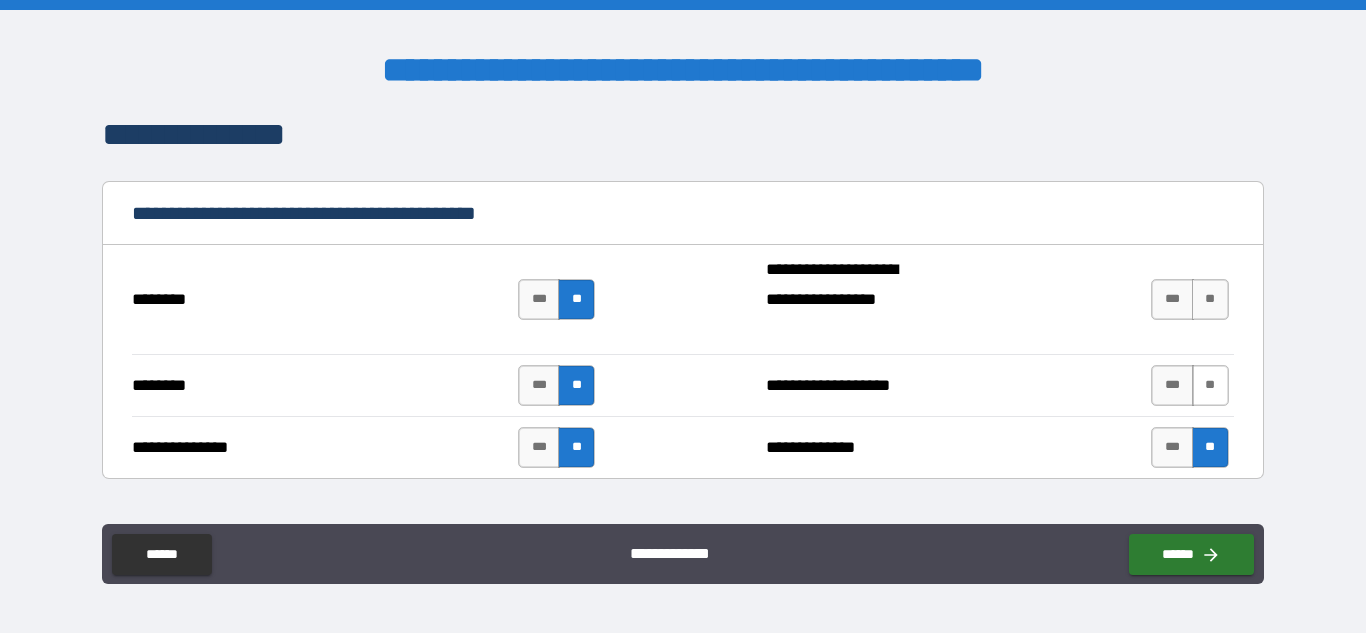 click on "**" at bounding box center (1210, 385) 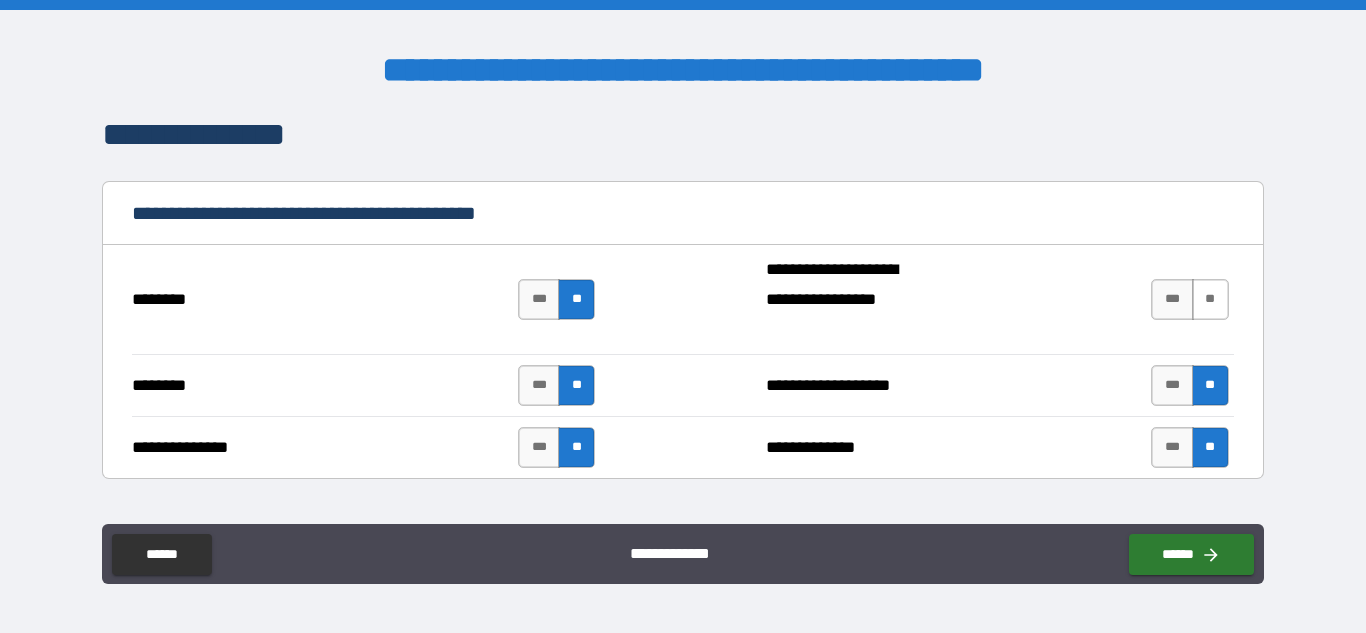 click on "**" at bounding box center (1210, 299) 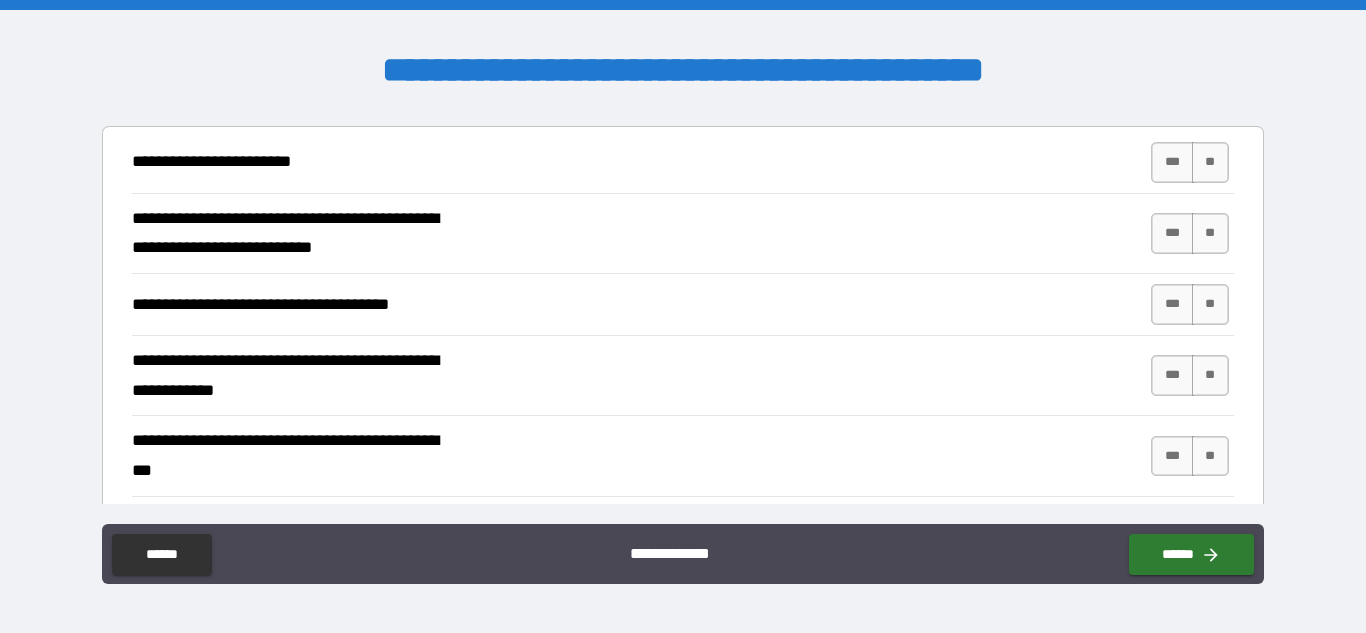 scroll, scrollTop: 809, scrollLeft: 0, axis: vertical 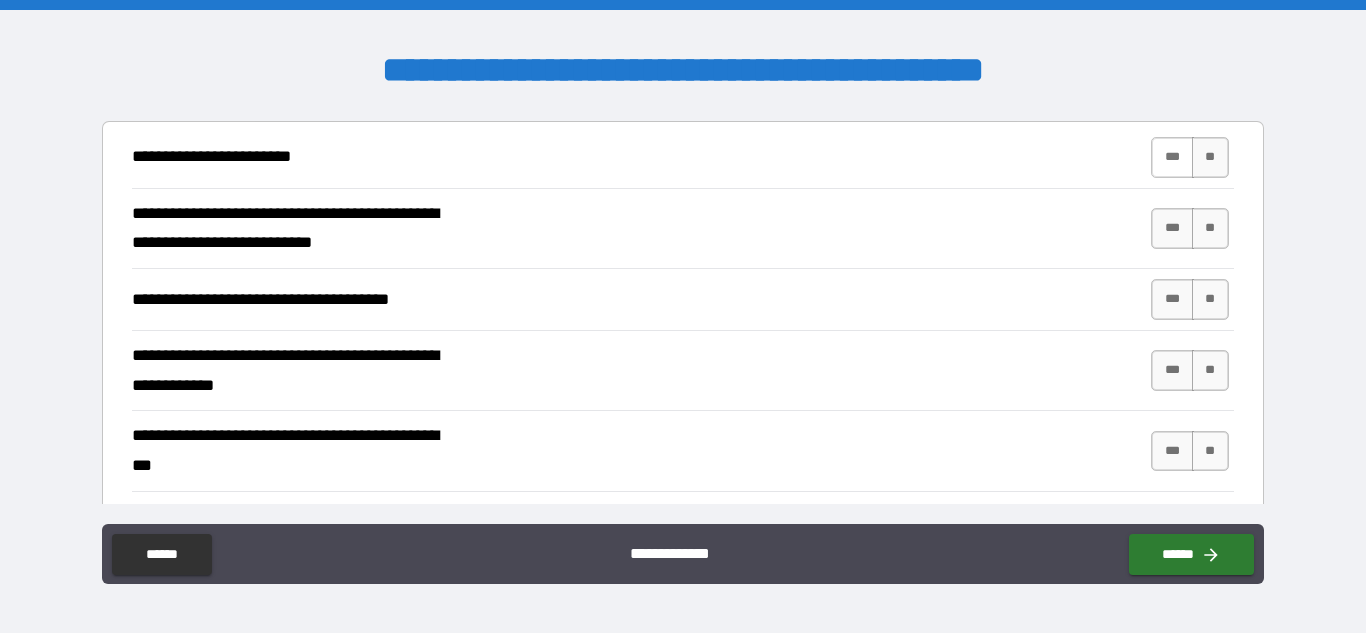 click on "***" at bounding box center [1172, 157] 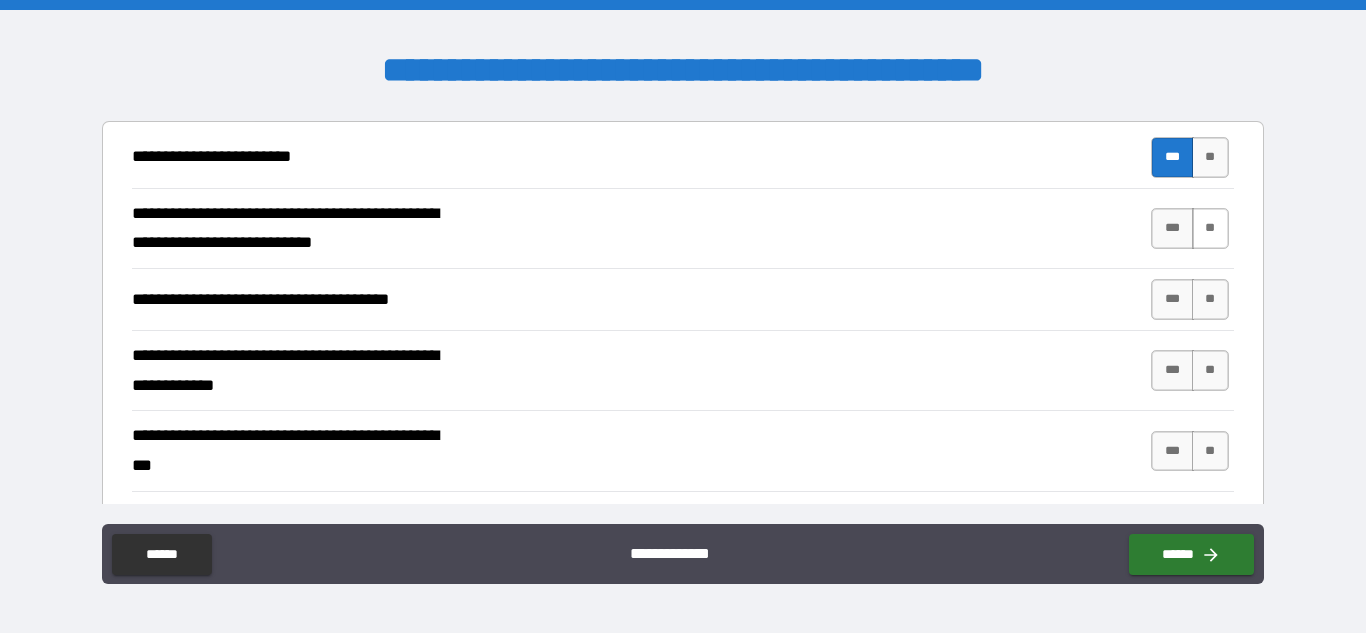 click on "**" at bounding box center (1210, 228) 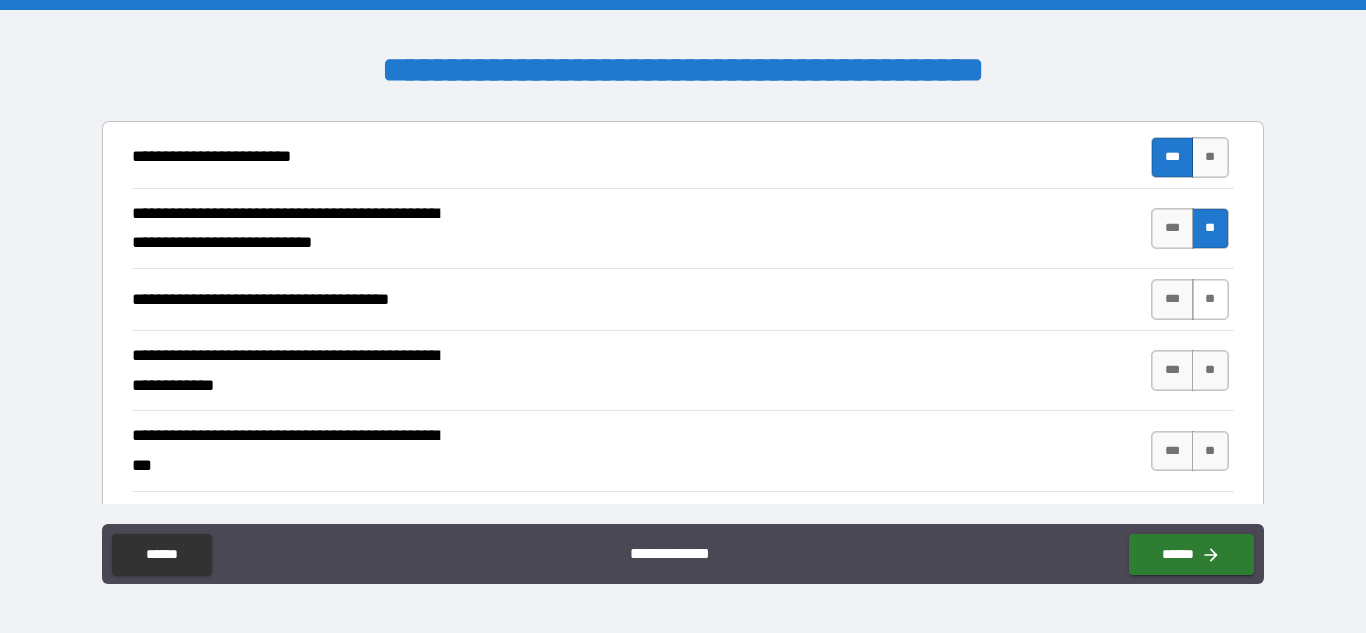 click on "**" at bounding box center (1210, 299) 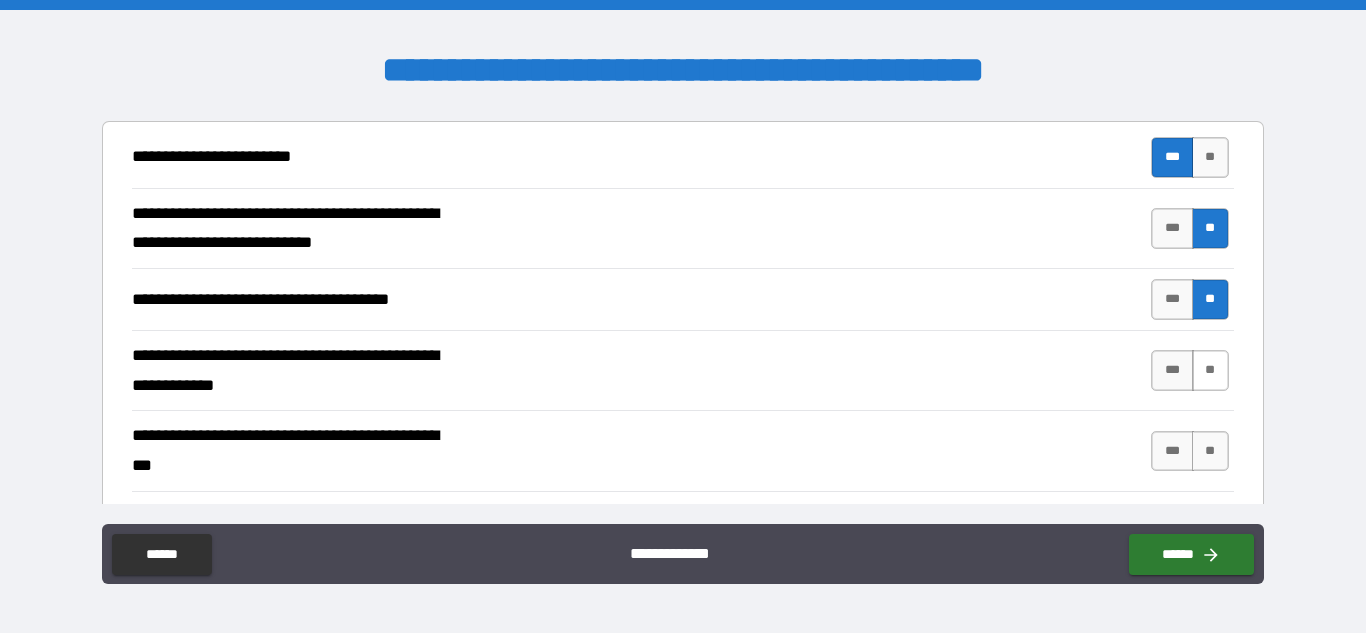click on "**" at bounding box center [1210, 370] 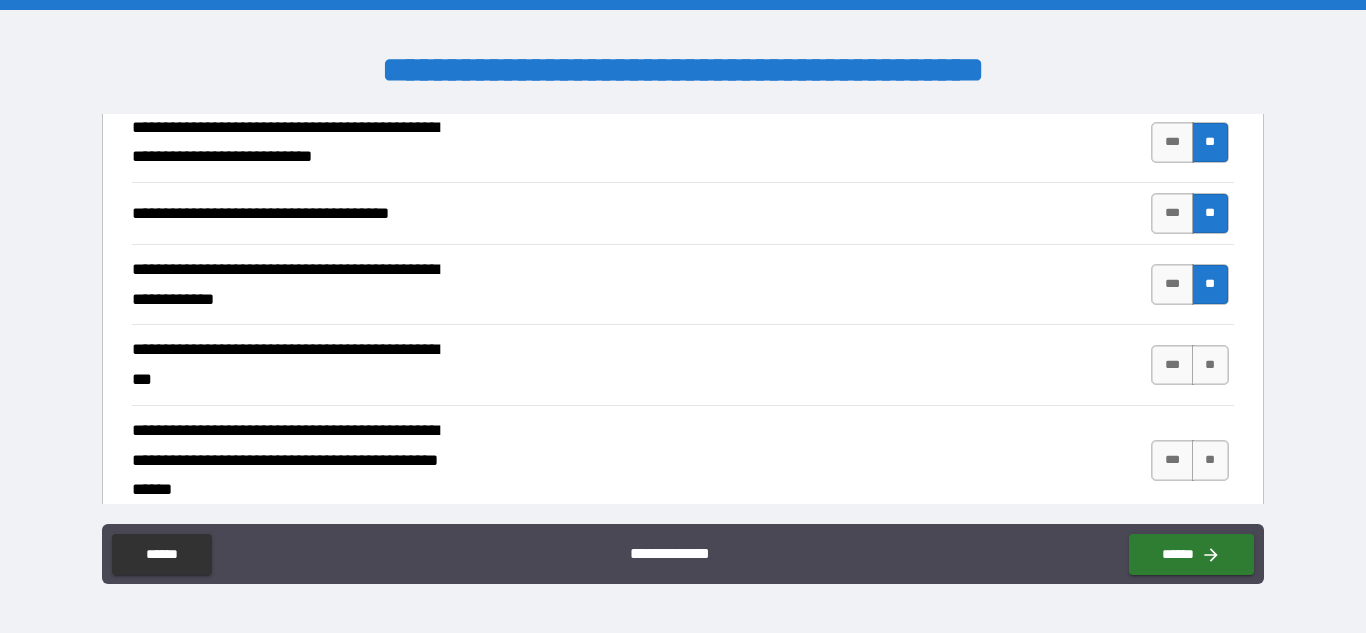 scroll, scrollTop: 897, scrollLeft: 0, axis: vertical 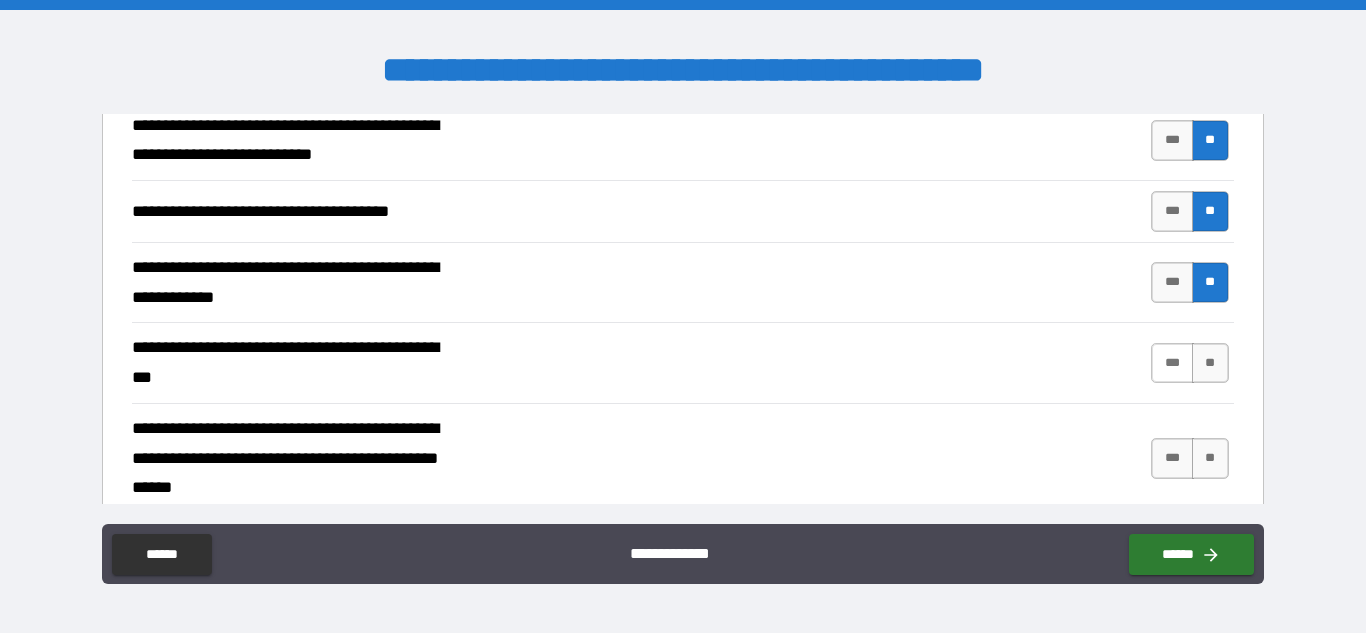 click on "***" at bounding box center (1172, 363) 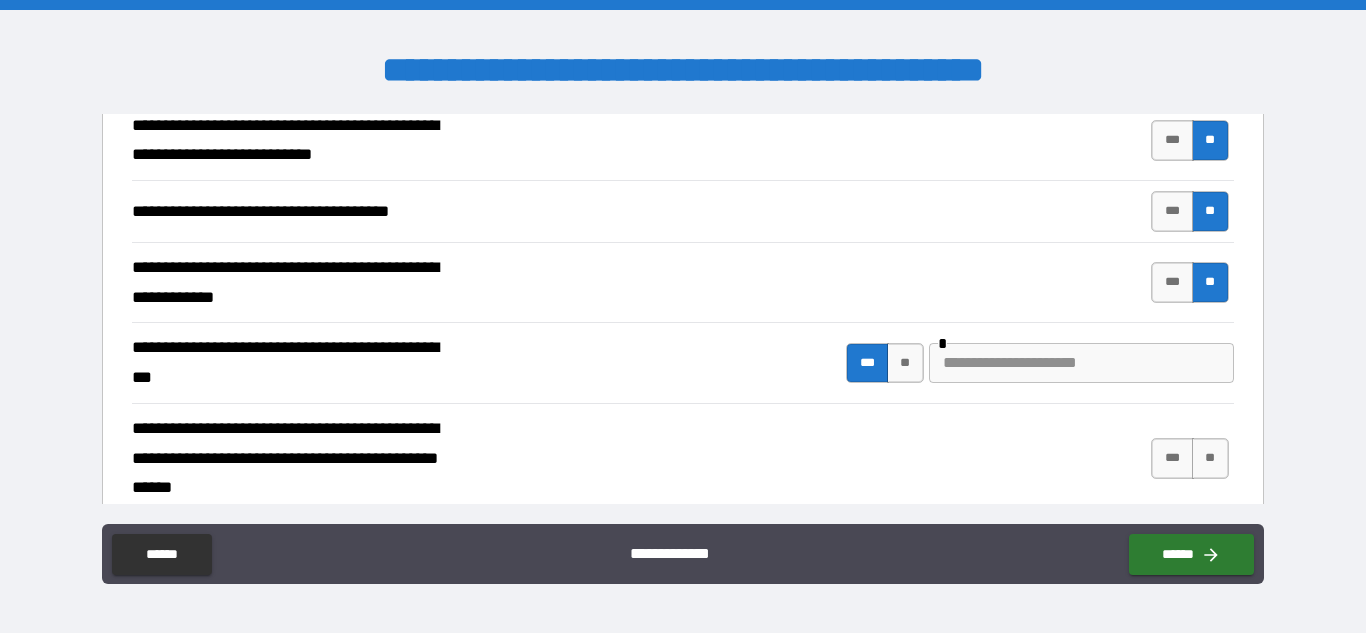 click at bounding box center (1081, 363) 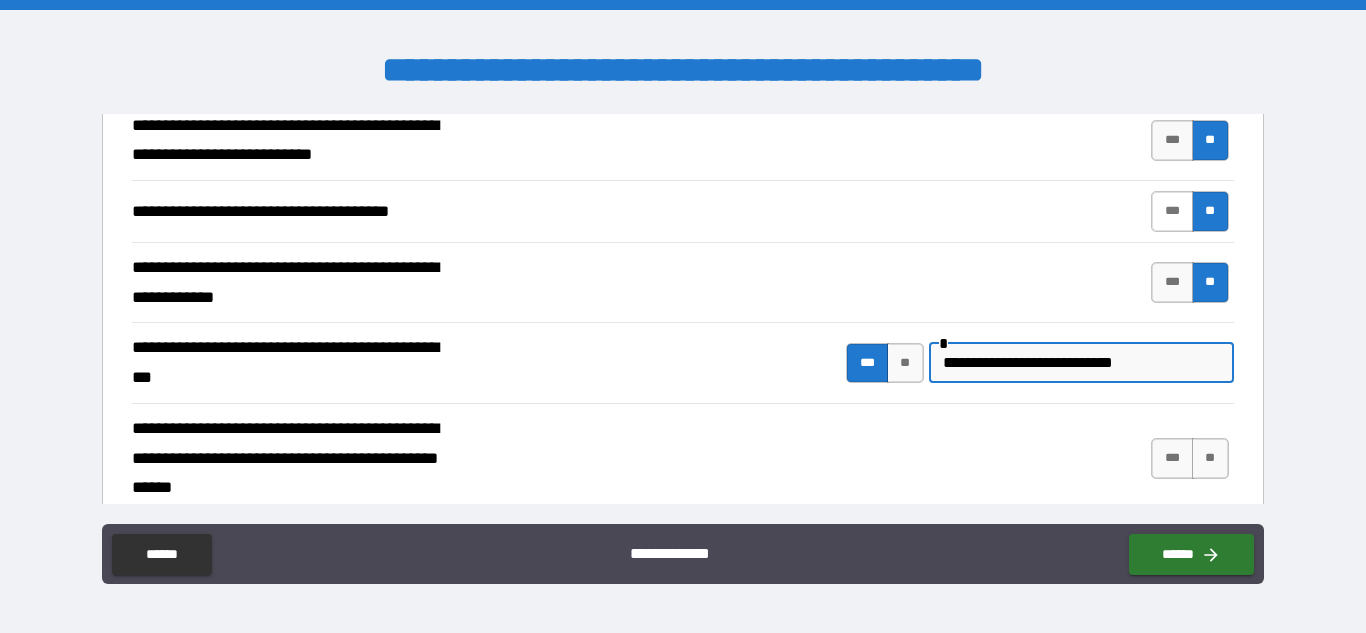 type on "**********" 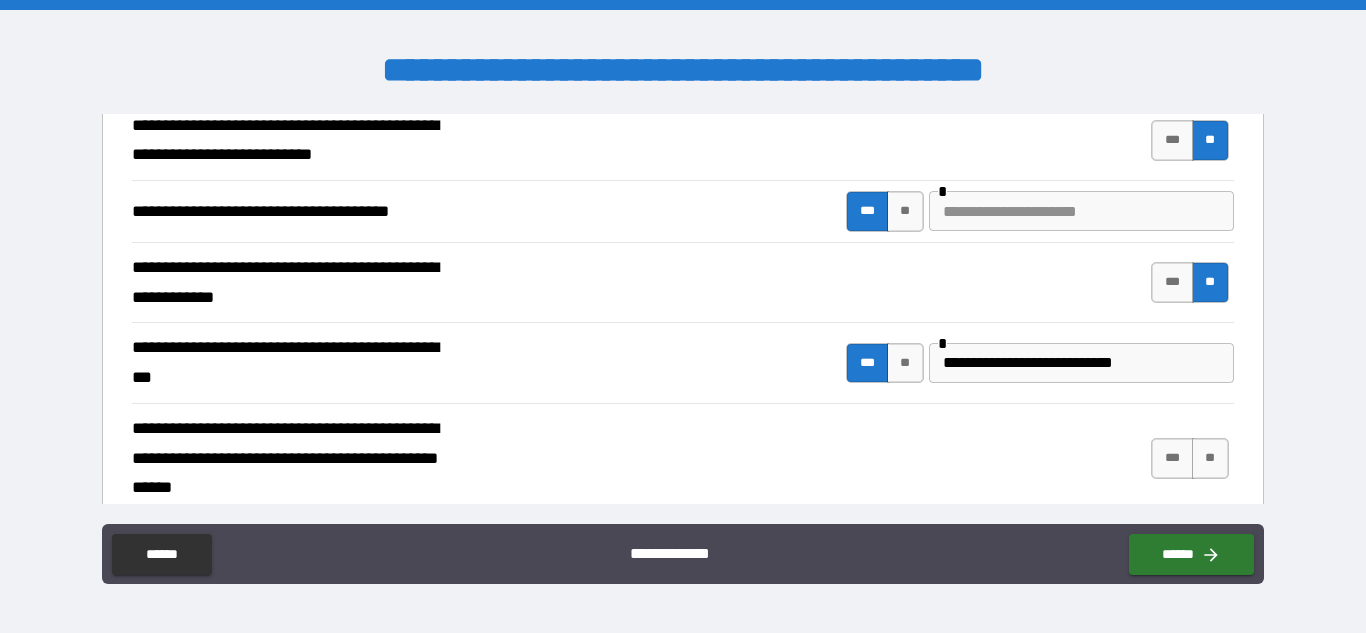 click at bounding box center (1081, 211) 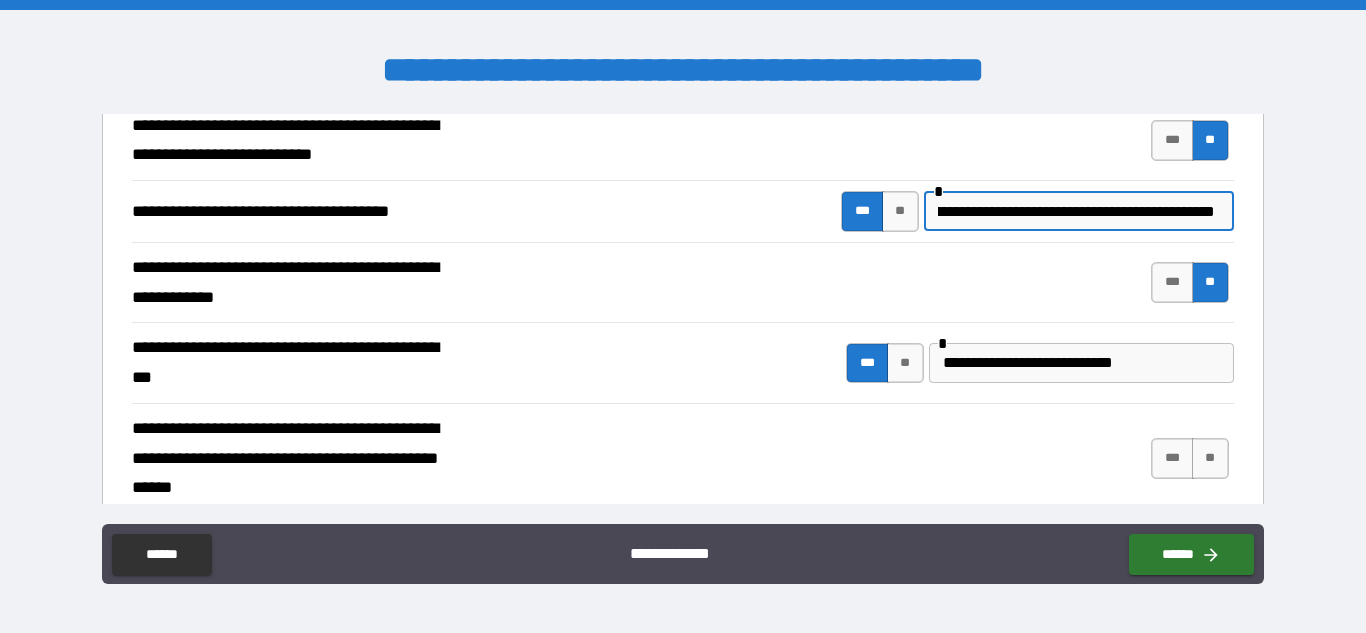 scroll, scrollTop: 0, scrollLeft: 111, axis: horizontal 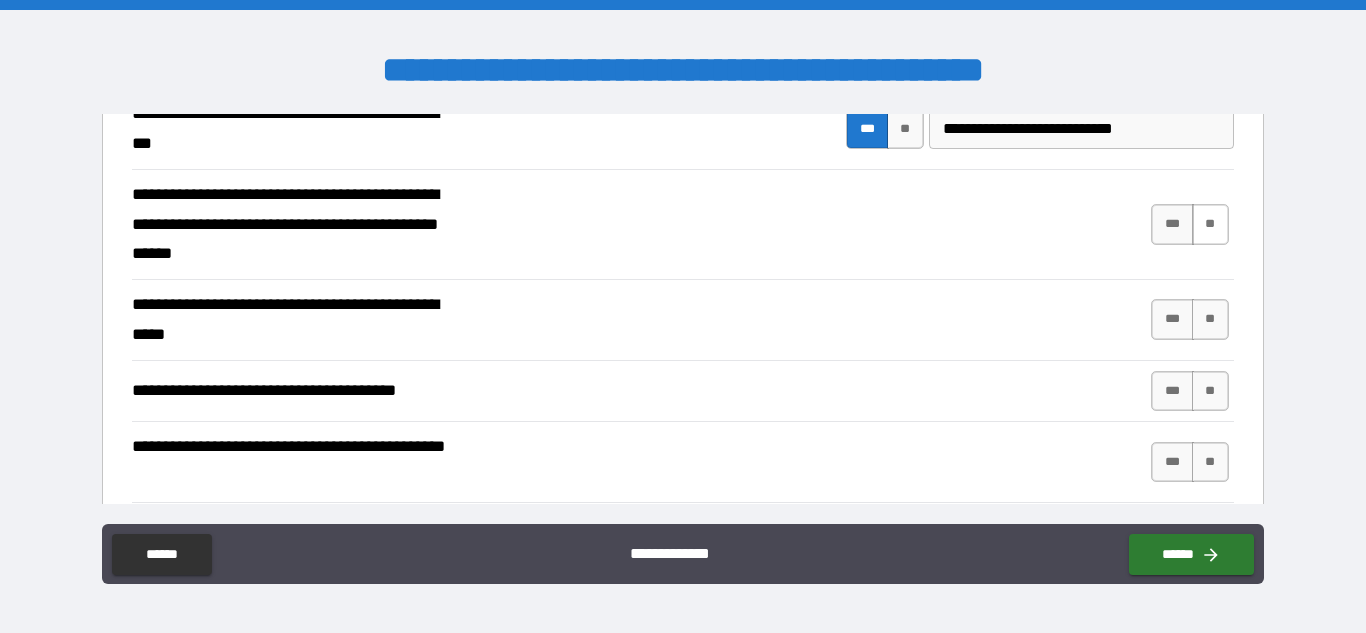 type on "**********" 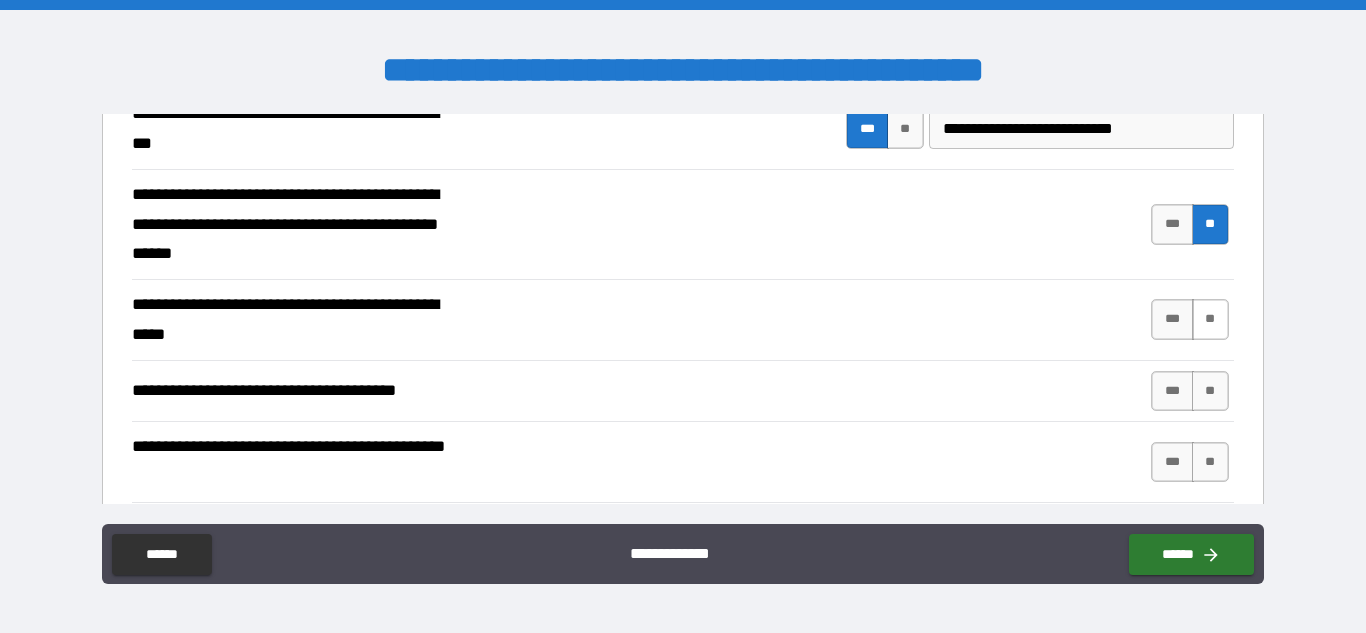scroll, scrollTop: 0, scrollLeft: 0, axis: both 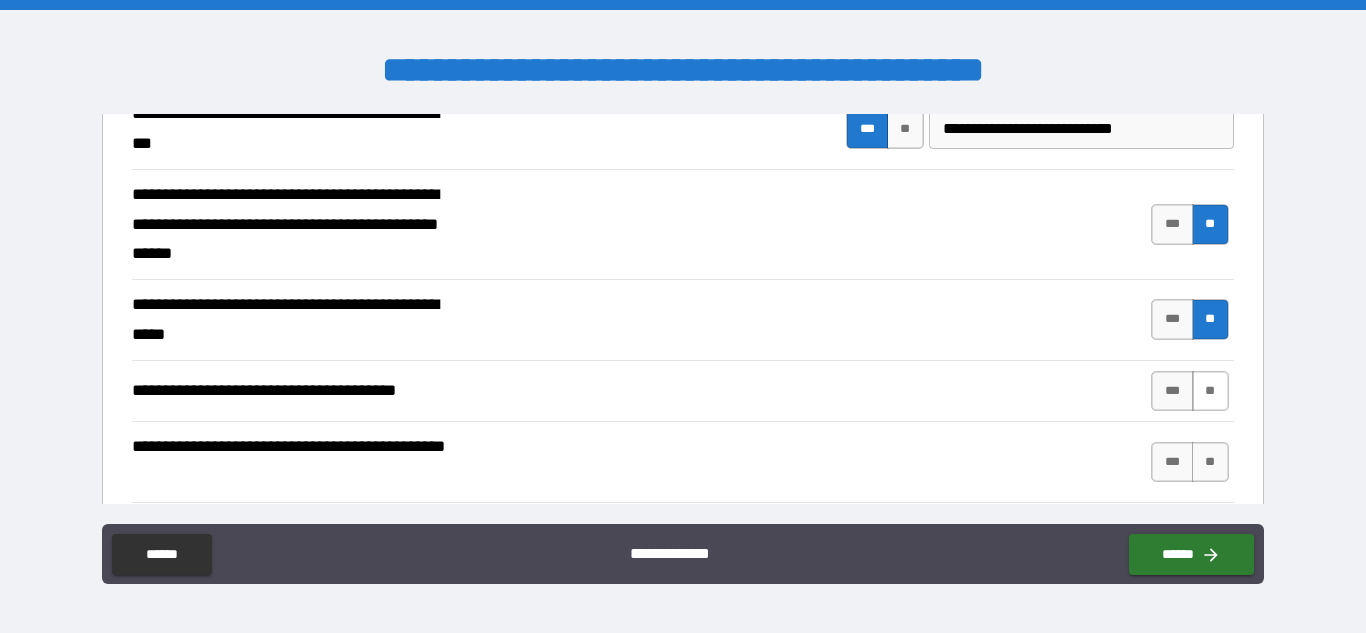 click on "**" at bounding box center [1210, 391] 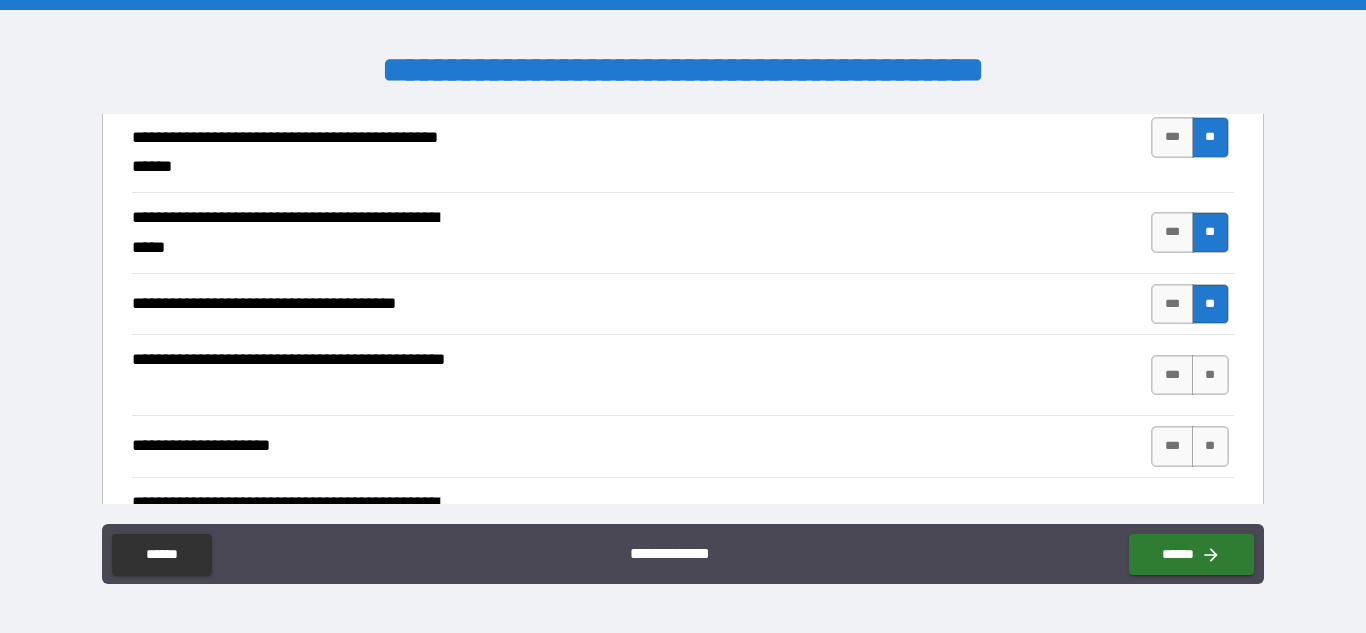 scroll, scrollTop: 1225, scrollLeft: 0, axis: vertical 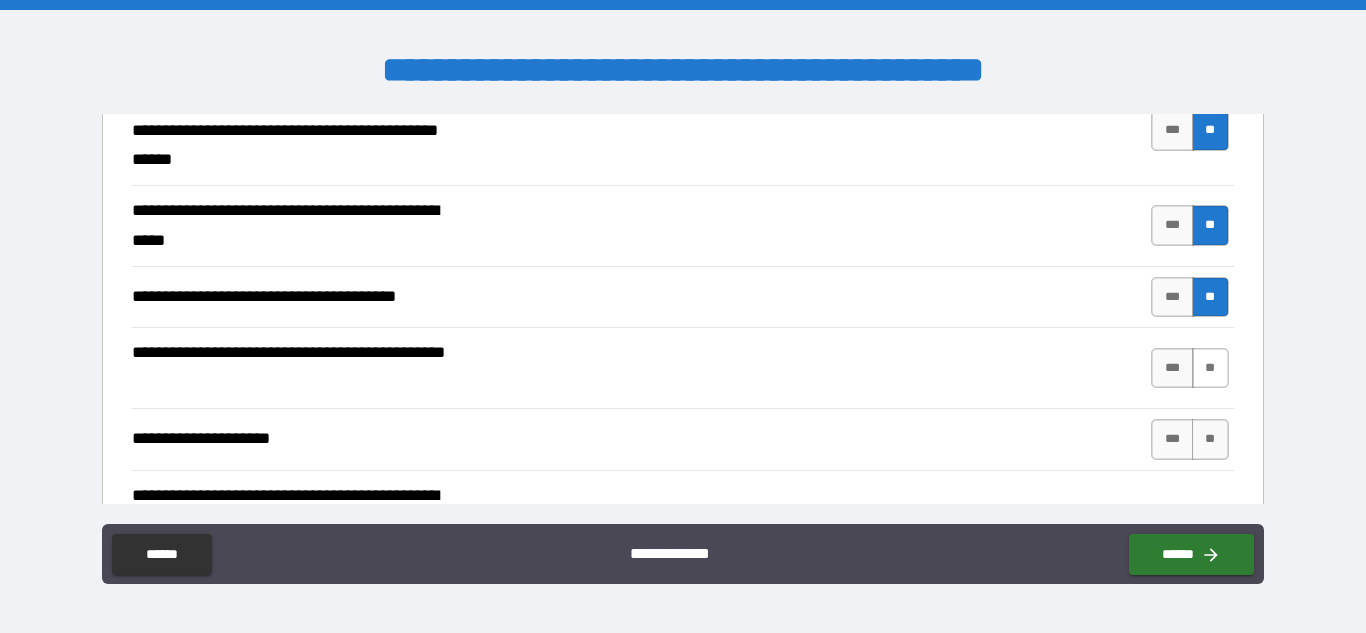 click on "**" at bounding box center [1210, 368] 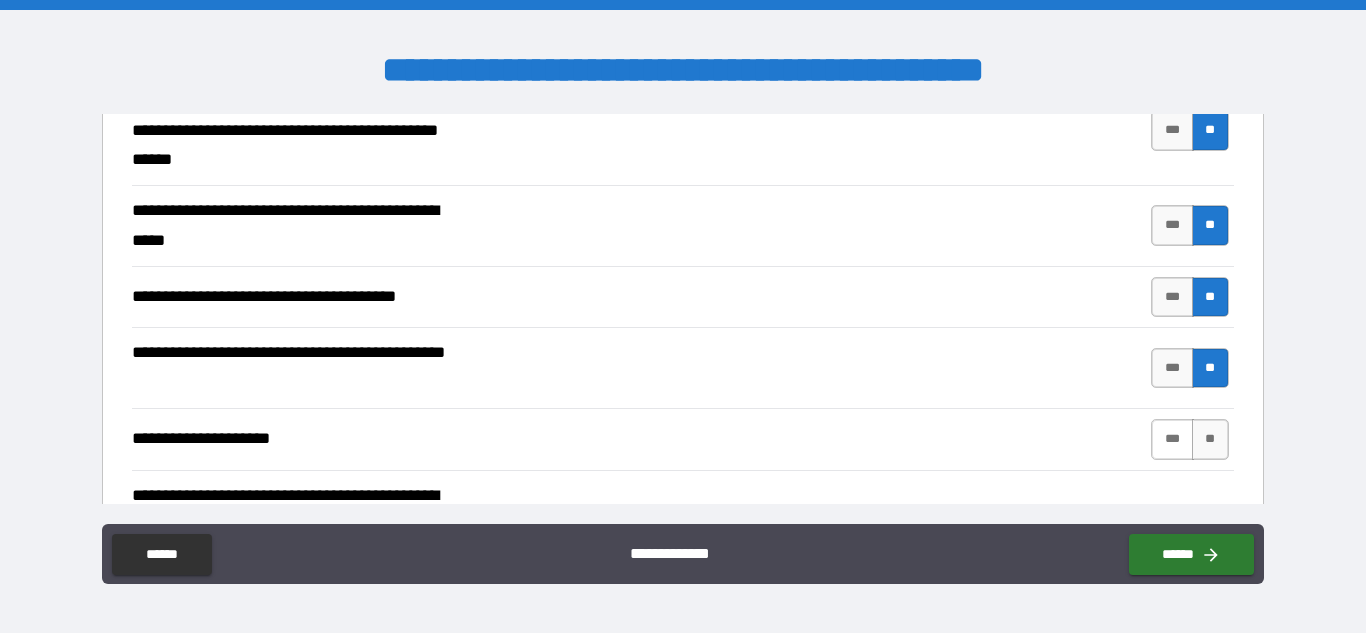click on "***" at bounding box center (1172, 439) 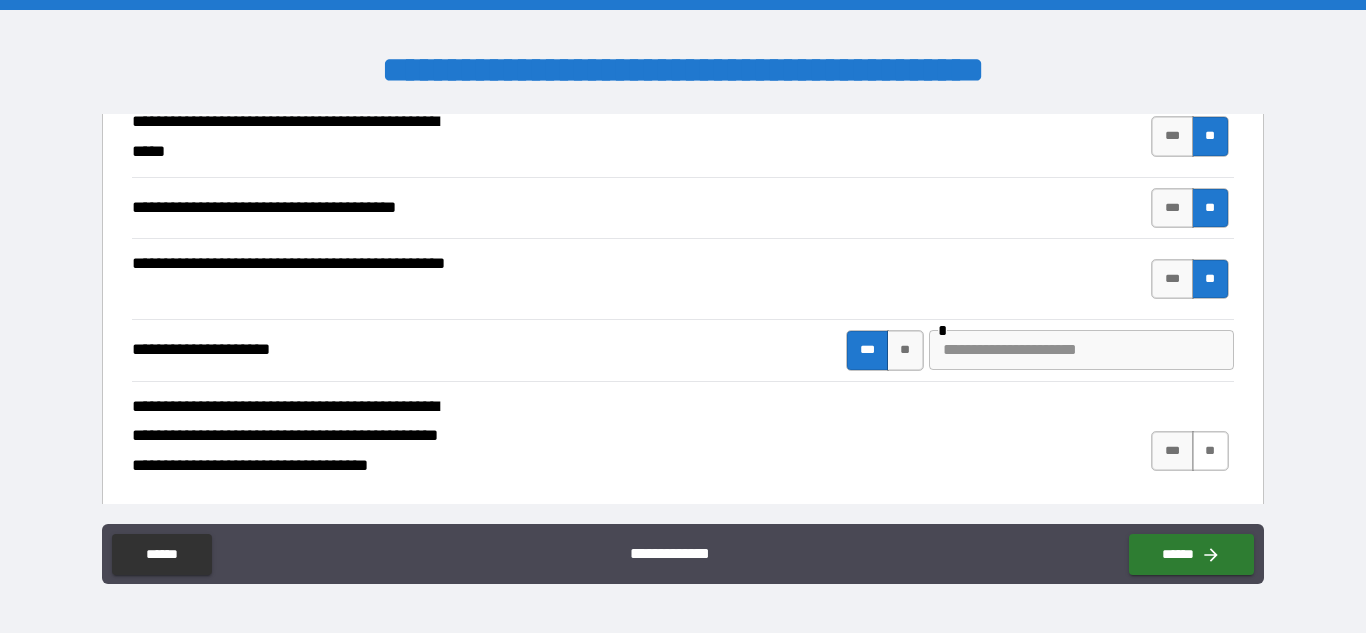scroll, scrollTop: 1319, scrollLeft: 0, axis: vertical 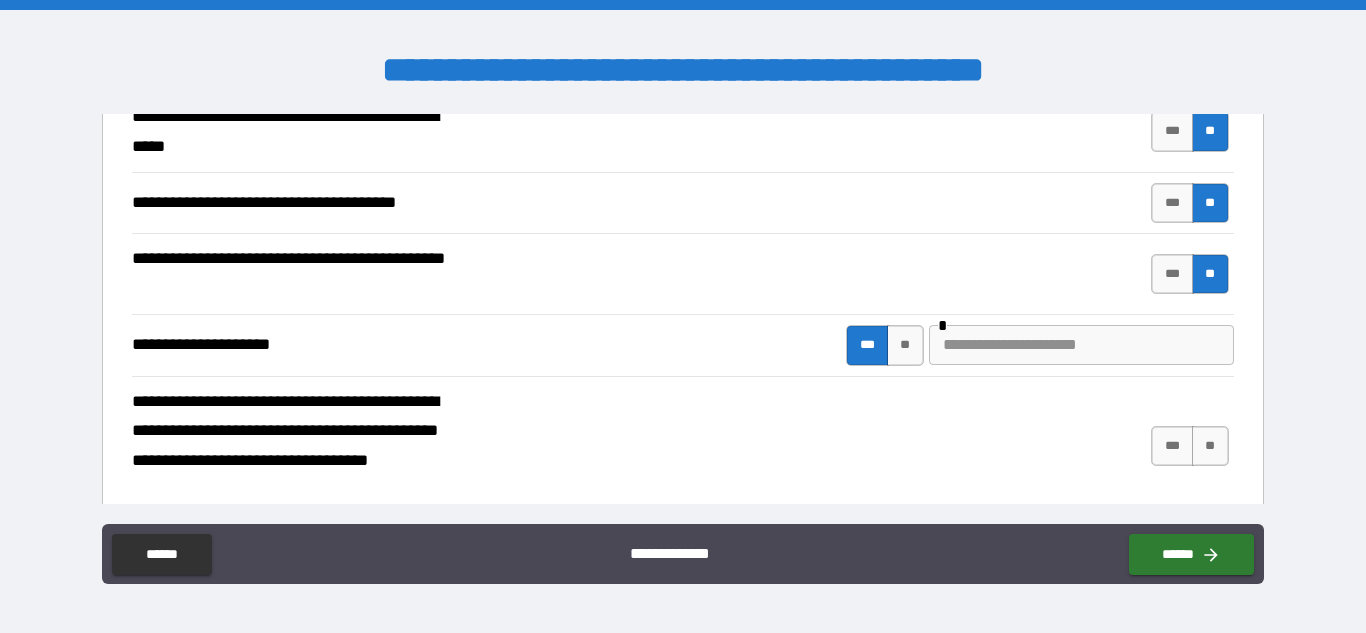 click at bounding box center [1081, 345] 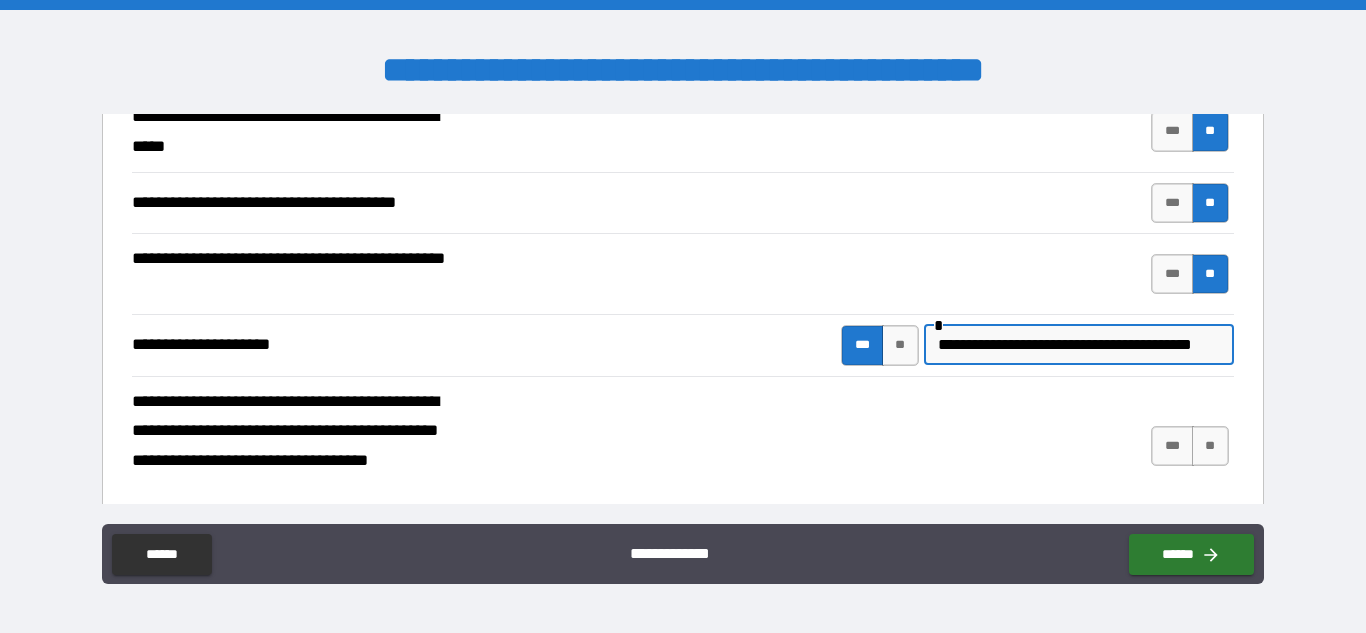 scroll, scrollTop: 0, scrollLeft: 47, axis: horizontal 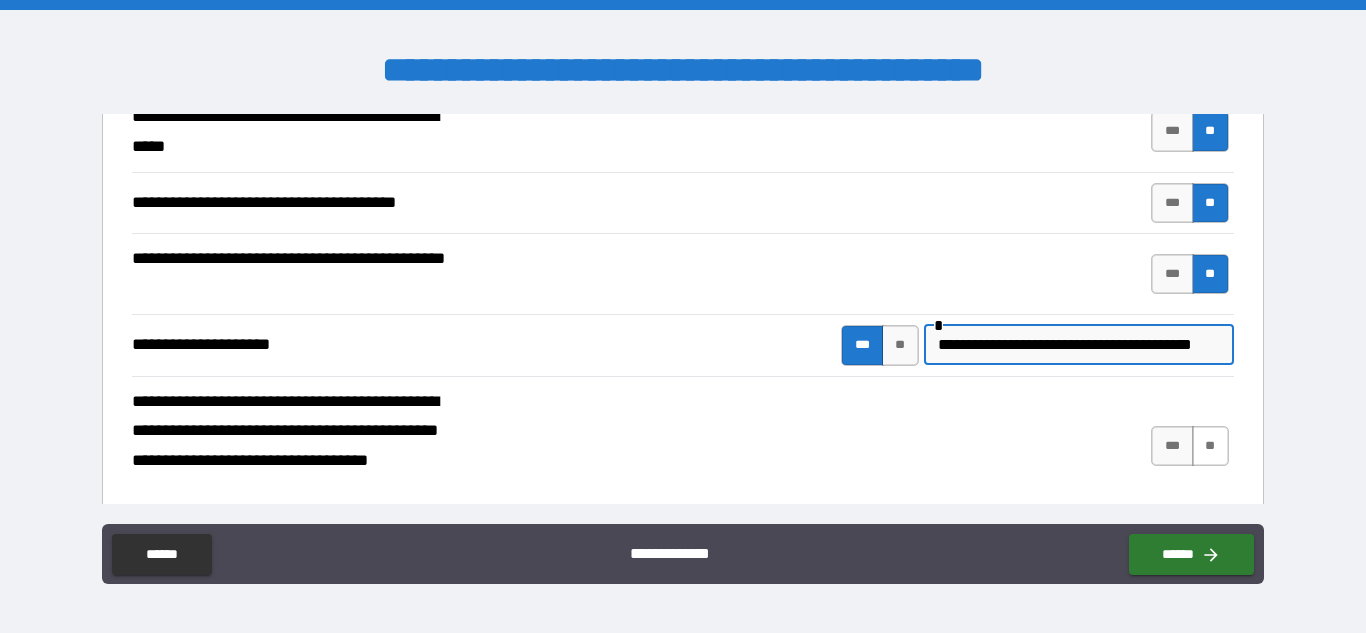 type on "**********" 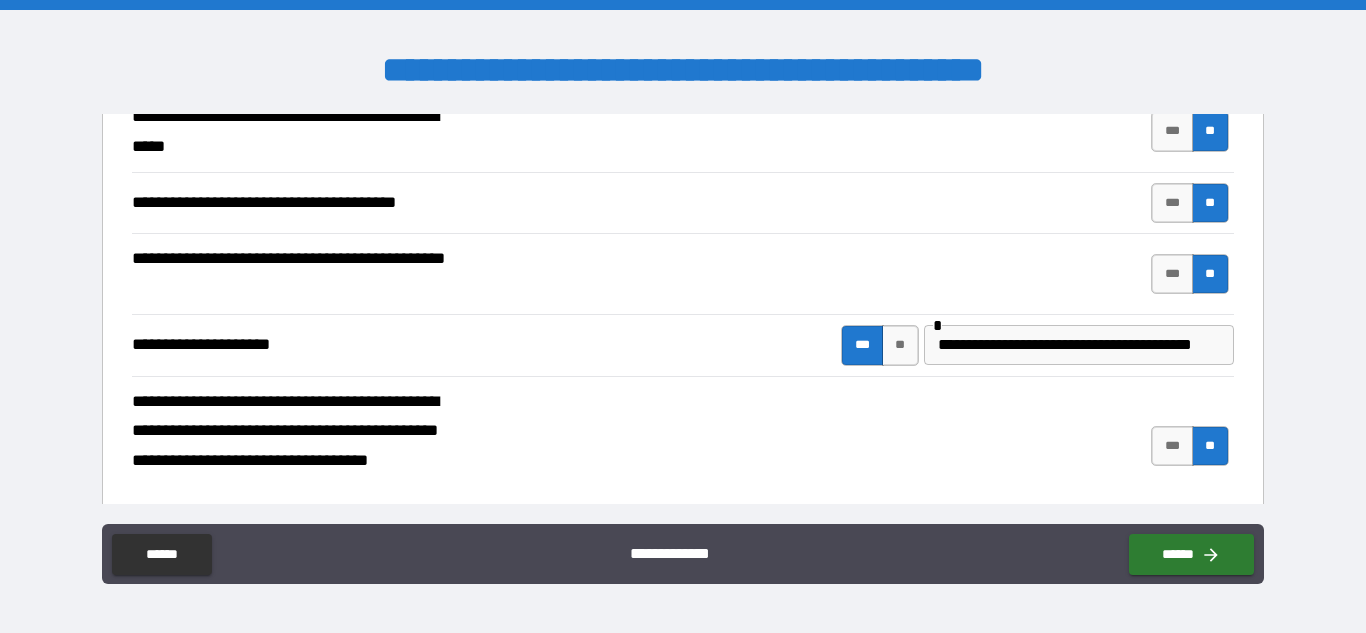 scroll, scrollTop: 0, scrollLeft: 0, axis: both 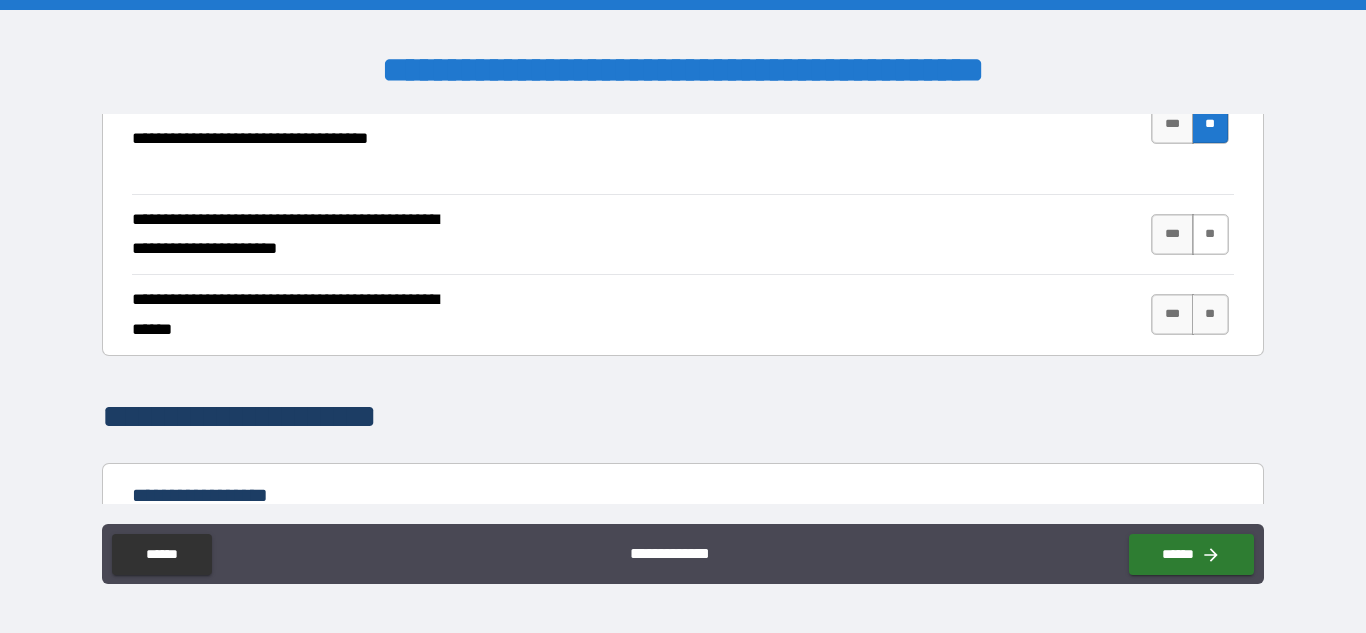 click on "**" at bounding box center [1210, 234] 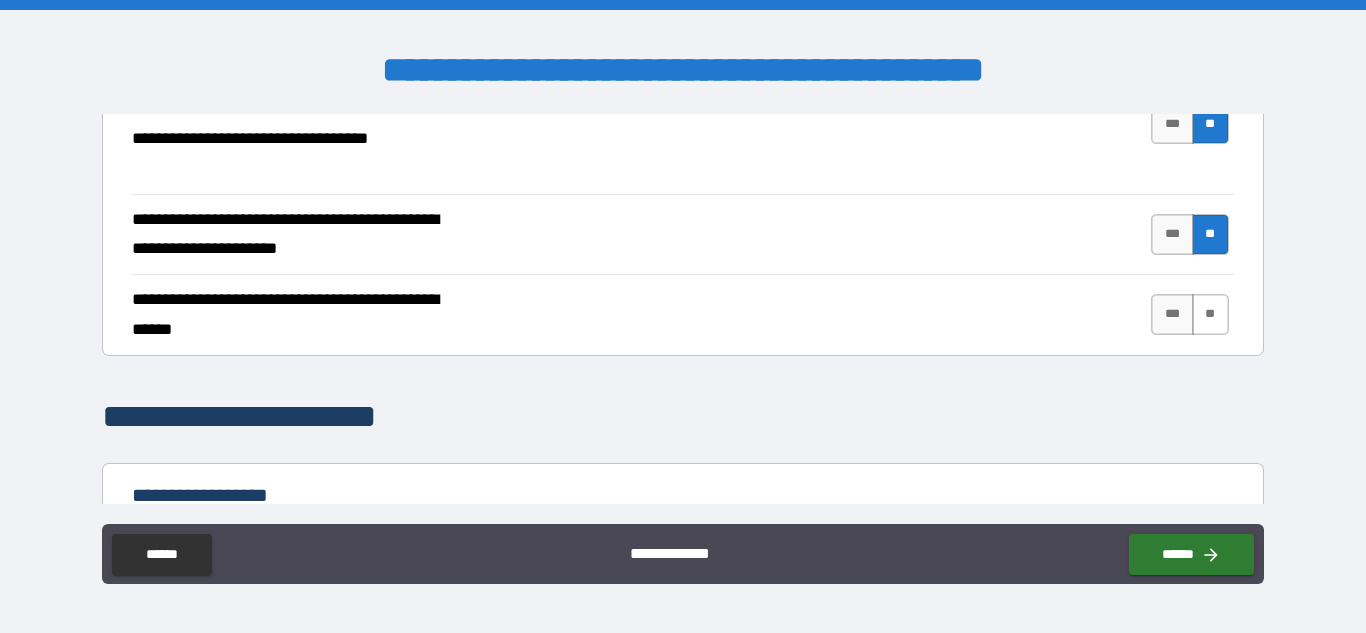 click on "**" at bounding box center (1210, 314) 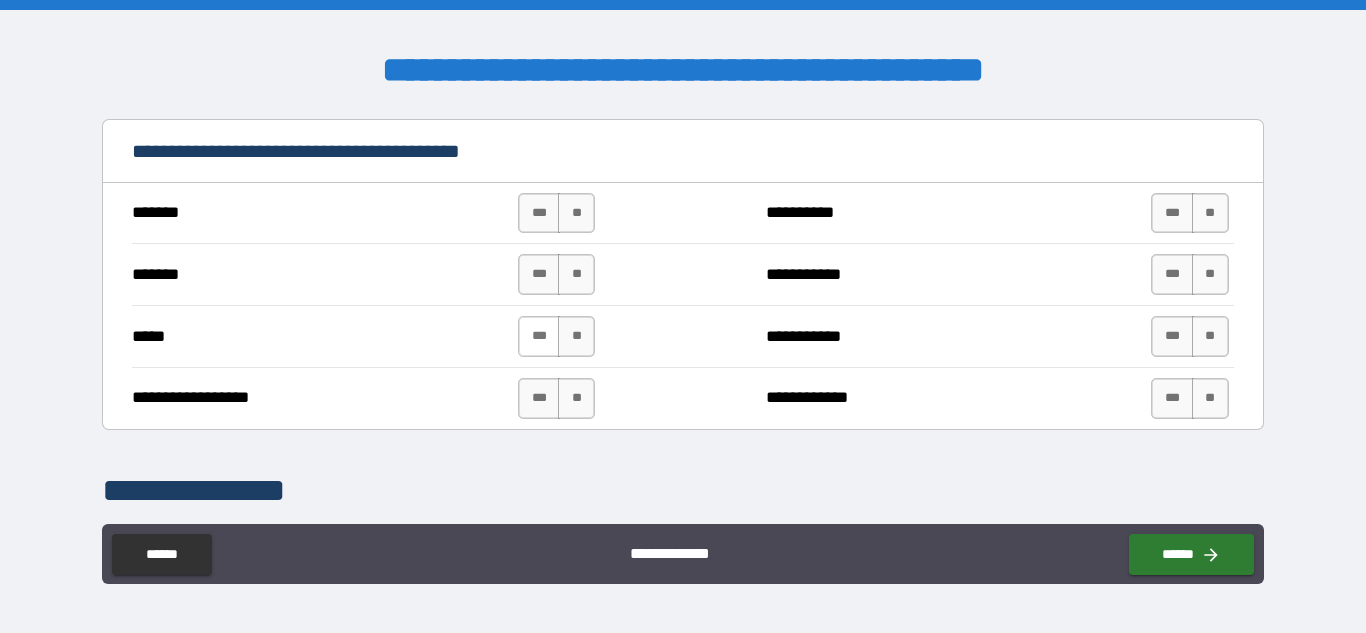 scroll, scrollTop: 2229, scrollLeft: 0, axis: vertical 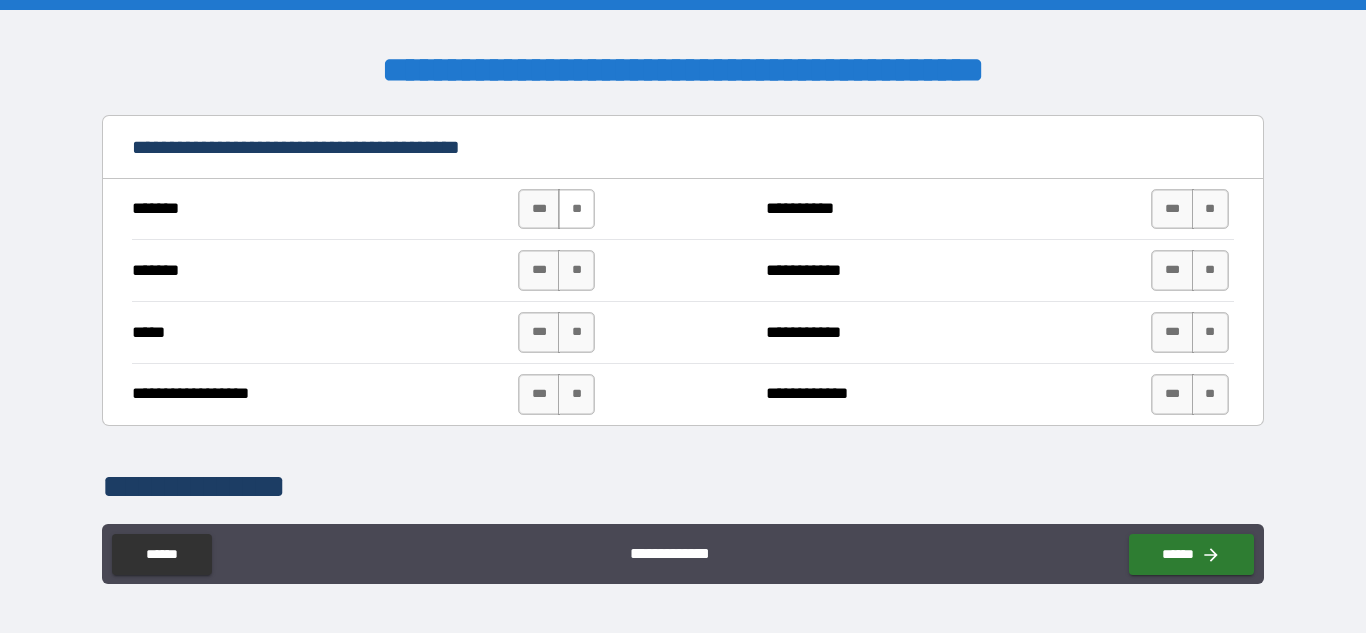 click on "**" at bounding box center [576, 209] 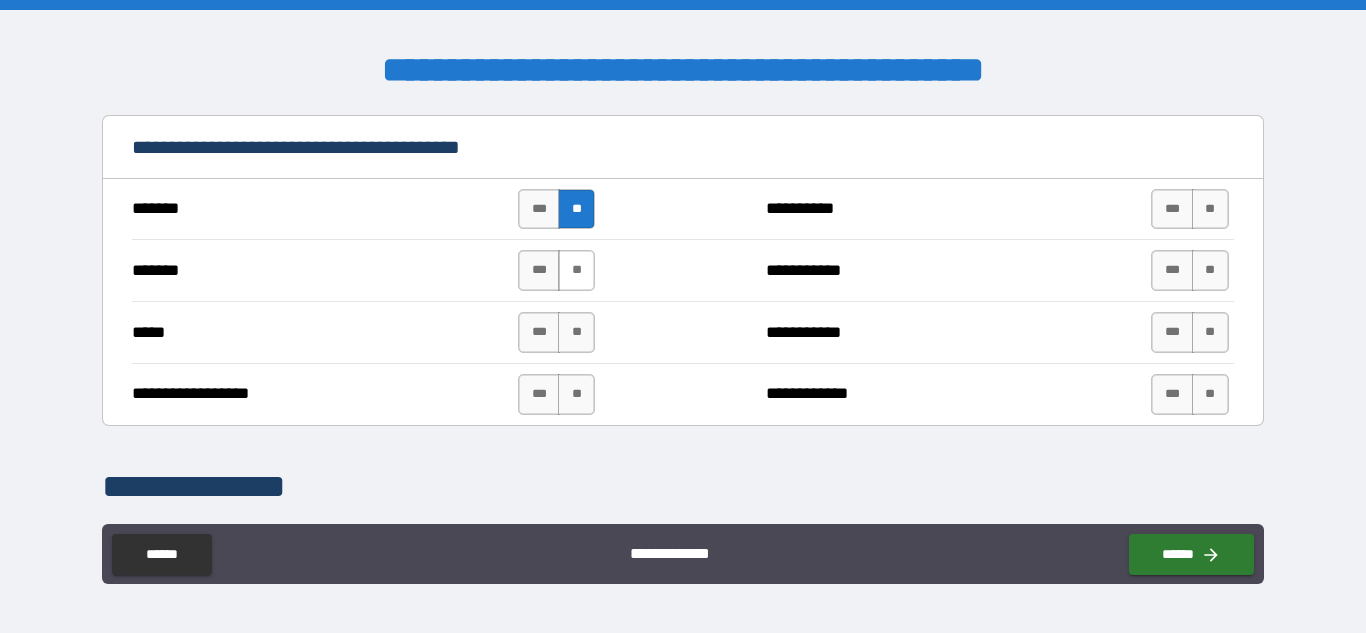 click on "**" at bounding box center (576, 270) 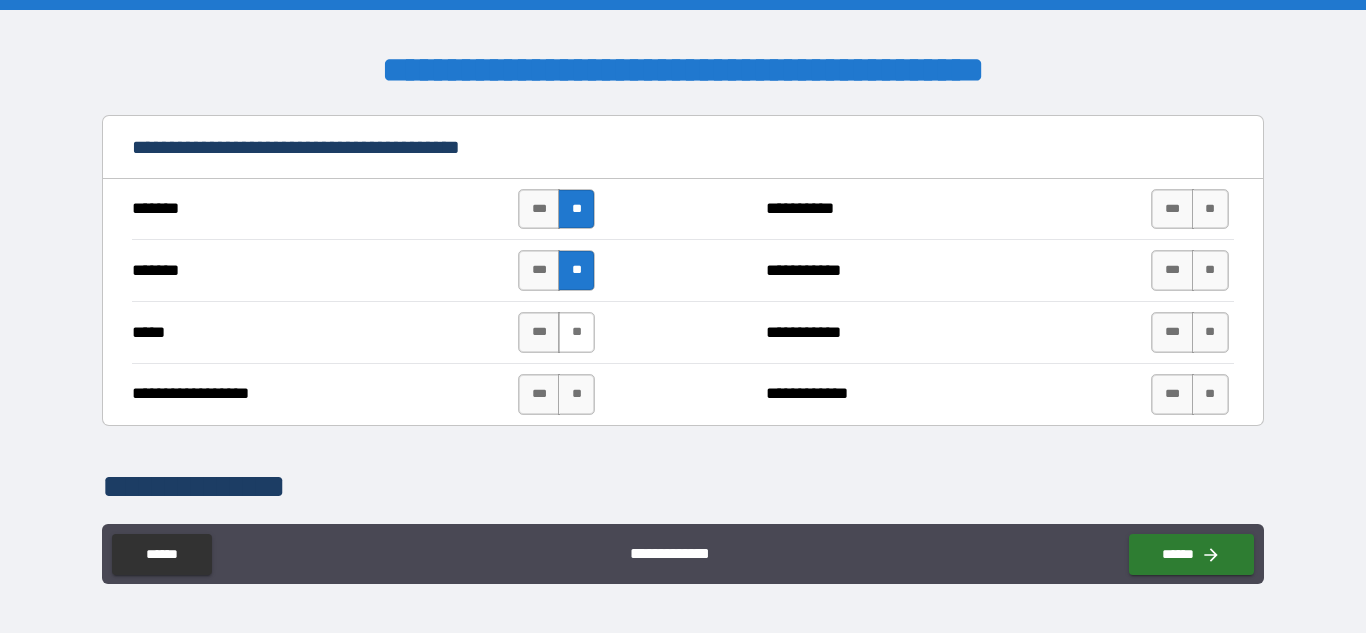 click on "**" at bounding box center [576, 332] 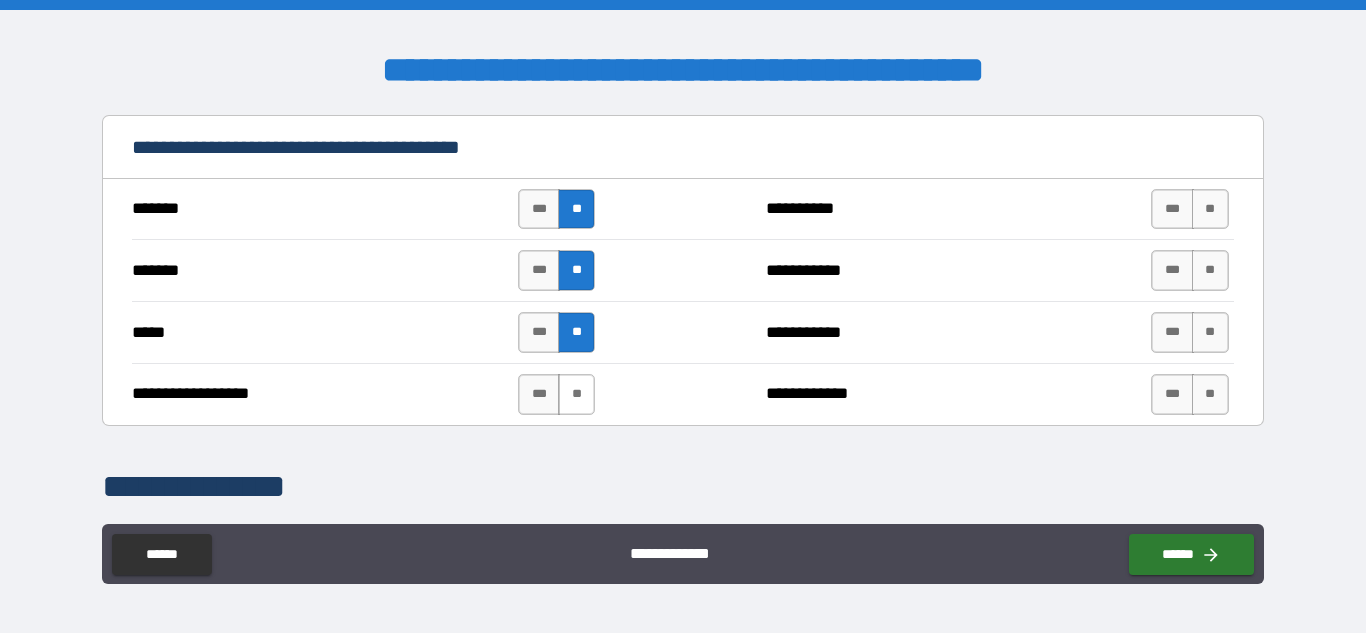 click on "**" at bounding box center [576, 394] 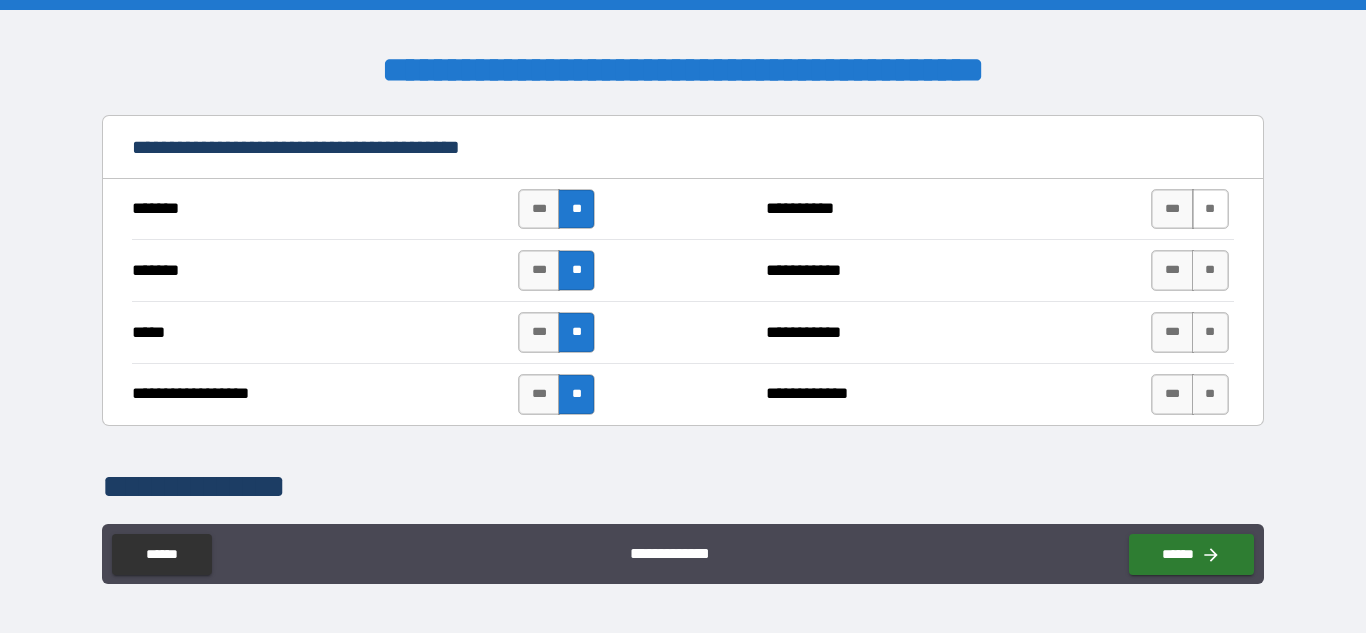 click on "**" at bounding box center (1210, 209) 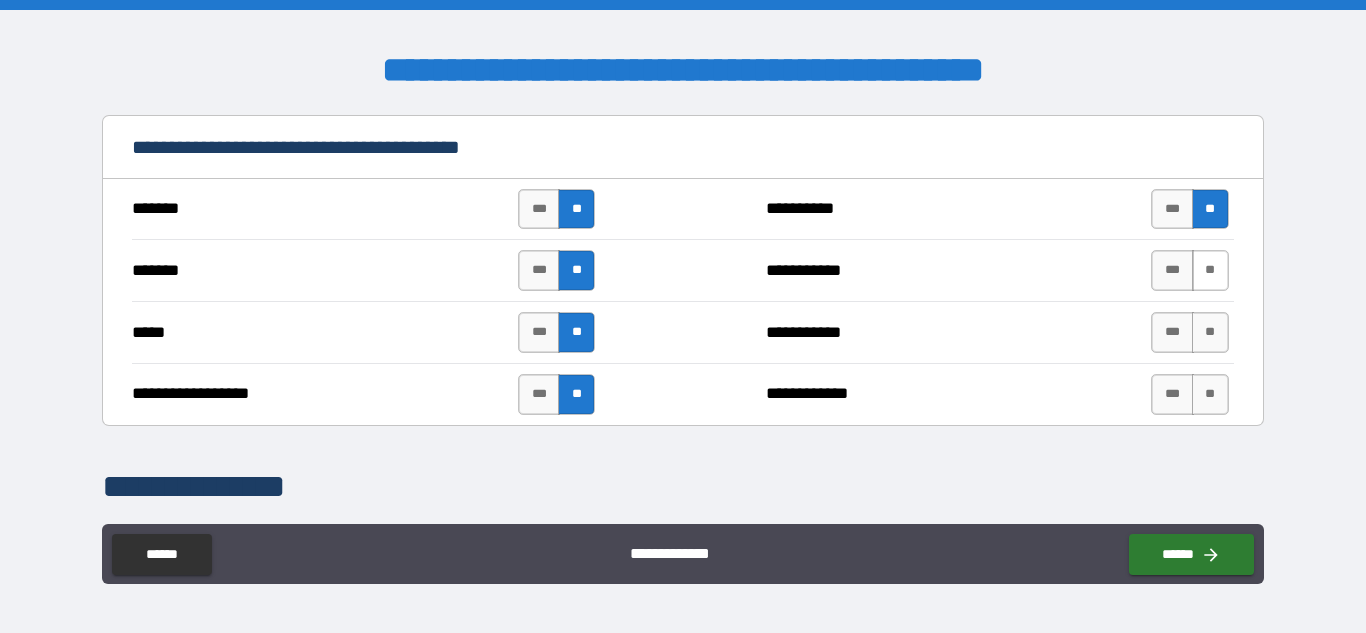 click on "**" at bounding box center [1210, 270] 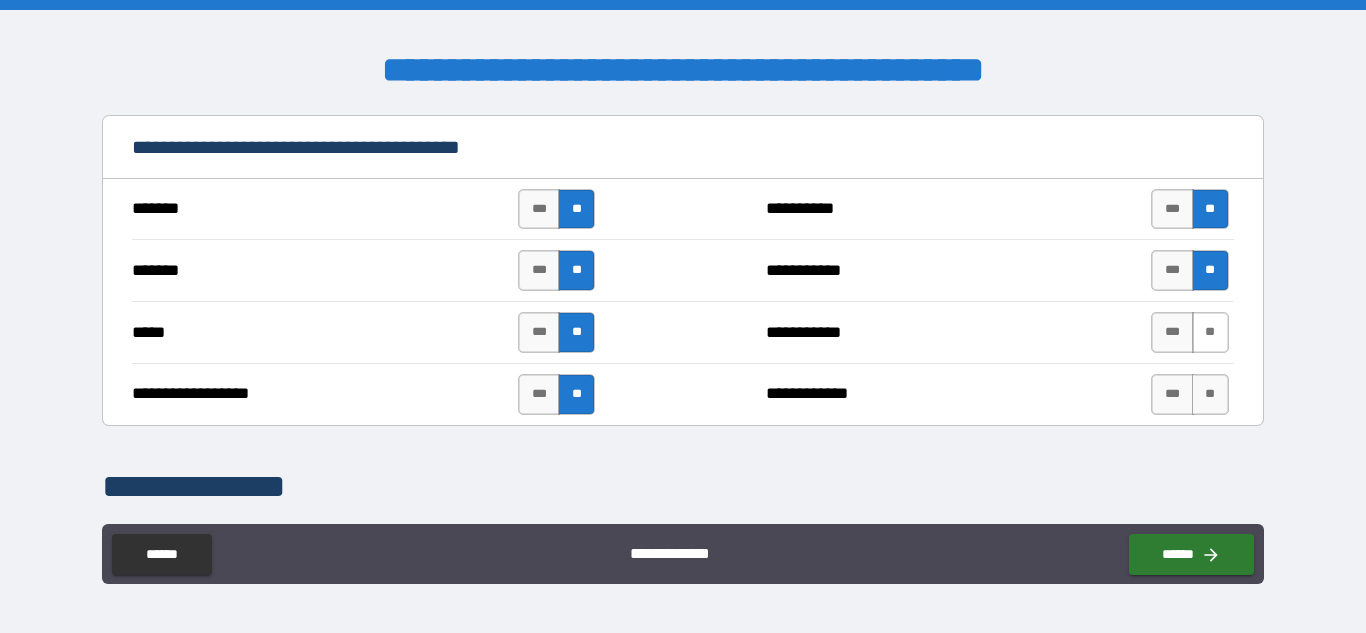 click on "**" at bounding box center [1210, 332] 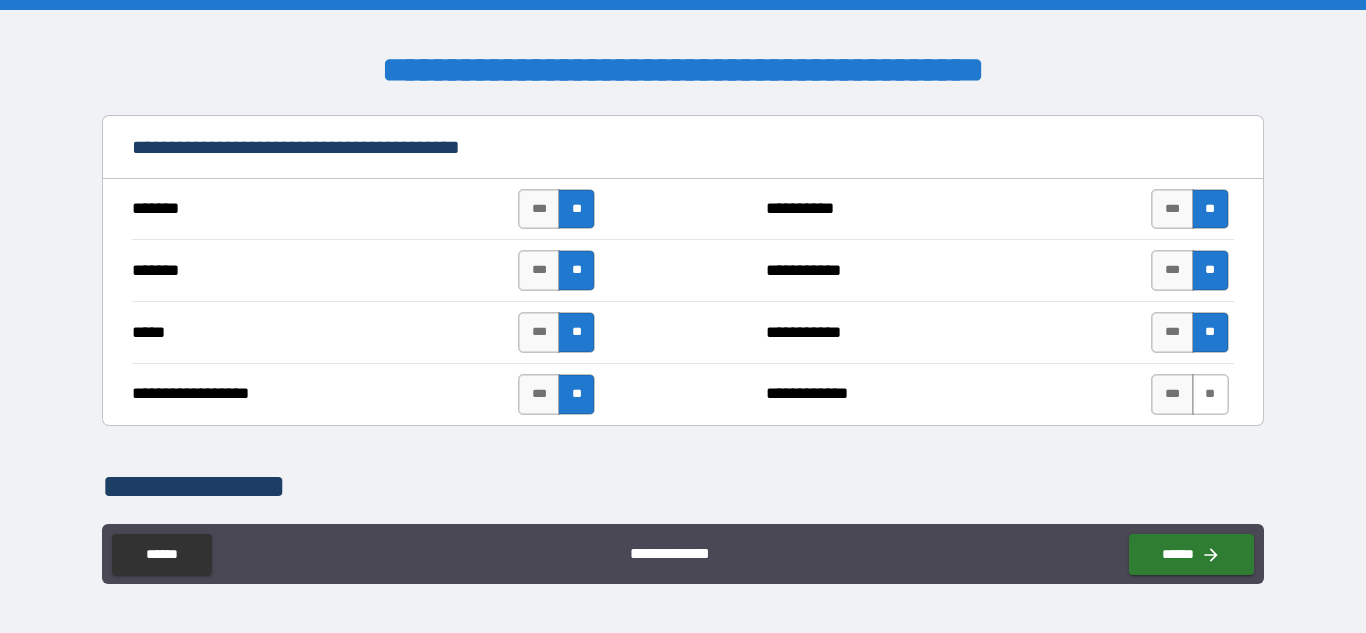 click on "**" at bounding box center (1210, 394) 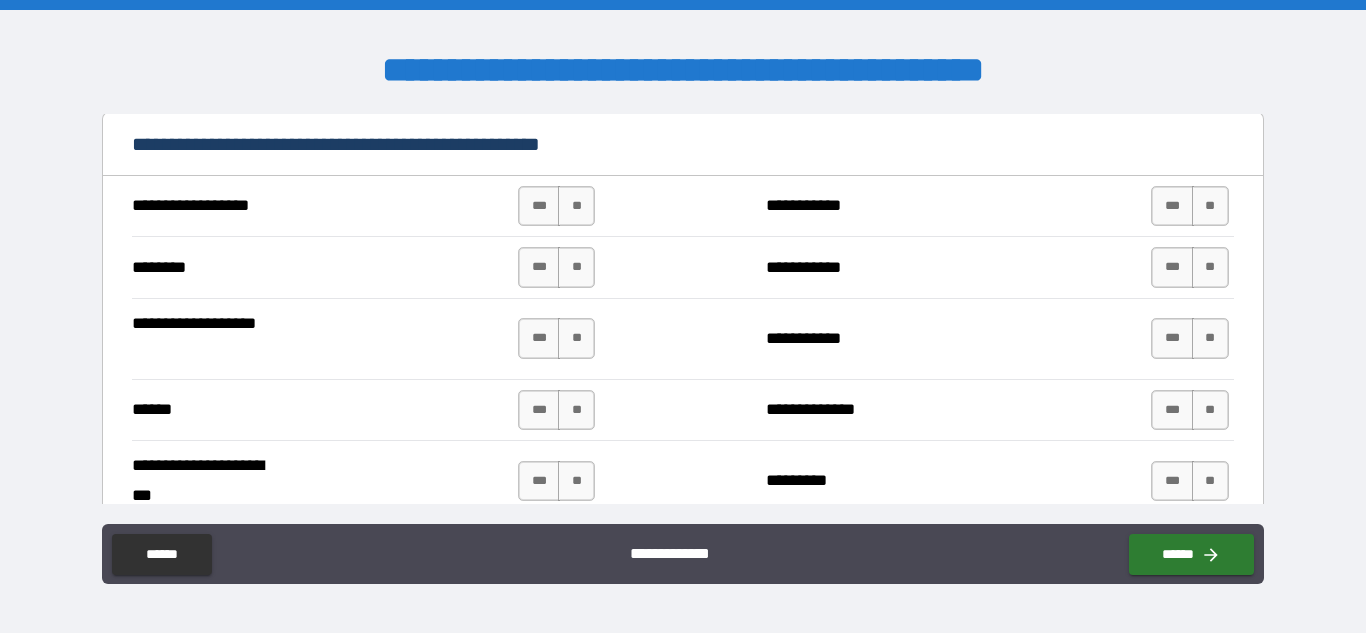 scroll, scrollTop: 2653, scrollLeft: 0, axis: vertical 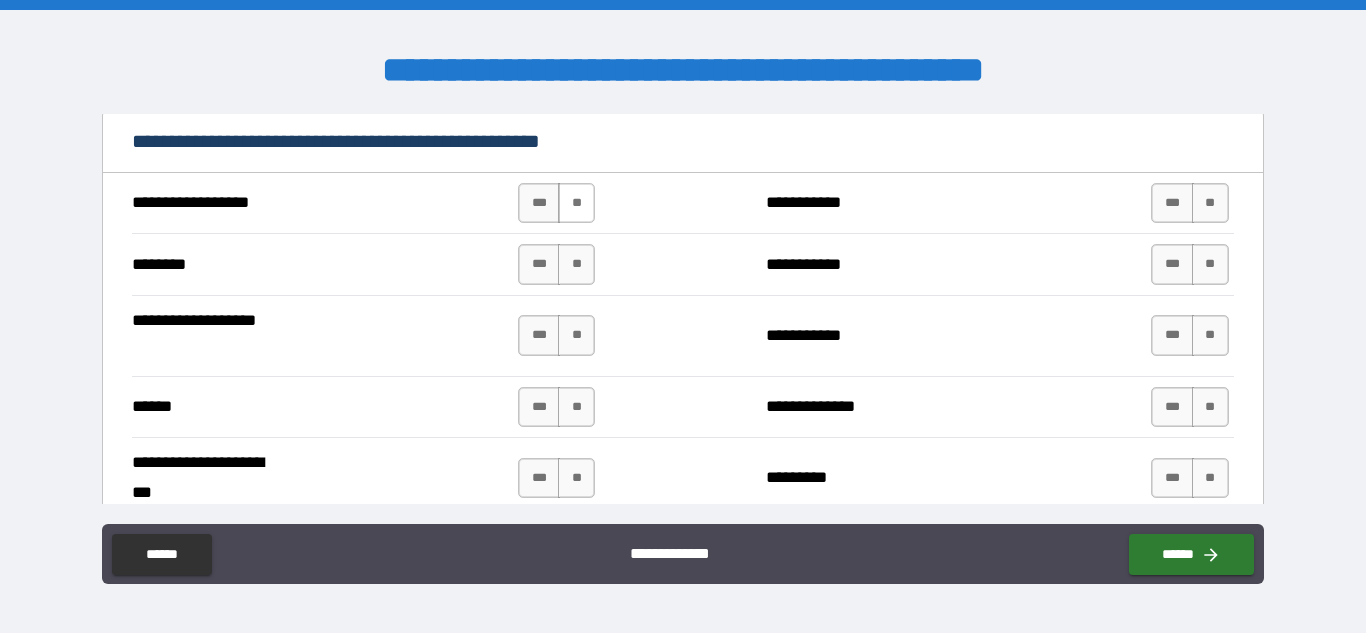 click on "**" at bounding box center [576, 203] 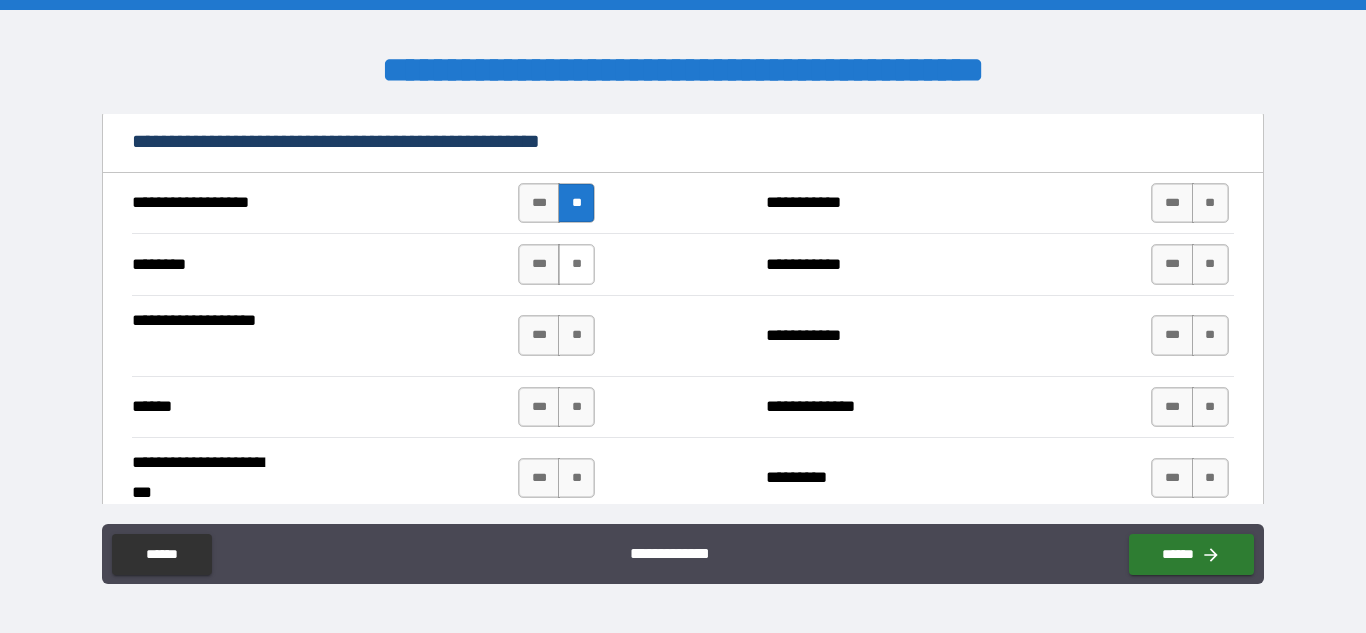 click on "**" at bounding box center (576, 264) 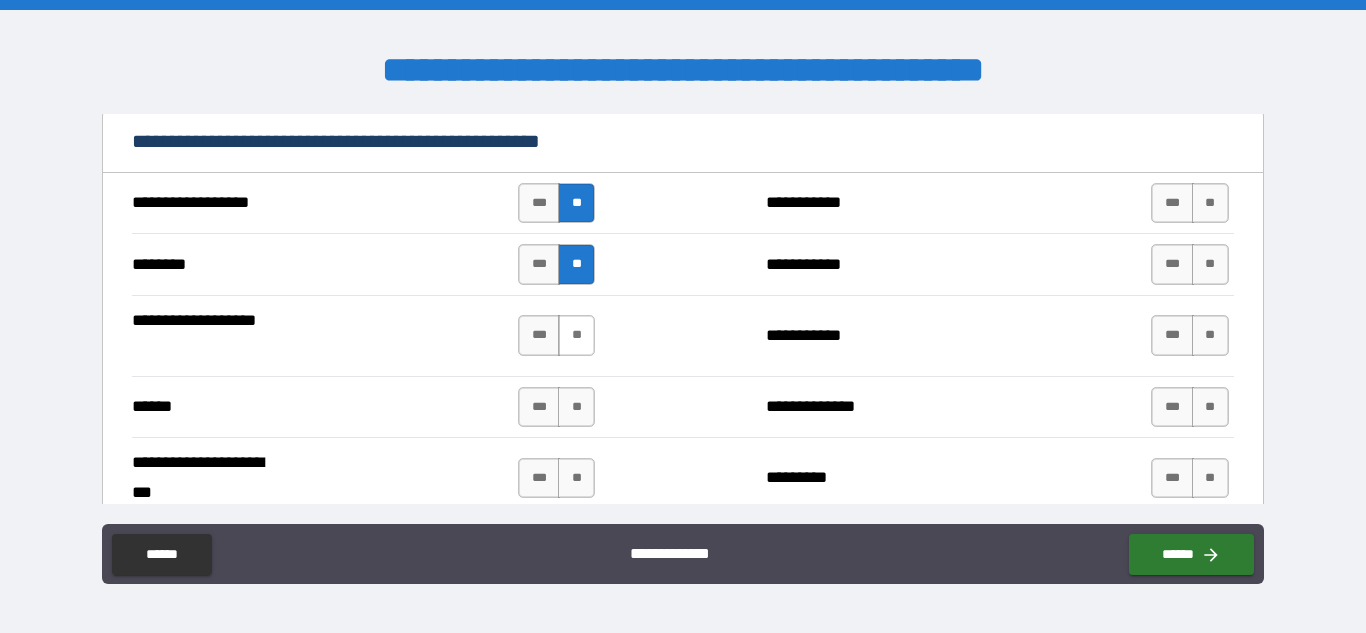 click on "**" at bounding box center [576, 335] 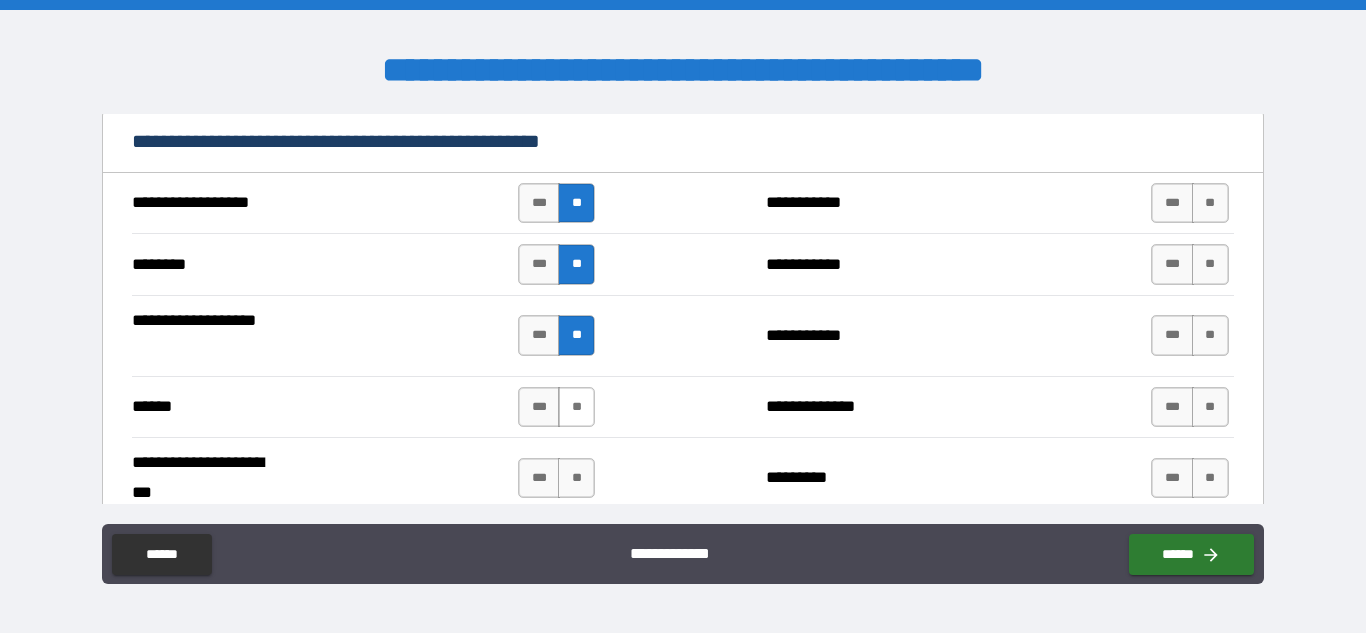 click on "**" at bounding box center [576, 407] 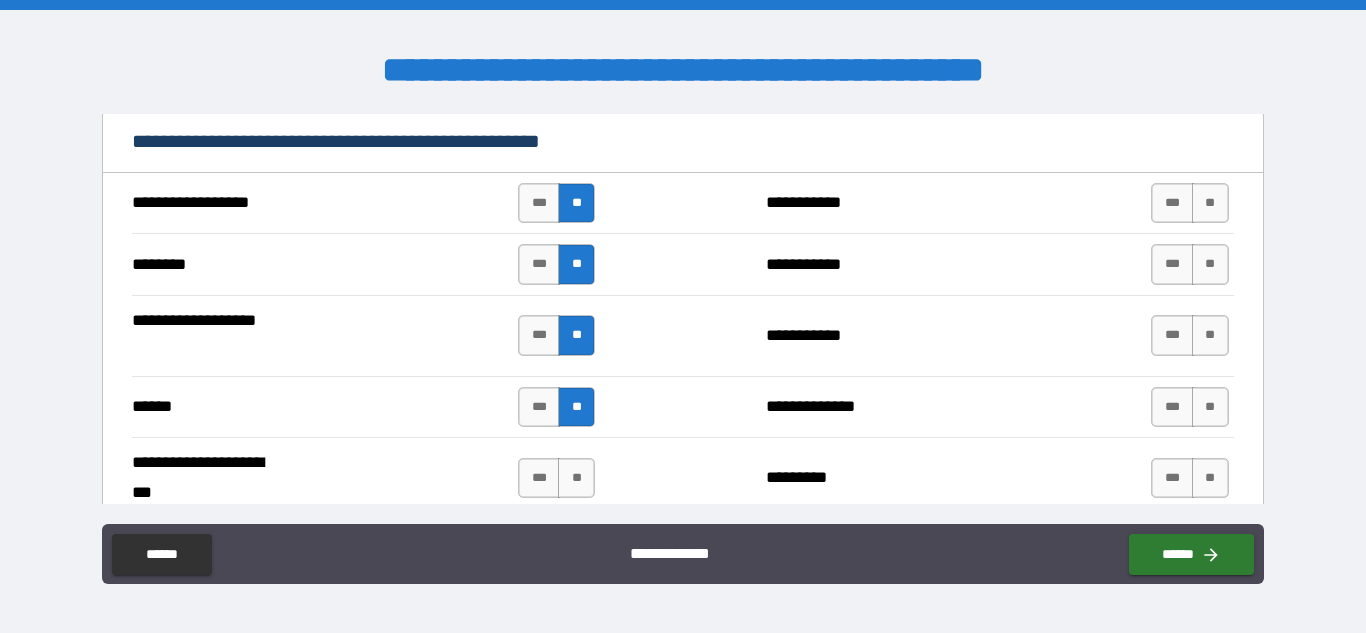 scroll, scrollTop: 2723, scrollLeft: 0, axis: vertical 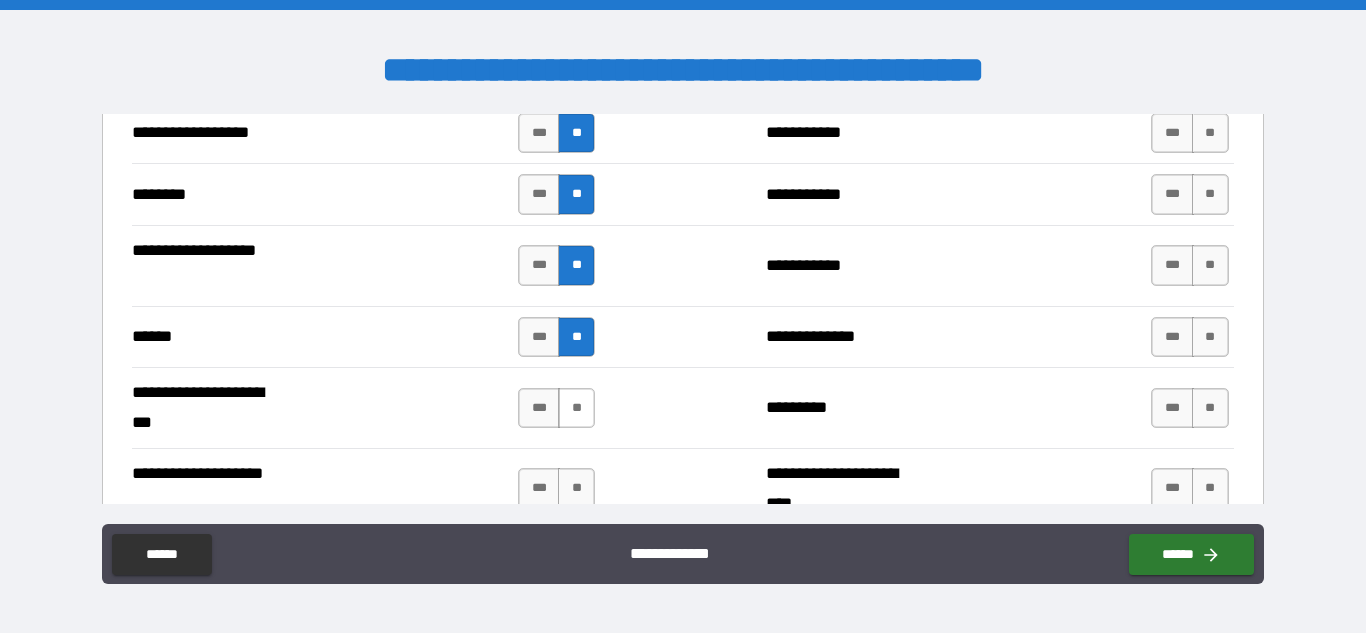 click on "**" at bounding box center [576, 408] 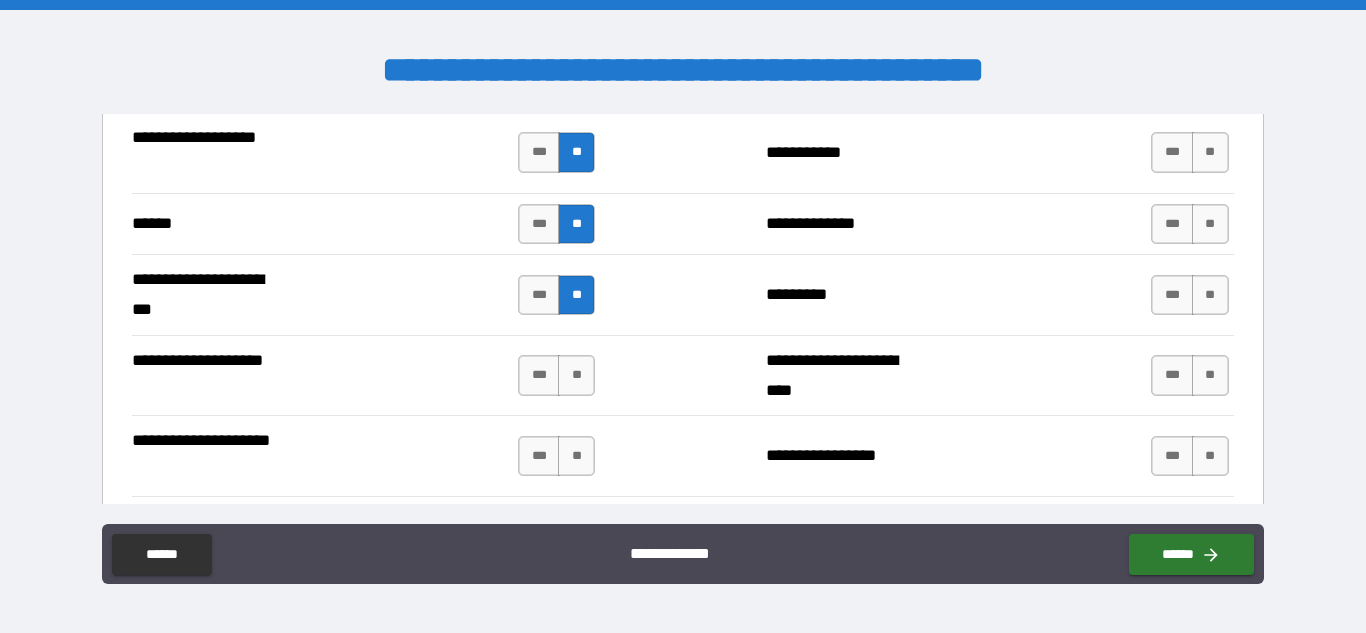 scroll, scrollTop: 2837, scrollLeft: 0, axis: vertical 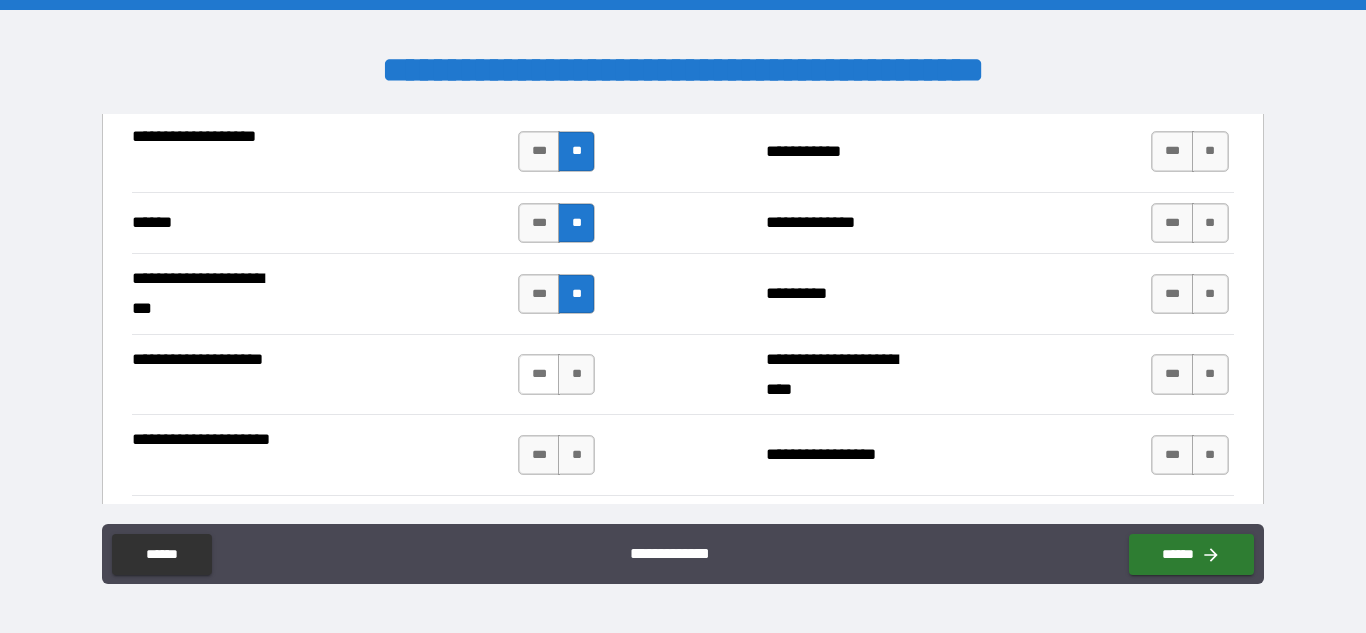 click on "***" at bounding box center (539, 374) 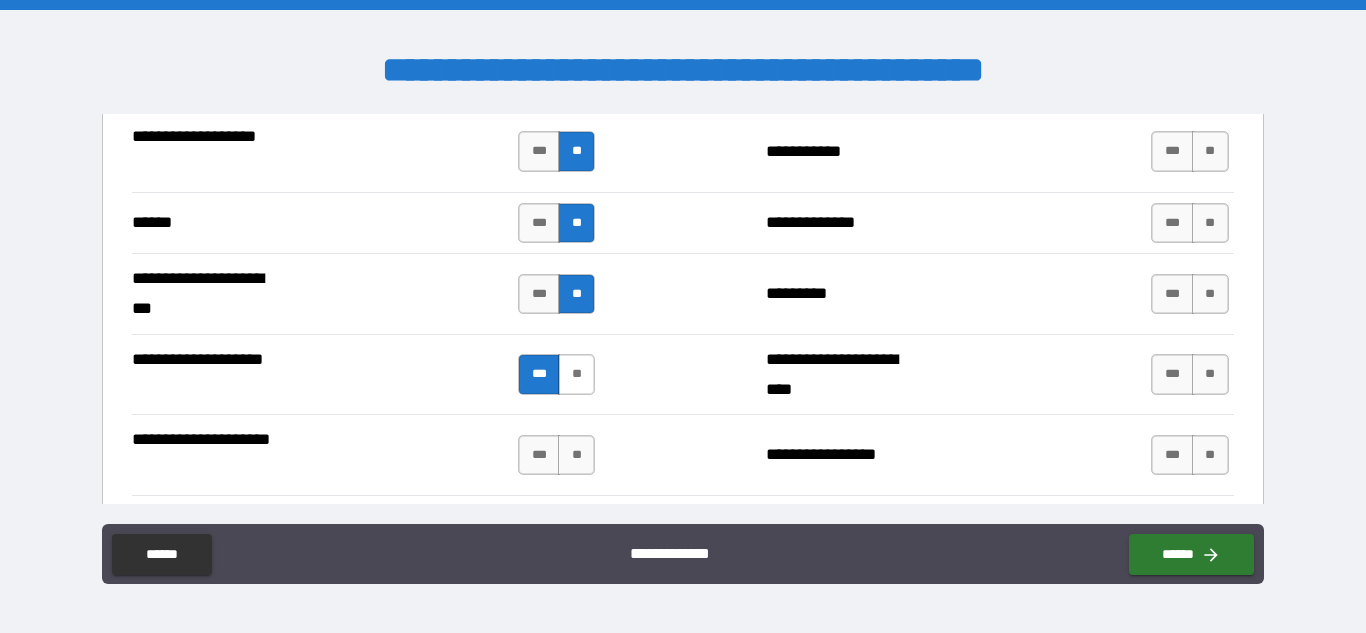 click on "**" at bounding box center (576, 374) 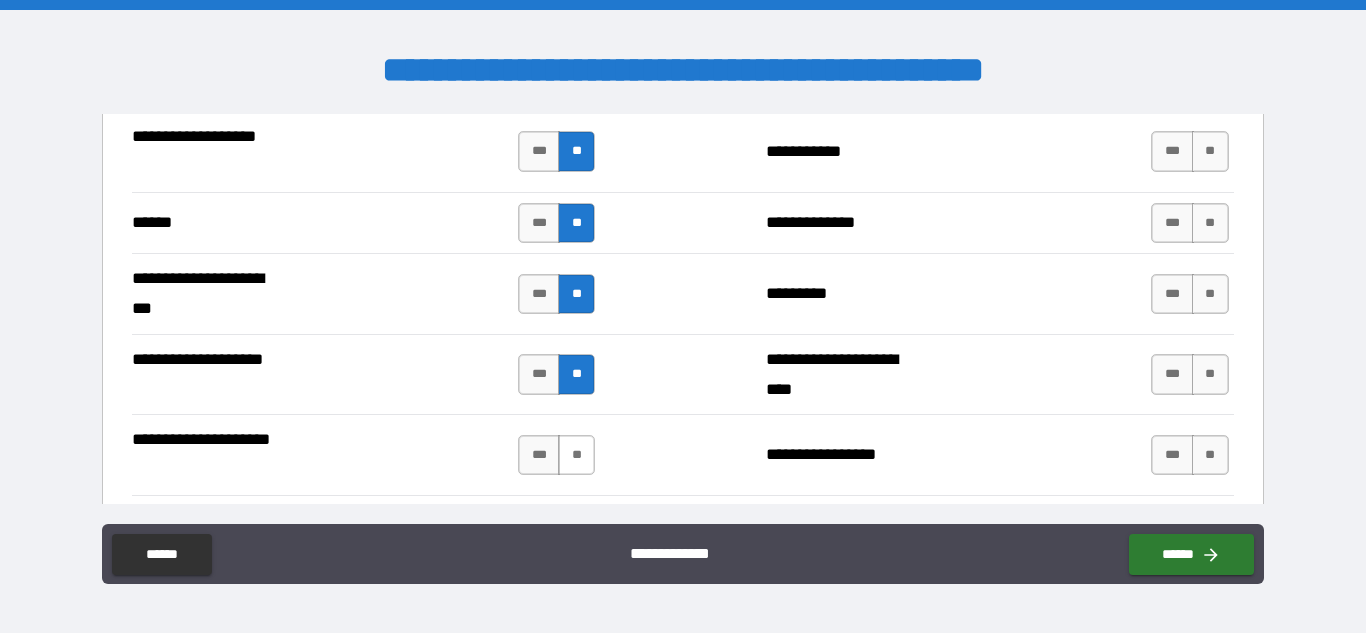 click on "**" at bounding box center [576, 455] 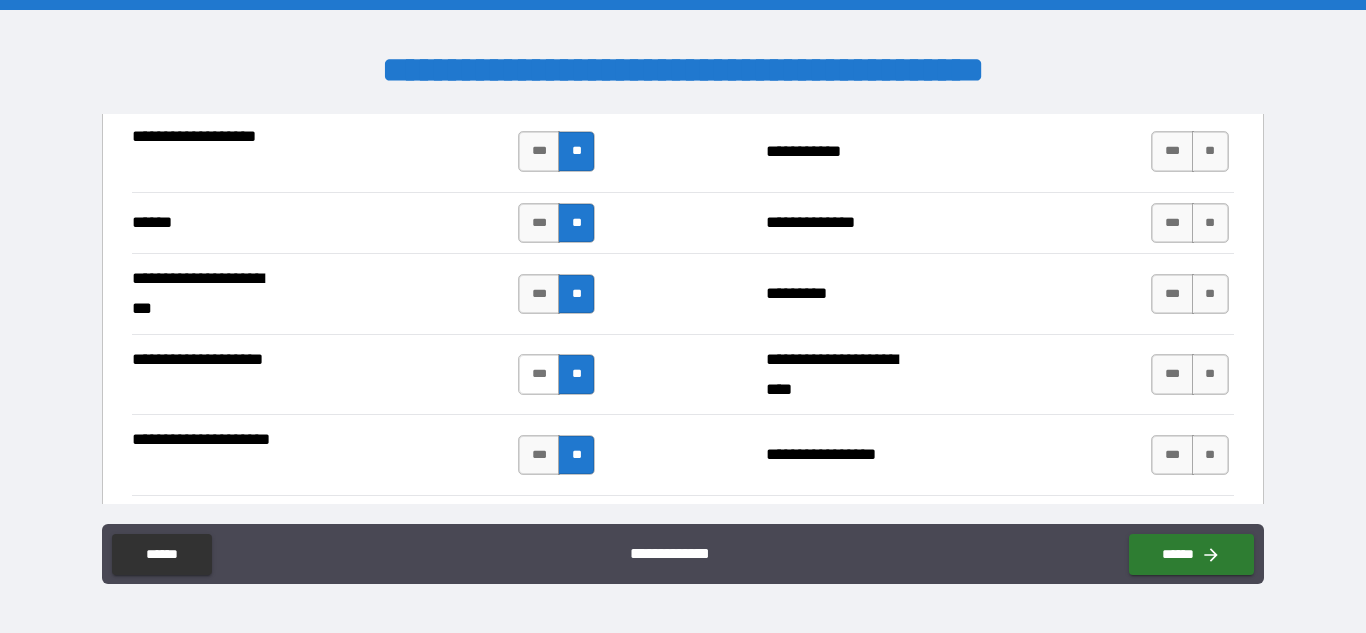 click on "***" at bounding box center (539, 374) 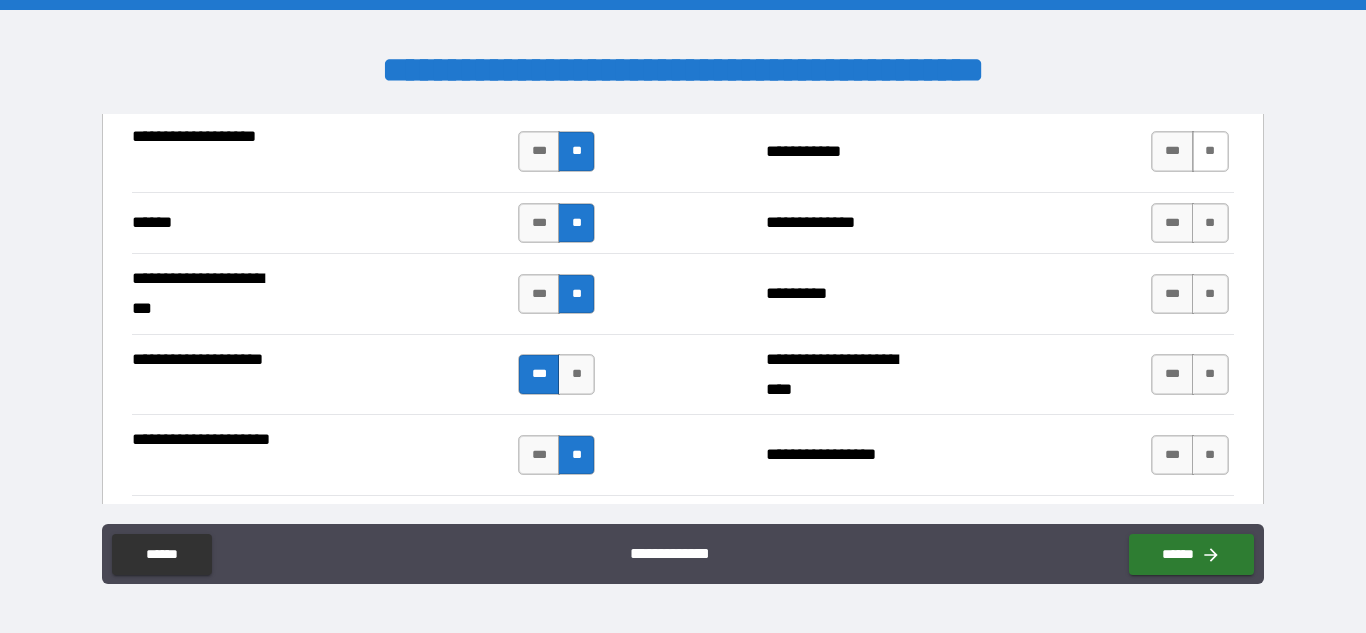 click on "**" at bounding box center [1210, 151] 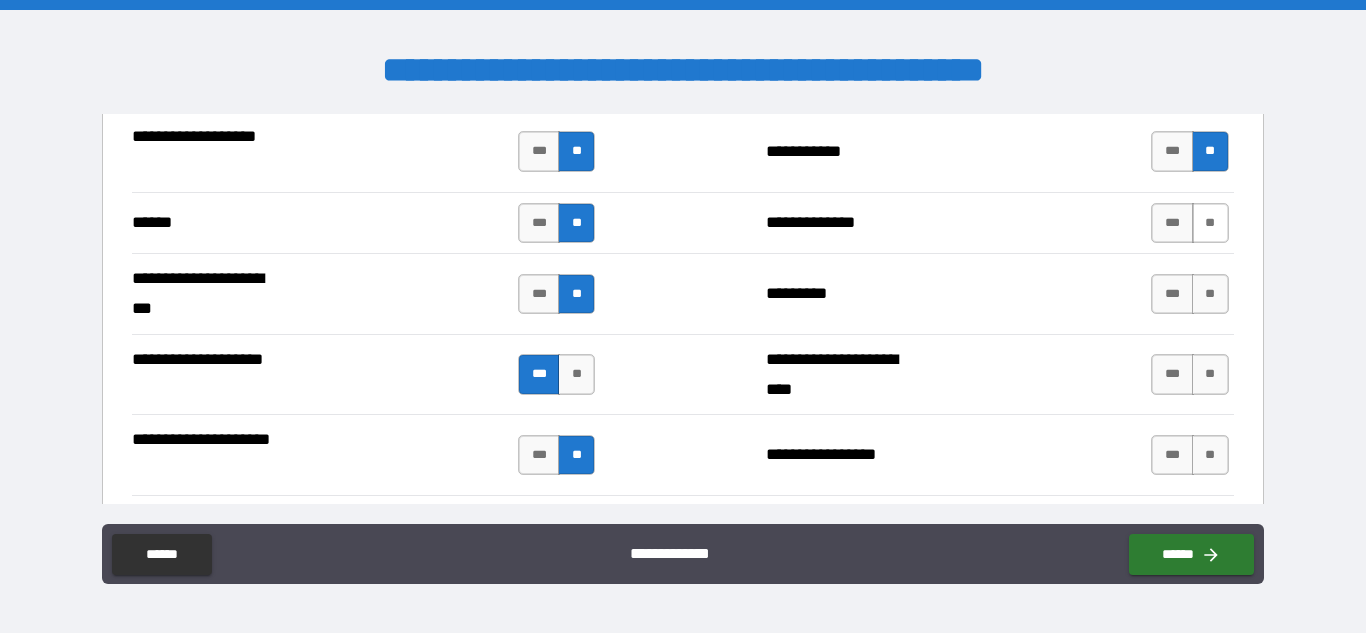 click on "**" at bounding box center [1210, 223] 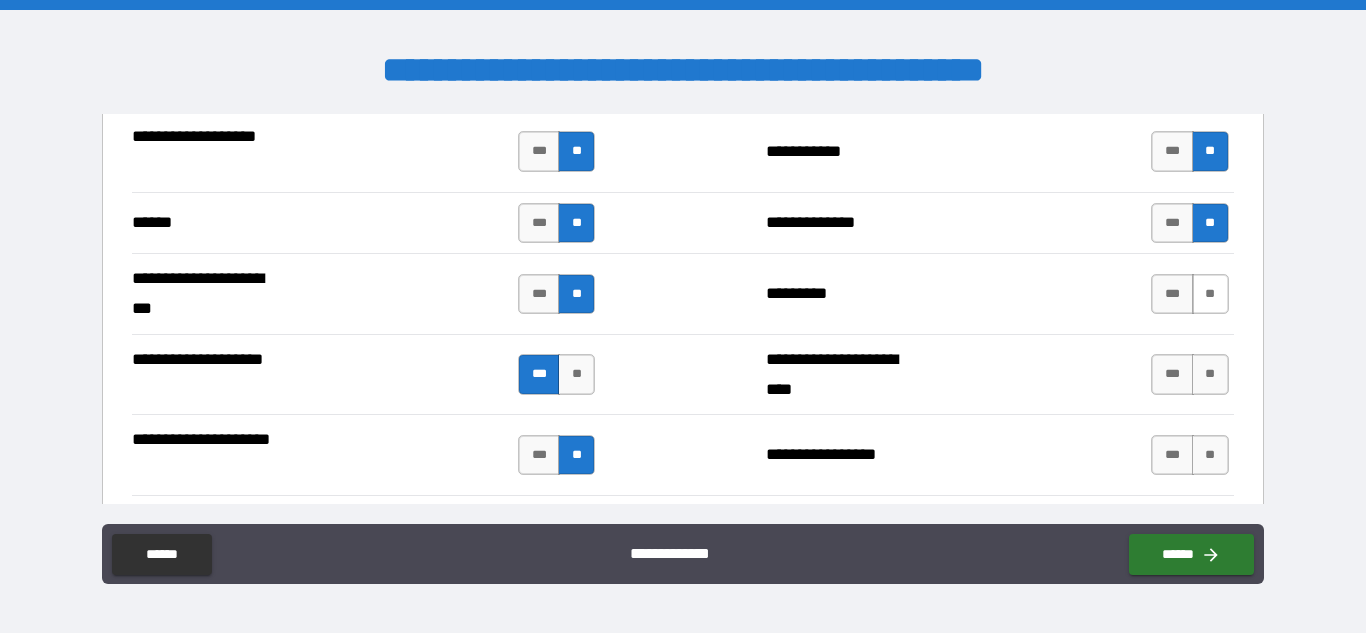 click on "**" at bounding box center [1210, 294] 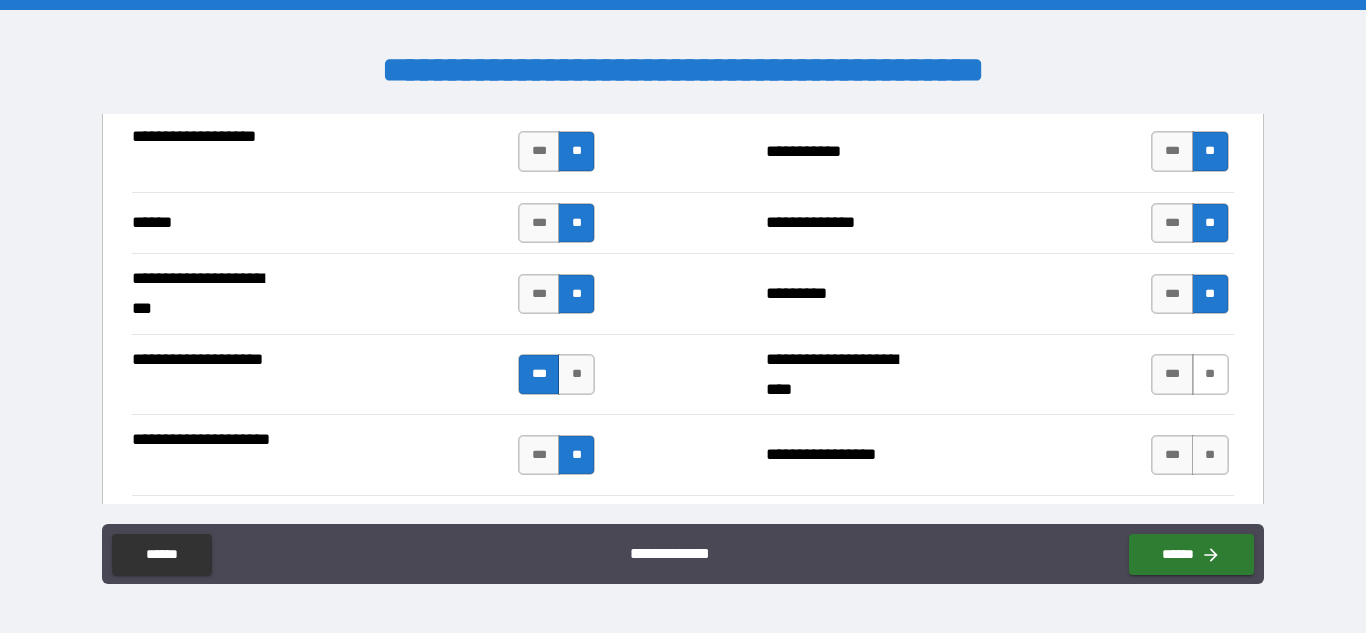 click on "**" at bounding box center [1210, 374] 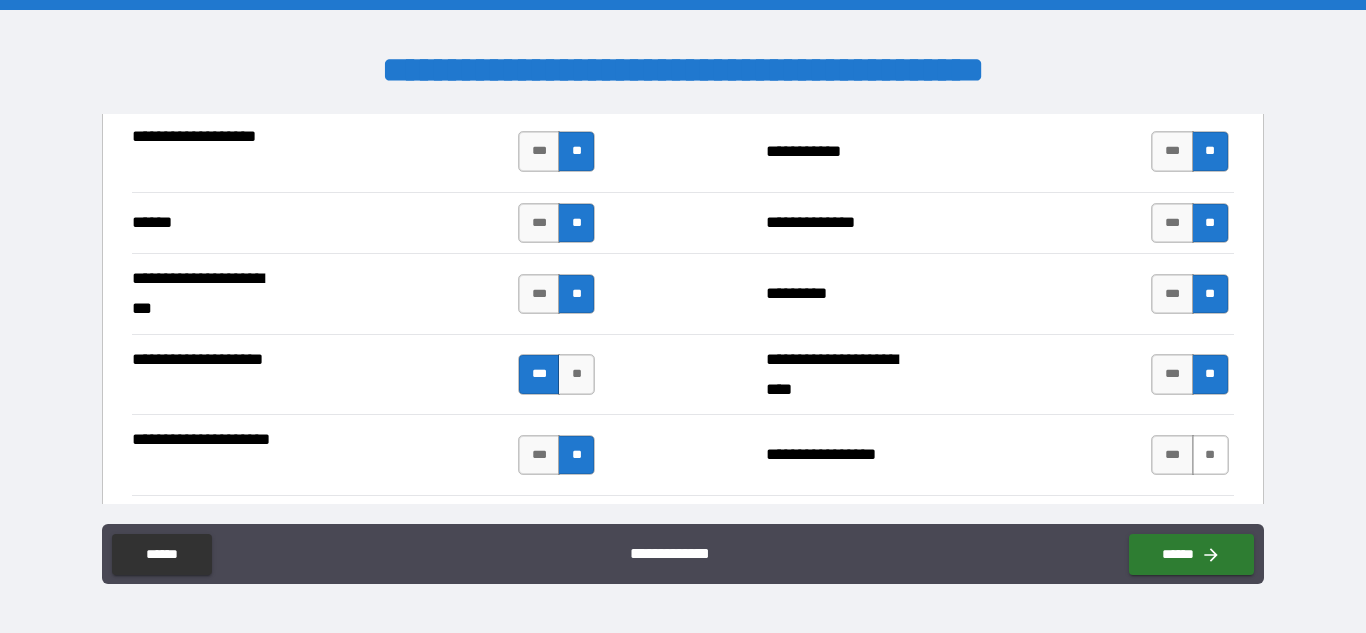 click on "**" at bounding box center [1210, 455] 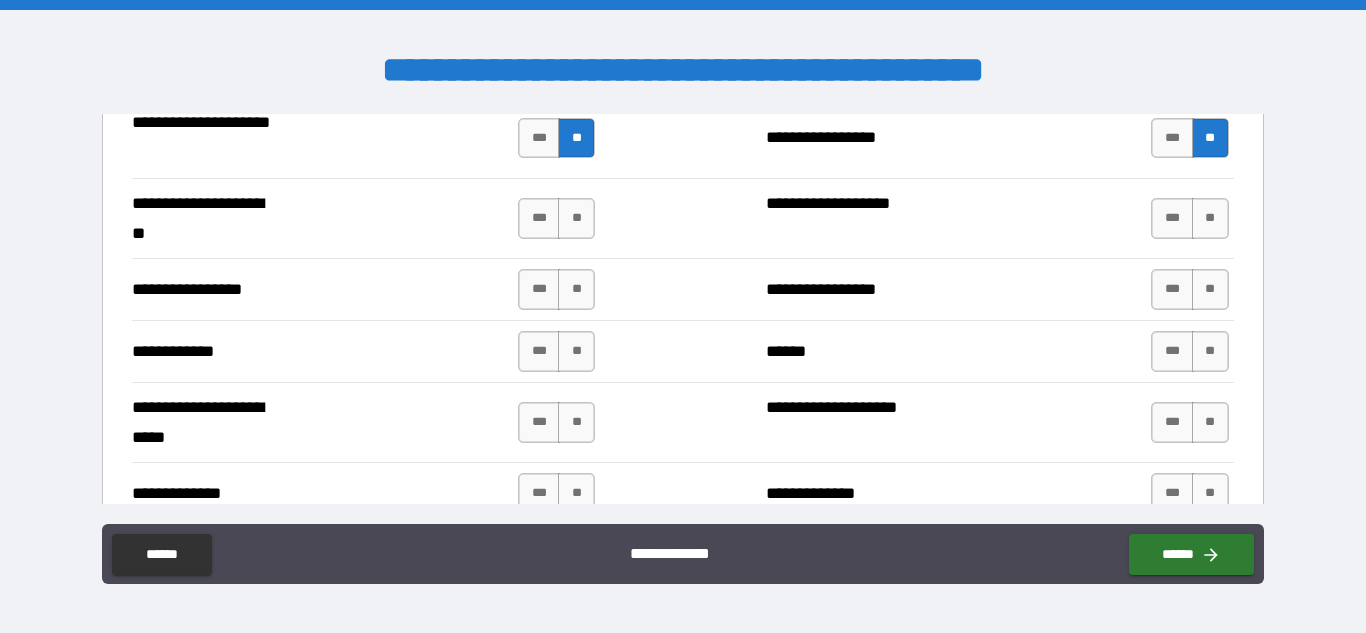 scroll, scrollTop: 3156, scrollLeft: 0, axis: vertical 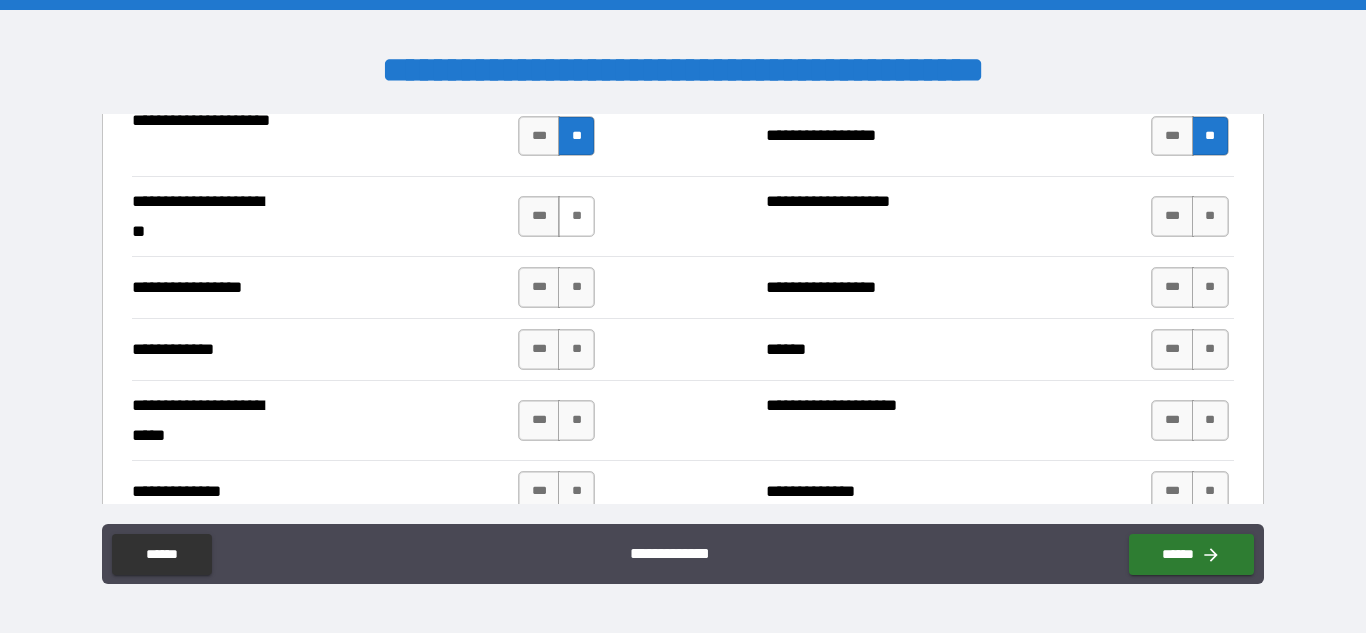 click on "**" at bounding box center (576, 216) 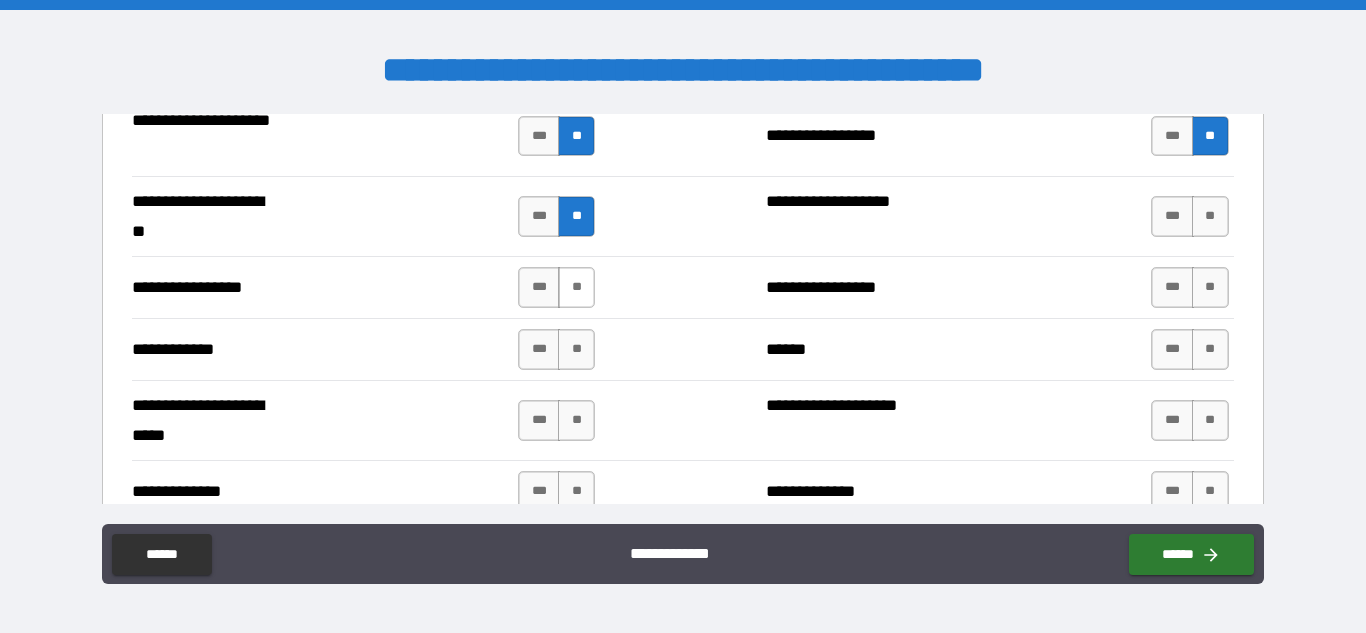 click on "**" at bounding box center (576, 287) 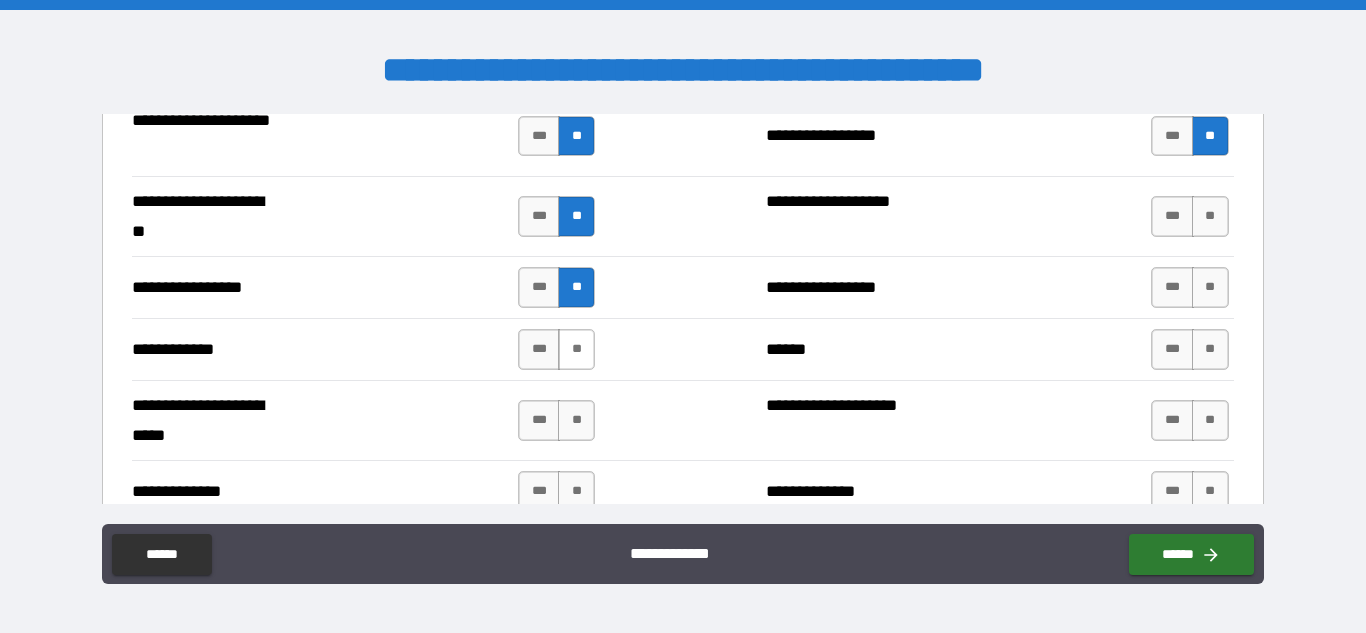 click on "**" at bounding box center (576, 349) 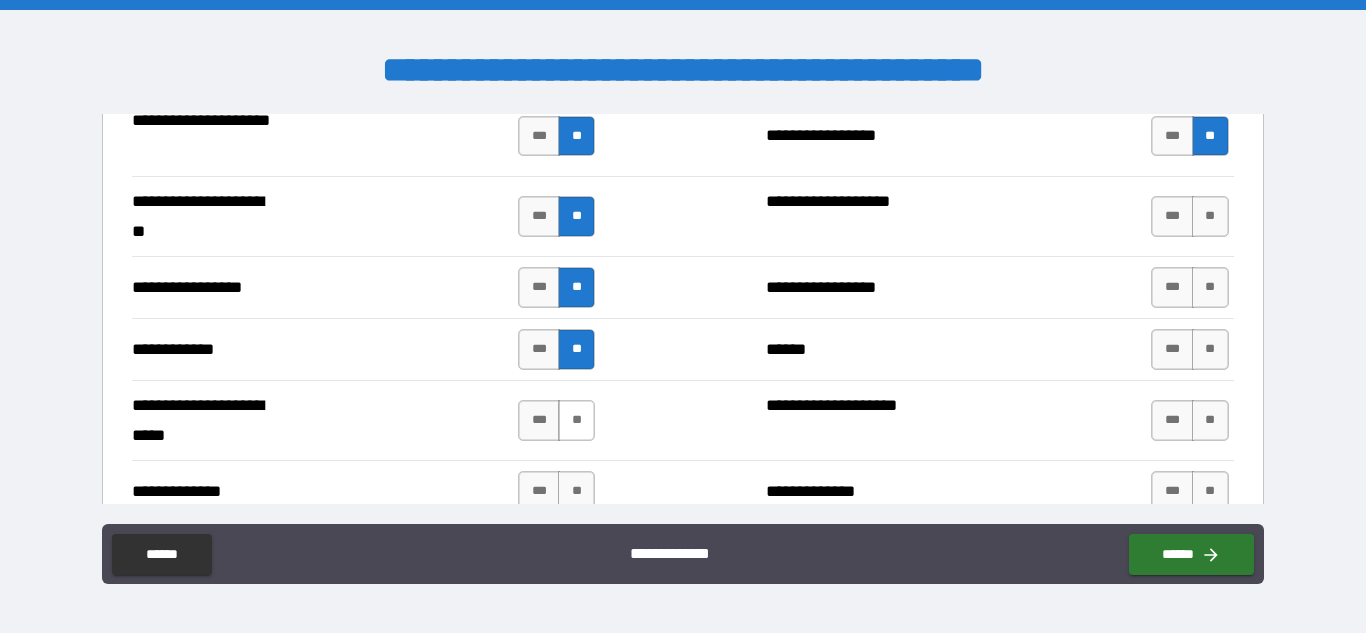 click on "**" at bounding box center (576, 420) 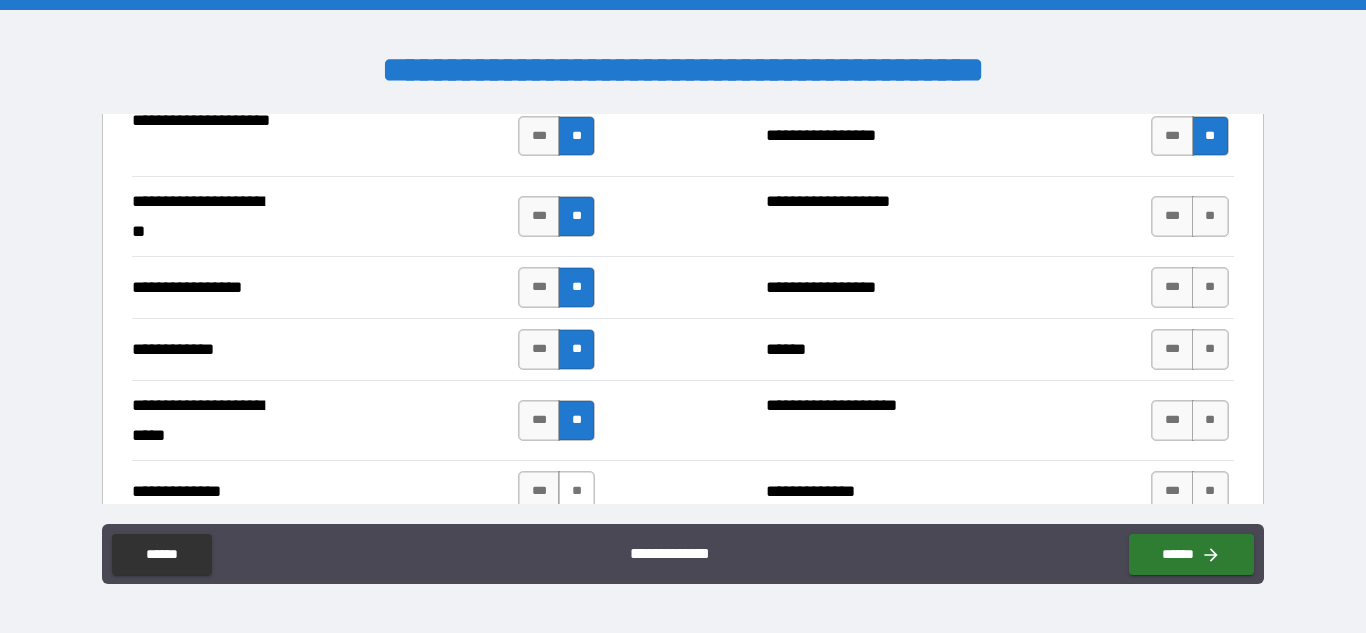 click on "**" at bounding box center (576, 491) 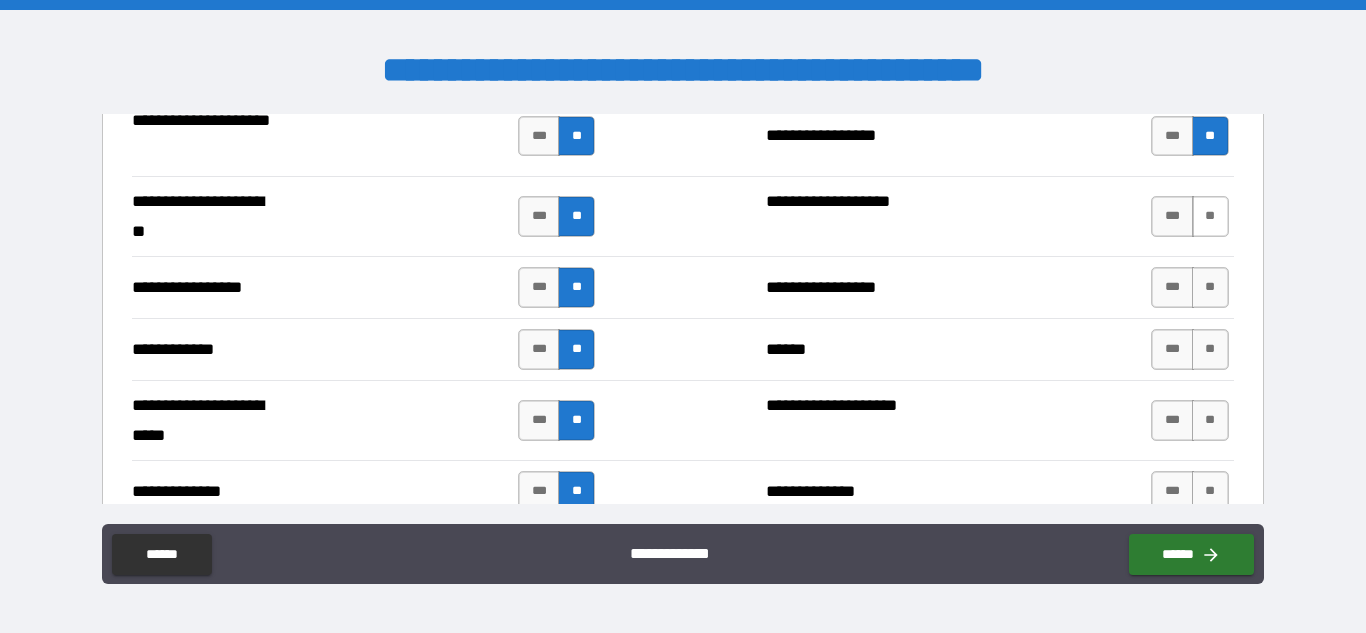 click on "**" at bounding box center [1210, 216] 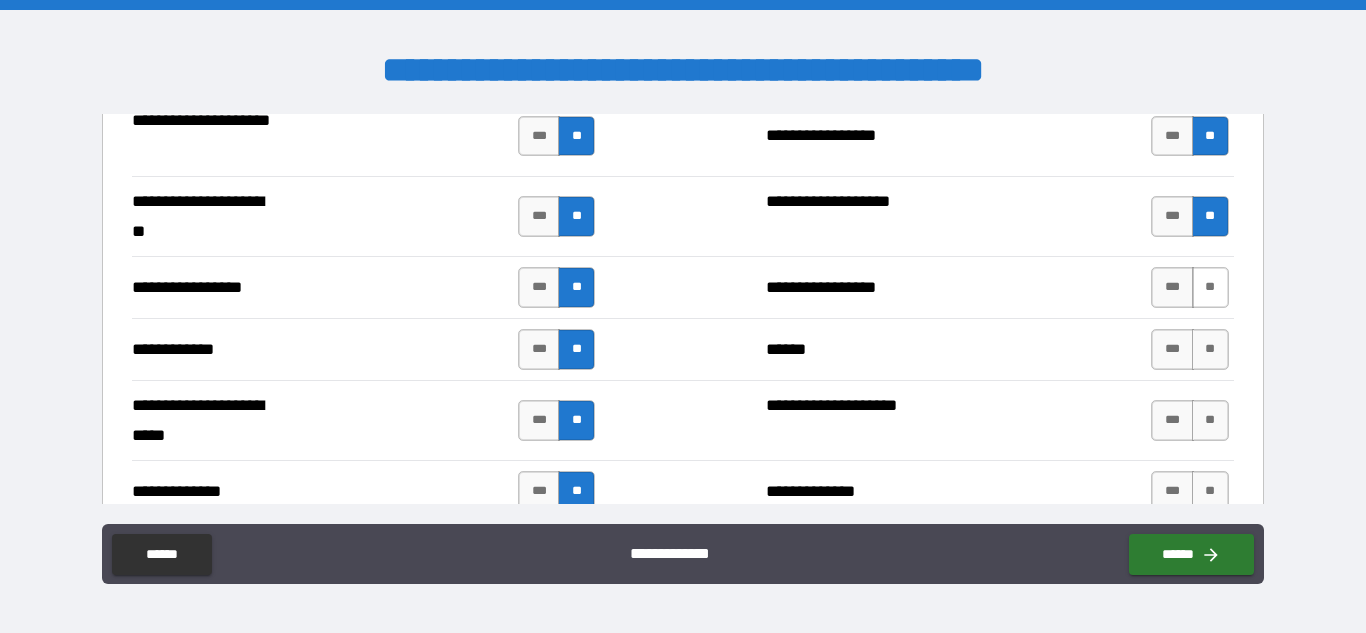 click on "**" at bounding box center [1210, 287] 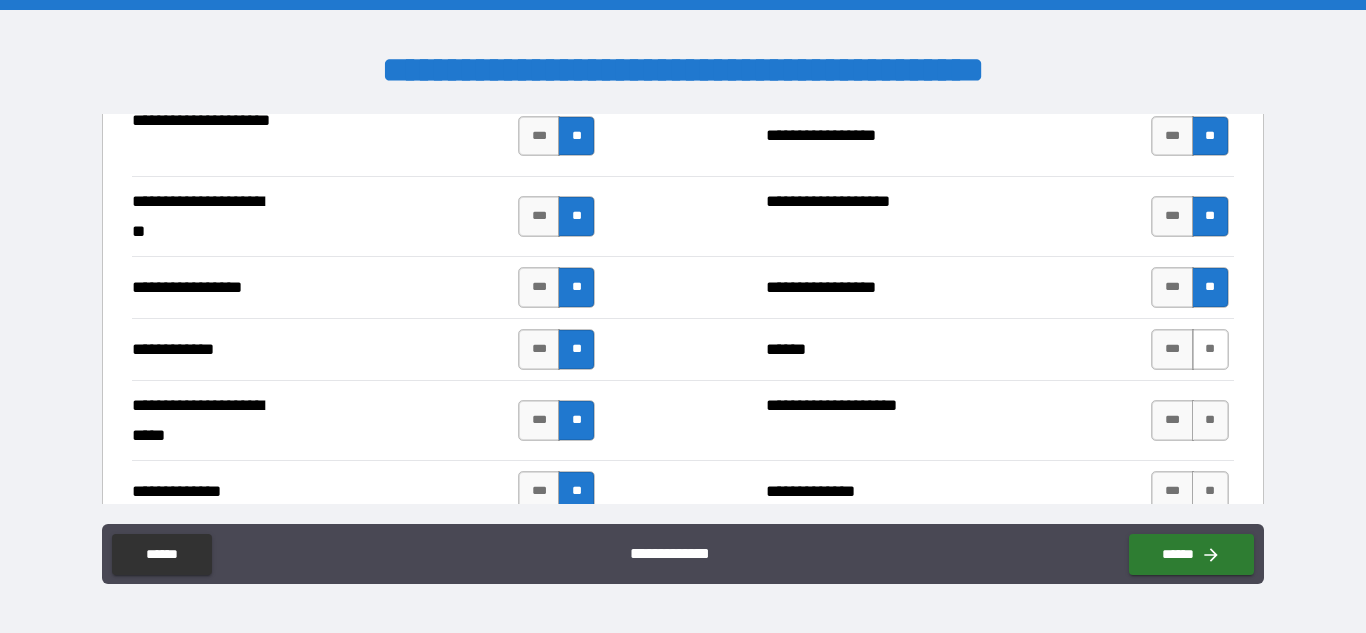 click on "**" at bounding box center (1210, 349) 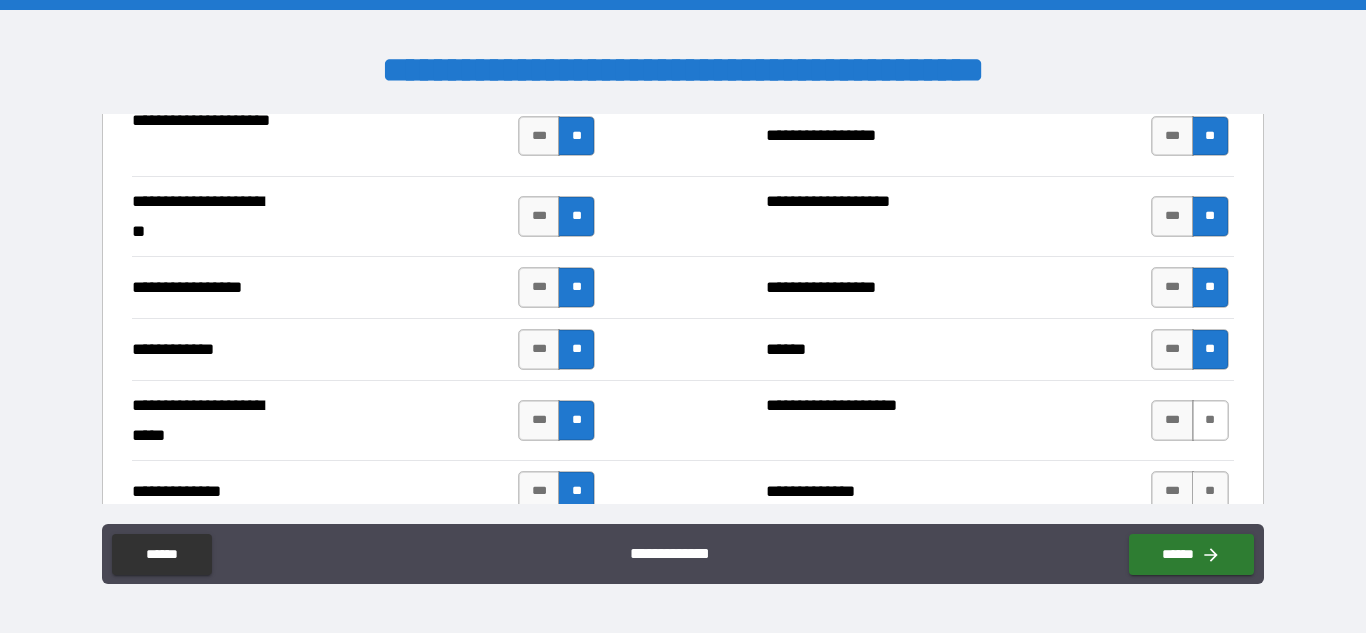 click on "**" at bounding box center (1210, 420) 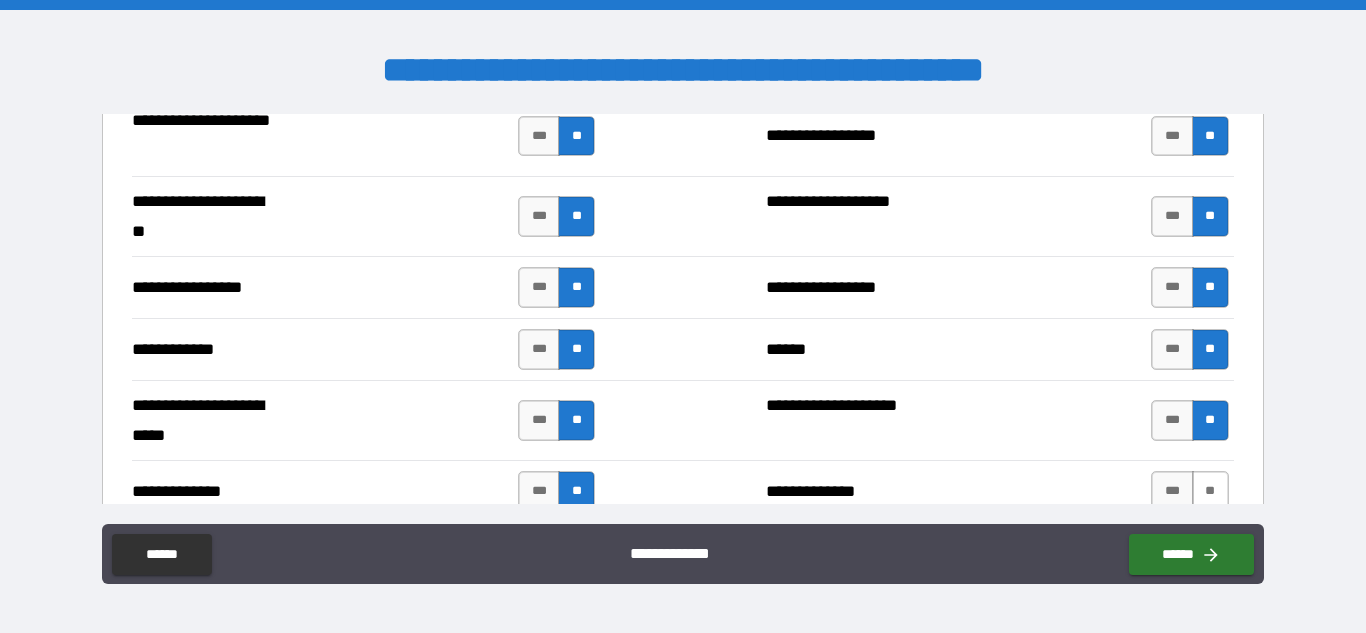 click on "**" at bounding box center [1210, 491] 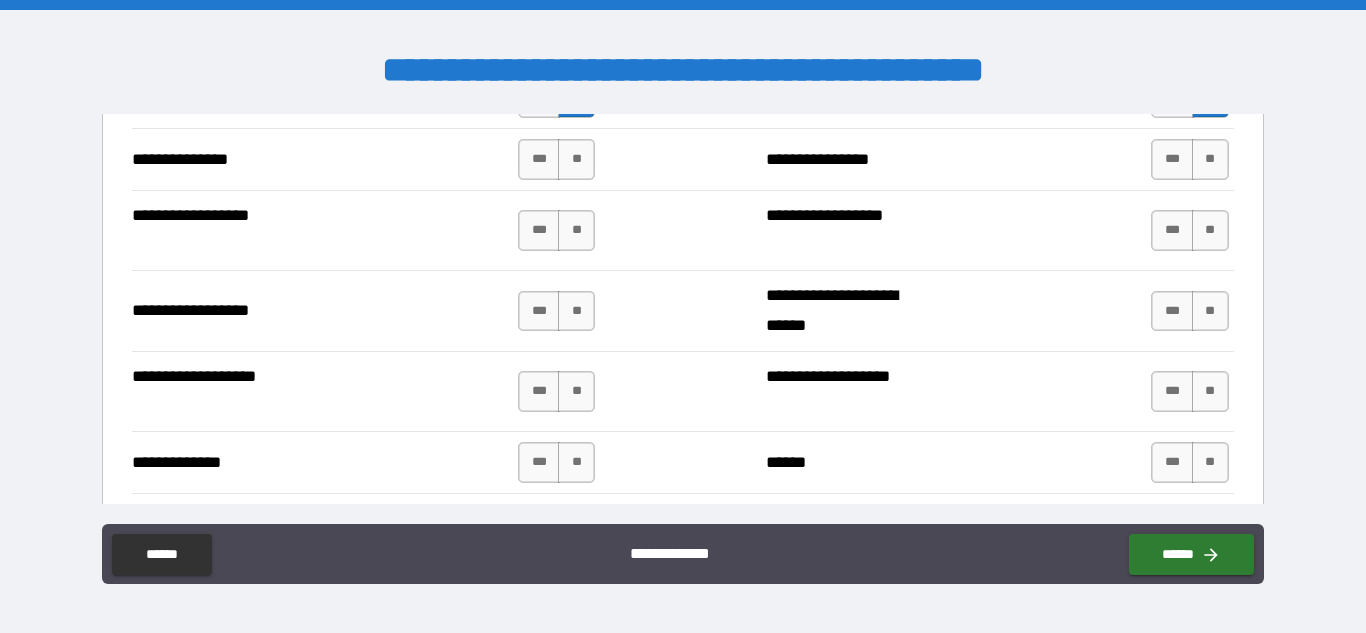 scroll, scrollTop: 3548, scrollLeft: 0, axis: vertical 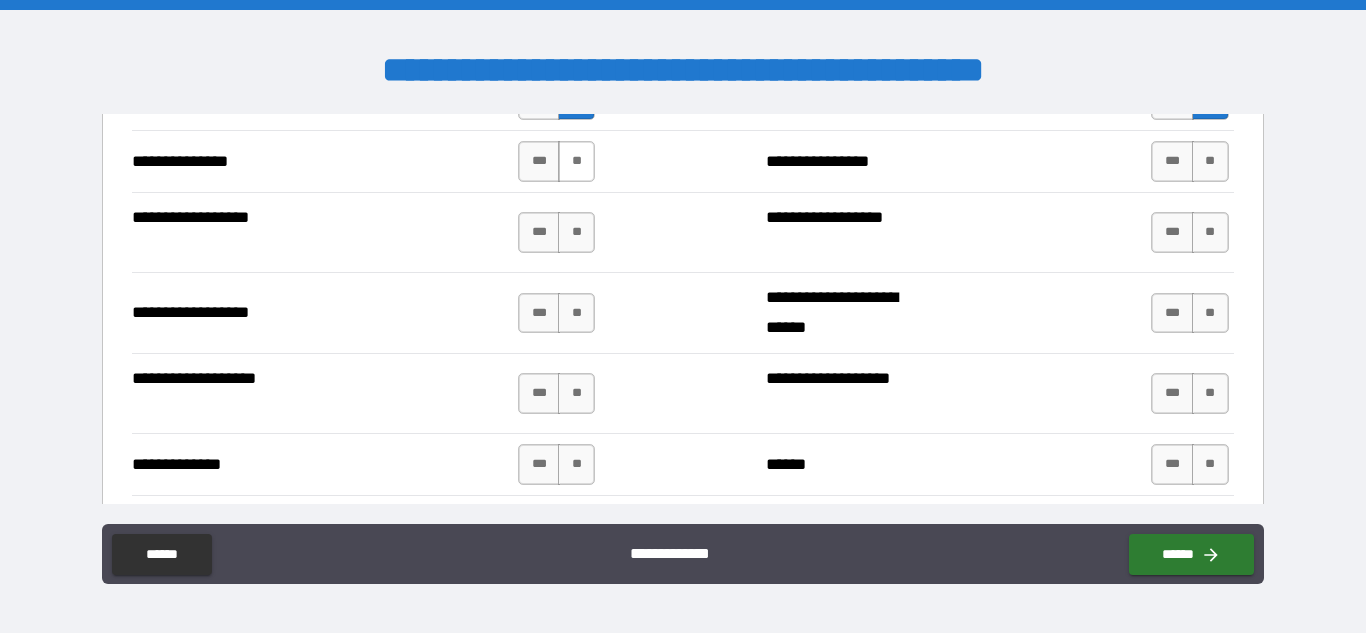 click on "**" at bounding box center [576, 161] 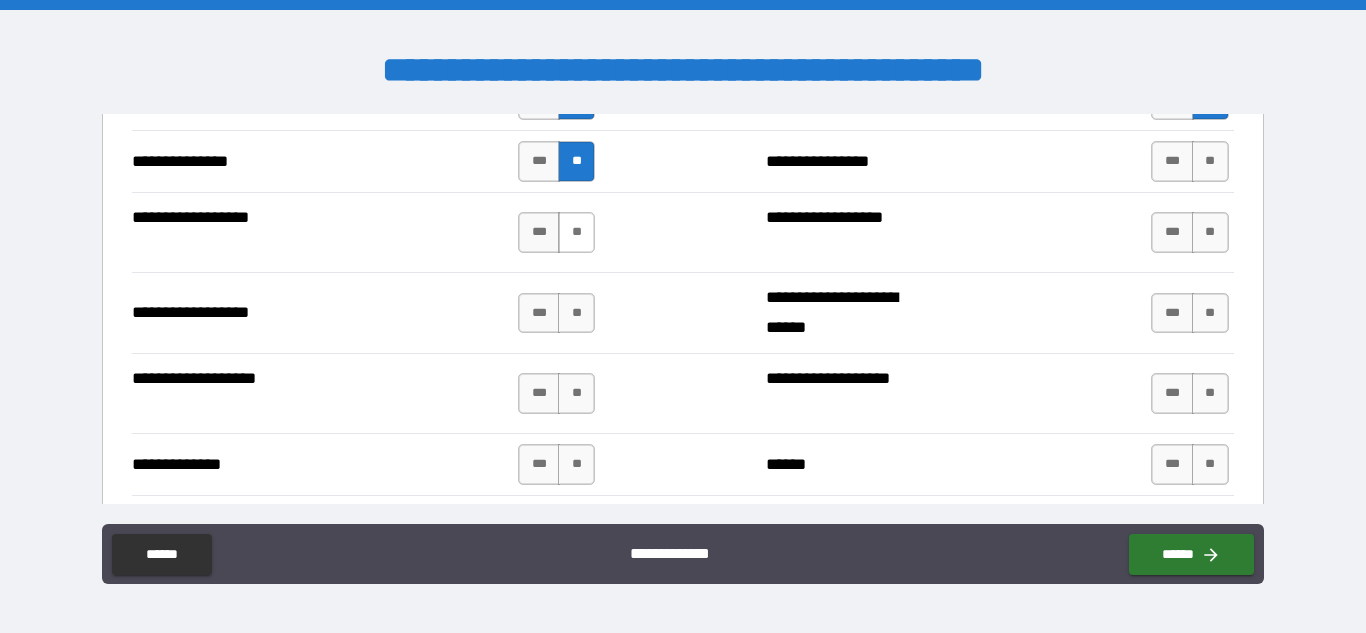 click on "**" at bounding box center [576, 232] 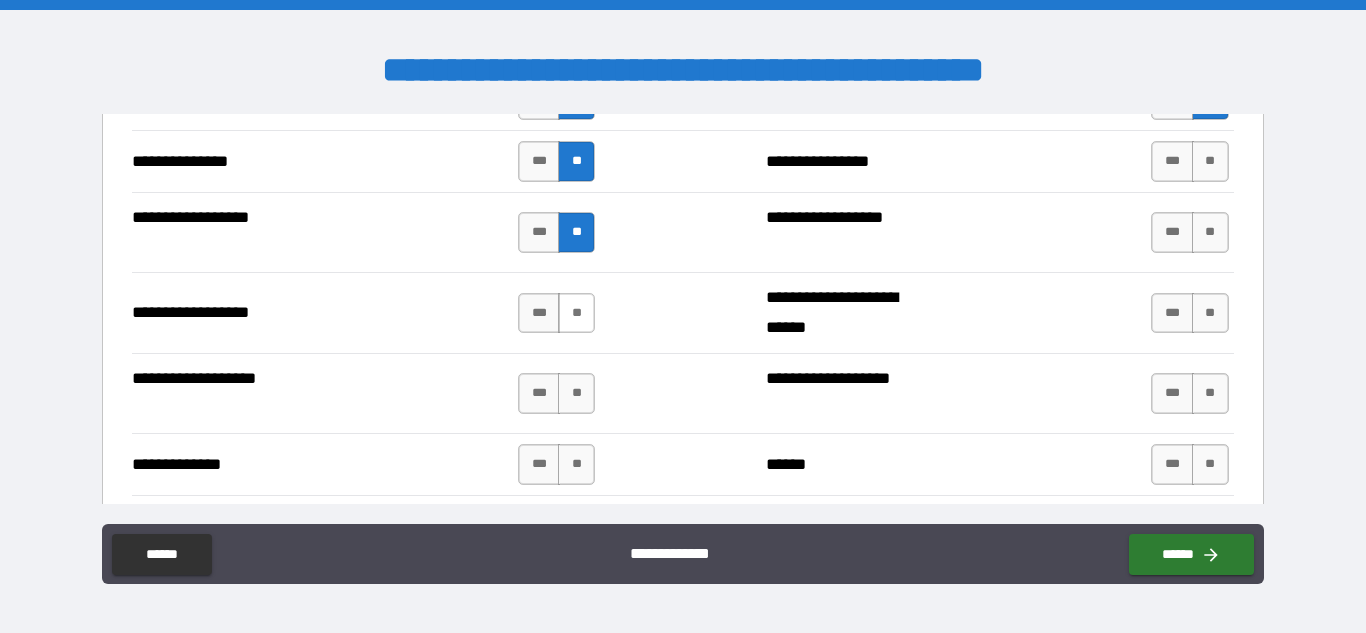 click on "**" at bounding box center (576, 313) 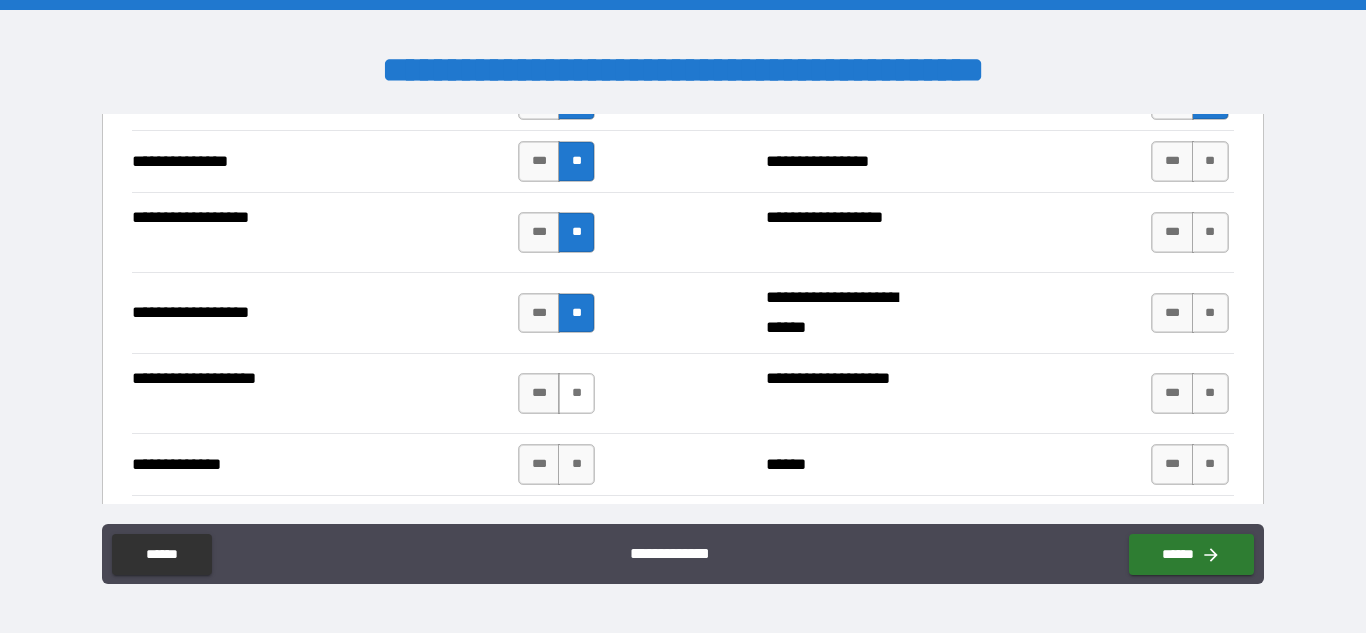 click on "**" at bounding box center (576, 393) 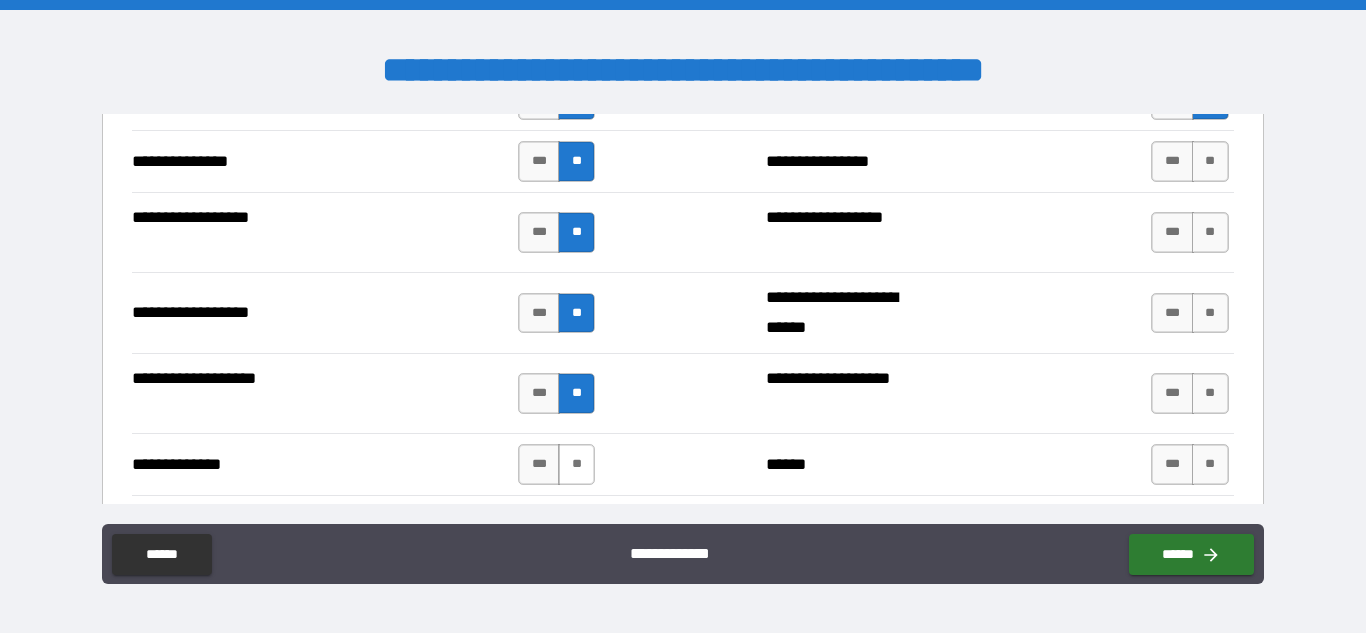 click on "**" at bounding box center (576, 464) 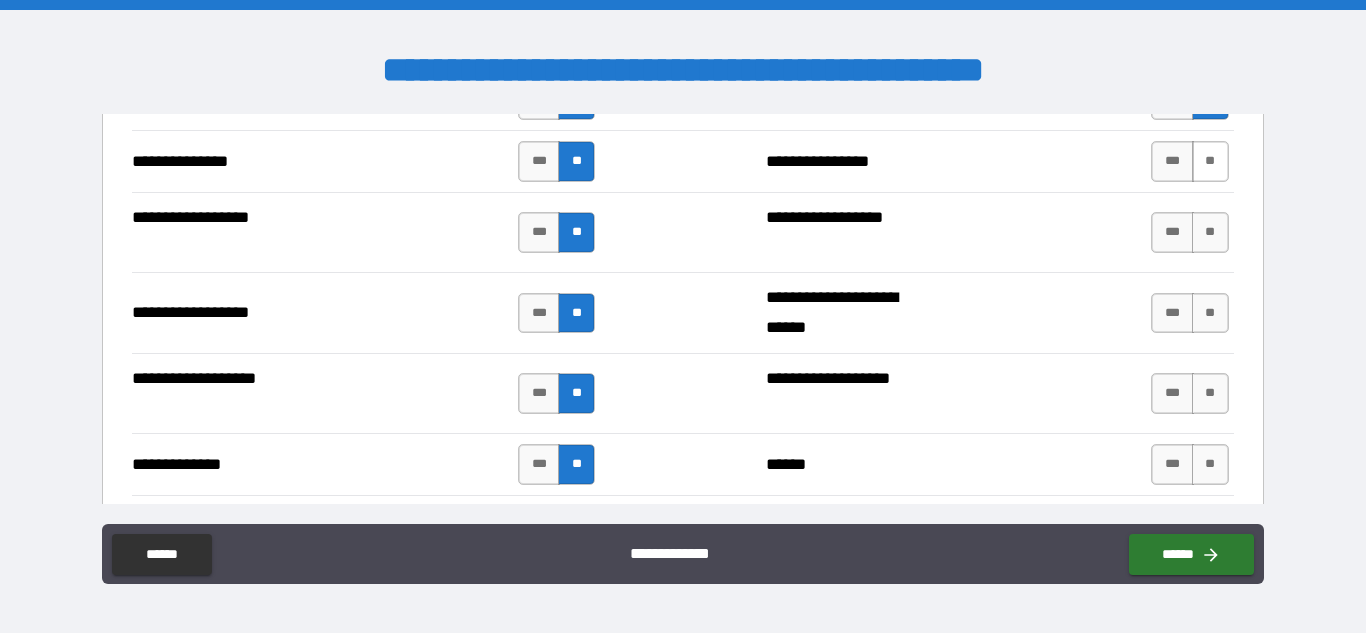 click on "**" at bounding box center [1210, 161] 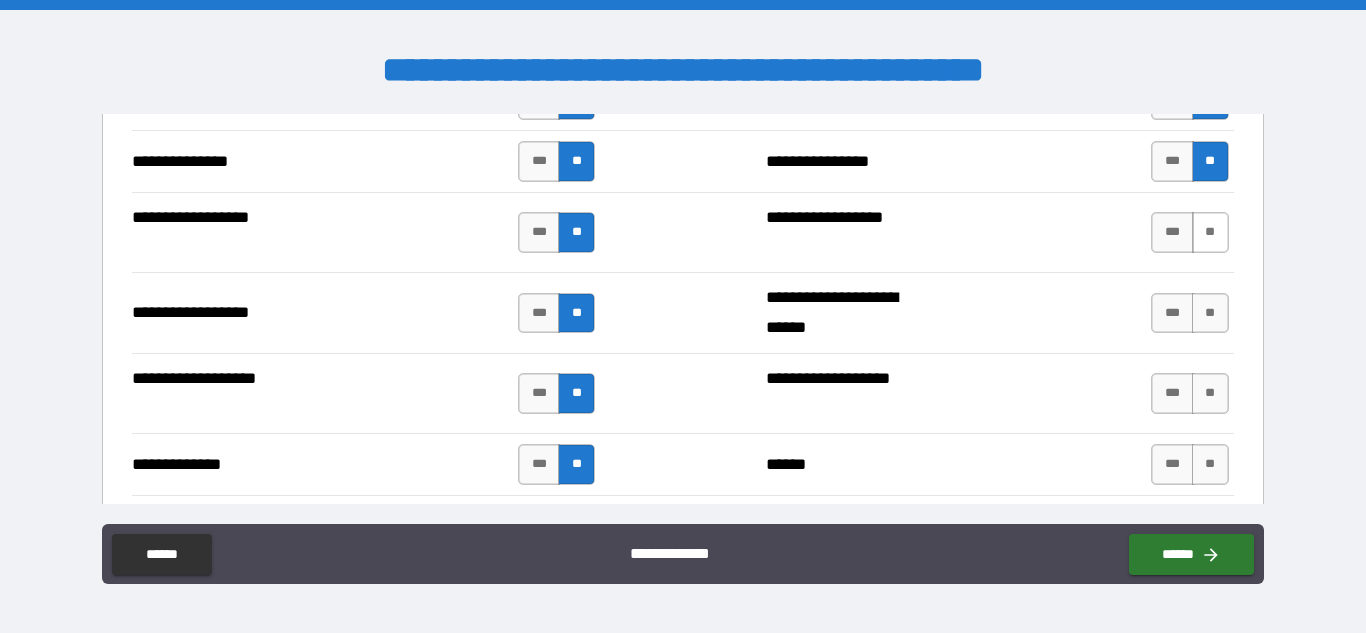 click on "**" at bounding box center [1210, 232] 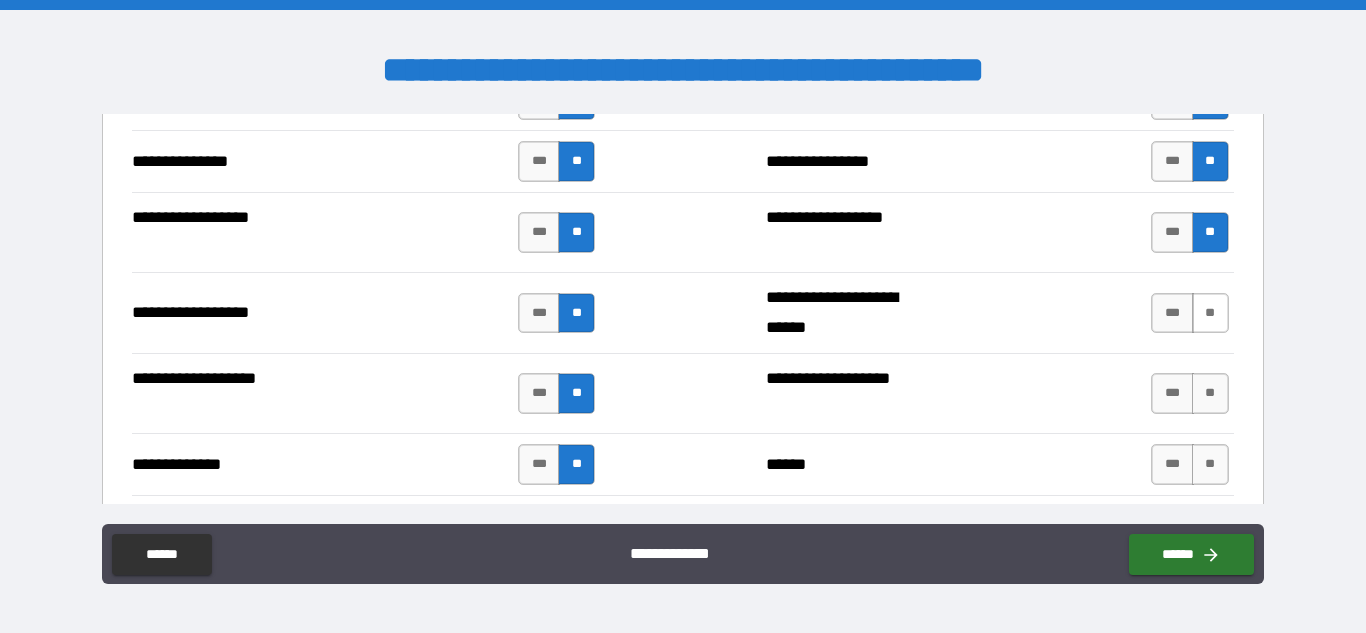 click on "**" at bounding box center (1210, 313) 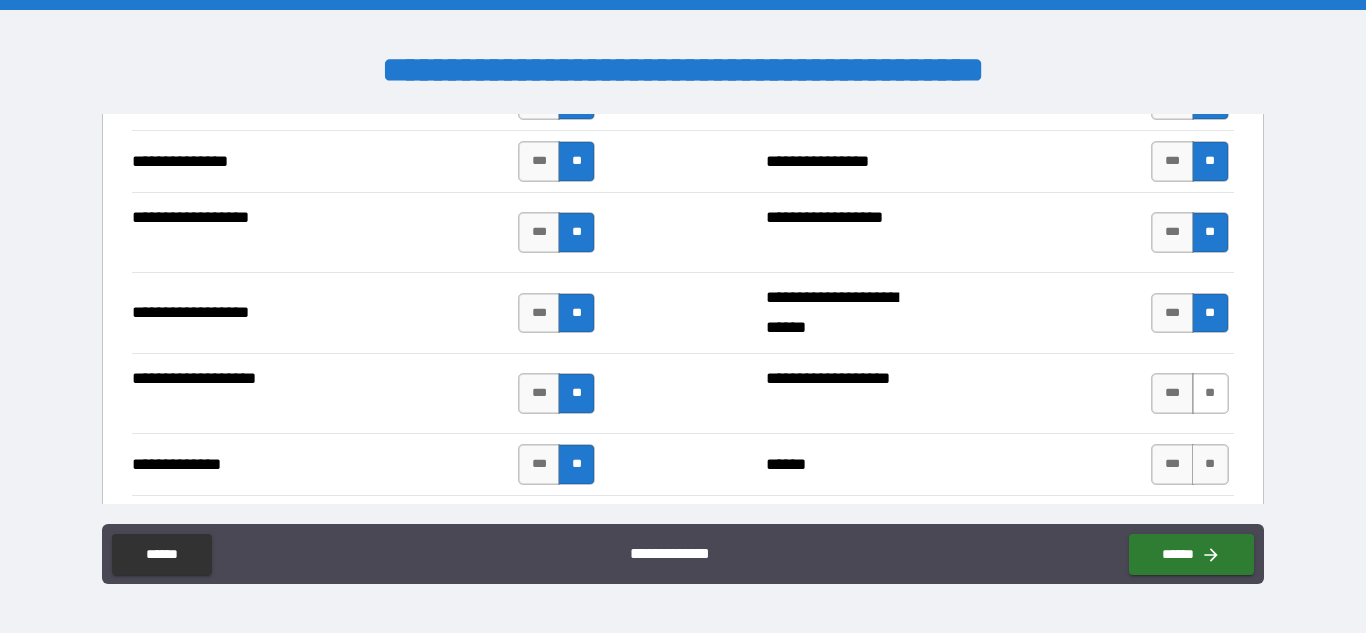 click on "**" at bounding box center (1210, 393) 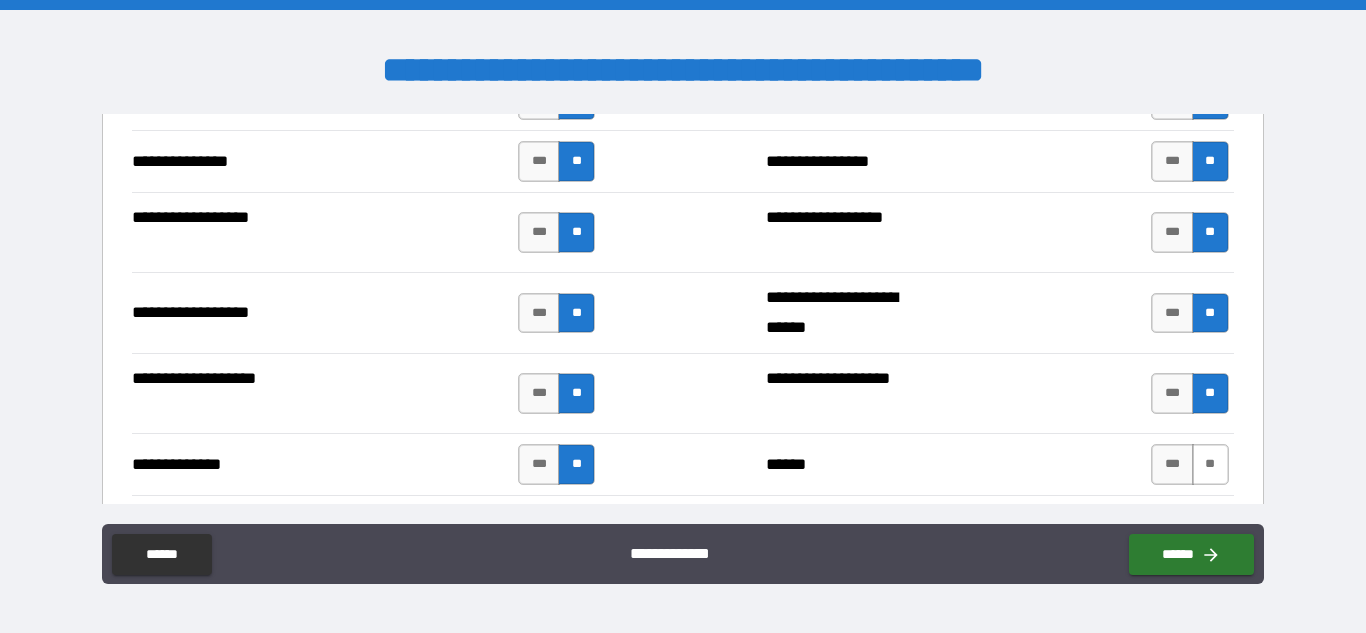 click on "**" at bounding box center (1210, 464) 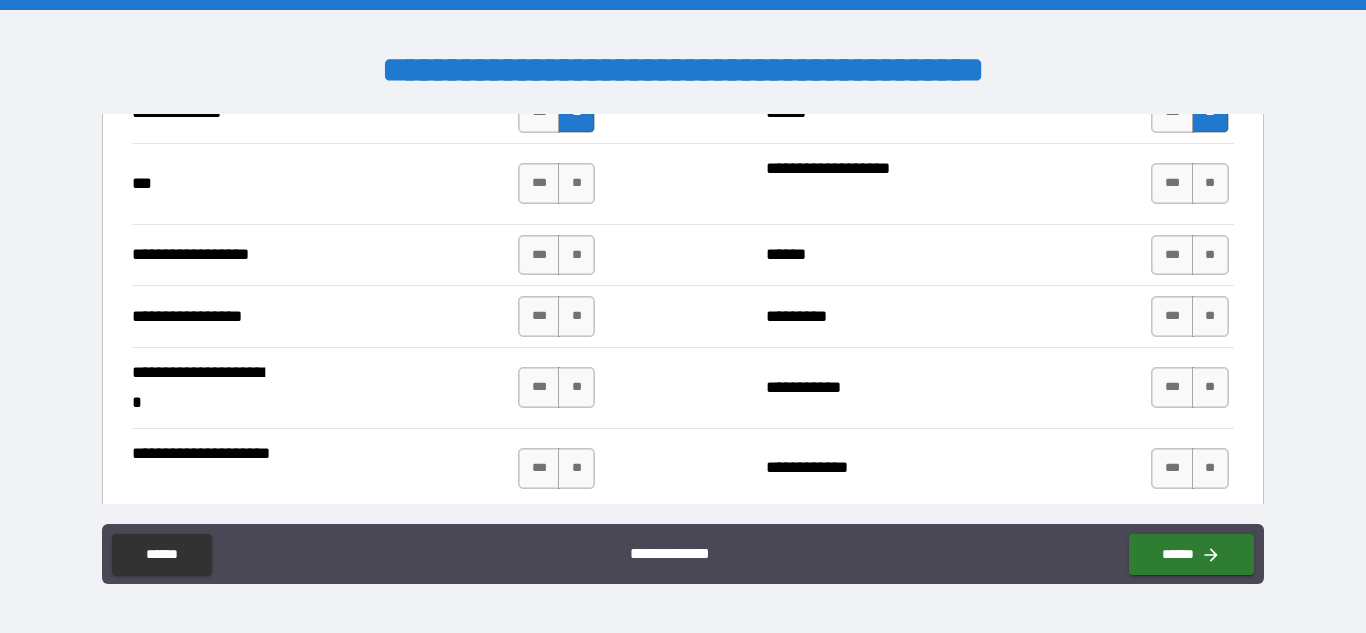 scroll, scrollTop: 3919, scrollLeft: 0, axis: vertical 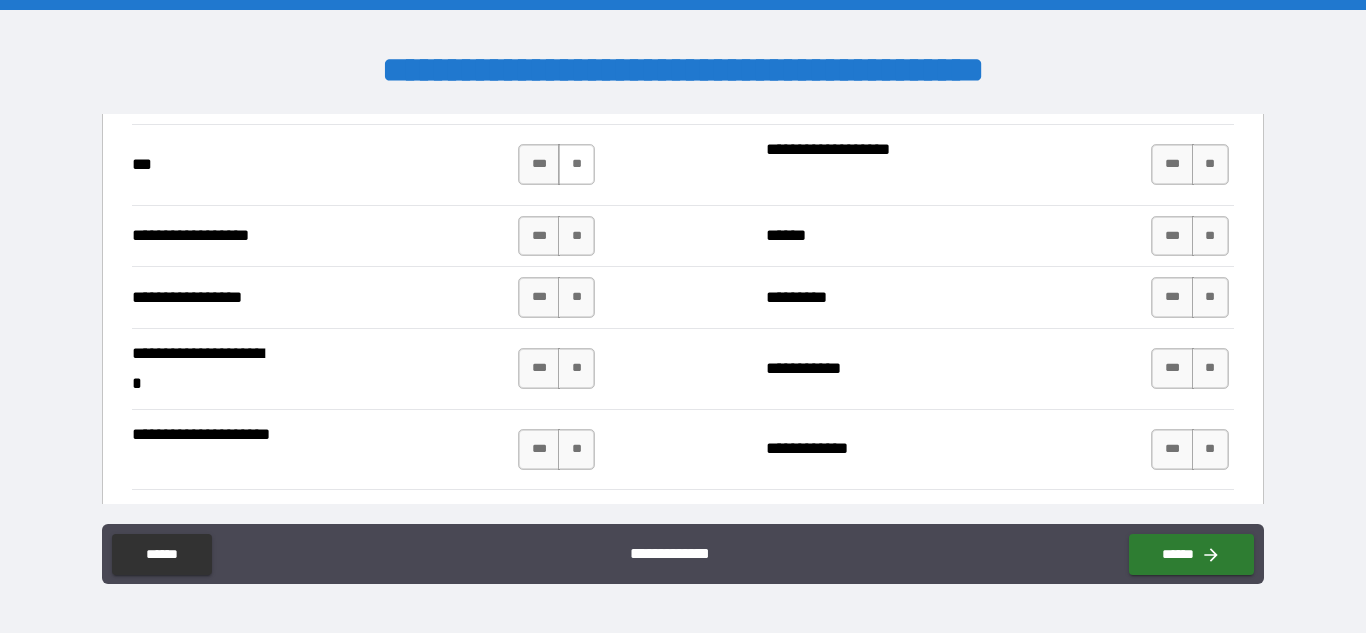 click on "**" at bounding box center [576, 164] 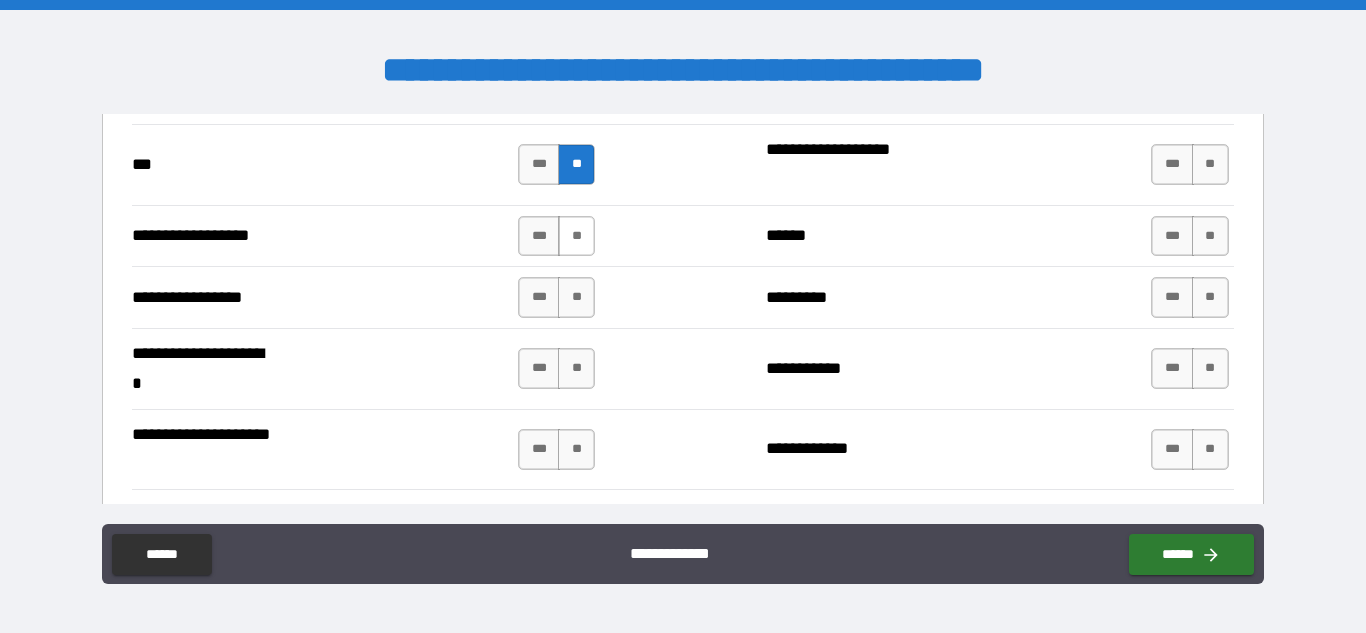 click on "**" at bounding box center (576, 236) 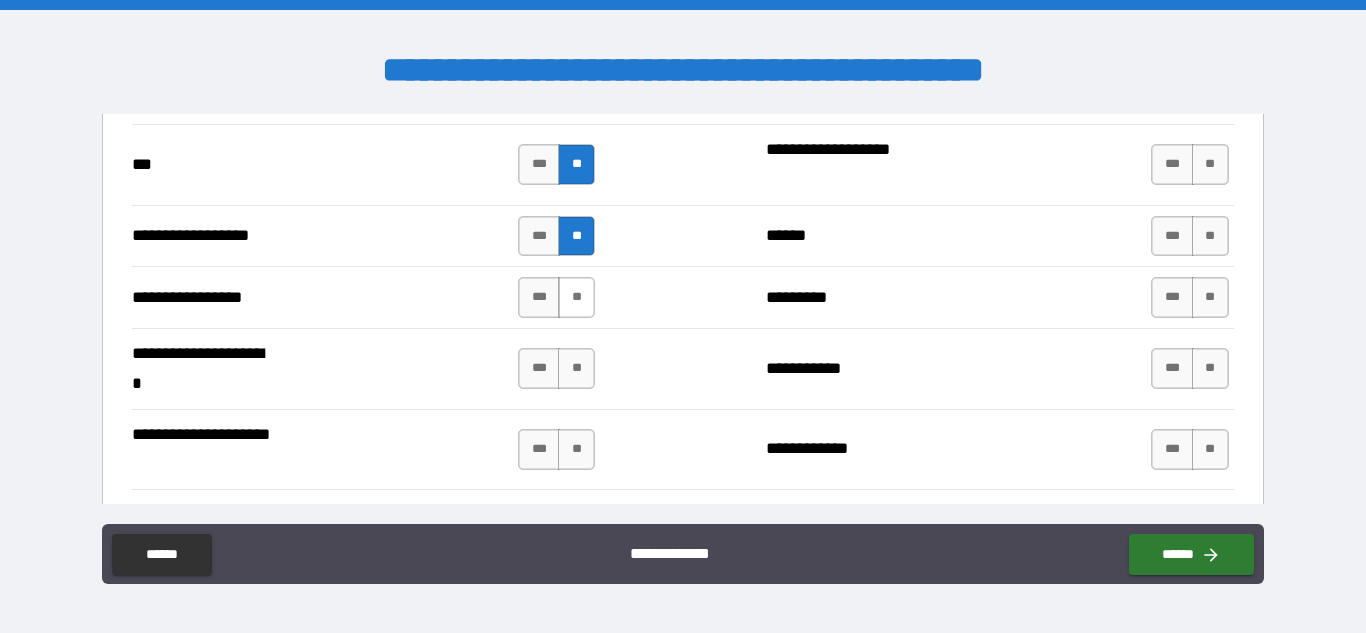 click on "**" at bounding box center (576, 297) 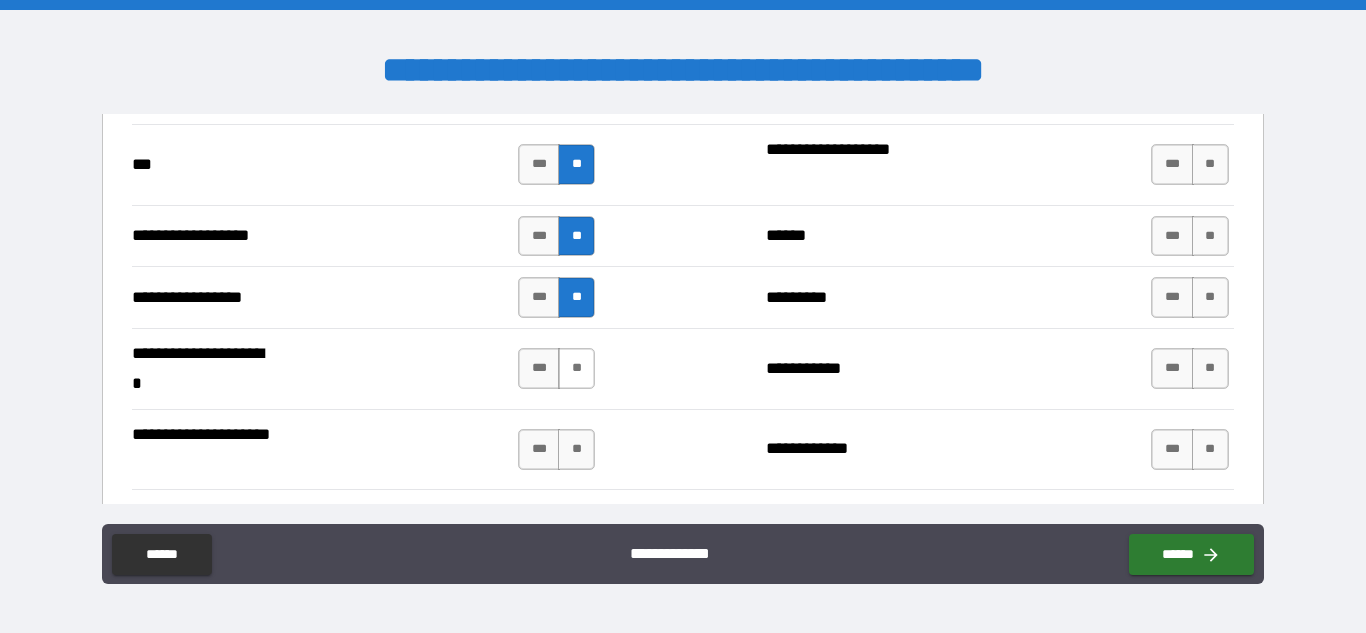 click on "**" at bounding box center [576, 368] 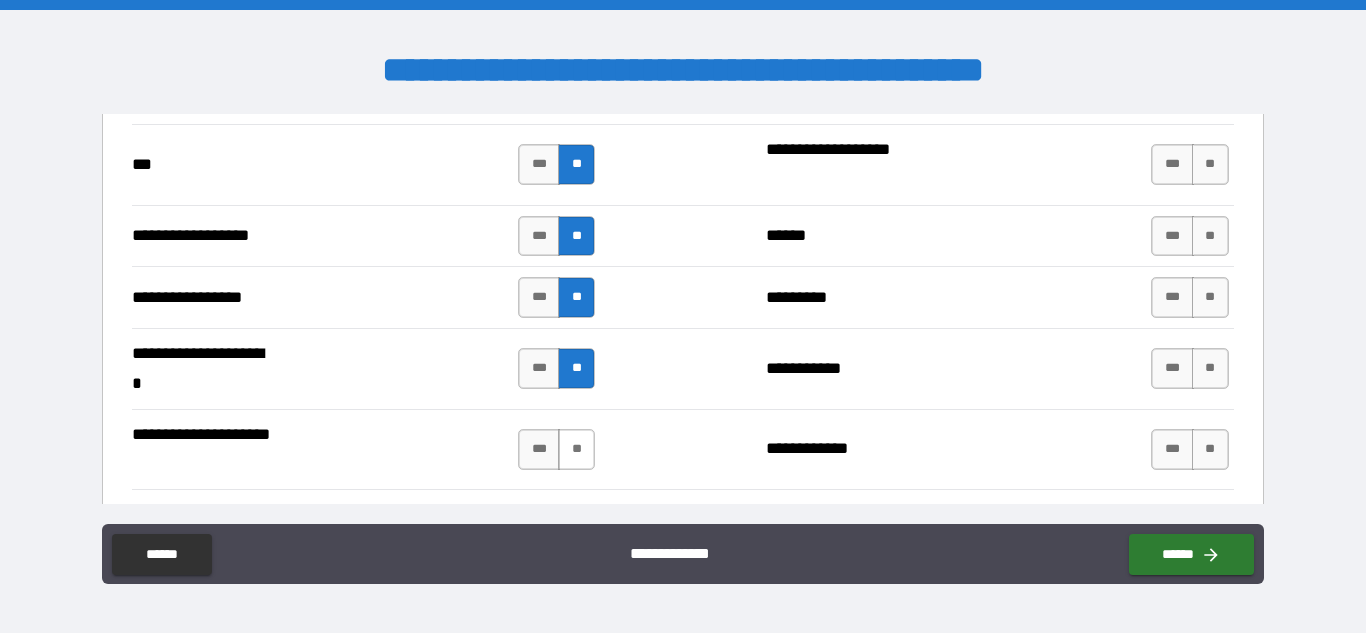 click on "**" at bounding box center (576, 449) 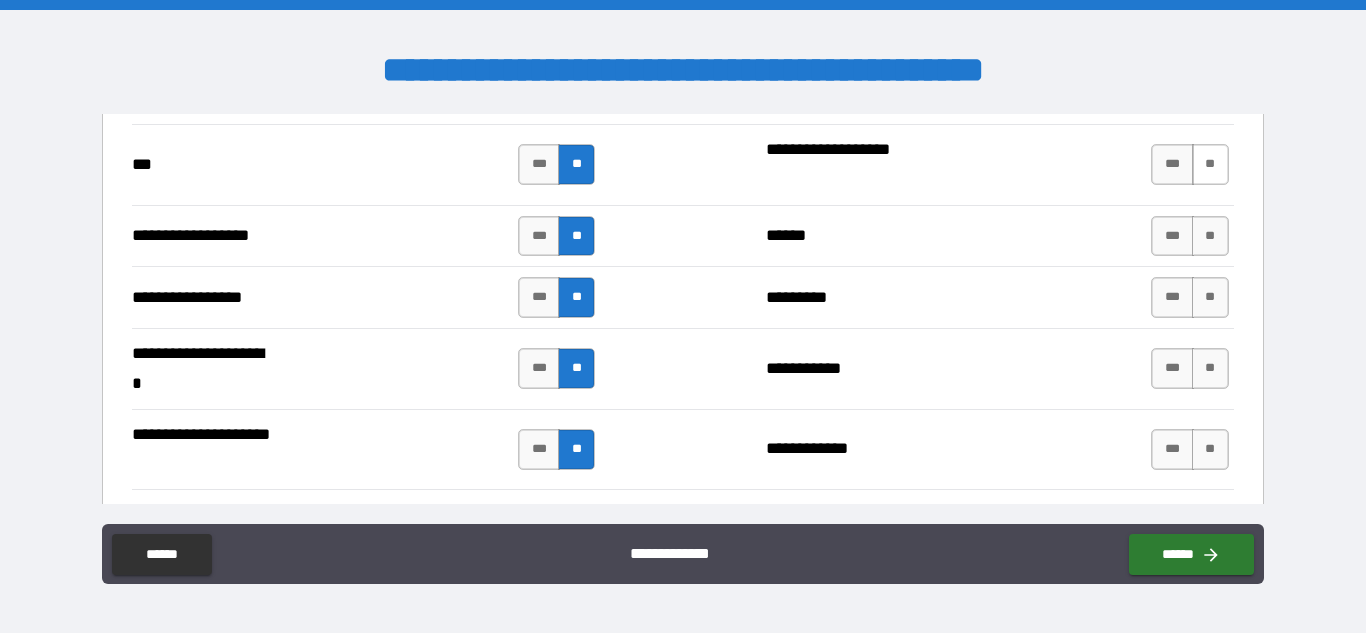 click on "**" at bounding box center (1210, 164) 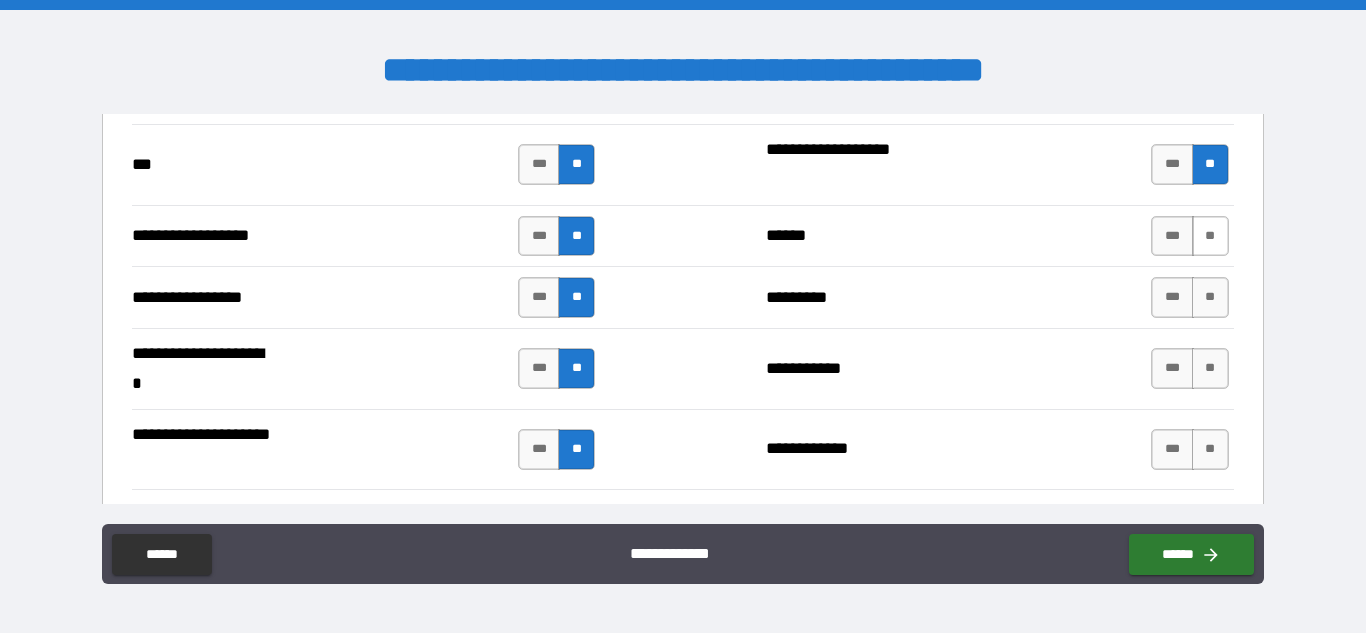 click on "**" at bounding box center [1210, 236] 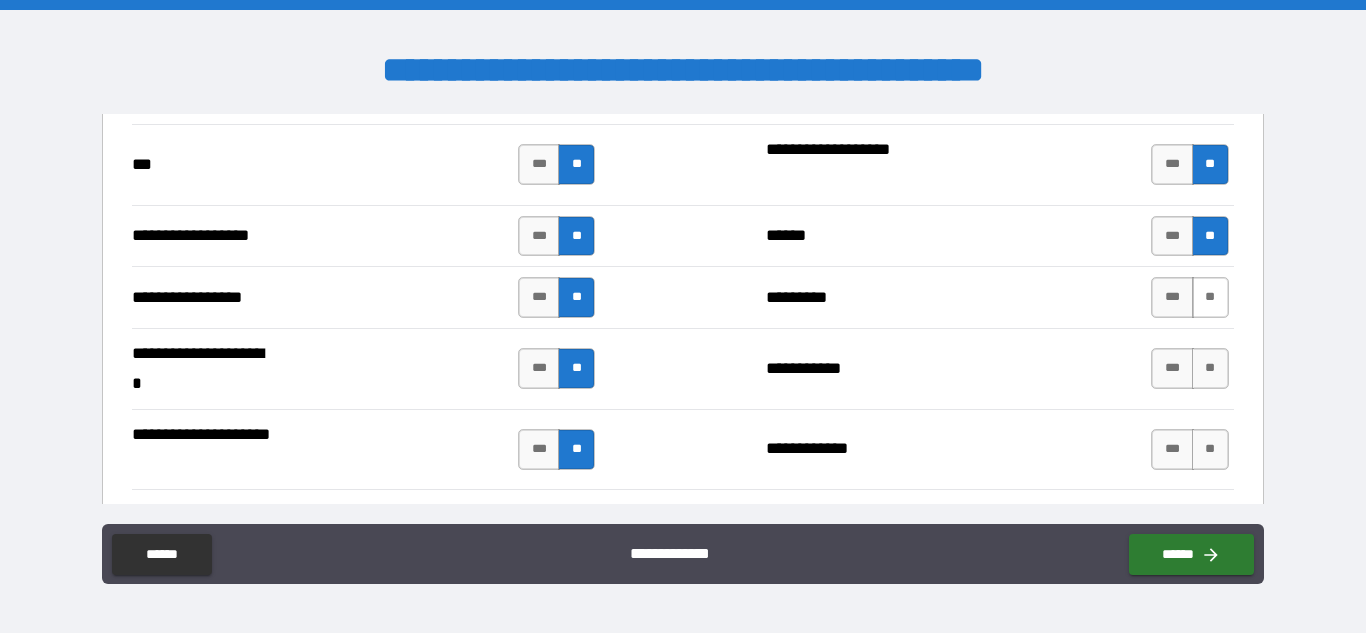 click on "**" at bounding box center (1210, 297) 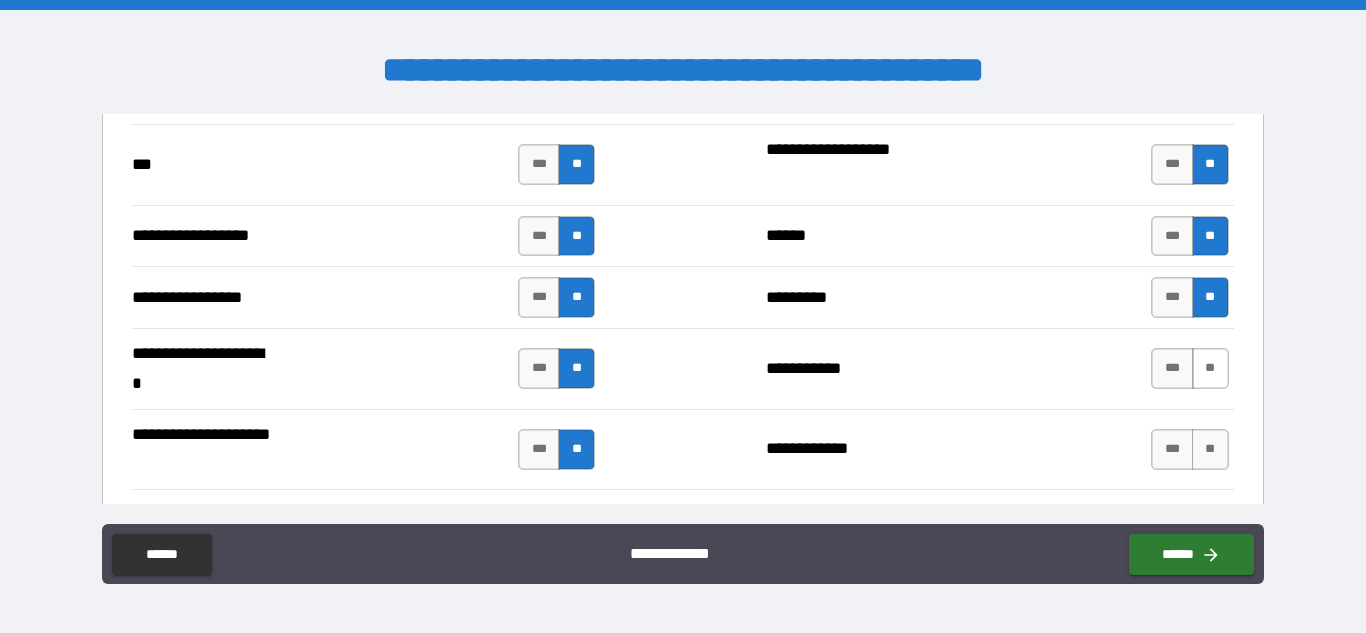 click on "**" at bounding box center (1210, 368) 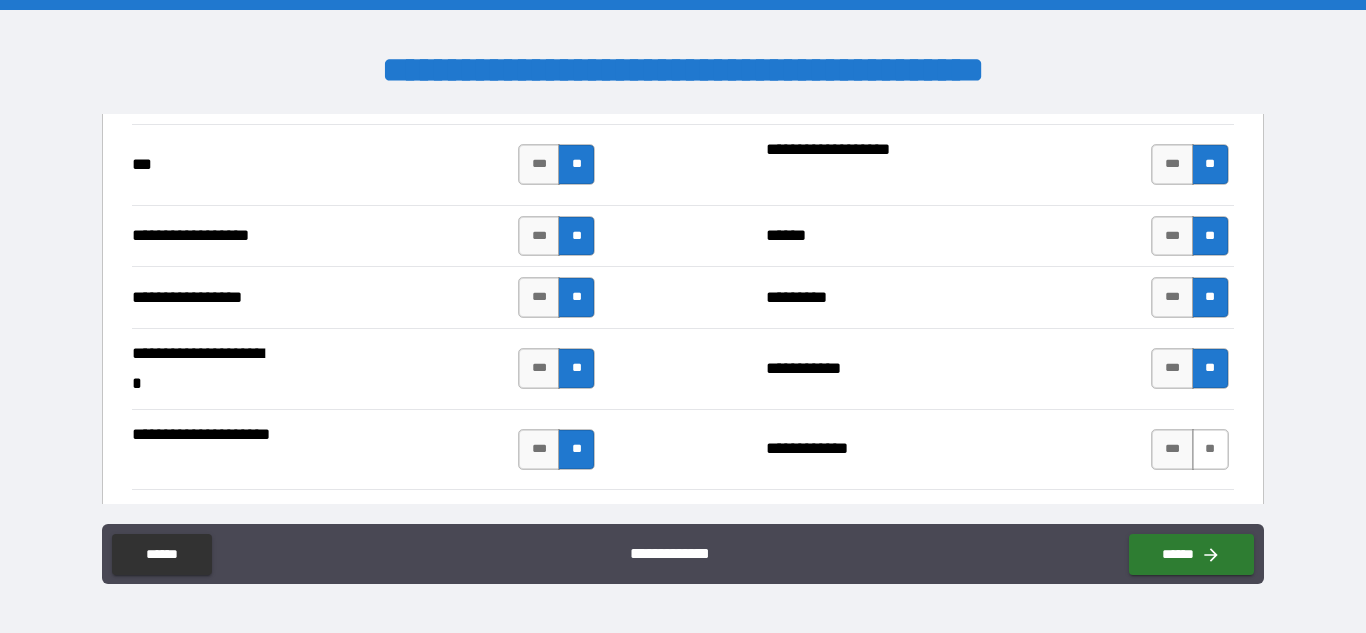 click on "**" at bounding box center (1210, 449) 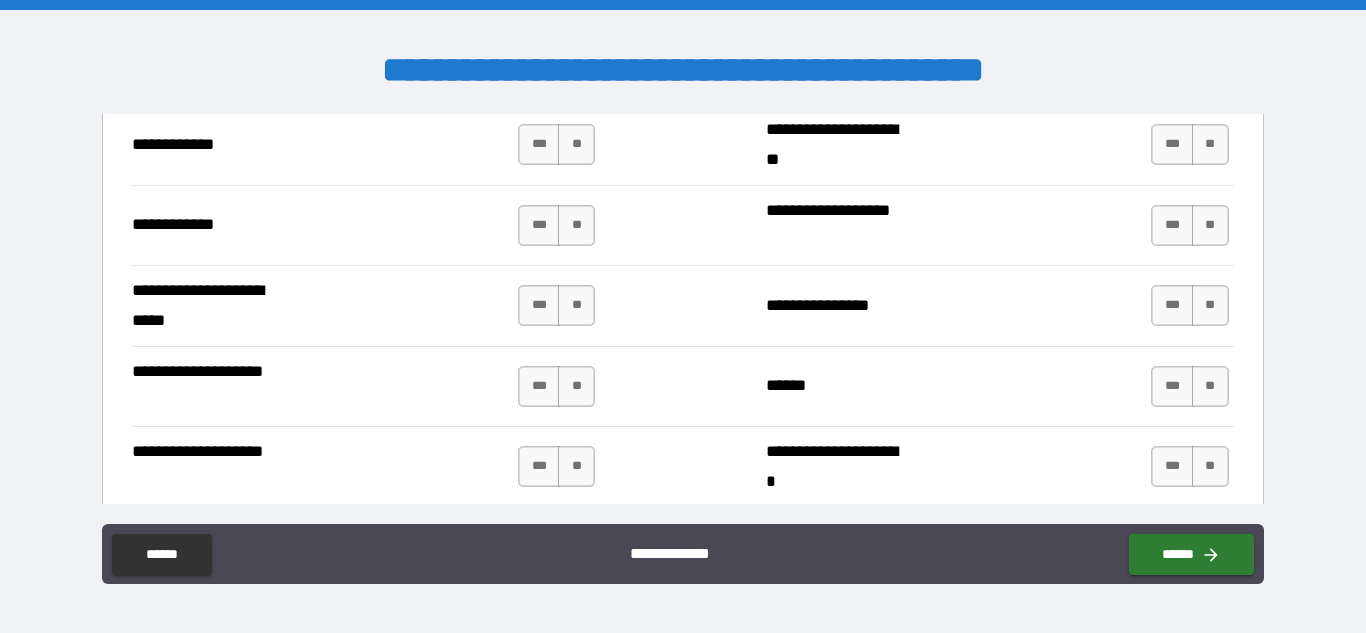 scroll, scrollTop: 4303, scrollLeft: 0, axis: vertical 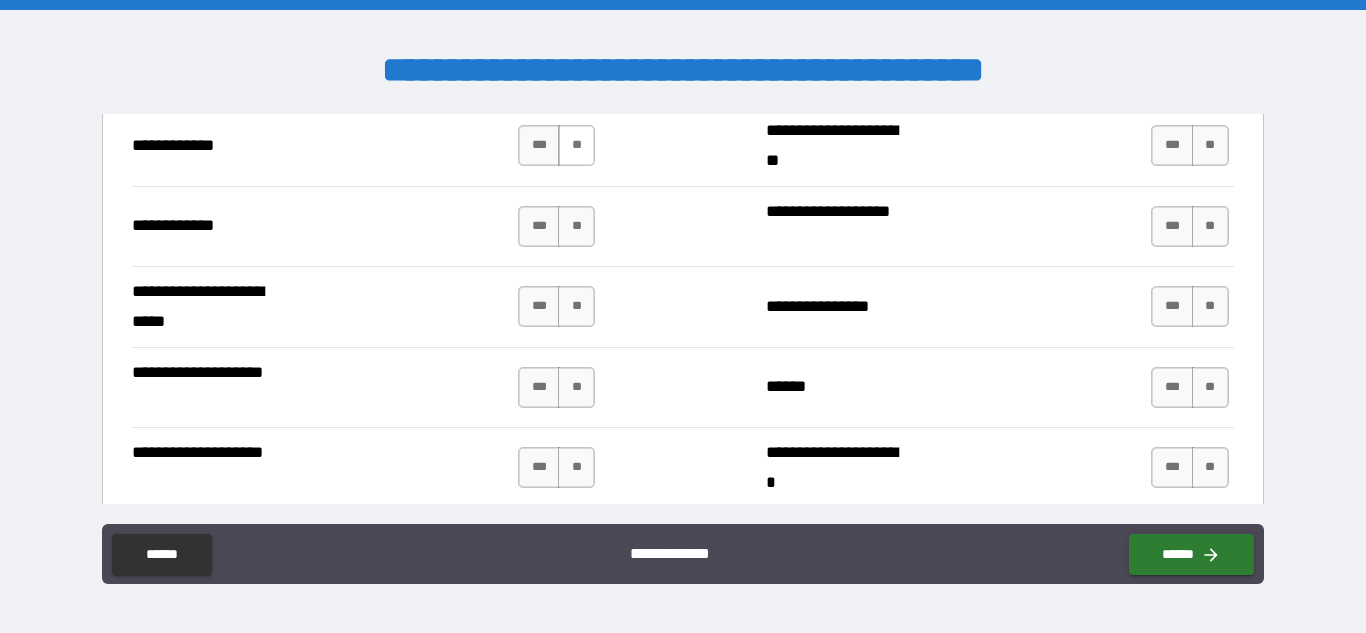 click on "**" at bounding box center [576, 145] 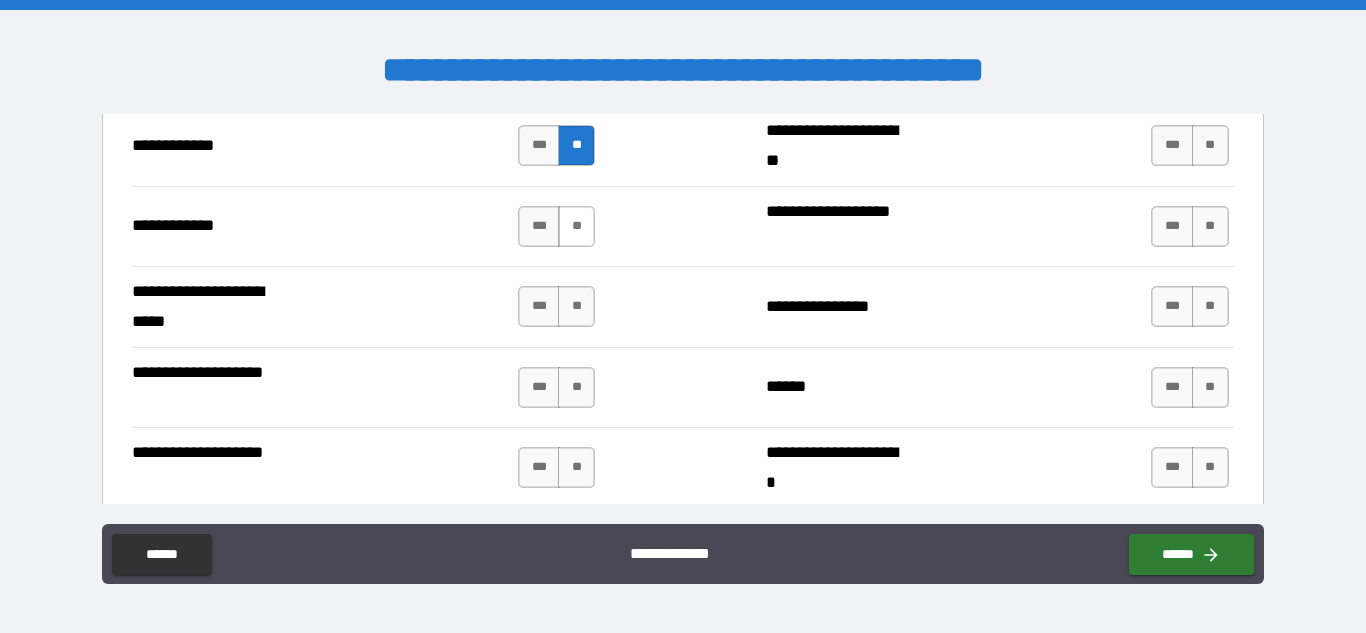 click on "**" at bounding box center (576, 226) 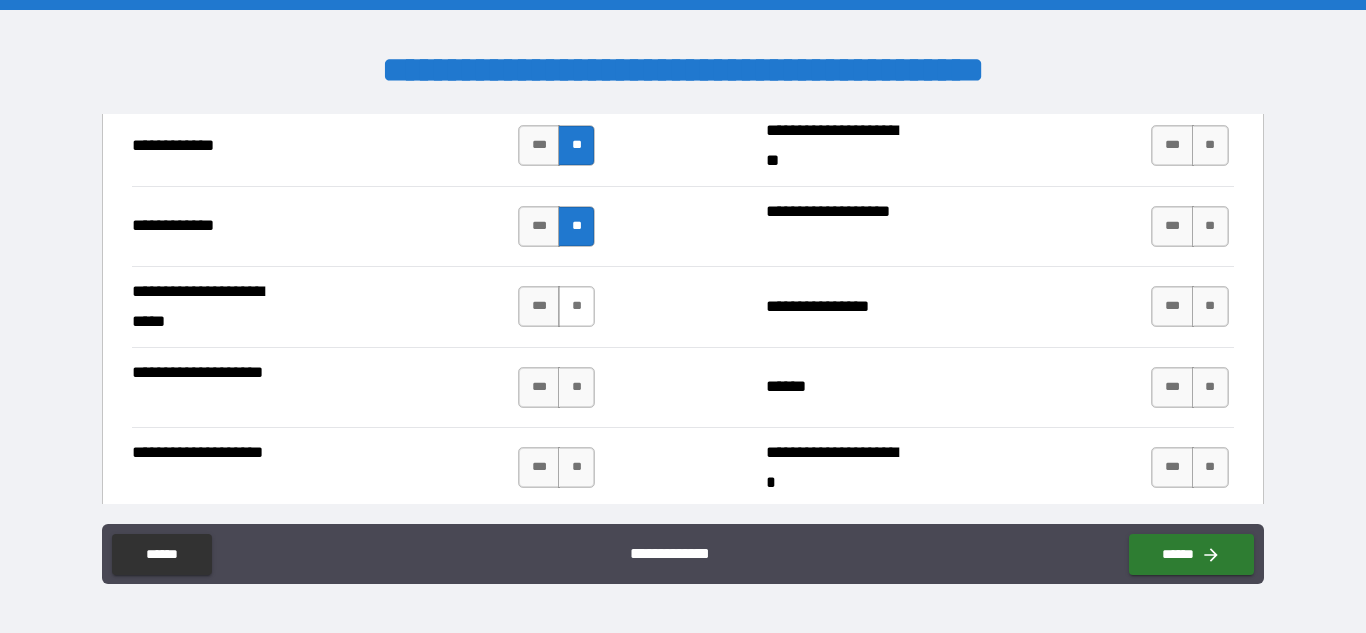 click on "**" at bounding box center [576, 306] 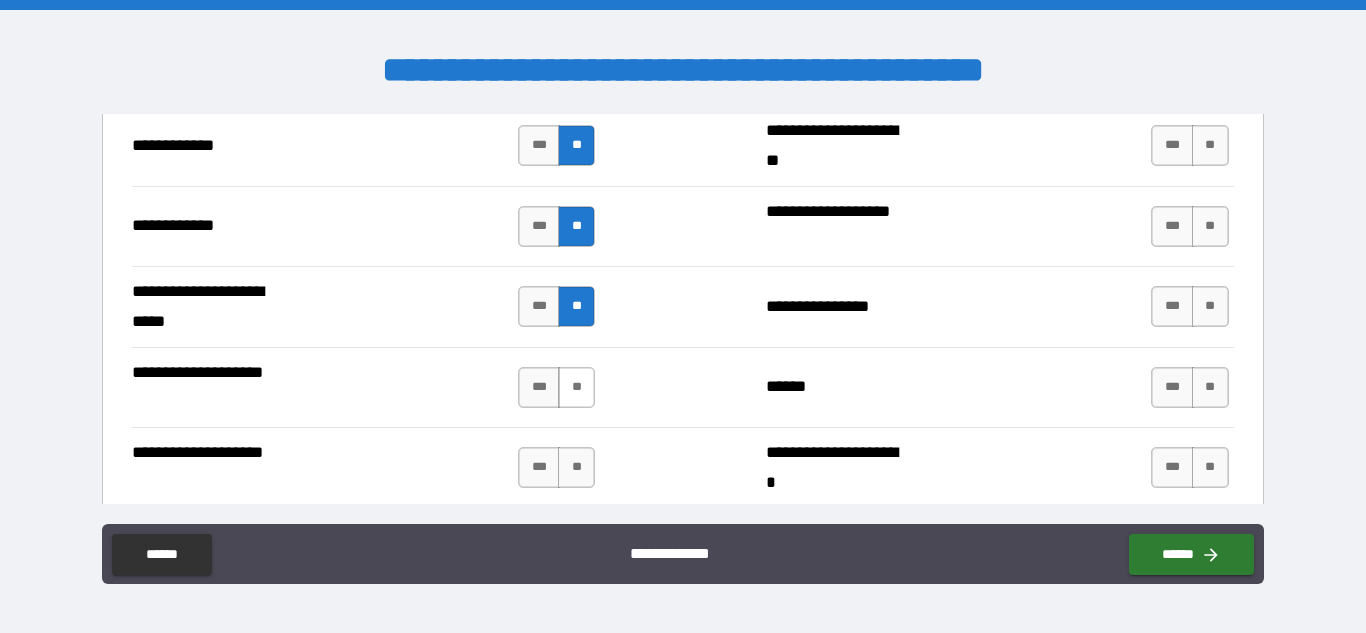 click on "**" at bounding box center [576, 387] 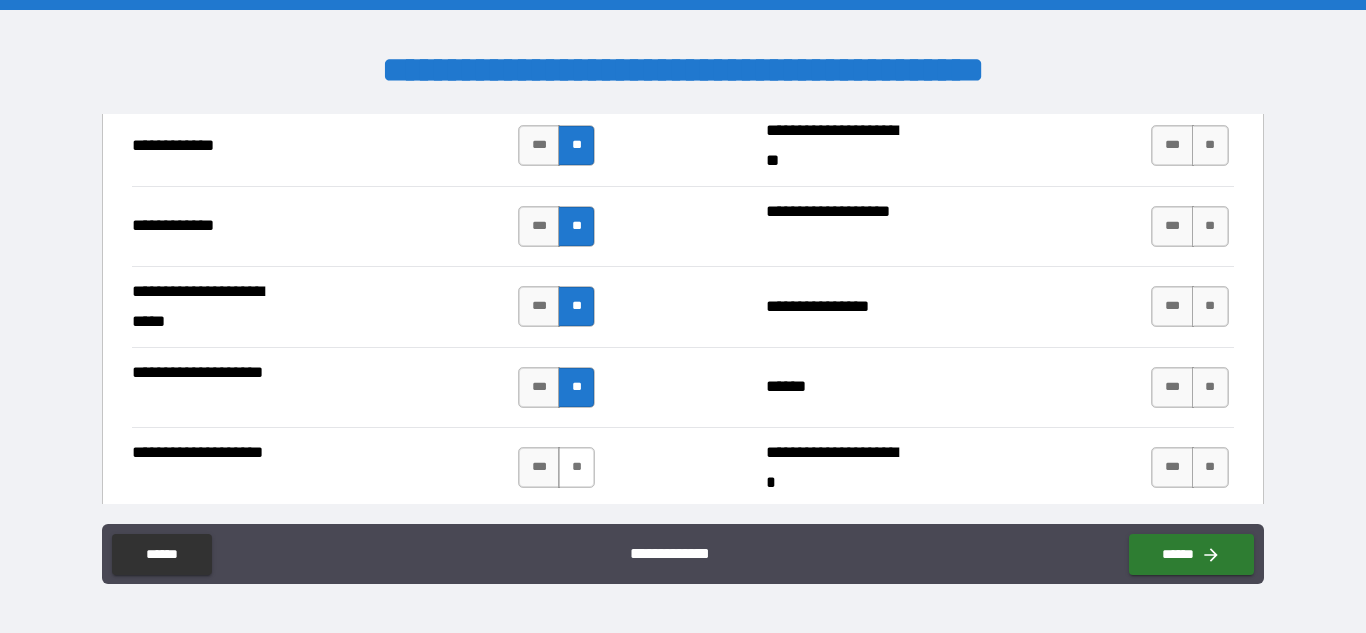 click on "**" at bounding box center (576, 467) 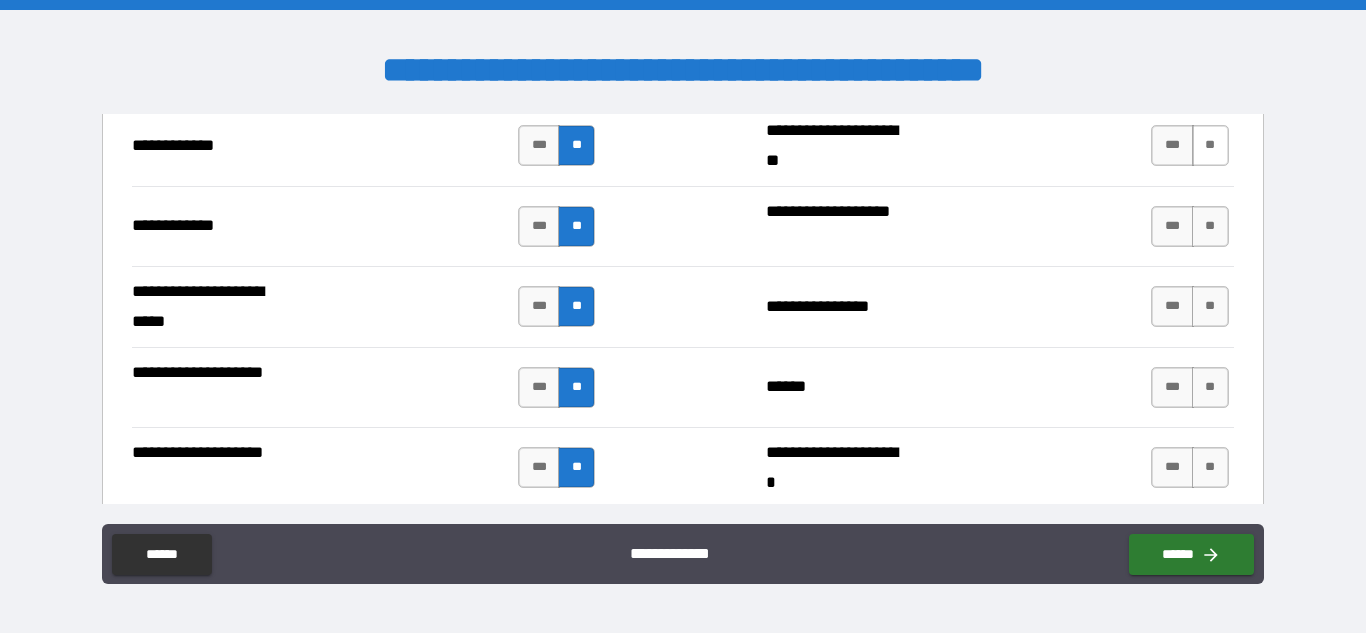 click on "**" at bounding box center [1210, 145] 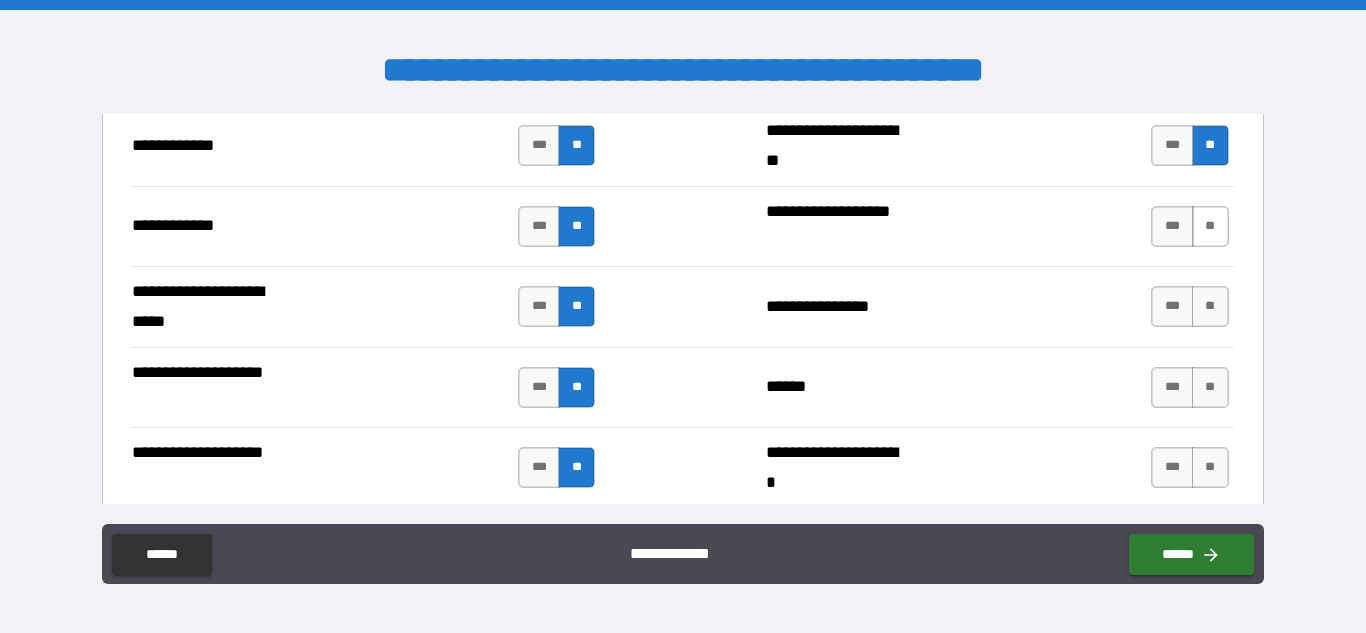 click on "**" at bounding box center (1210, 226) 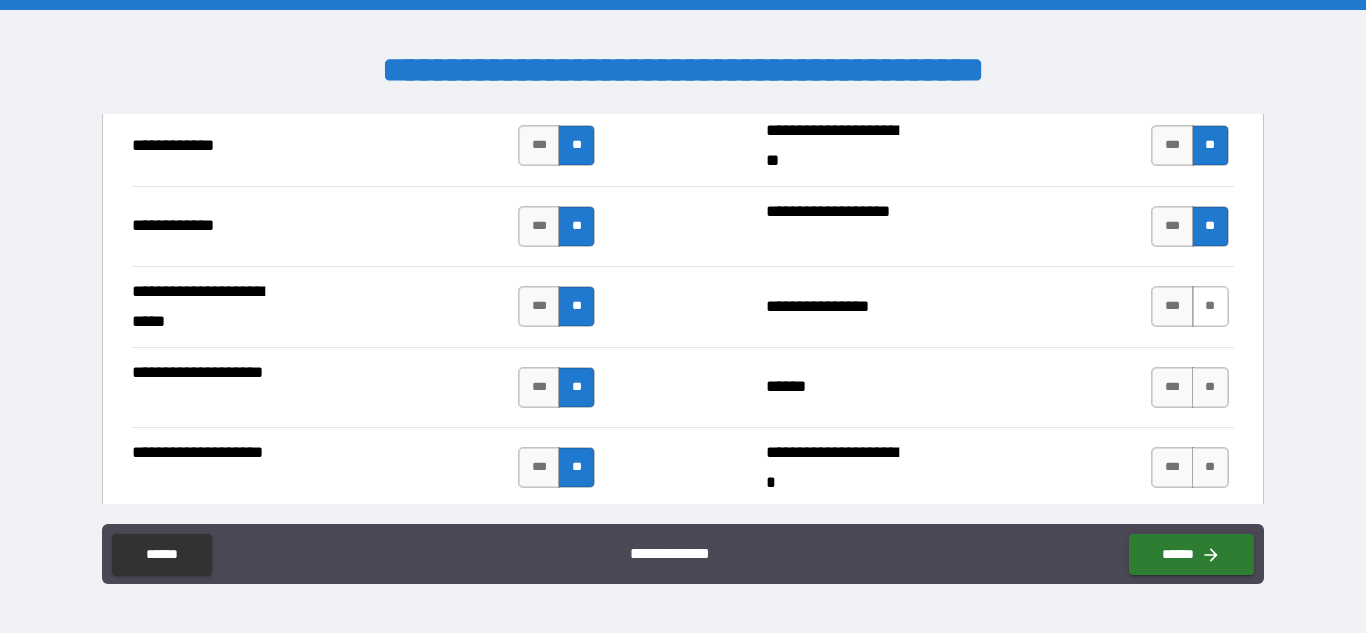 click on "**" at bounding box center [1210, 306] 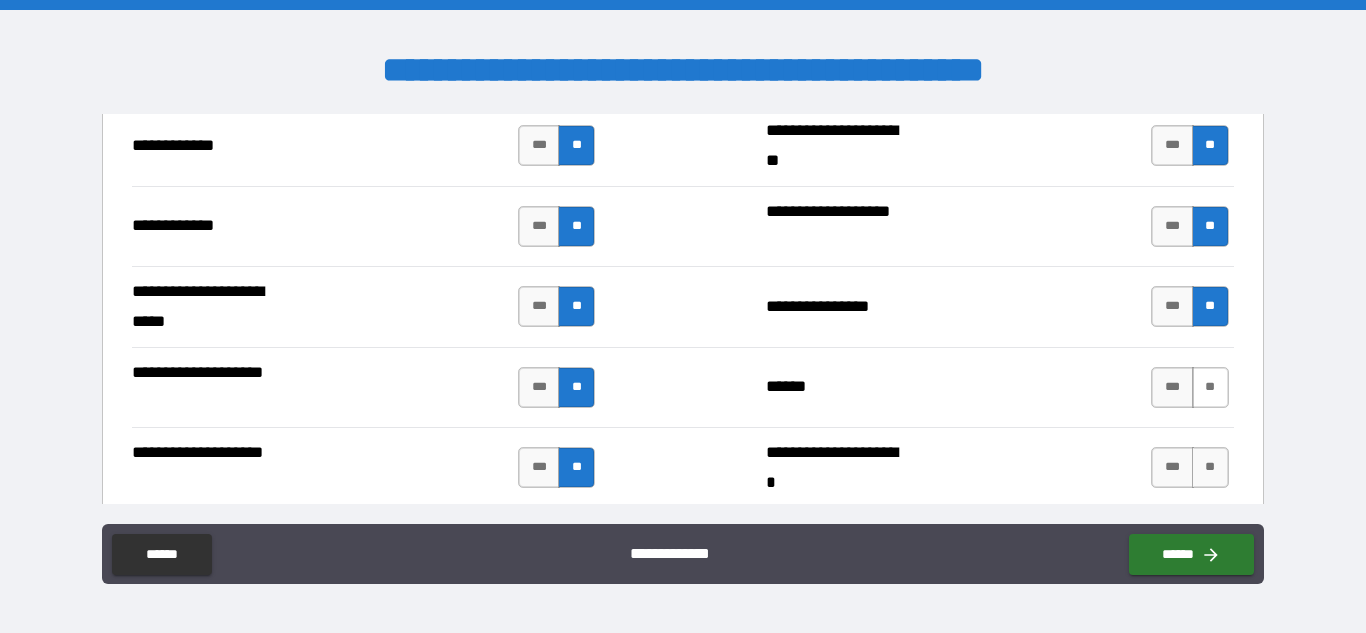click on "**" at bounding box center (1210, 387) 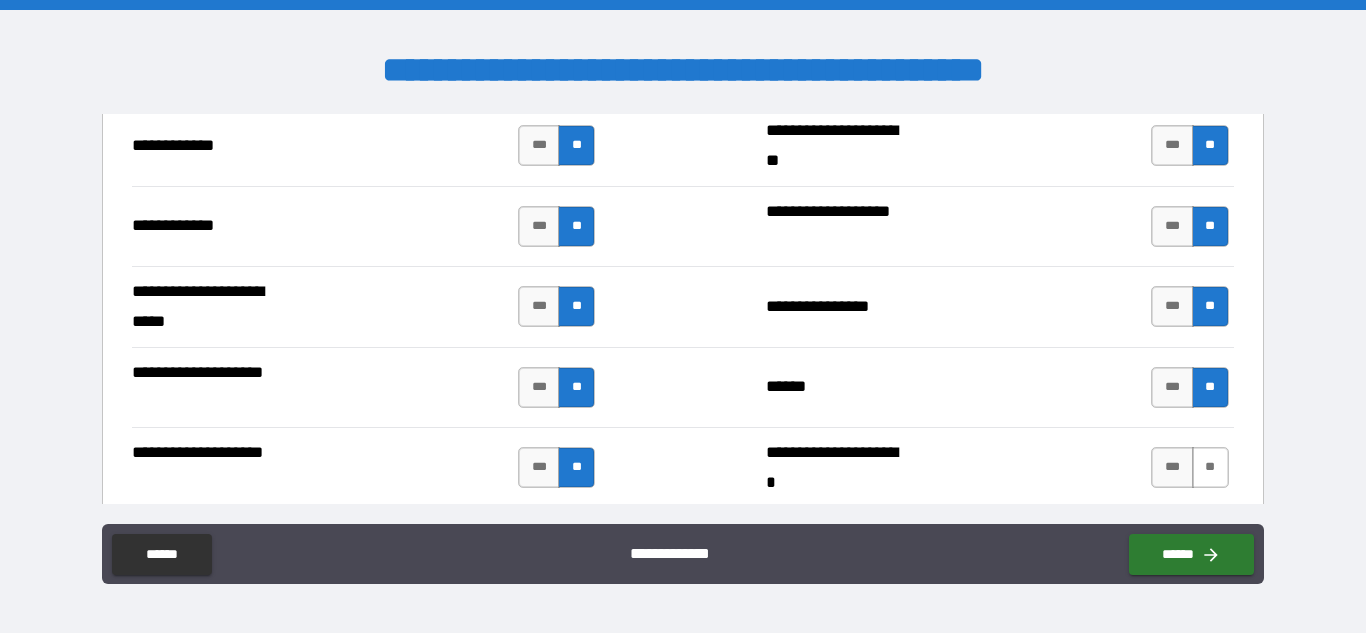 click on "**" at bounding box center [1210, 467] 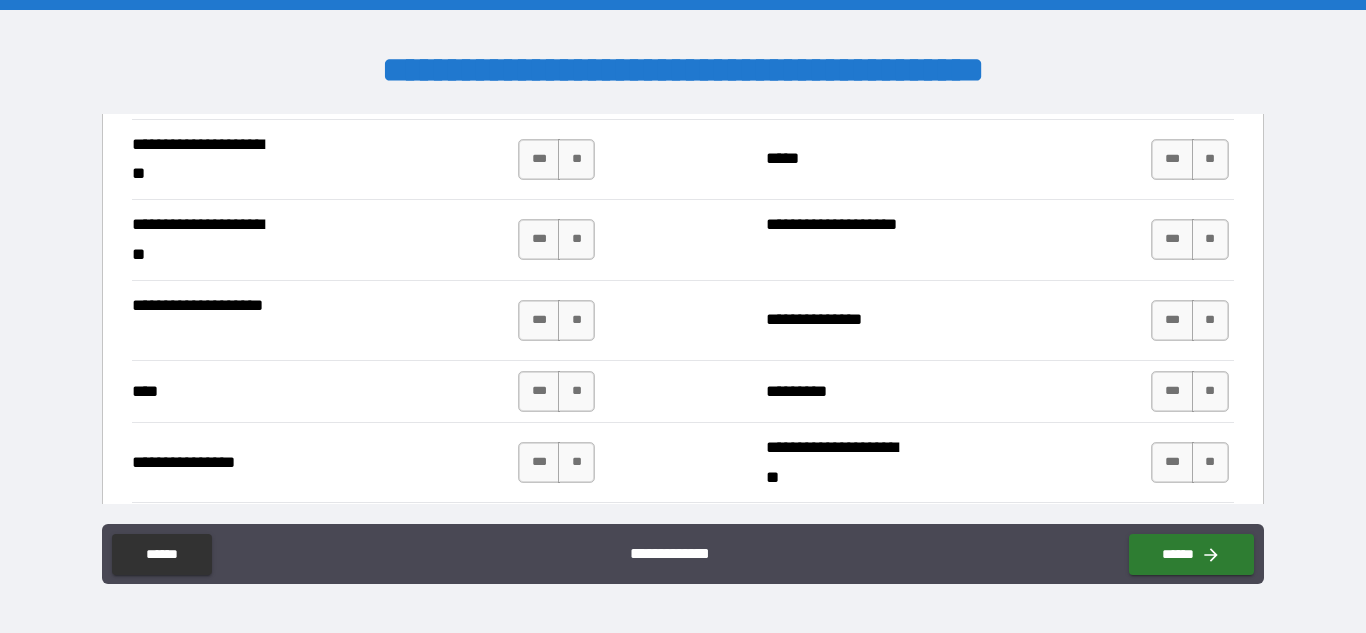 scroll, scrollTop: 4694, scrollLeft: 0, axis: vertical 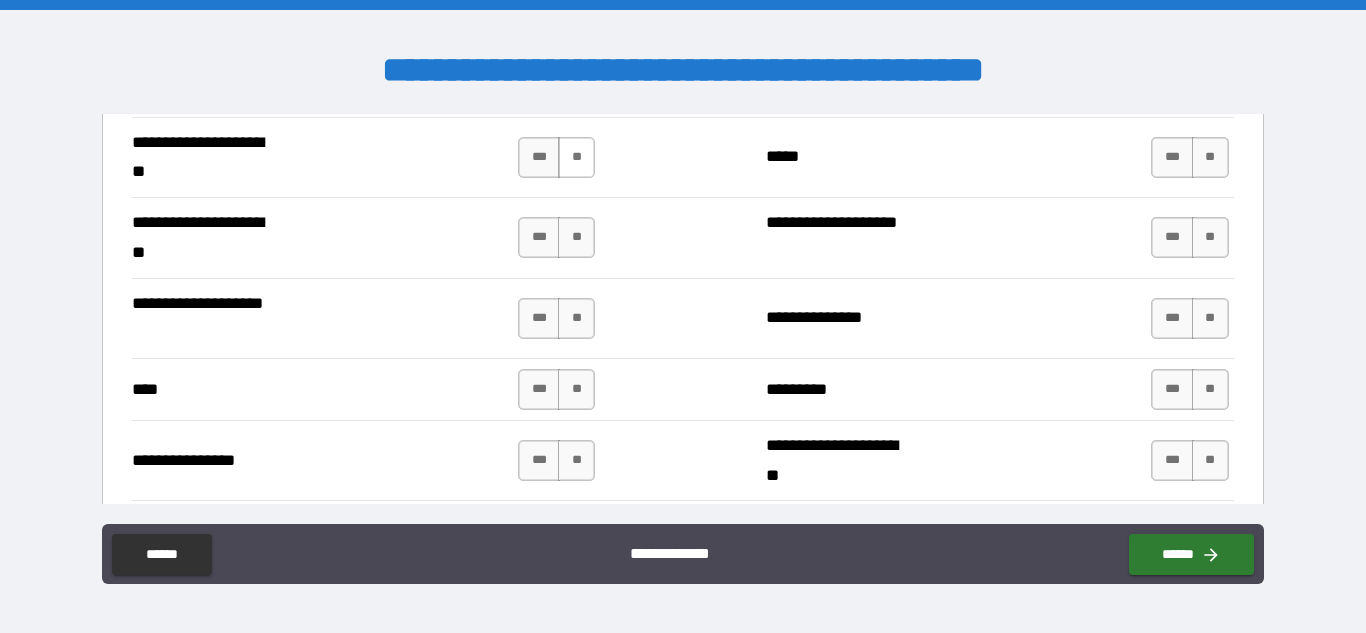 click on "**" at bounding box center (576, 157) 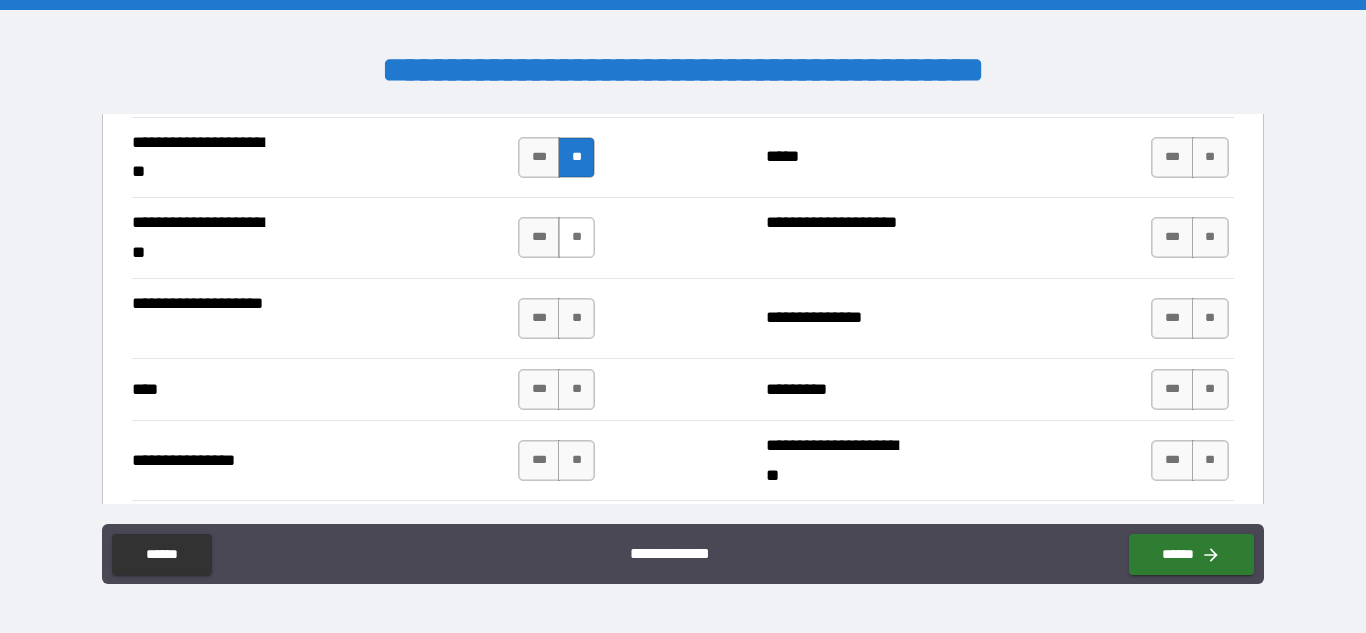 click on "**" at bounding box center [576, 237] 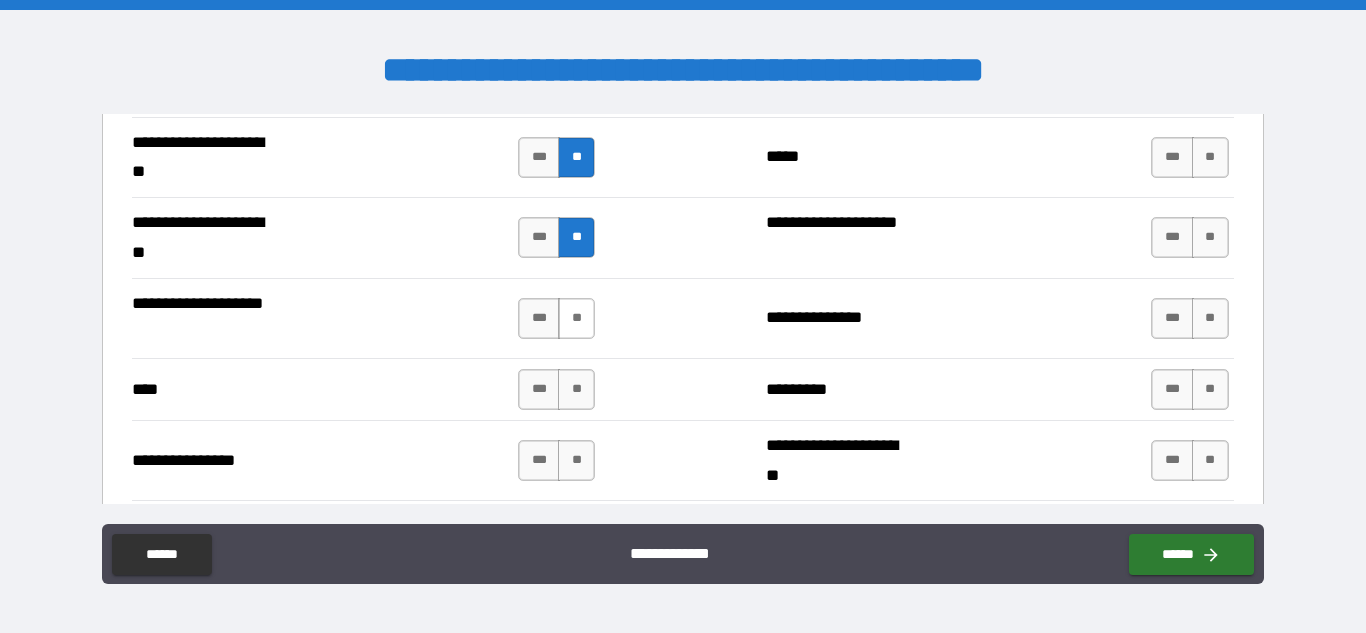 click on "**" at bounding box center [576, 318] 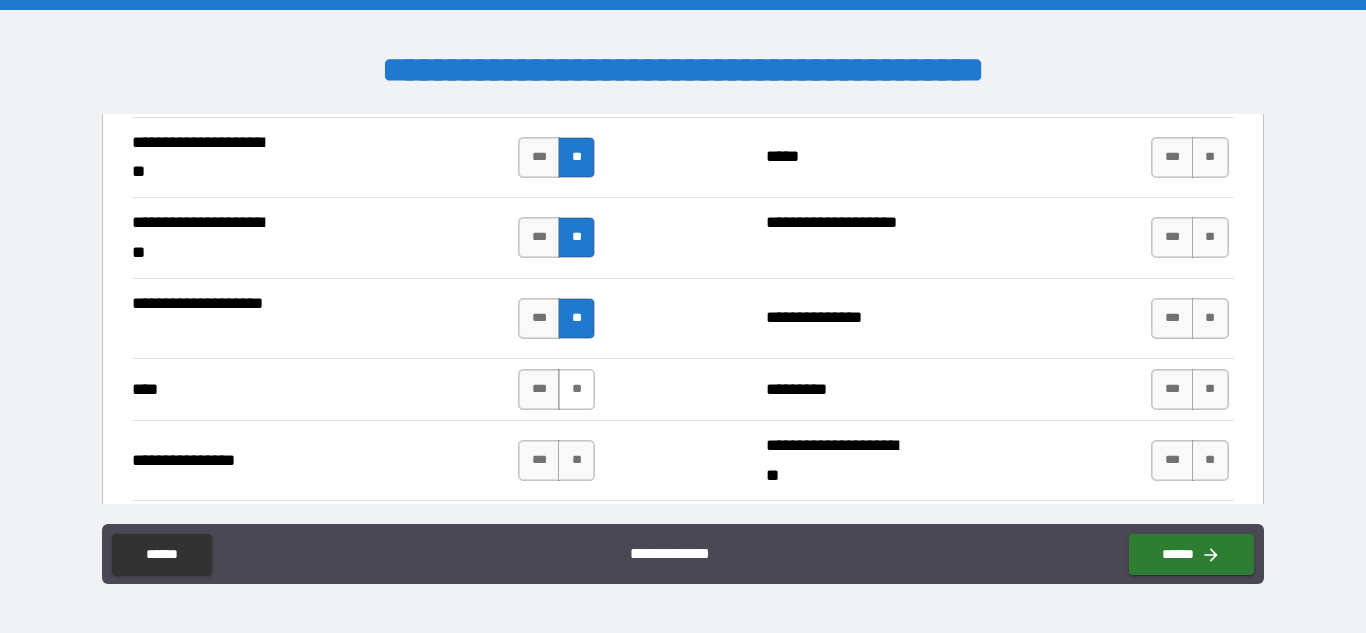 click on "**" at bounding box center (576, 389) 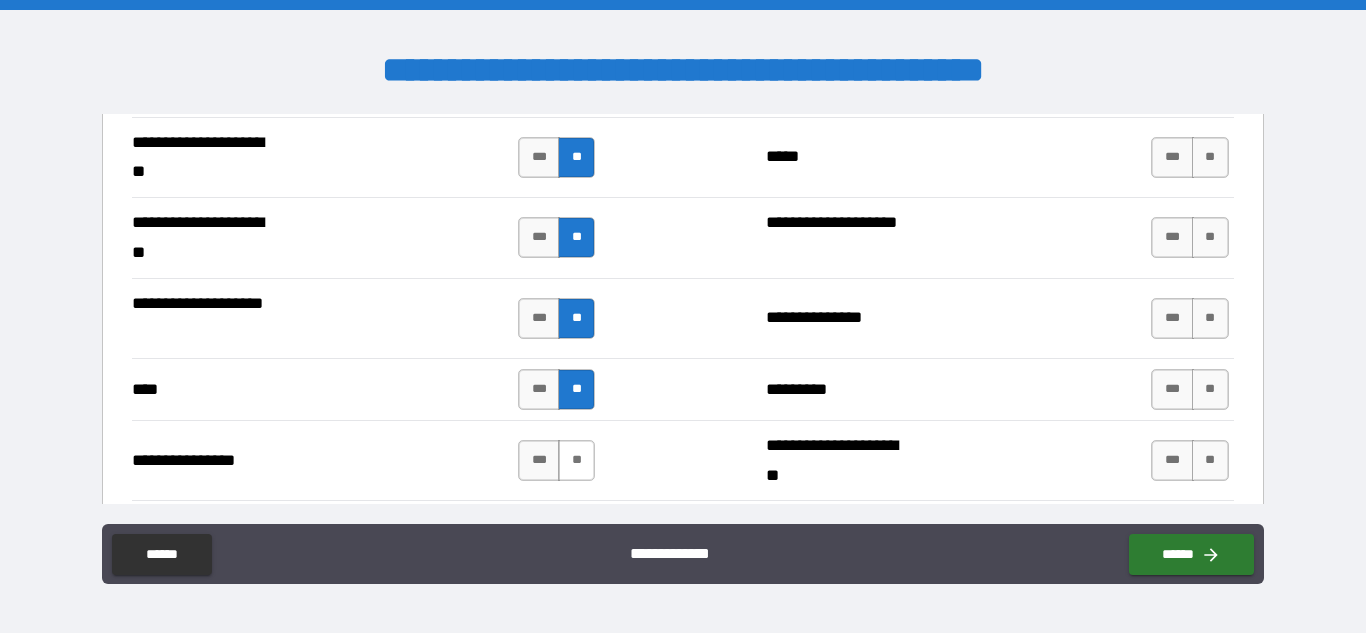 click on "**" at bounding box center (576, 460) 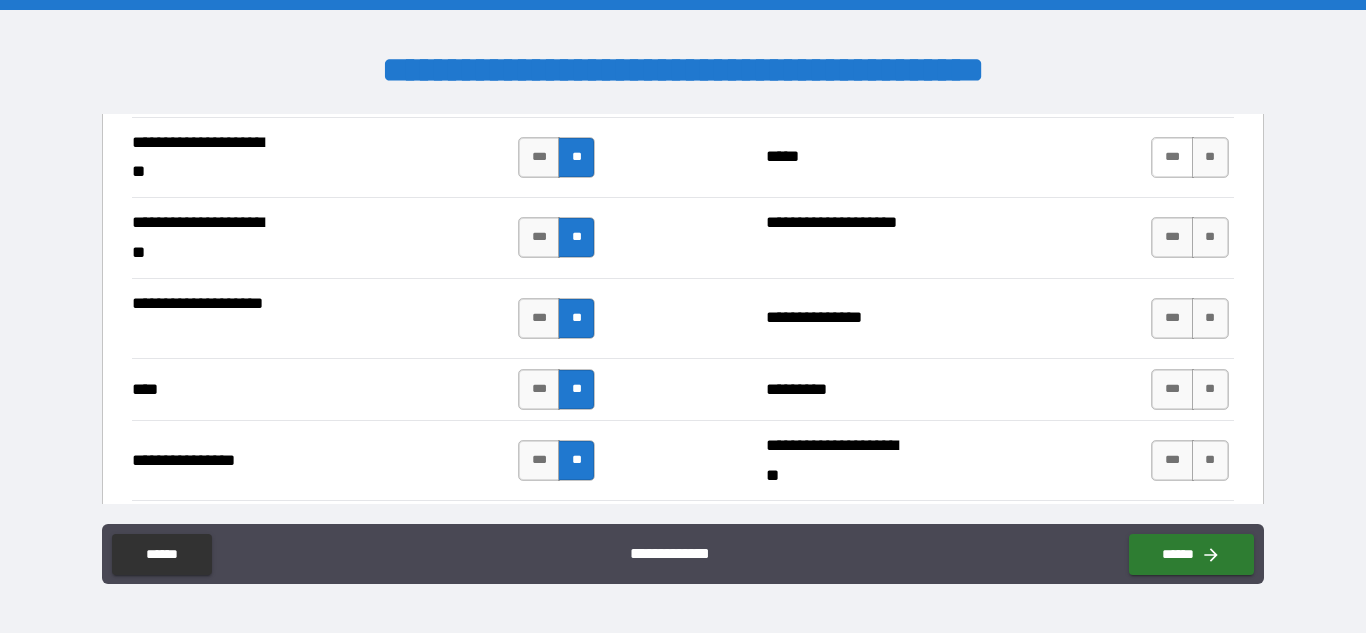 click on "***" at bounding box center [1172, 157] 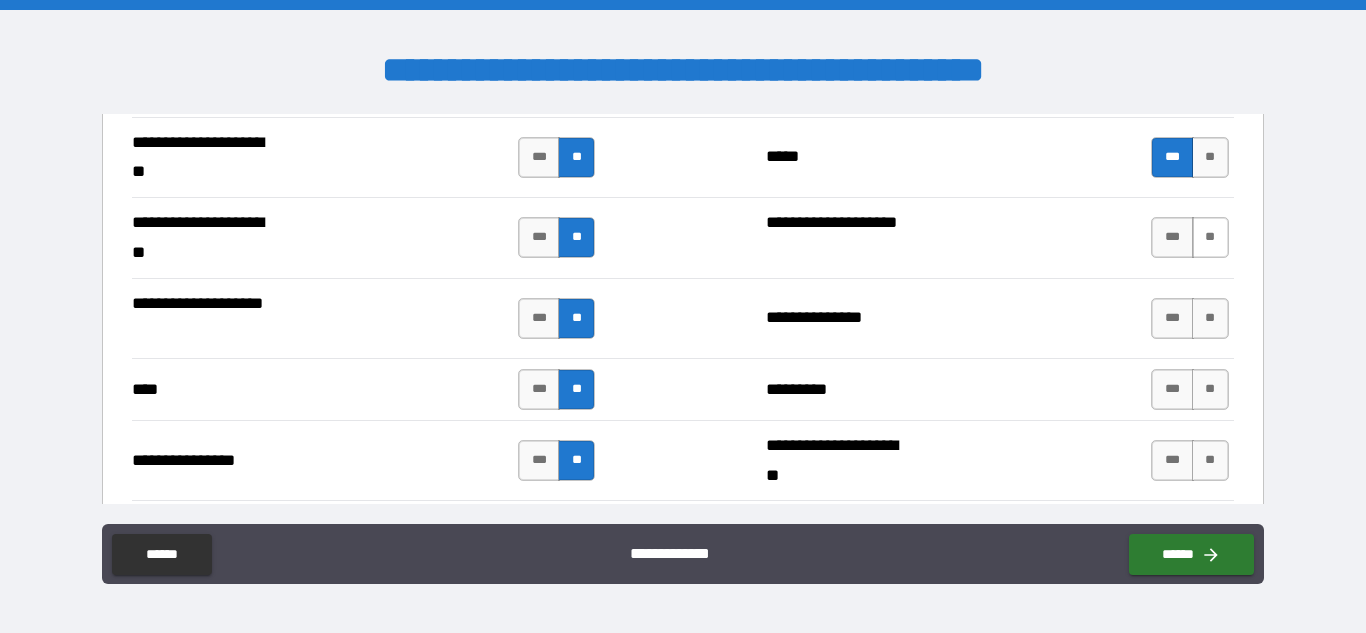 click on "**" at bounding box center [1210, 237] 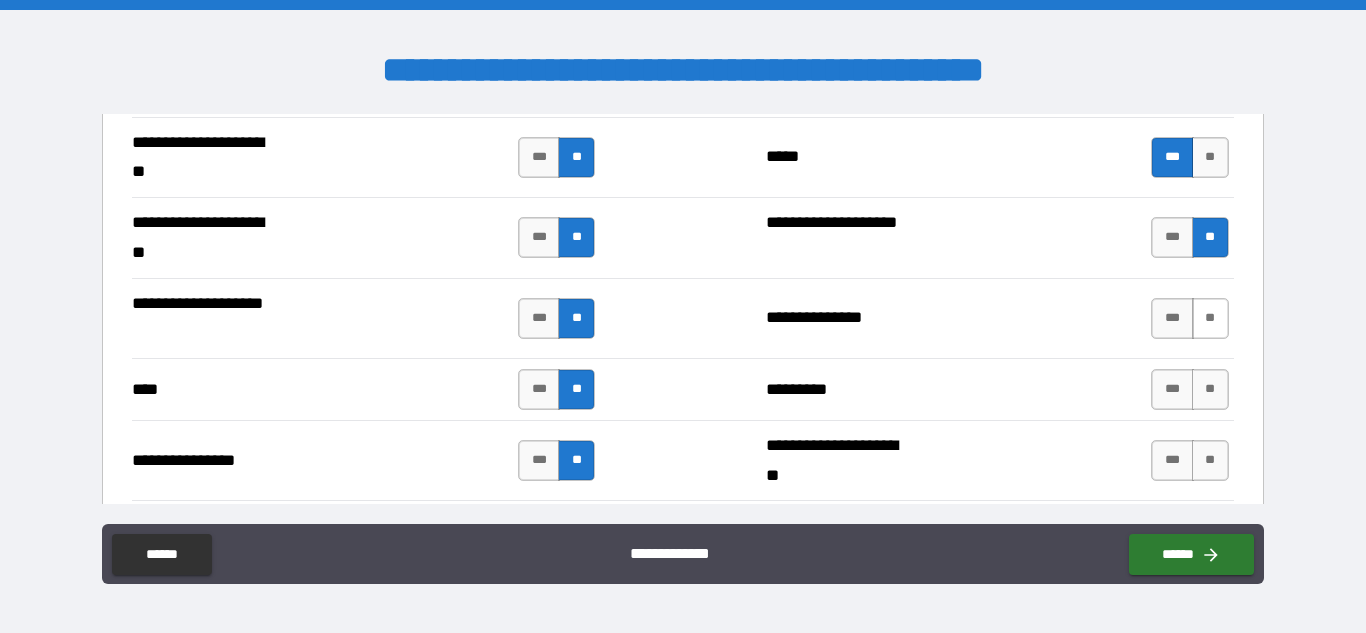 click on "**" at bounding box center [1210, 318] 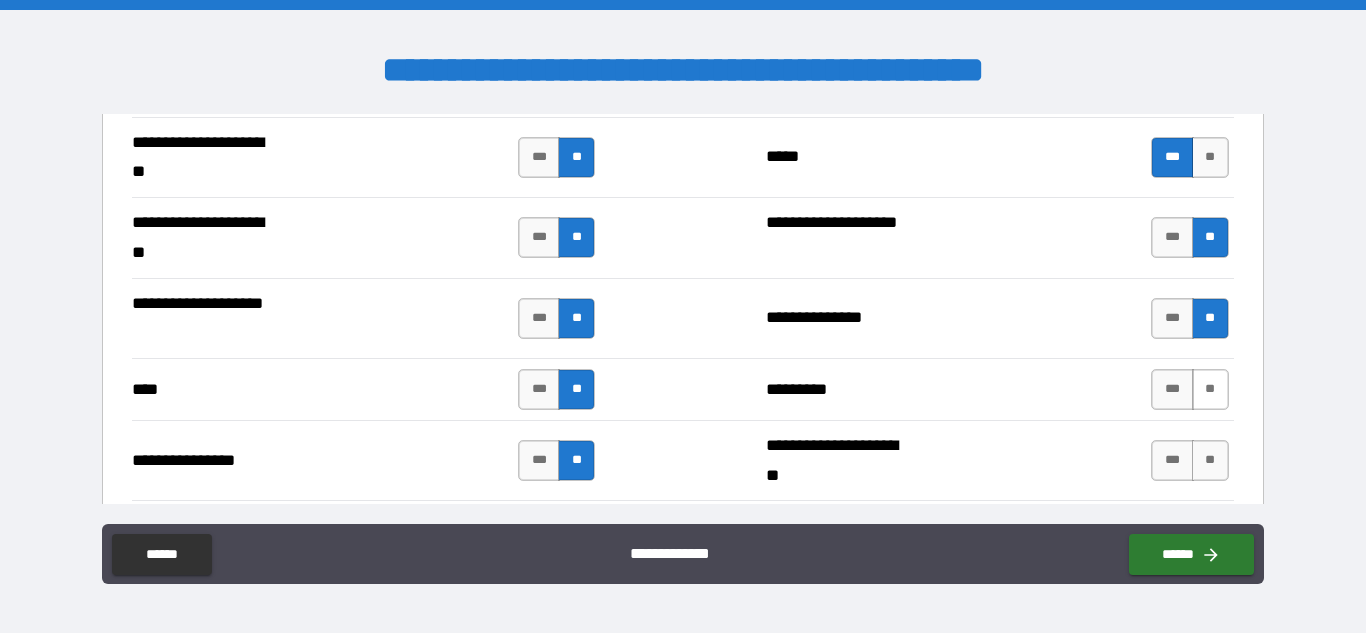click on "**" at bounding box center [1210, 389] 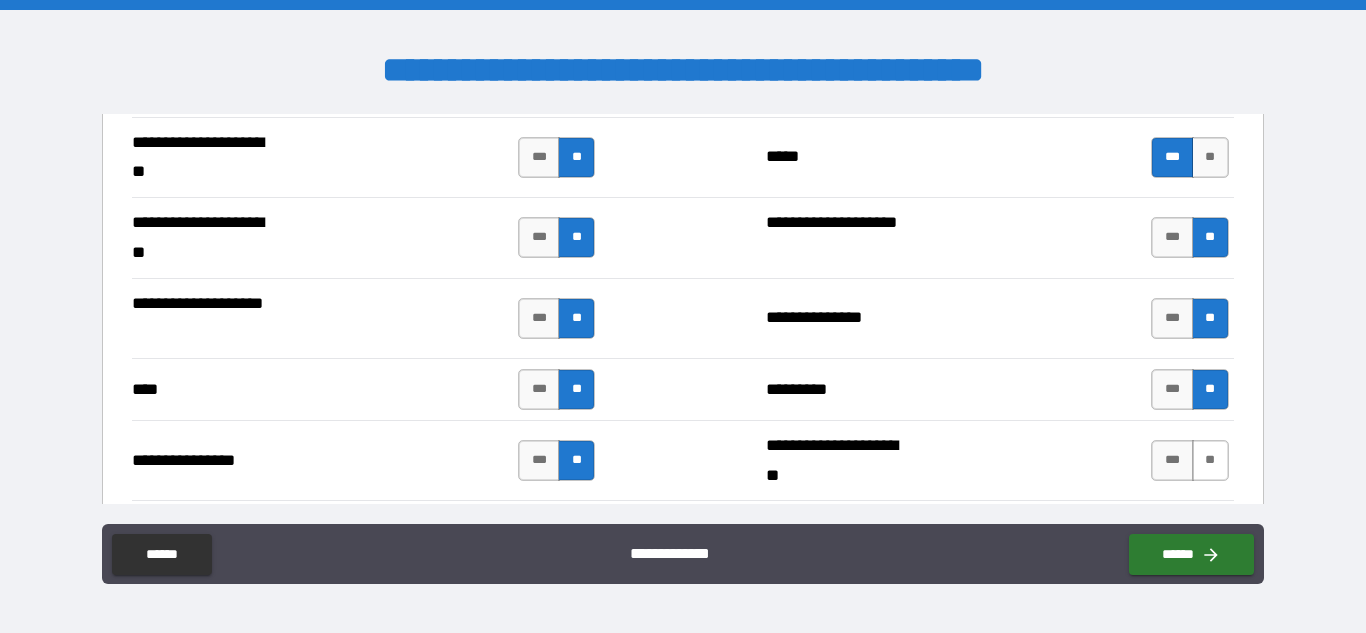 click on "**" at bounding box center (1210, 460) 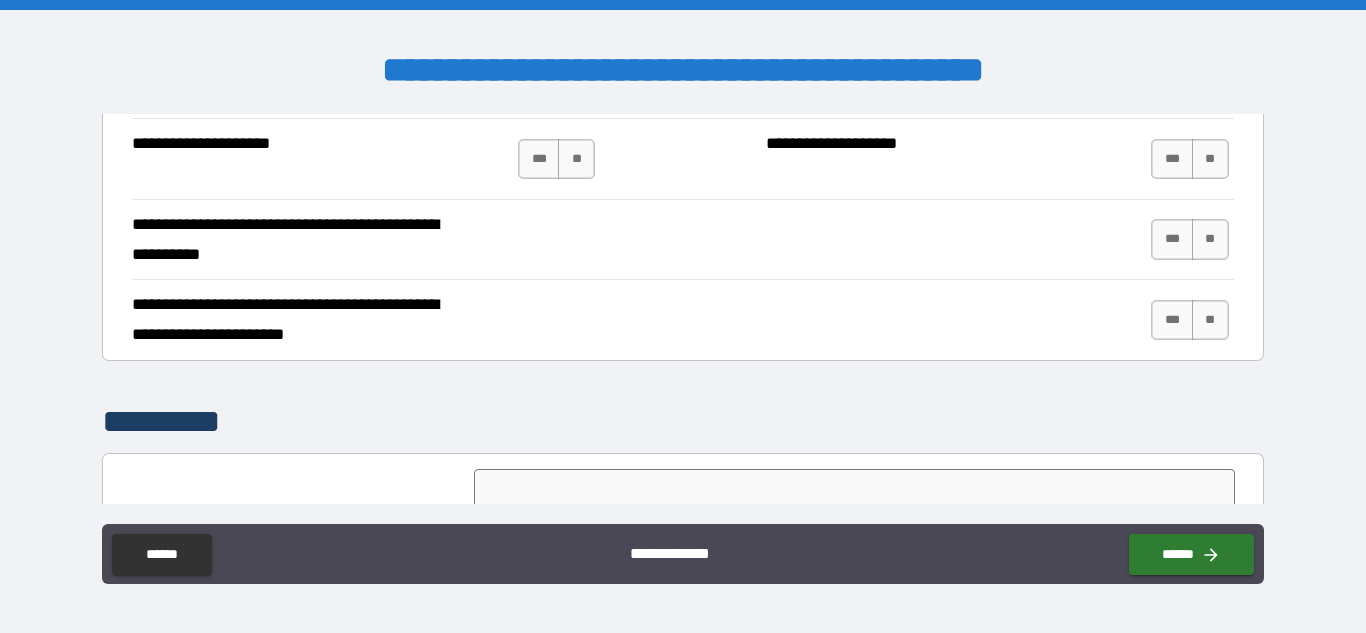 scroll, scrollTop: 5079, scrollLeft: 0, axis: vertical 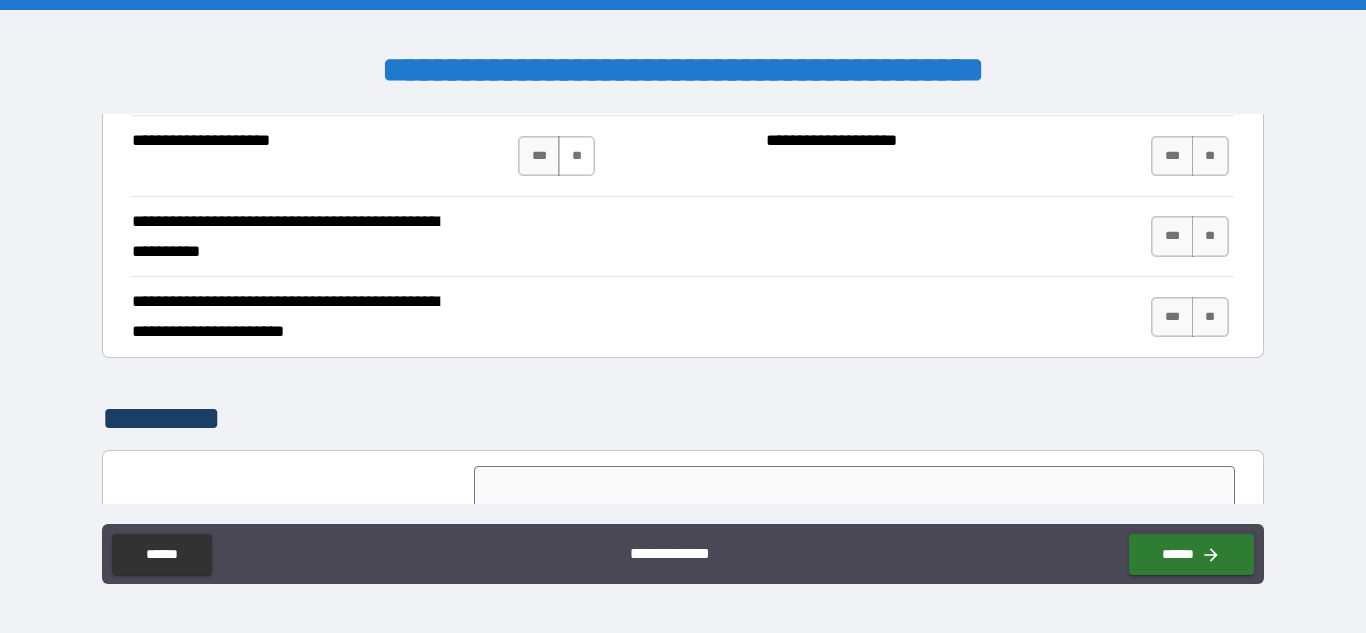 click on "**" at bounding box center [576, 156] 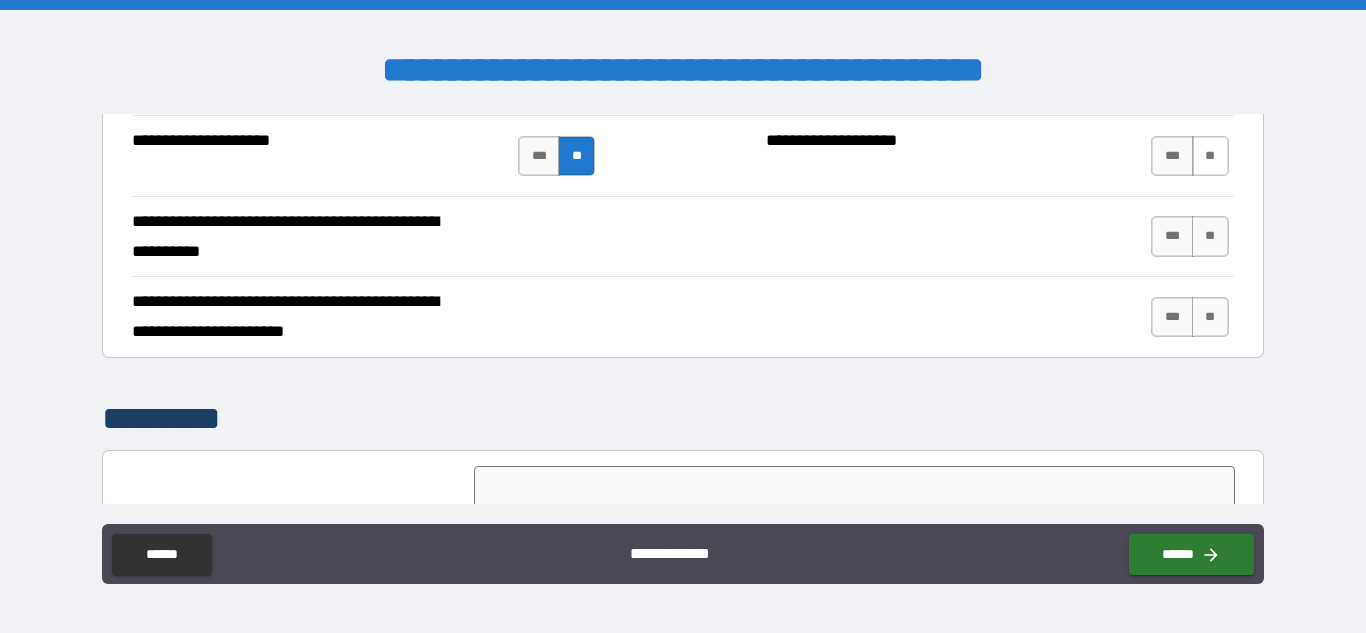 click on "**" at bounding box center [1210, 156] 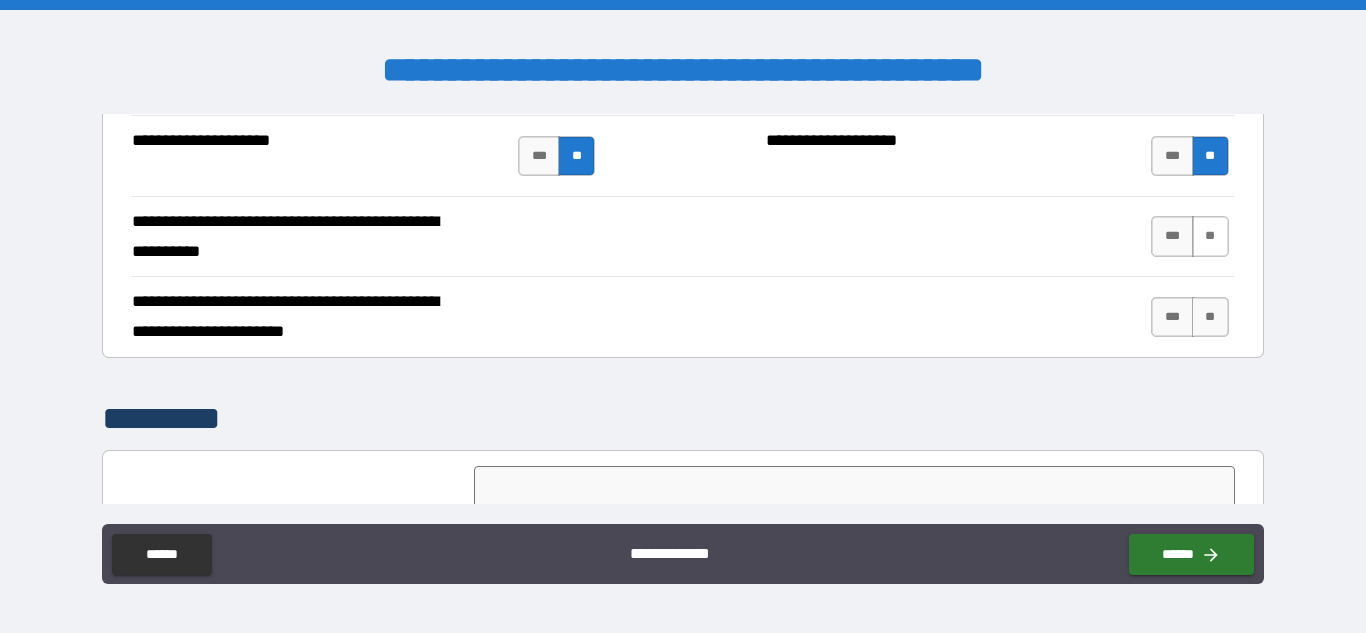 click on "**" at bounding box center (1210, 236) 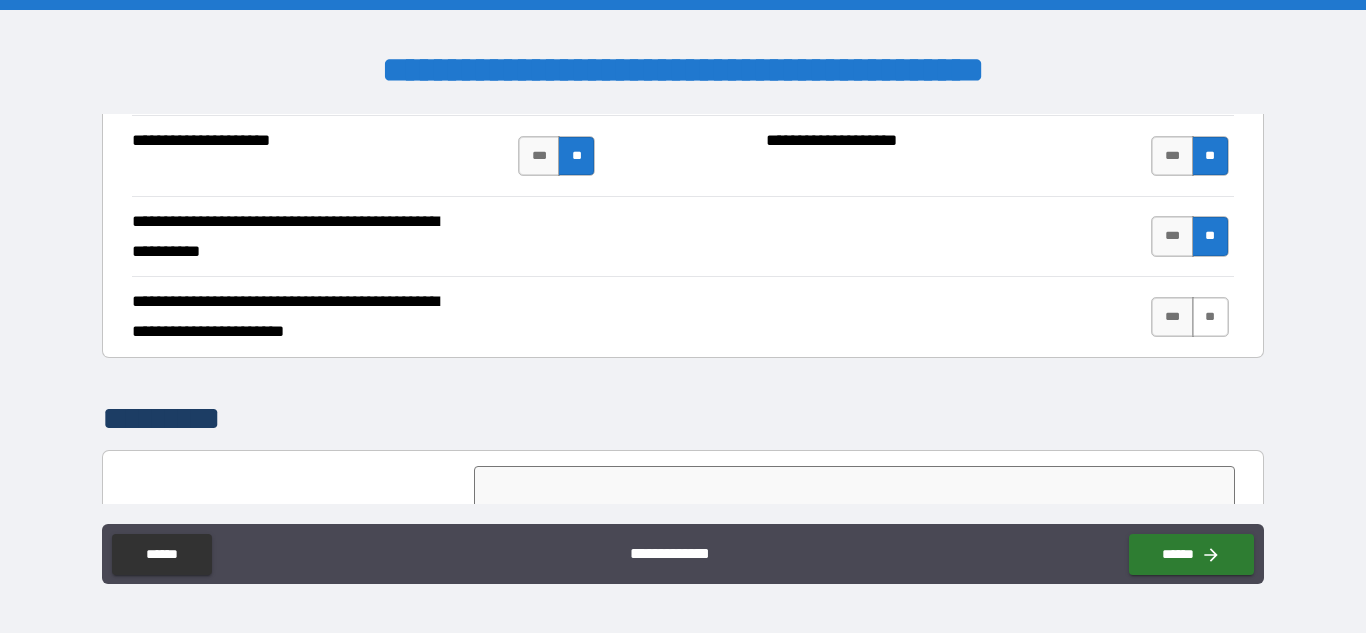 click on "**" at bounding box center [1210, 317] 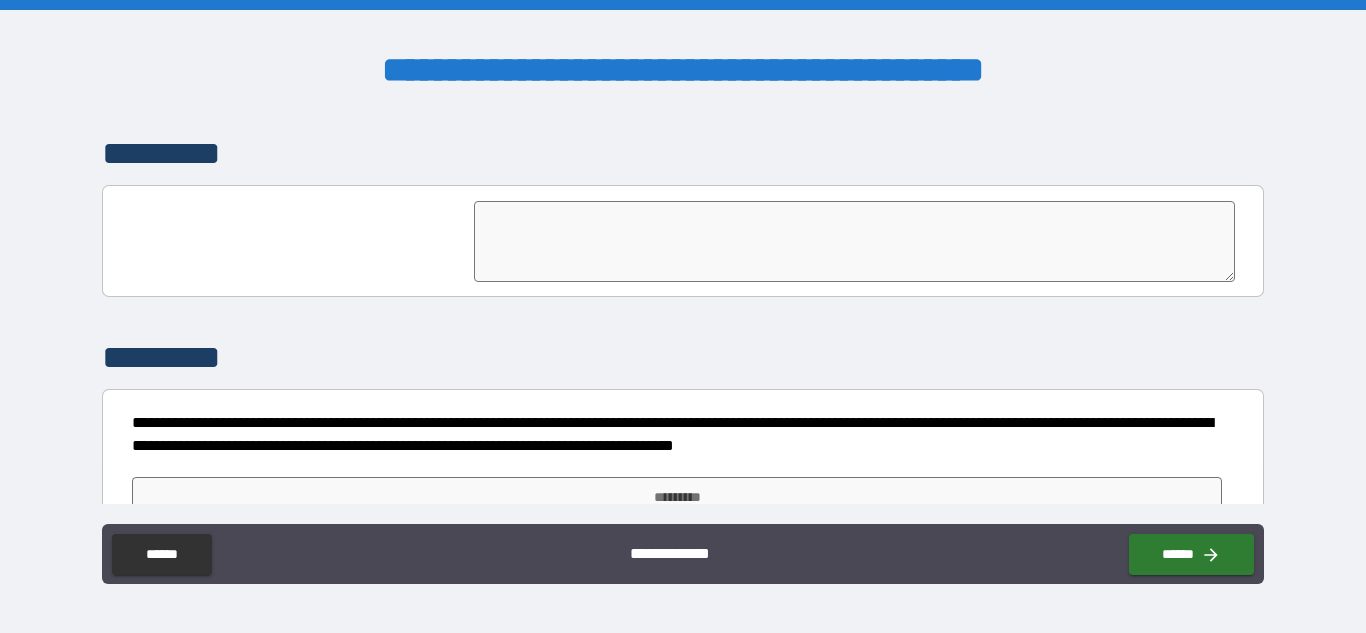 scroll, scrollTop: 5388, scrollLeft: 0, axis: vertical 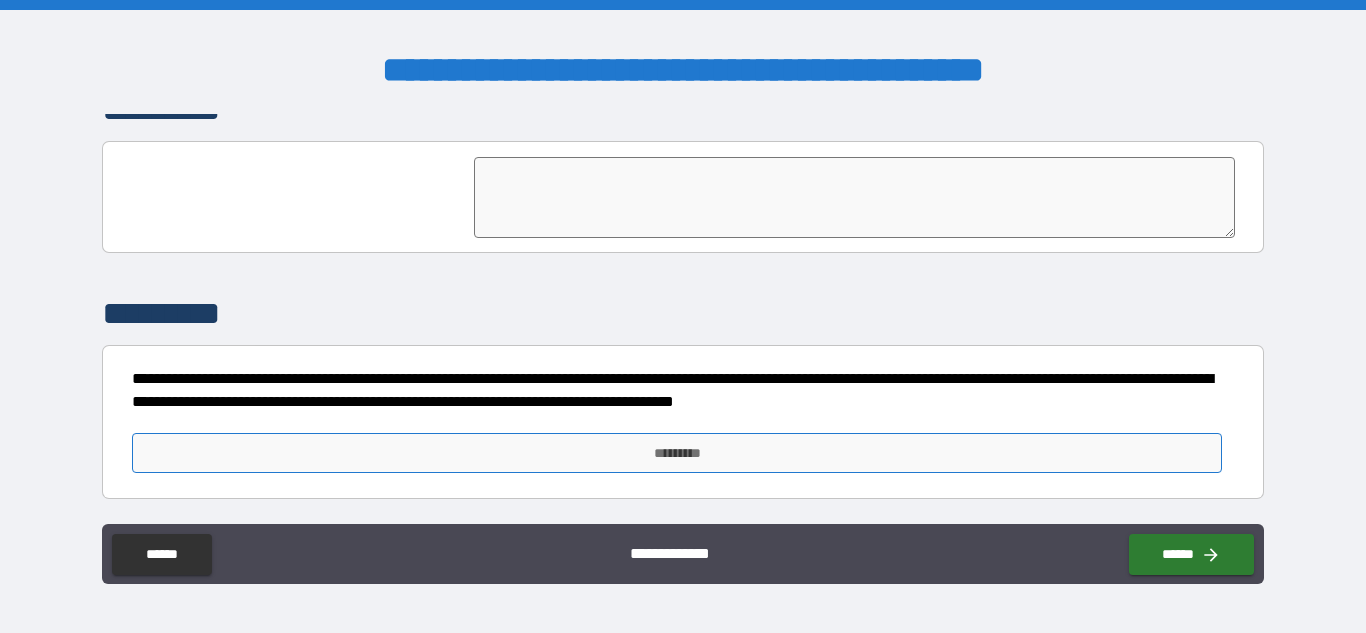 click on "*********" at bounding box center [677, 453] 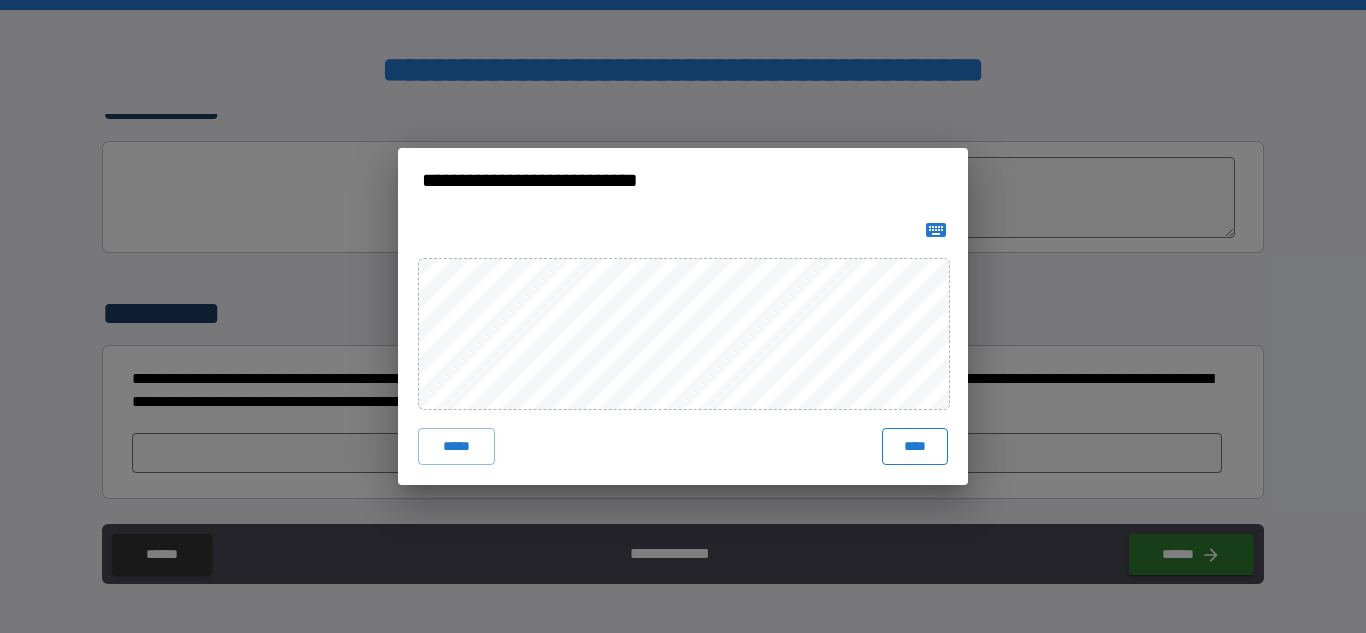 click on "****" at bounding box center [915, 446] 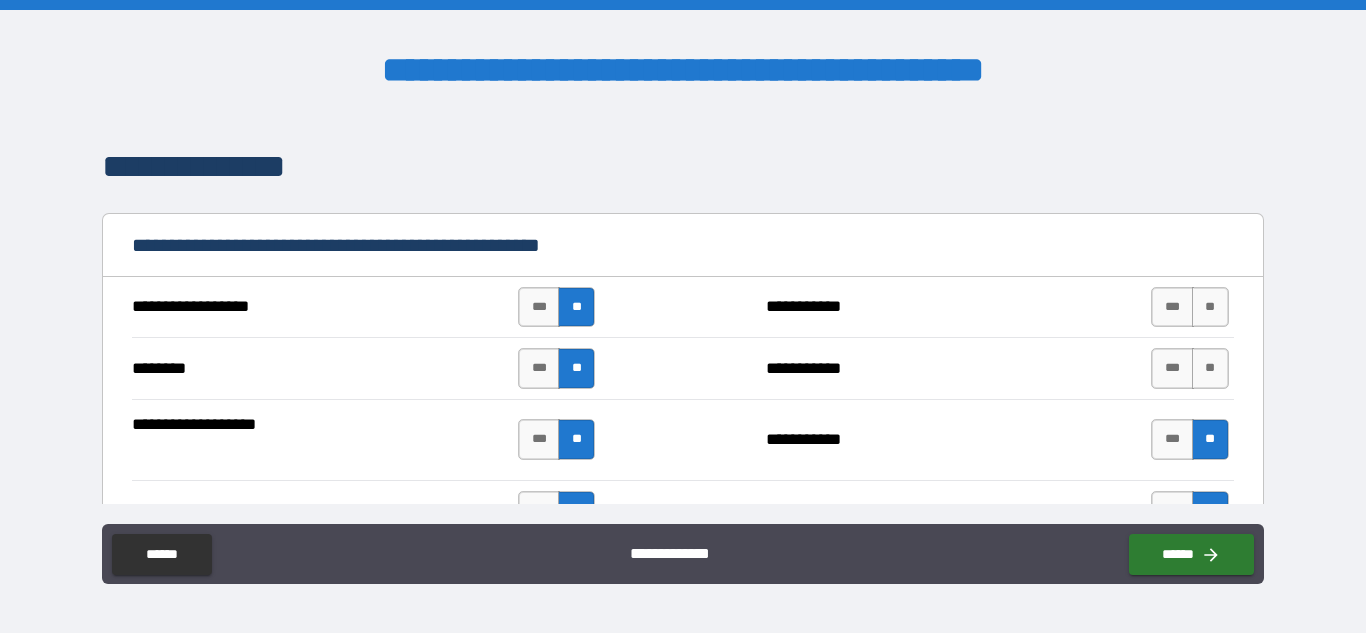 scroll, scrollTop: 2539, scrollLeft: 0, axis: vertical 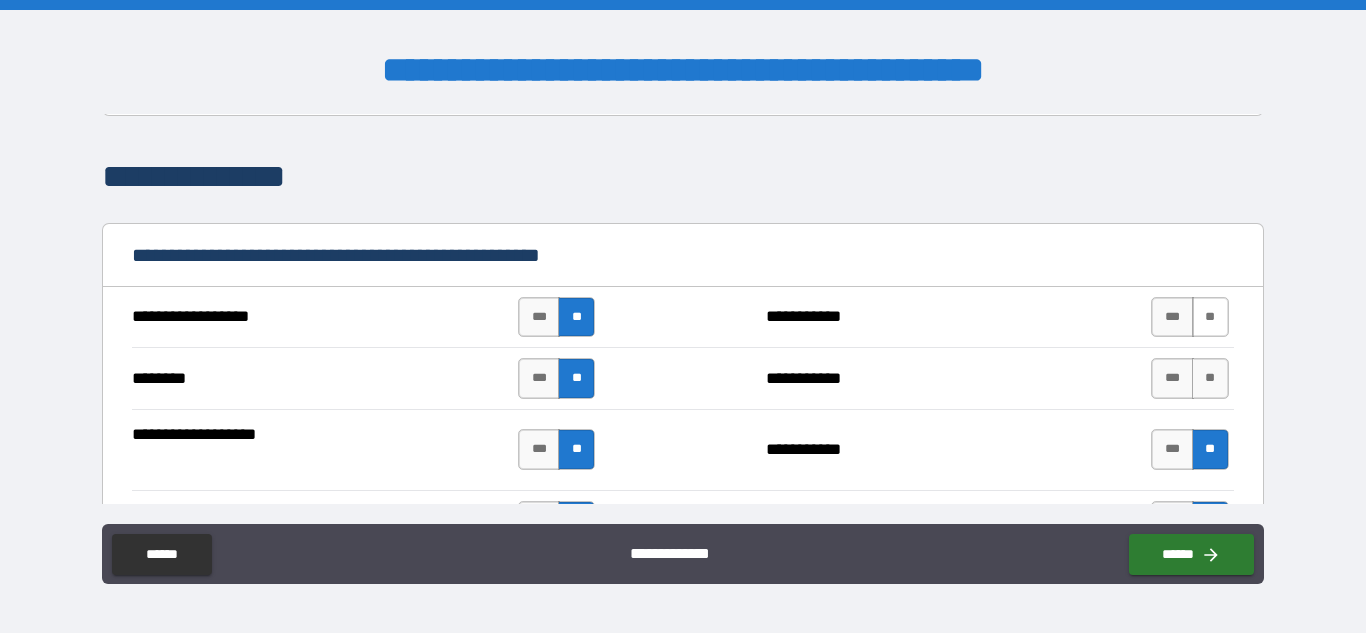 click on "**" at bounding box center (1210, 317) 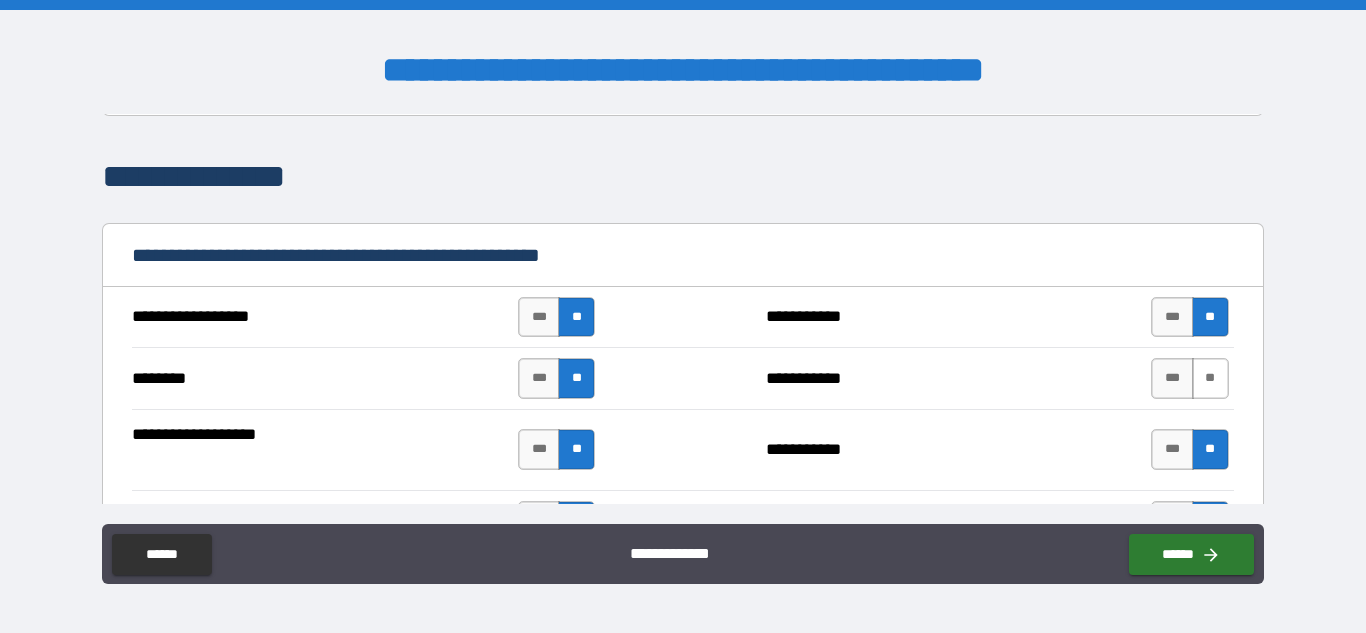 click on "**" at bounding box center (1210, 378) 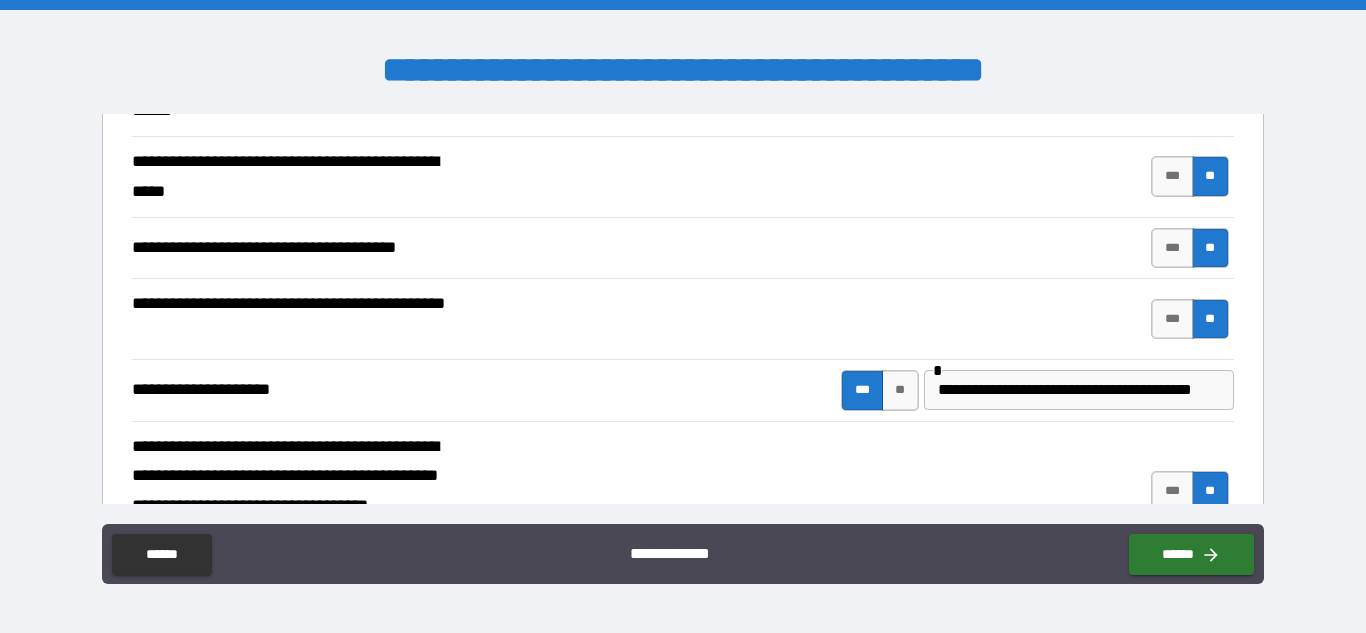 scroll, scrollTop: 1276, scrollLeft: 0, axis: vertical 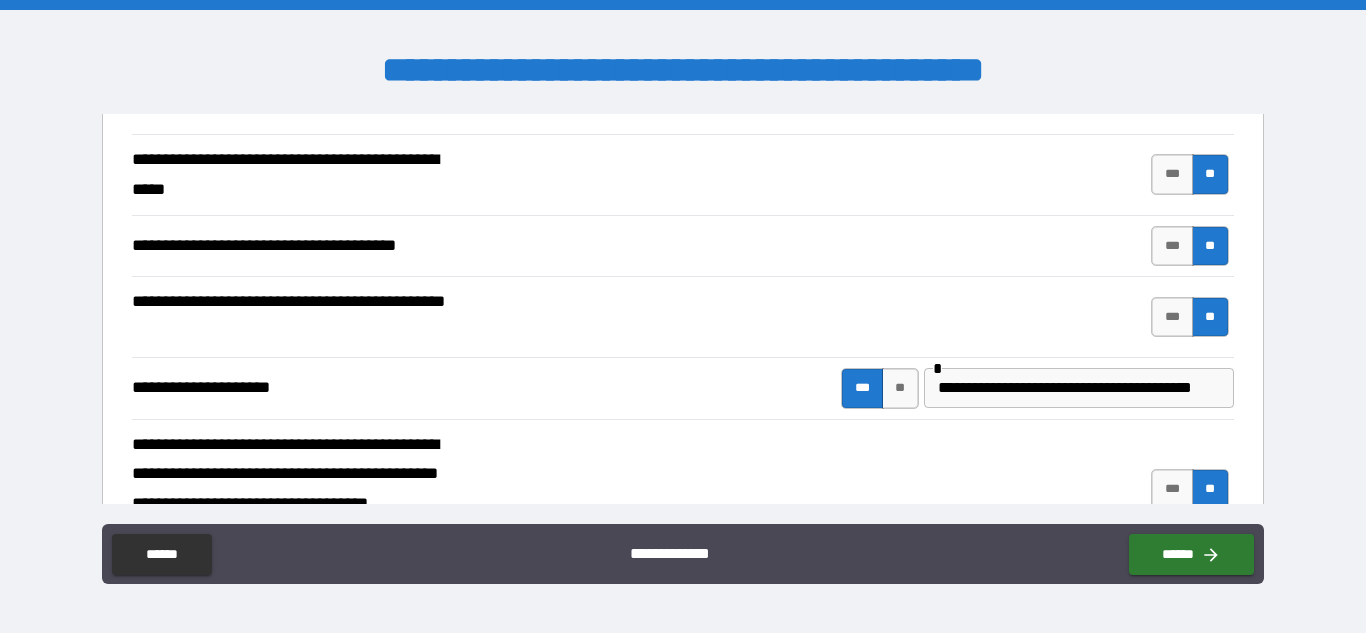 click on "**********" at bounding box center (1076, 388) 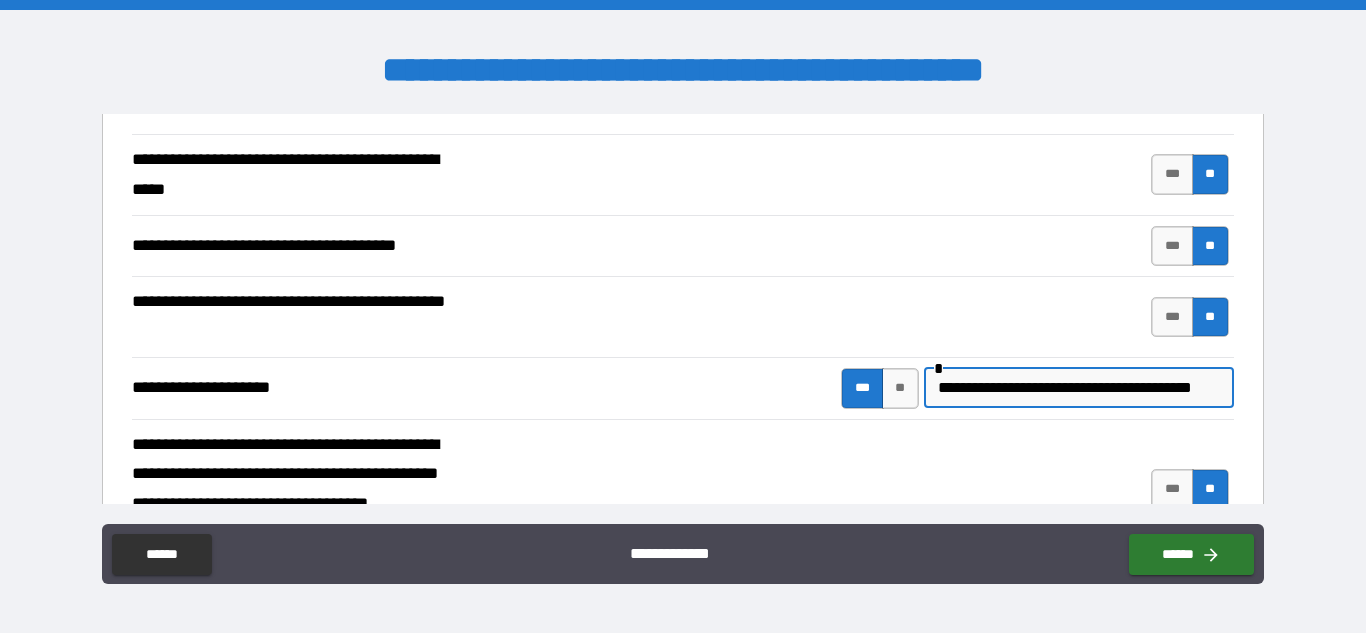 scroll, scrollTop: 0, scrollLeft: 47, axis: horizontal 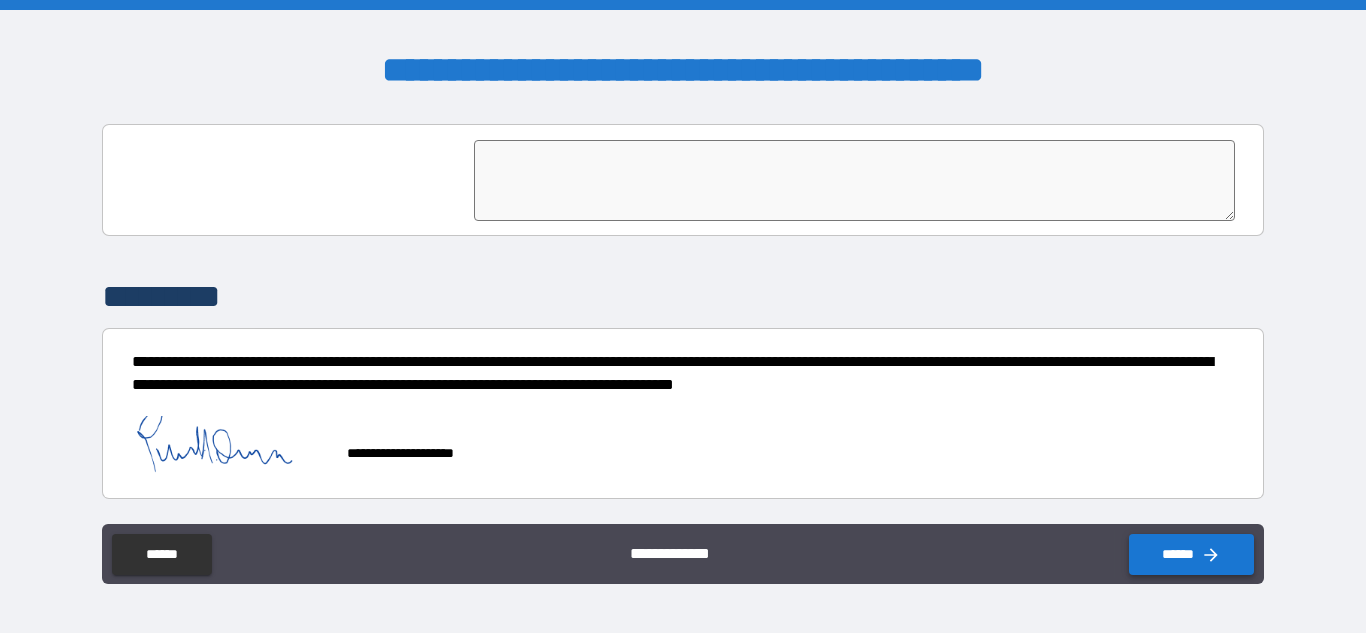 click 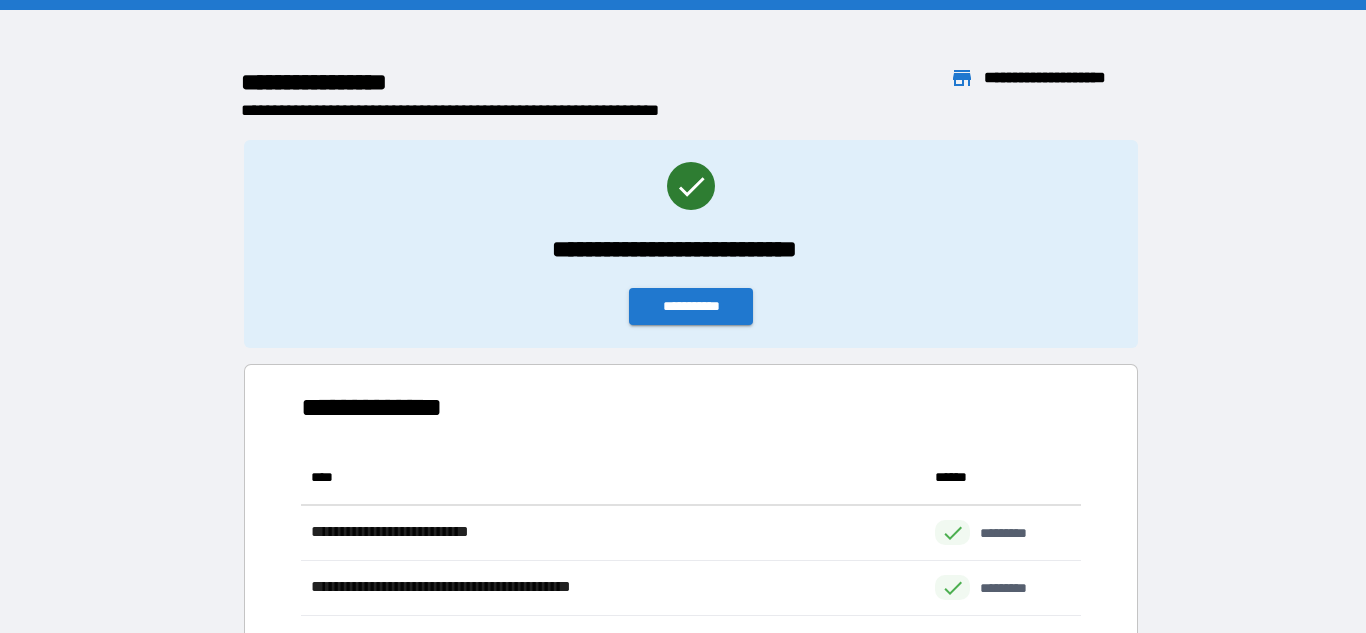scroll, scrollTop: 1, scrollLeft: 1, axis: both 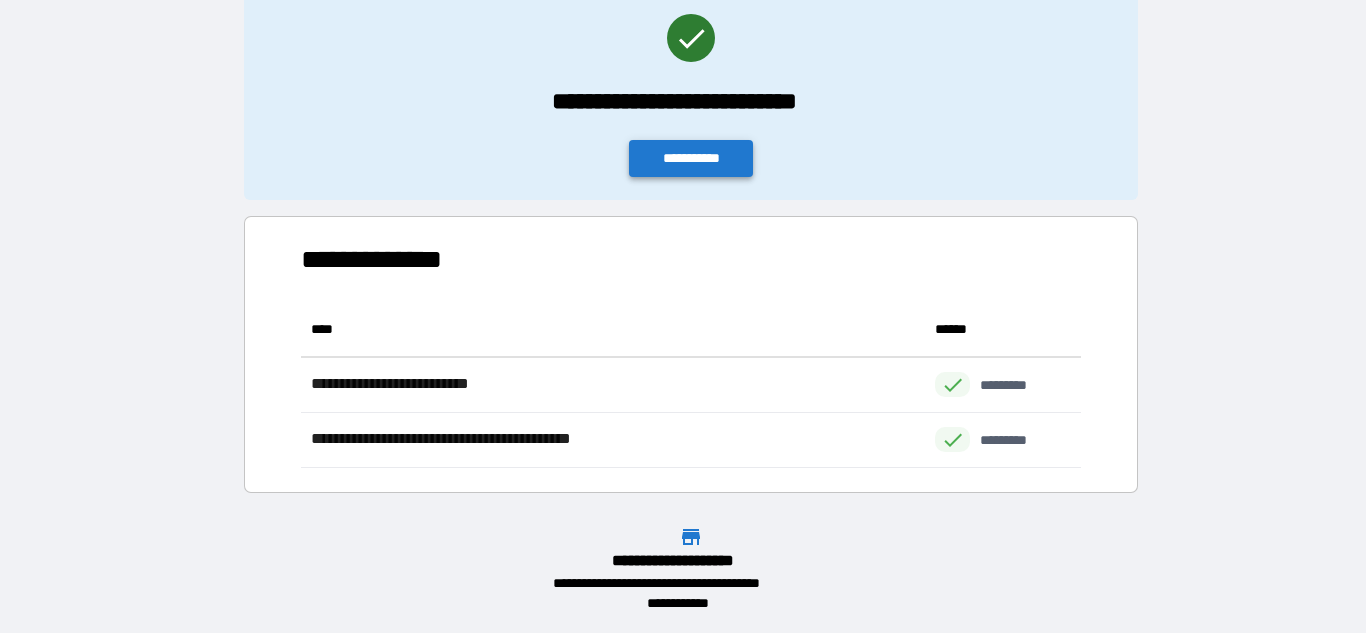click on "**********" at bounding box center (691, 158) 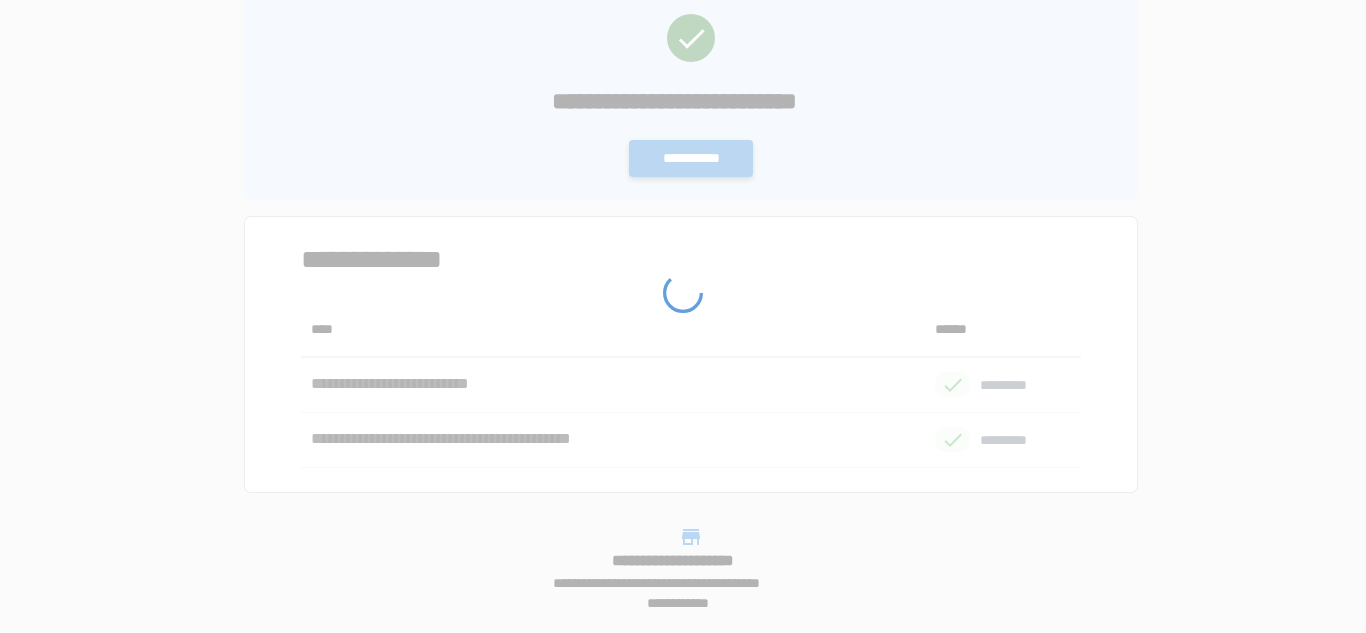 scroll, scrollTop: 0, scrollLeft: 0, axis: both 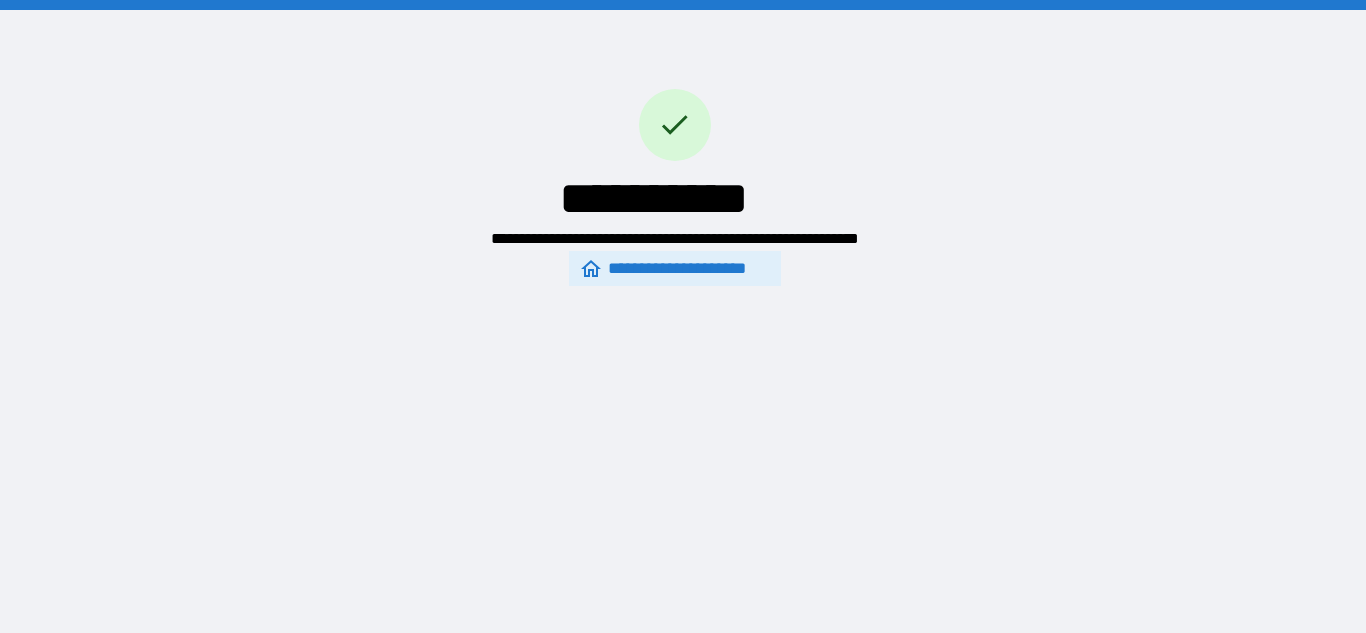 click on "**********" at bounding box center [674, 269] 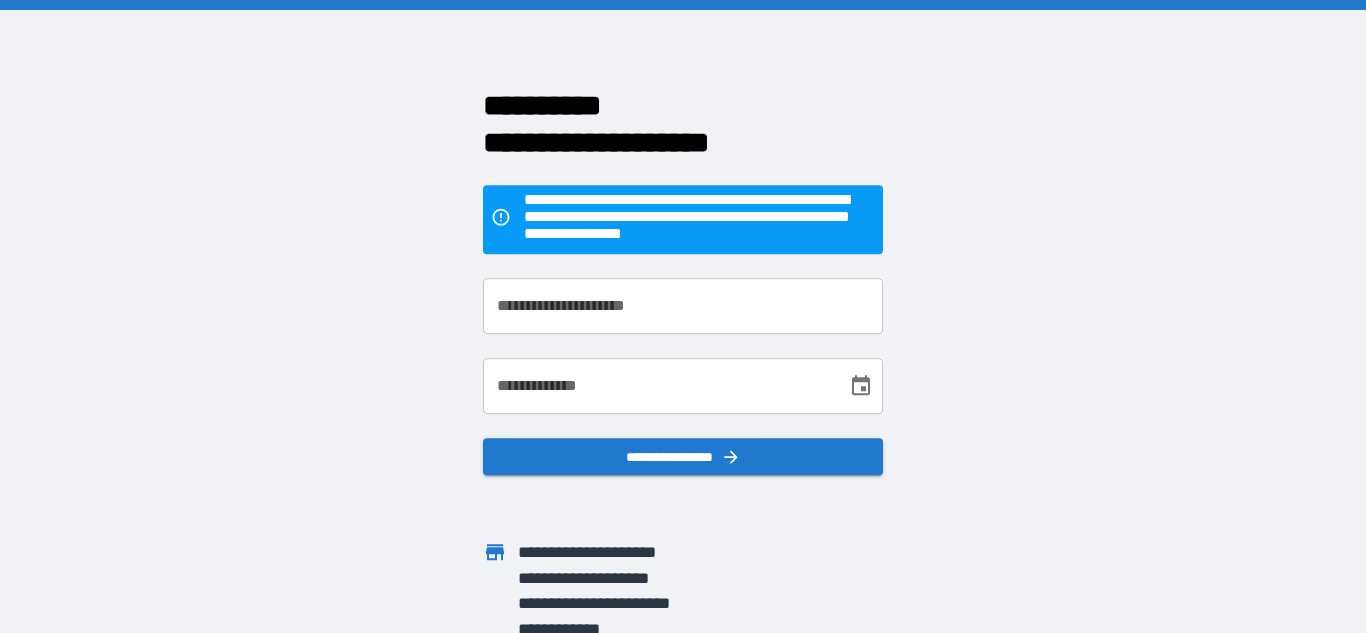 scroll, scrollTop: 10, scrollLeft: 0, axis: vertical 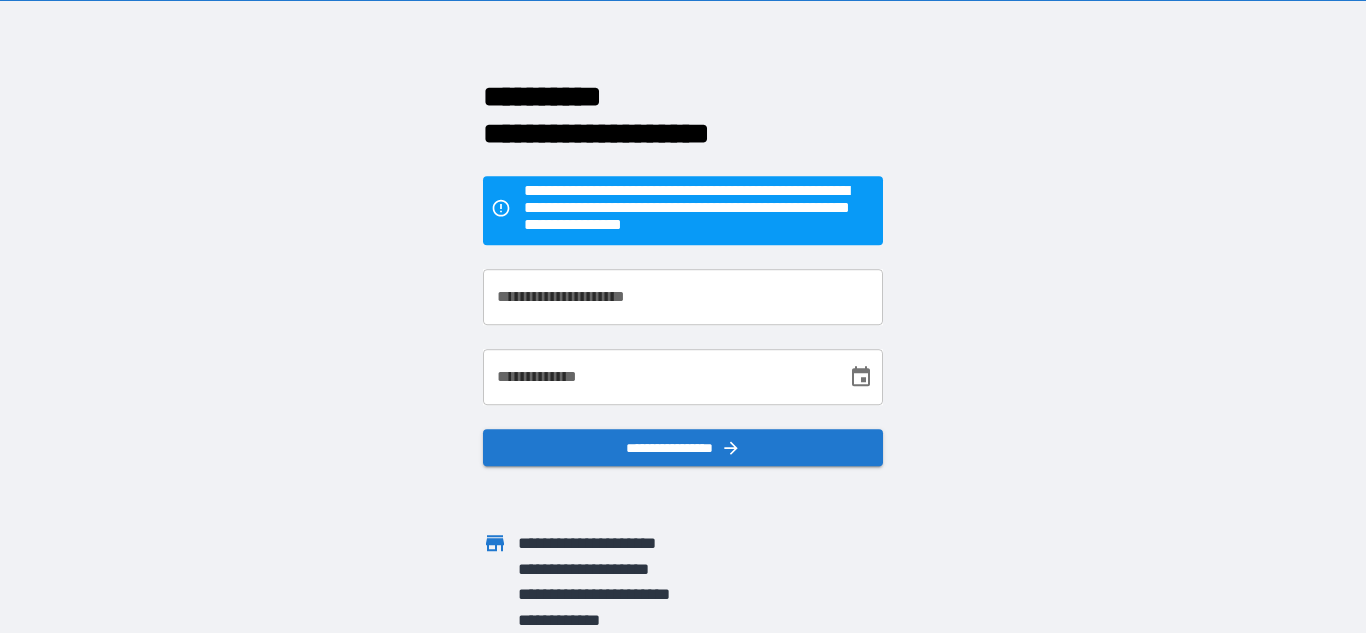 click on "**********" at bounding box center (683, 297) 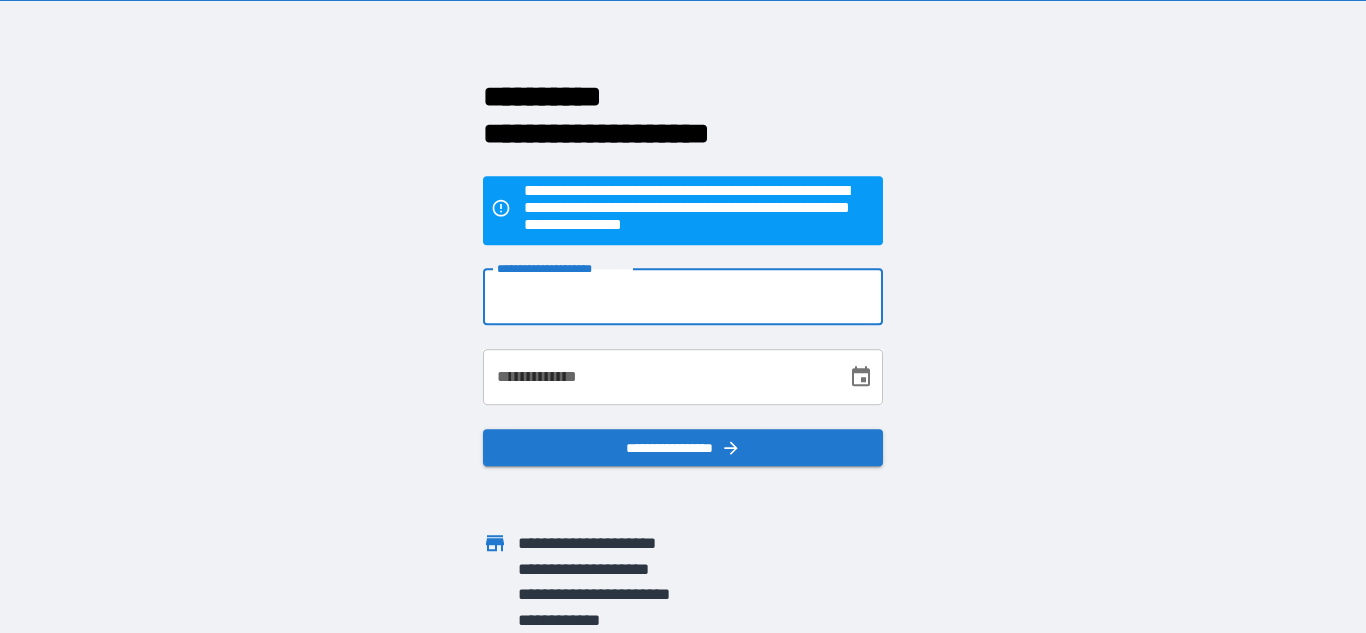 type on "**********" 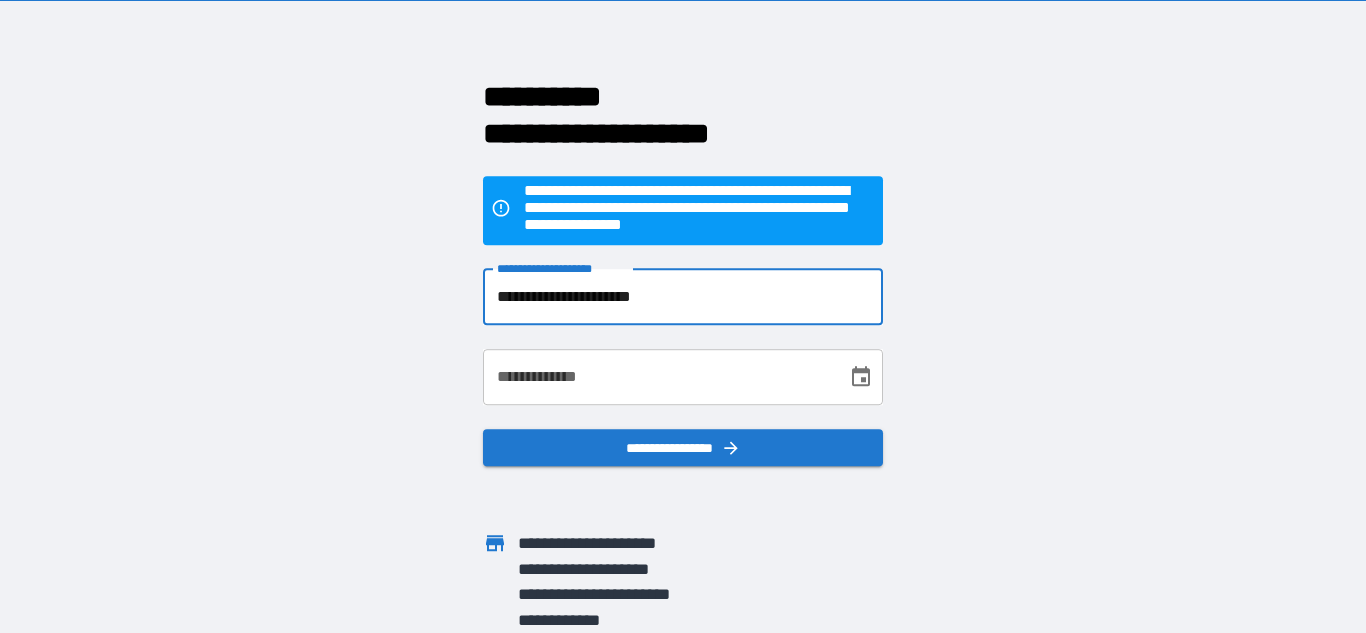 click on "**********" at bounding box center [658, 377] 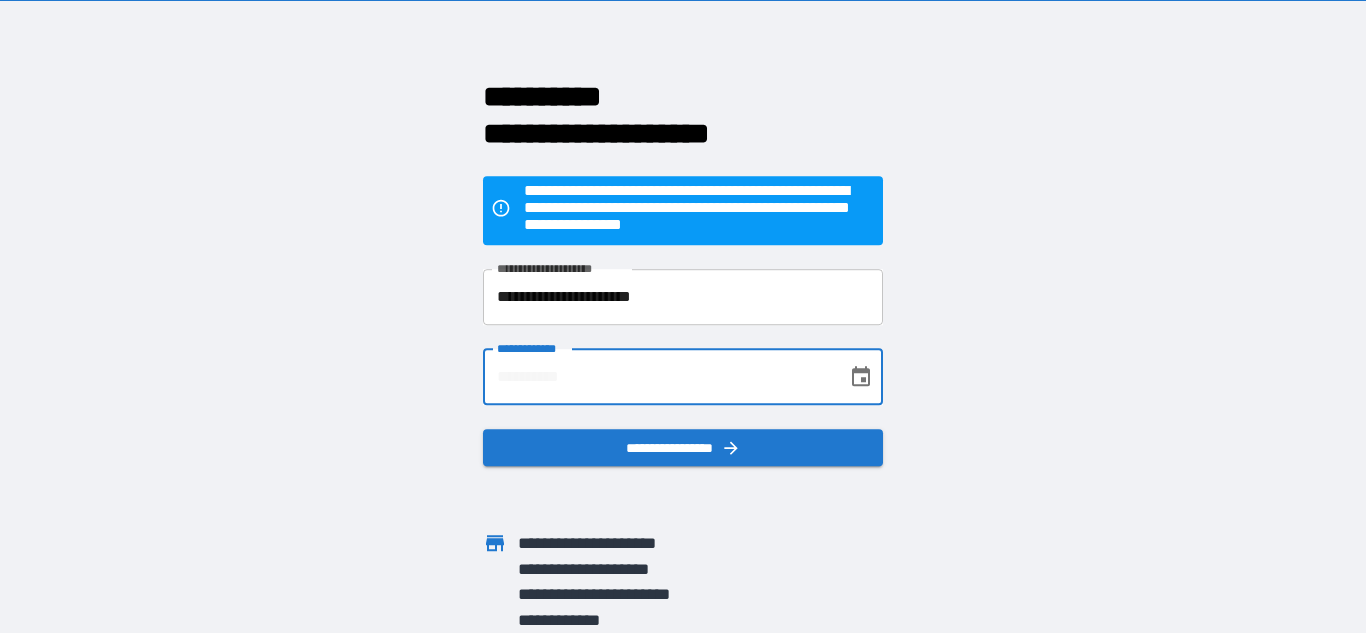 type on "**********" 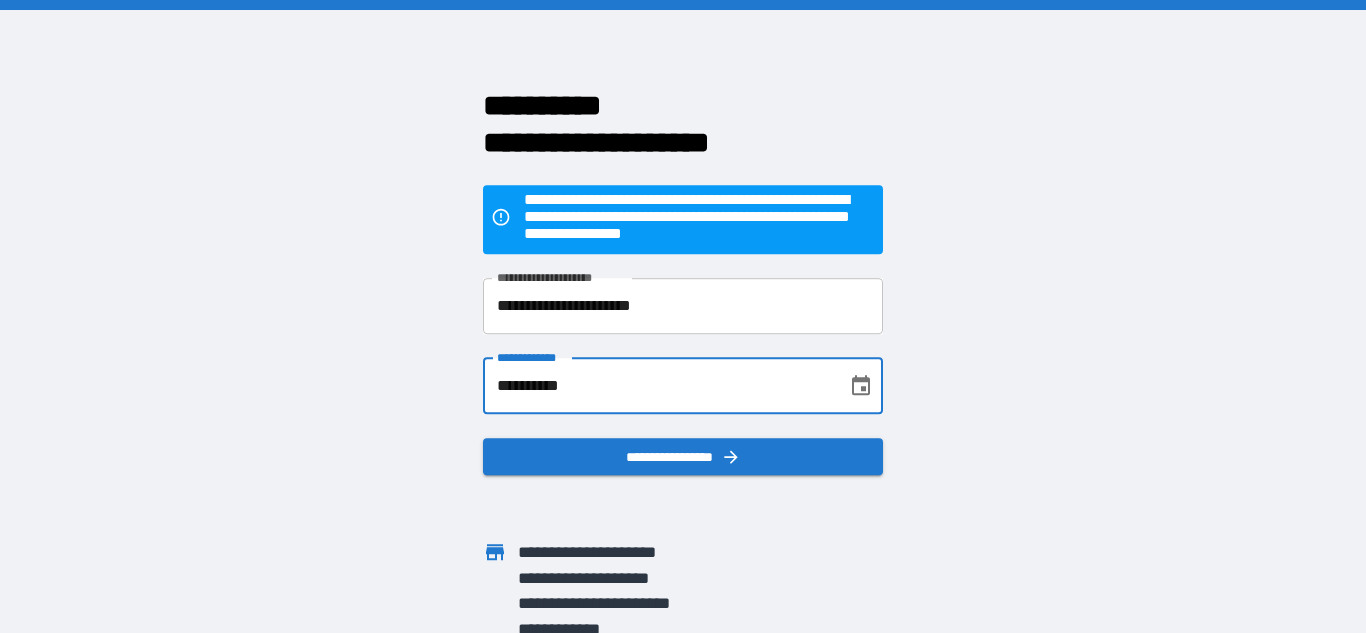 scroll, scrollTop: 10, scrollLeft: 0, axis: vertical 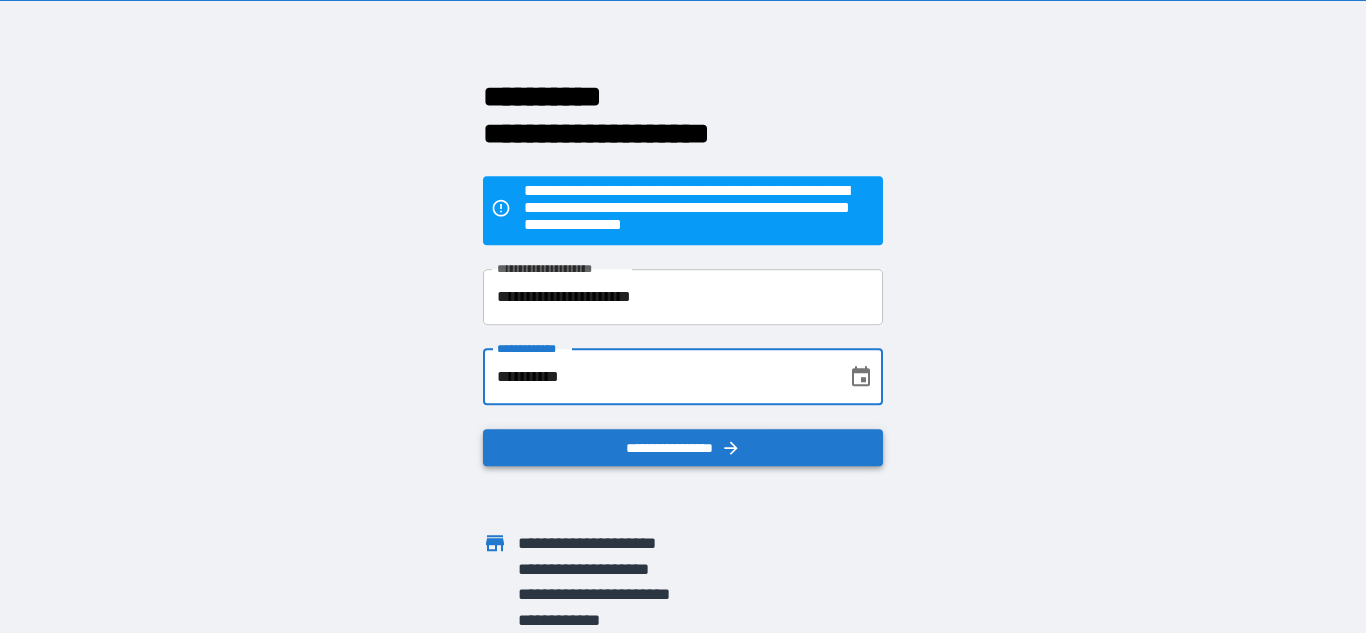 click on "**********" at bounding box center (683, 448) 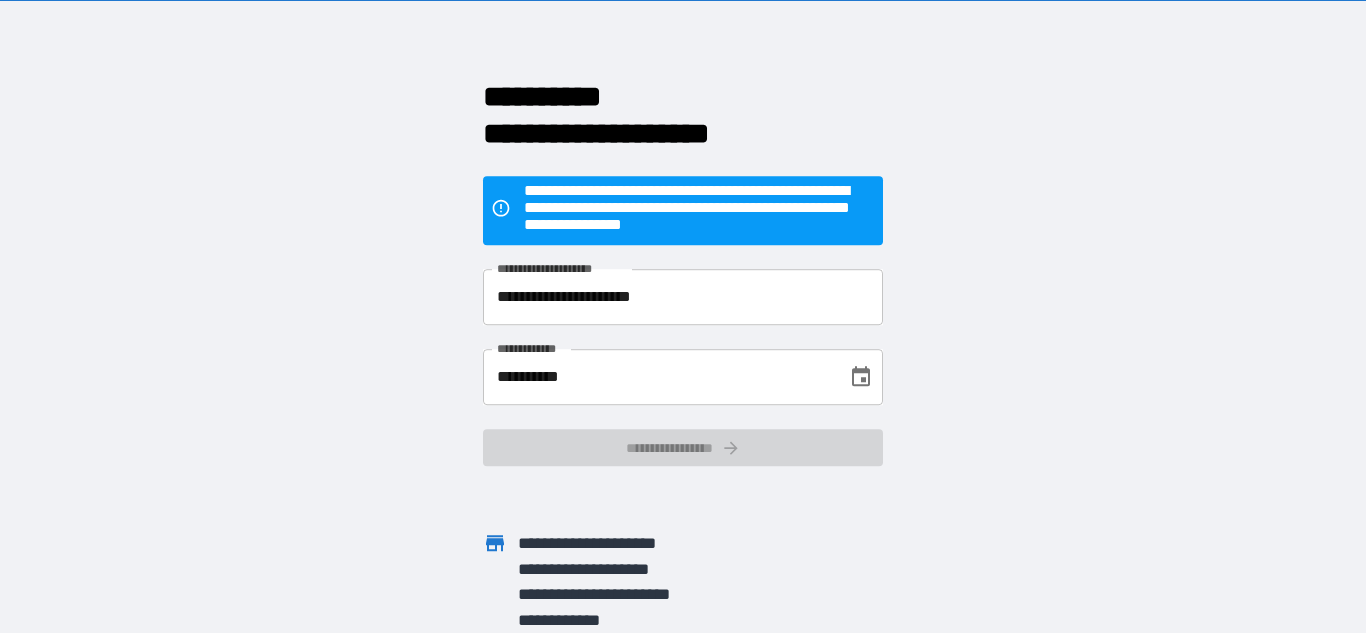 scroll, scrollTop: 0, scrollLeft: 0, axis: both 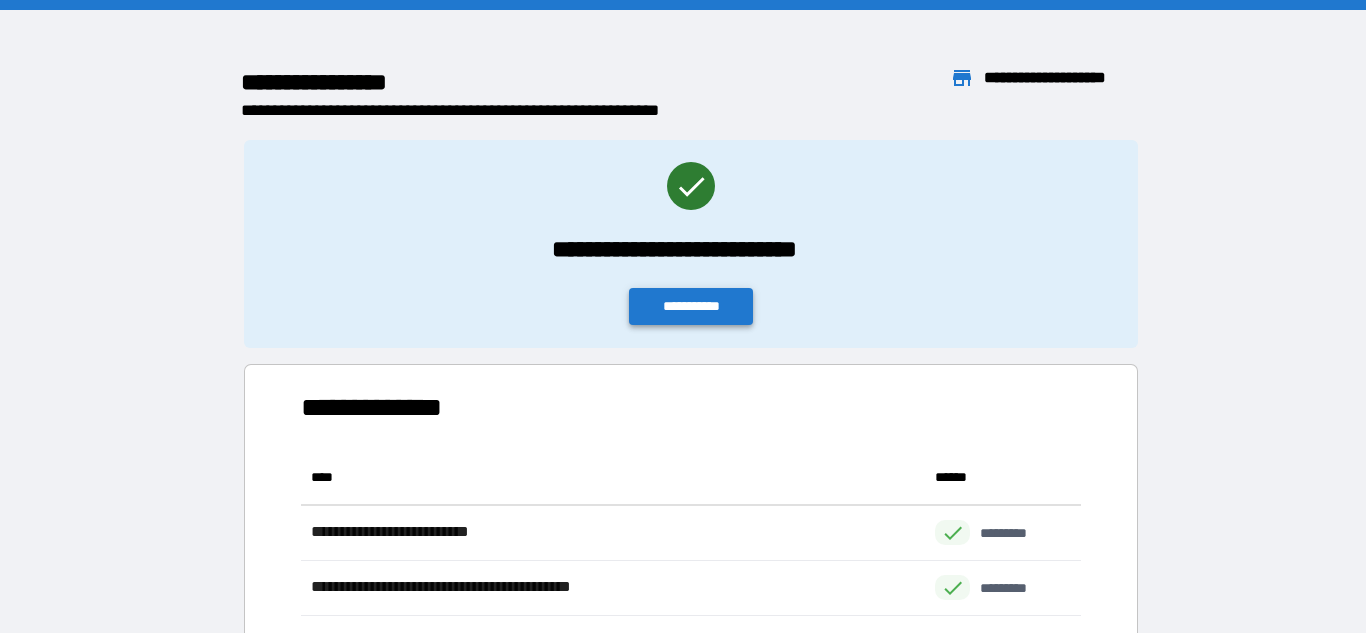 click on "**********" at bounding box center [691, 306] 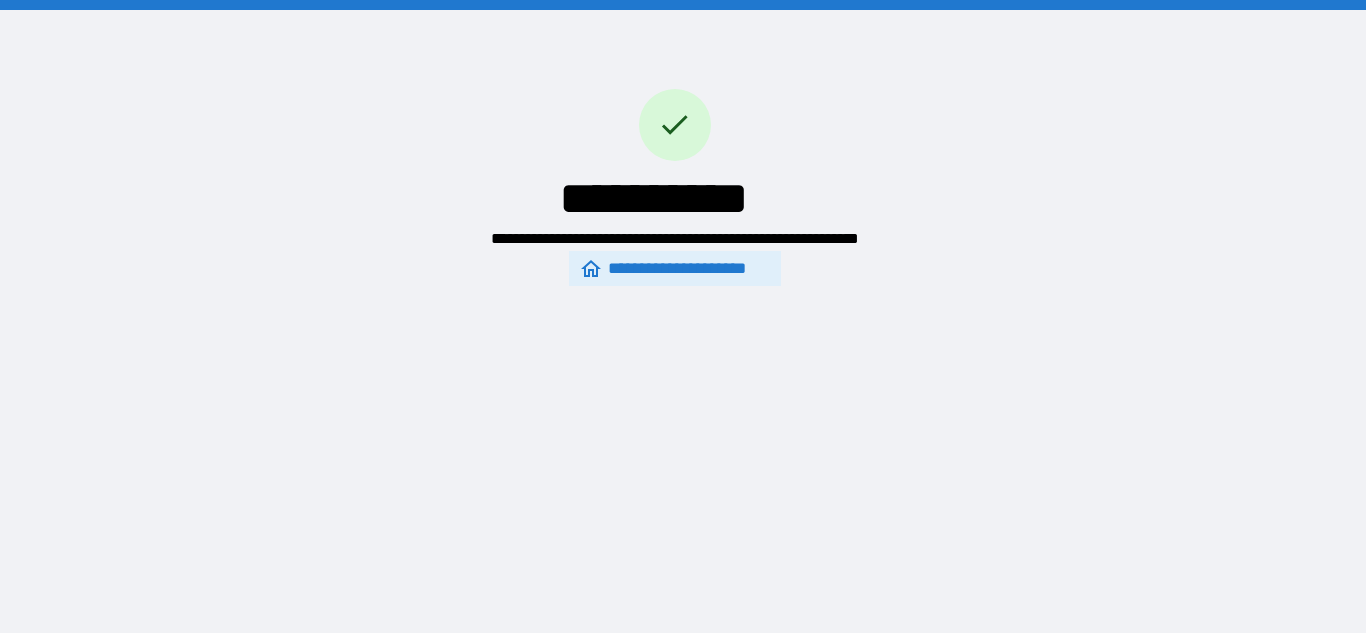 click on "**********" at bounding box center [674, 269] 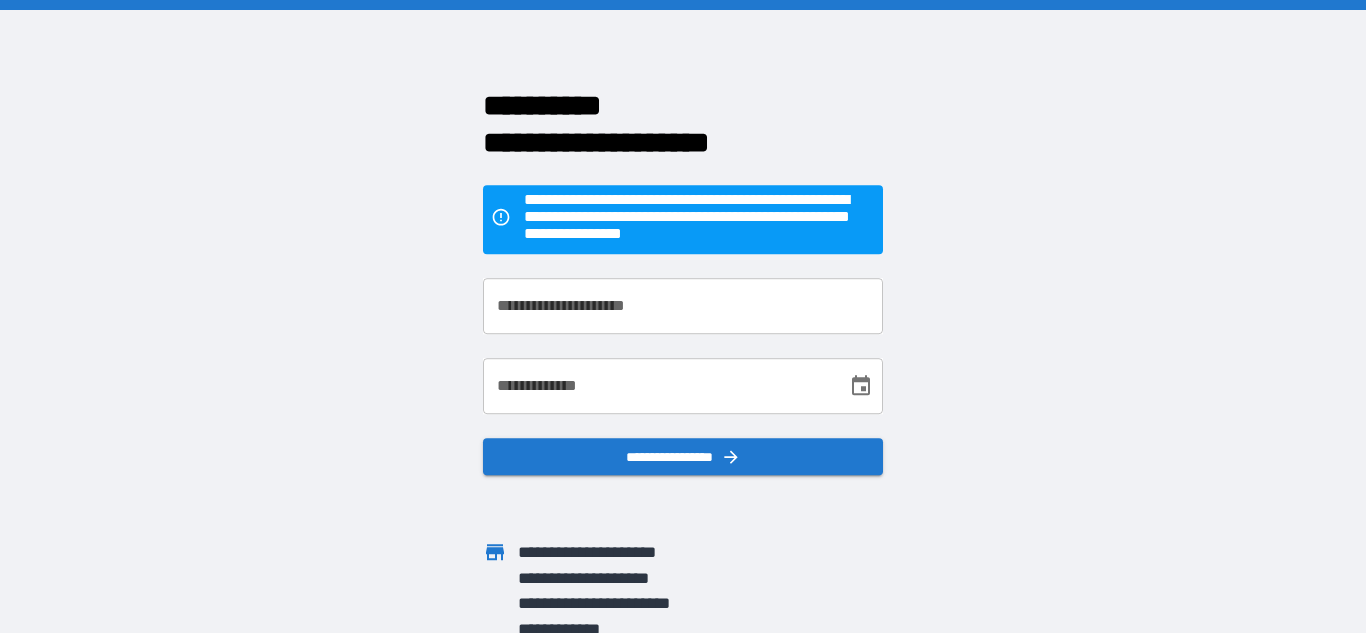 click on "**********" at bounding box center (683, 306) 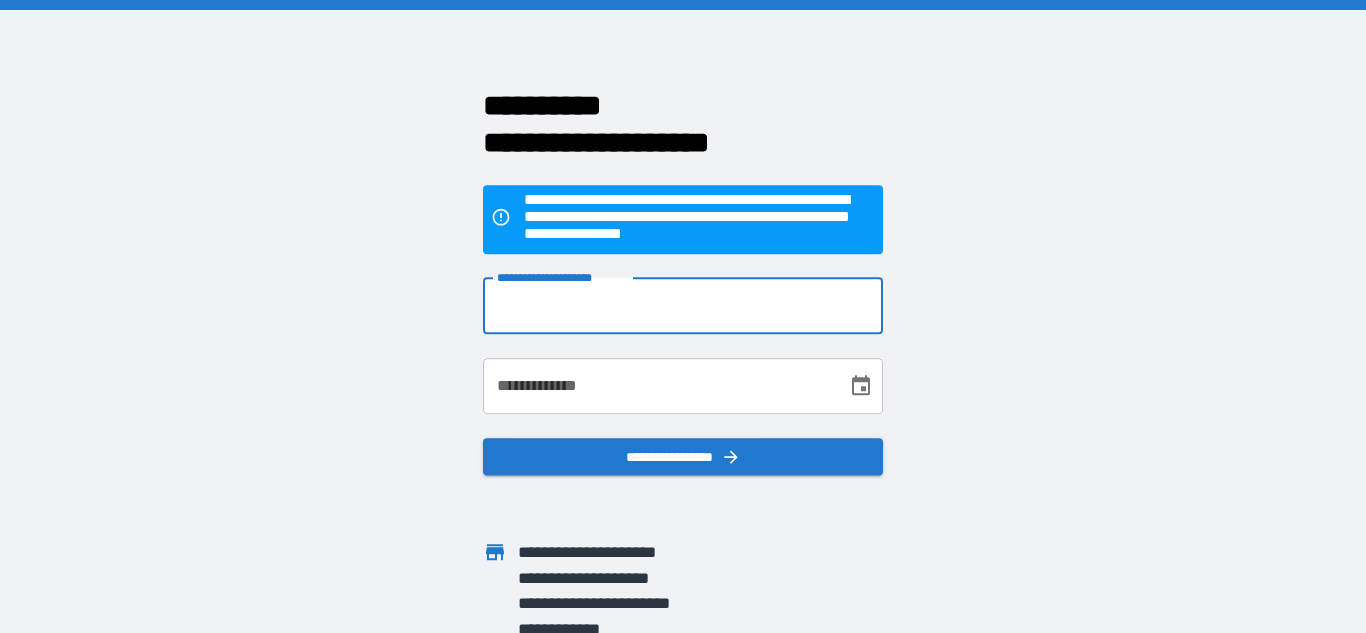 type on "**********" 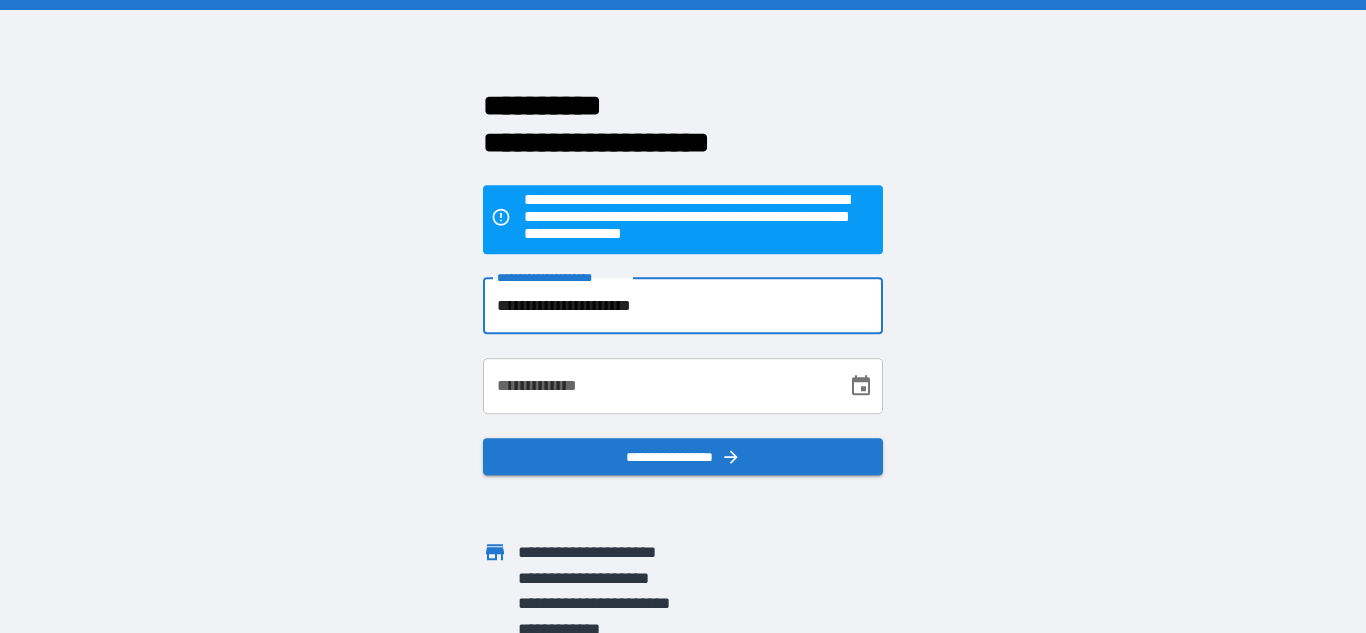 click on "**********" at bounding box center [658, 386] 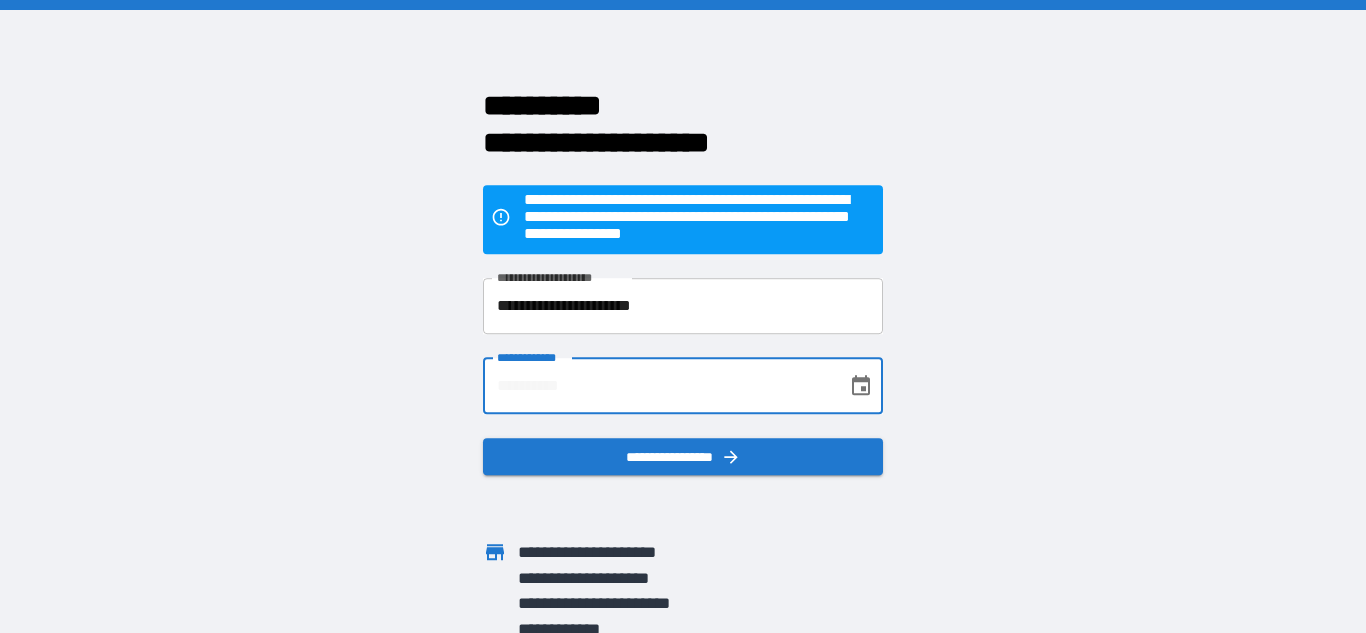 type on "**********" 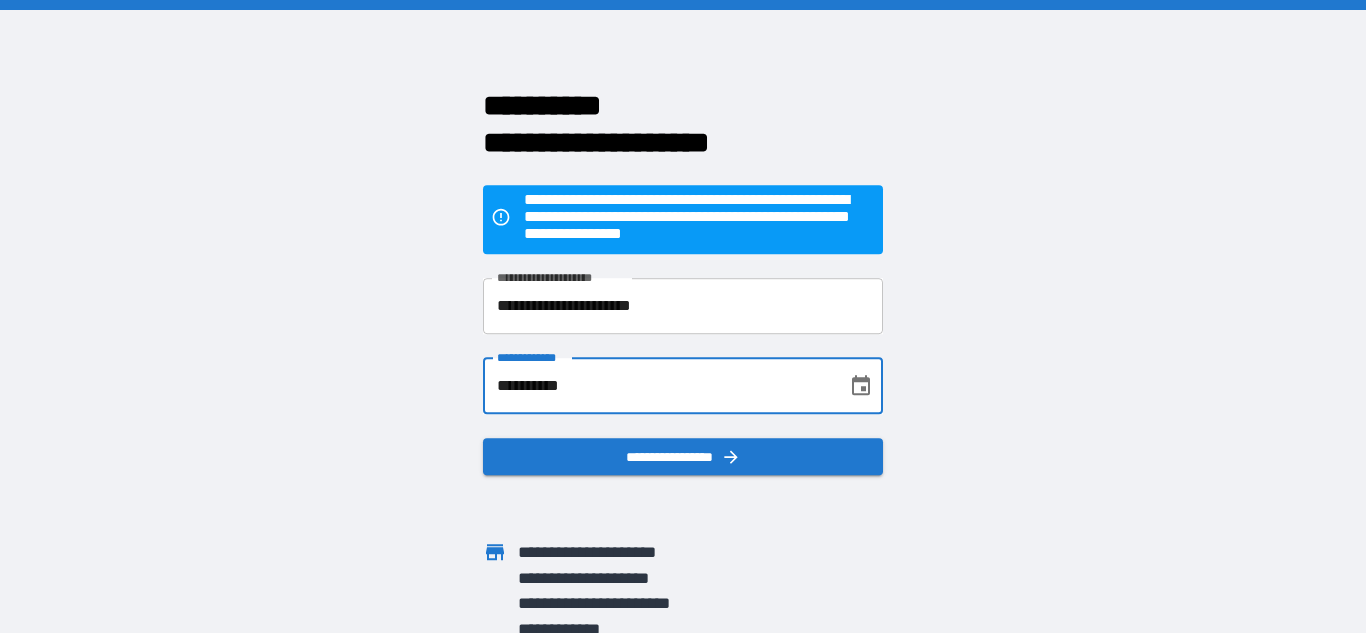 scroll, scrollTop: 10, scrollLeft: 0, axis: vertical 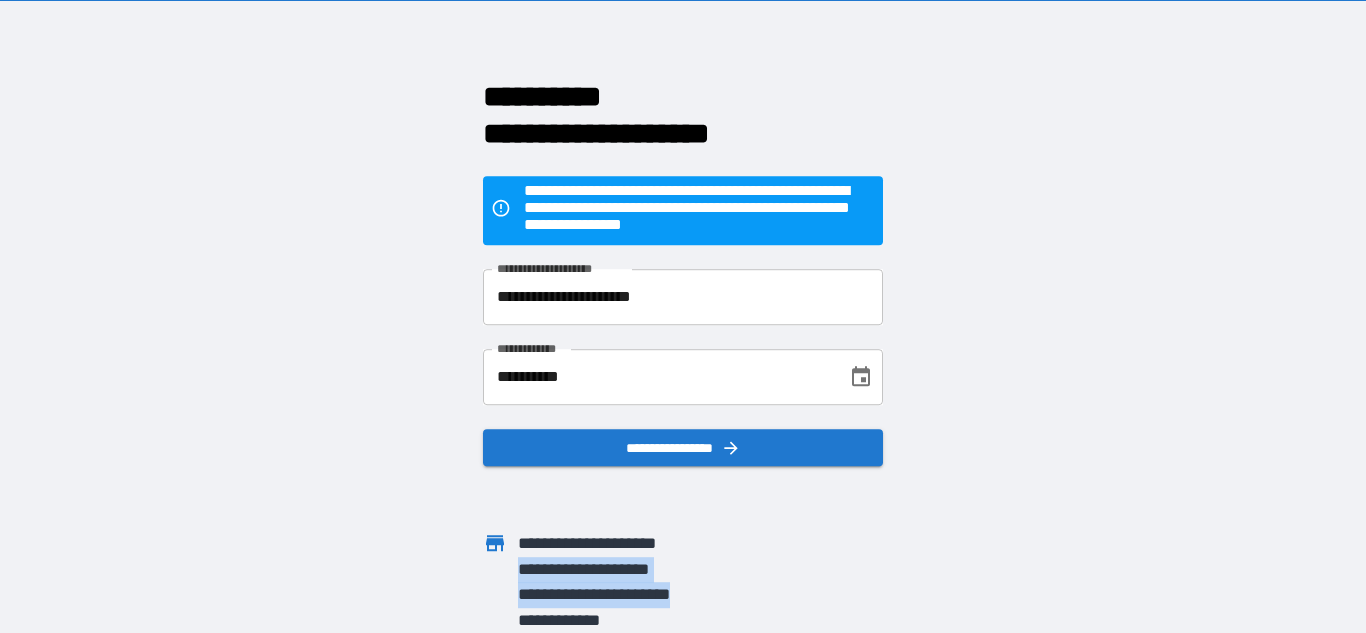 click on "**********" at bounding box center (665, 544) 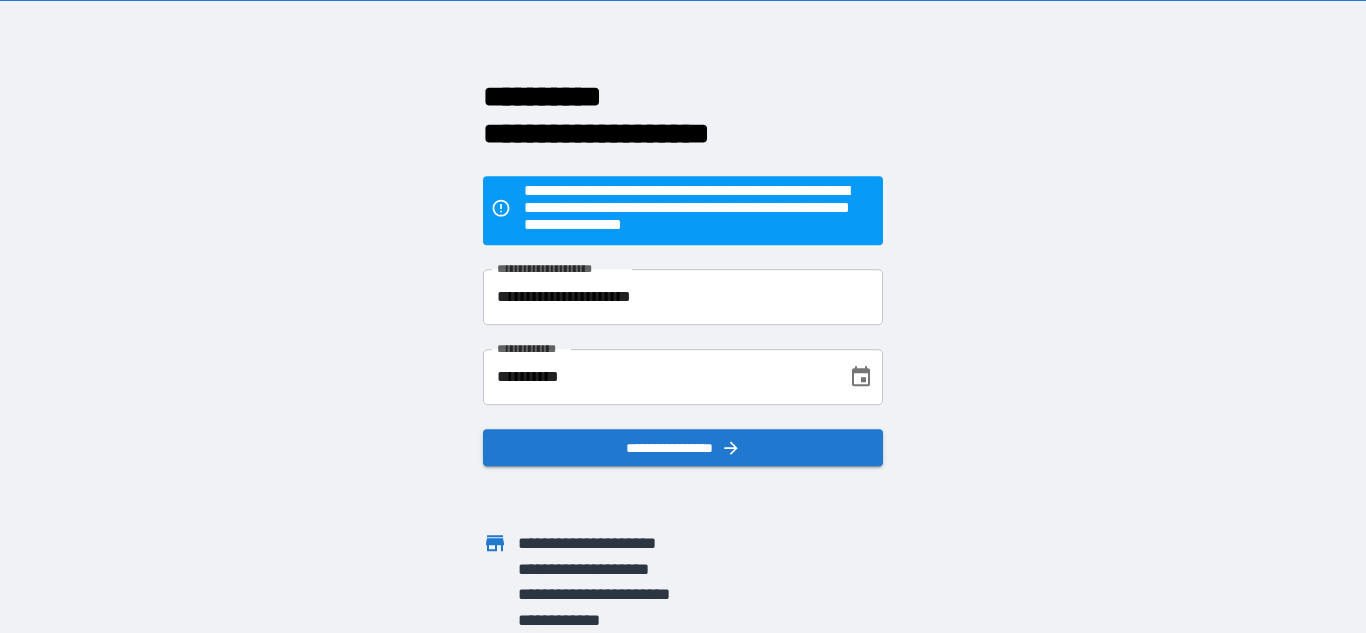 click on "**********" at bounding box center (665, 595) 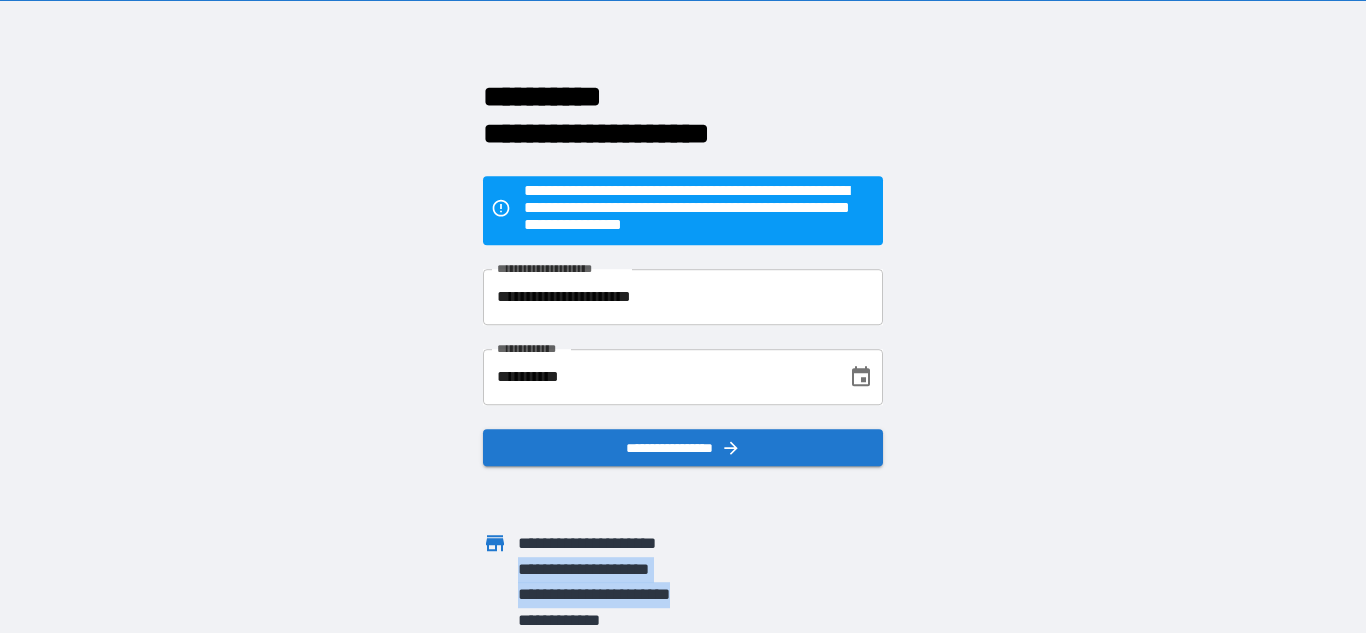 click on "**********" at bounding box center (665, 595) 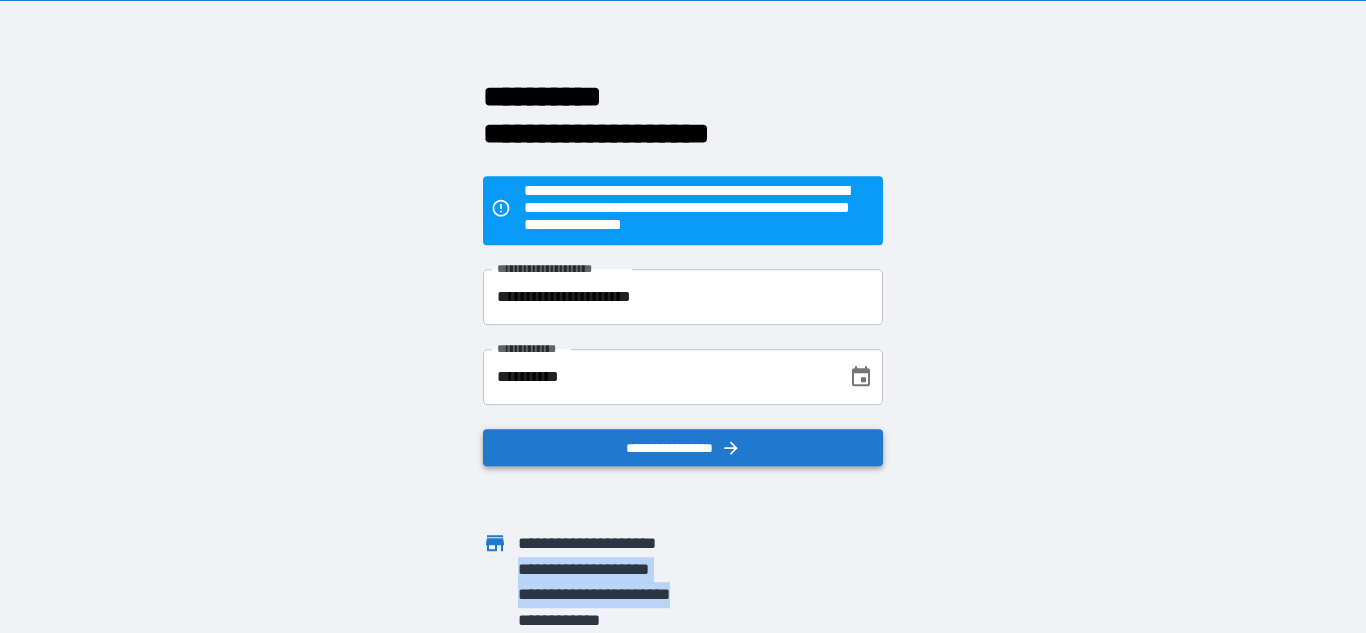 click 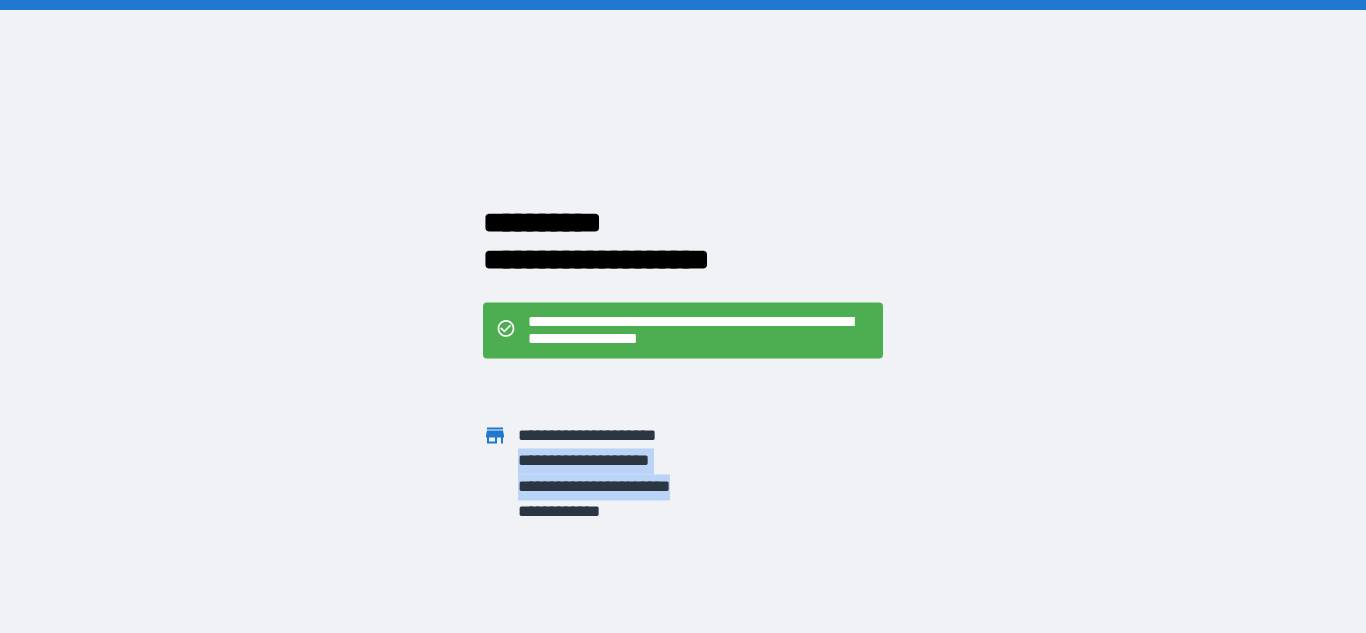 scroll, scrollTop: 0, scrollLeft: 0, axis: both 